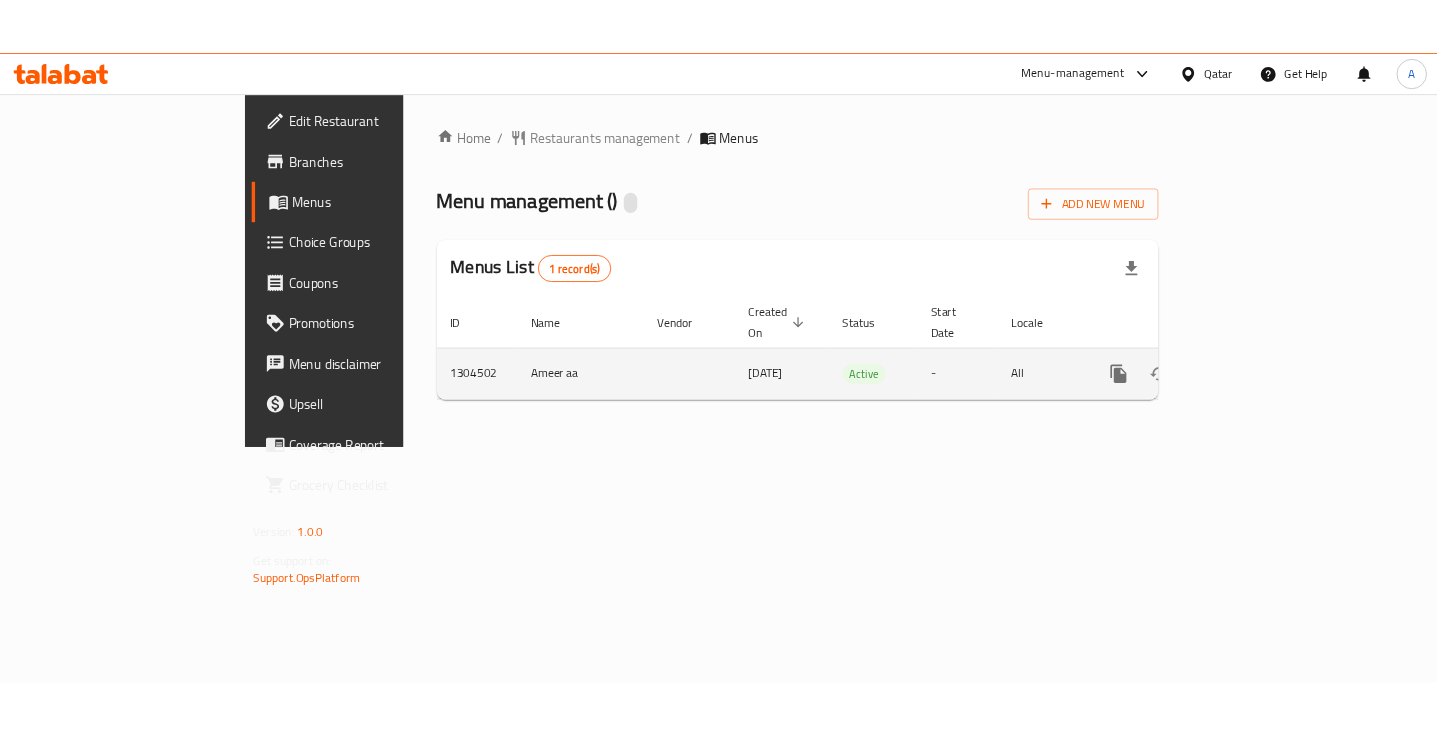 scroll, scrollTop: 0, scrollLeft: 0, axis: both 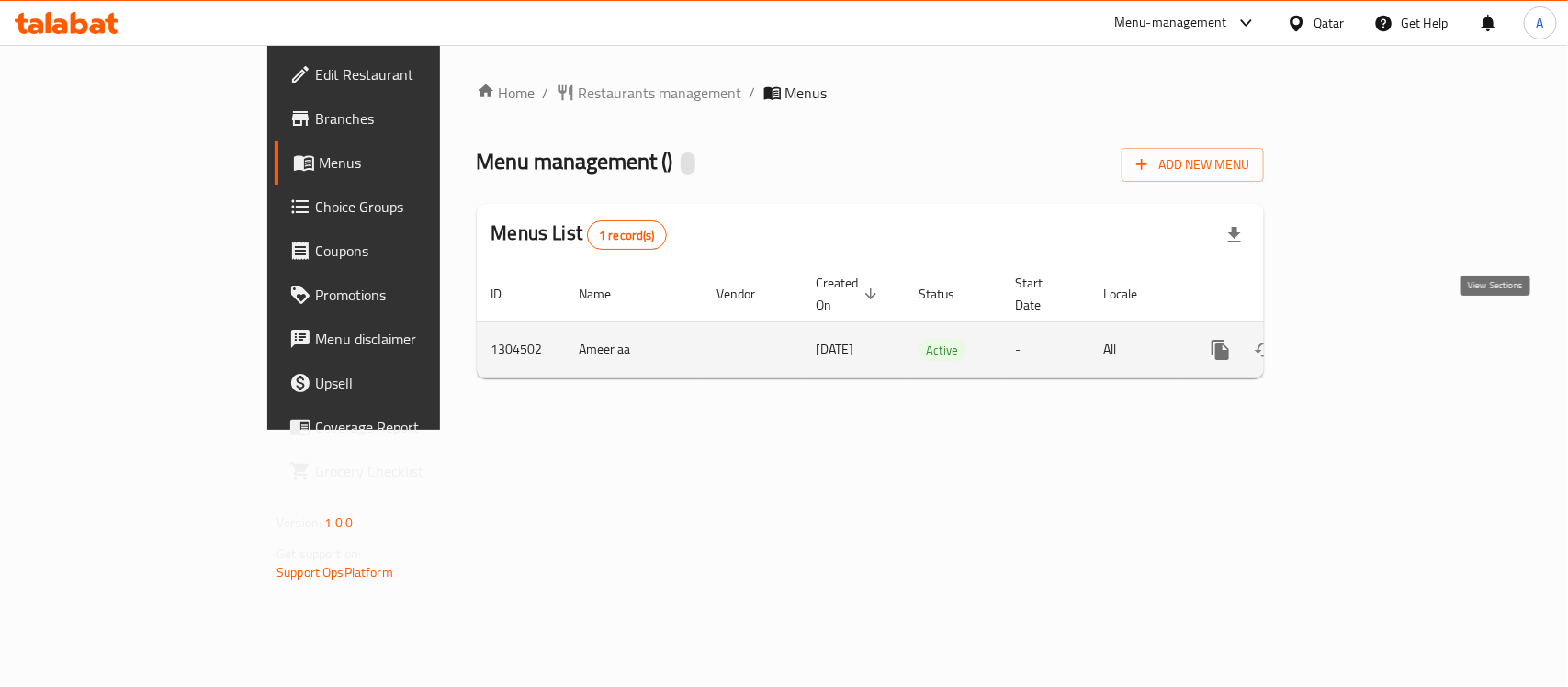 click 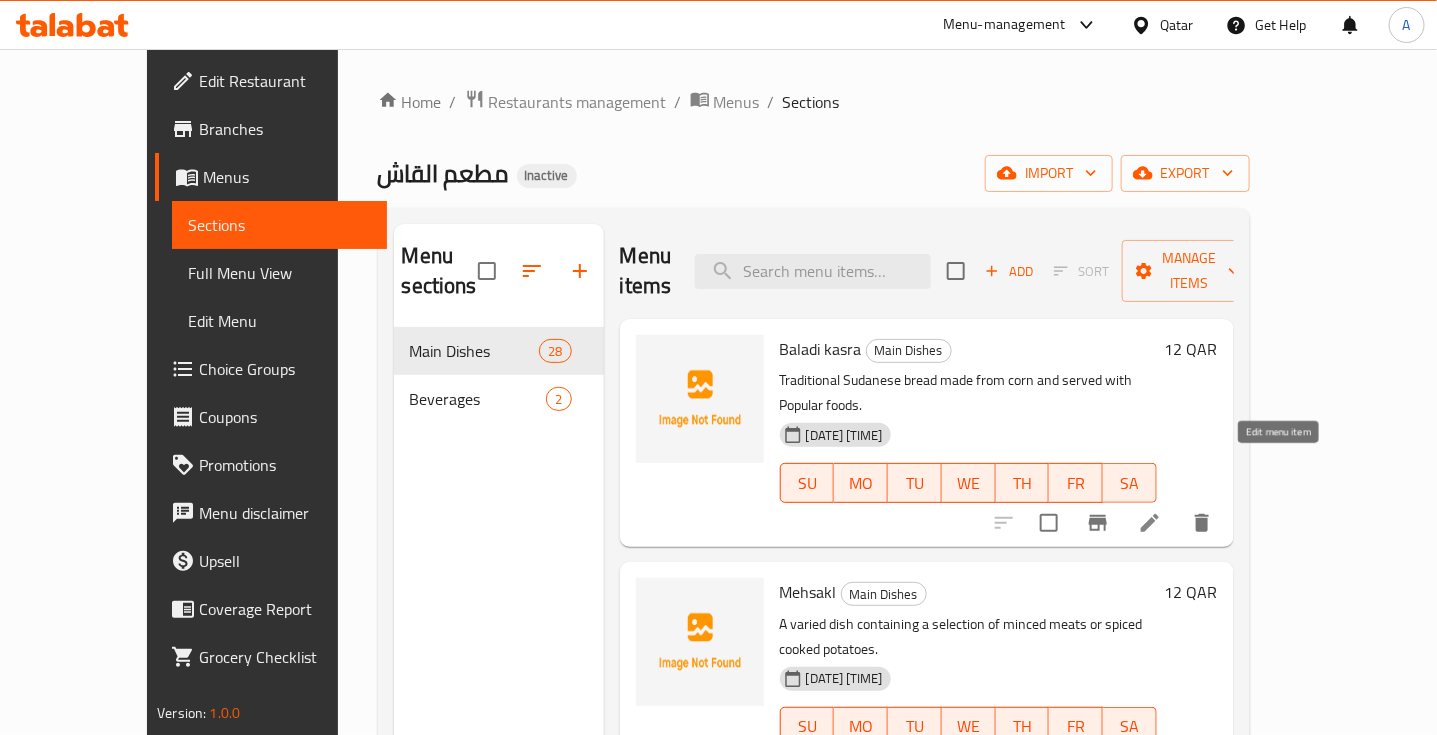 click 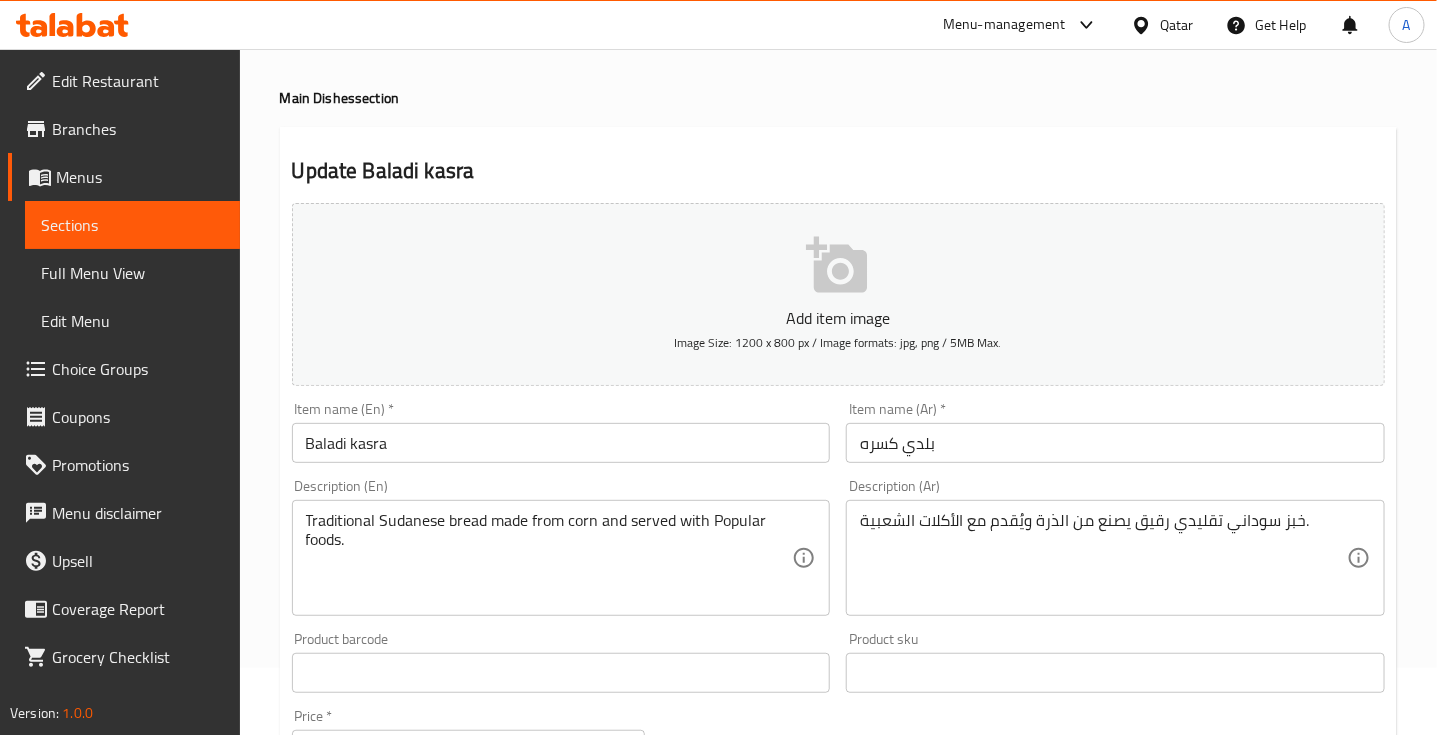 scroll, scrollTop: 125, scrollLeft: 0, axis: vertical 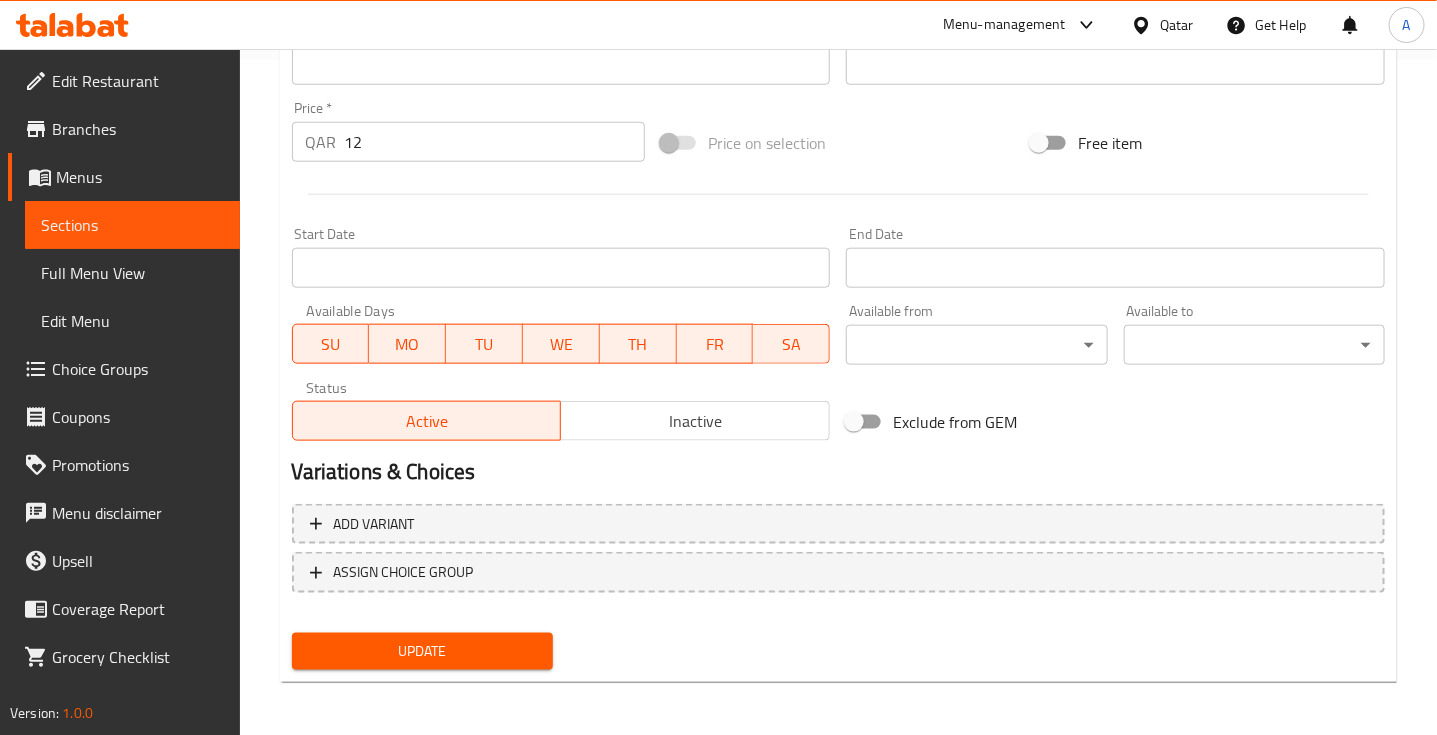 type on "Traditional Sudanese thin bread made from corn and served with Popular foods." 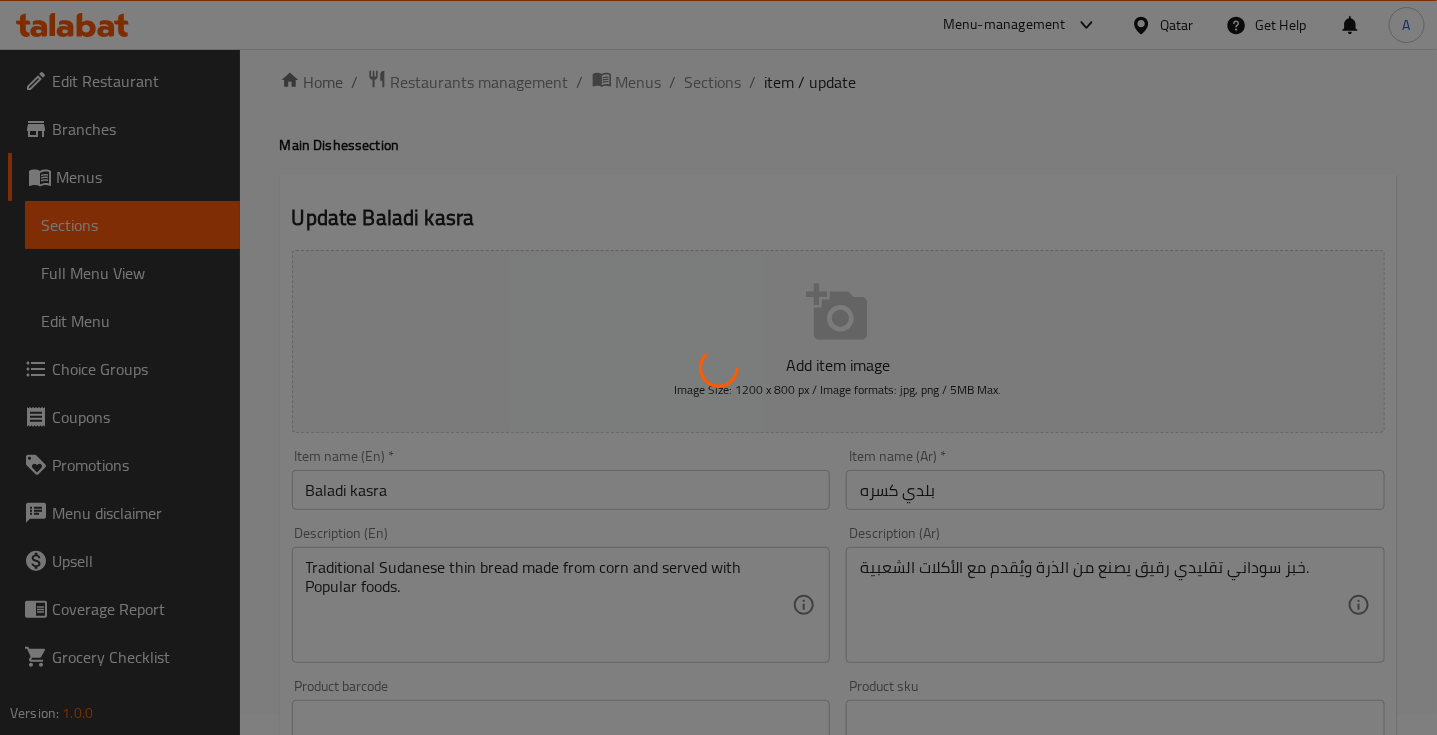scroll, scrollTop: 0, scrollLeft: 0, axis: both 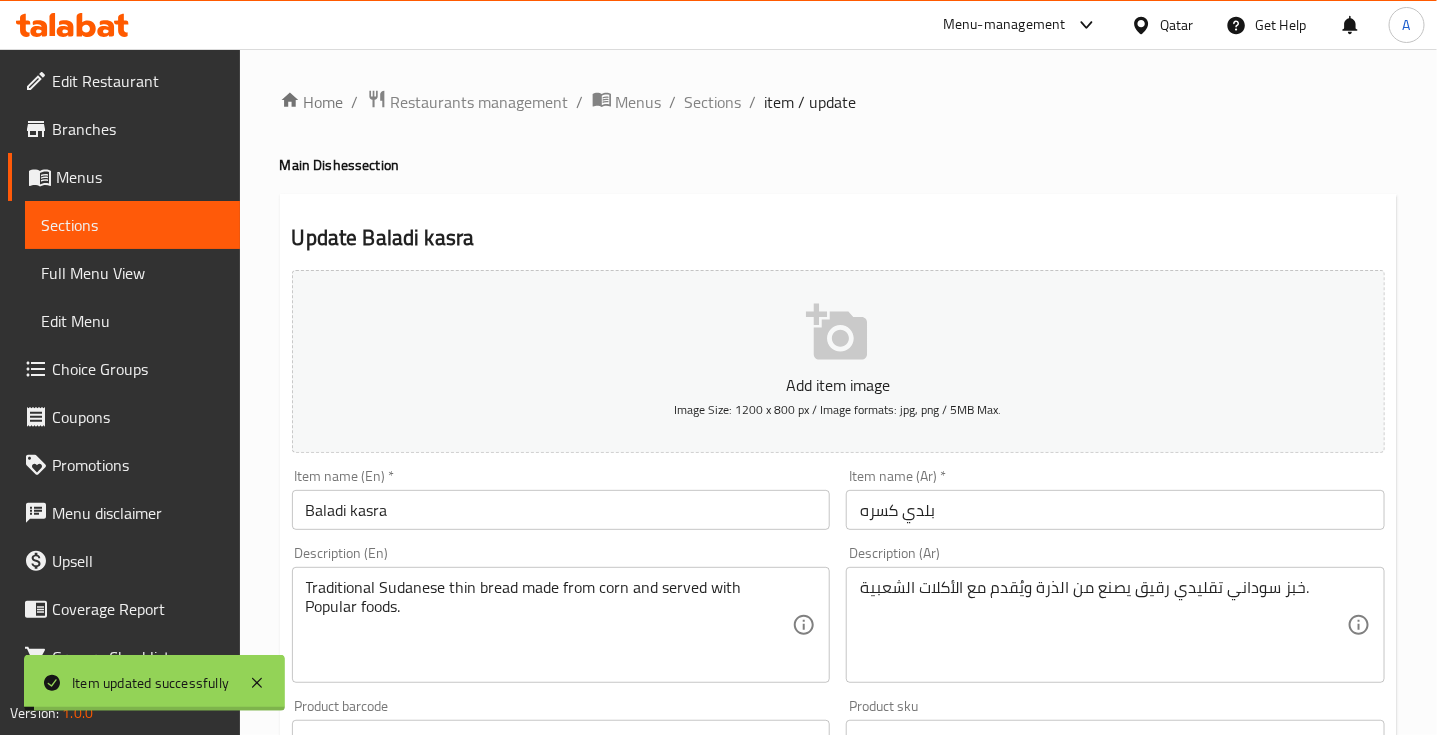 click on "Sections" at bounding box center (713, 102) 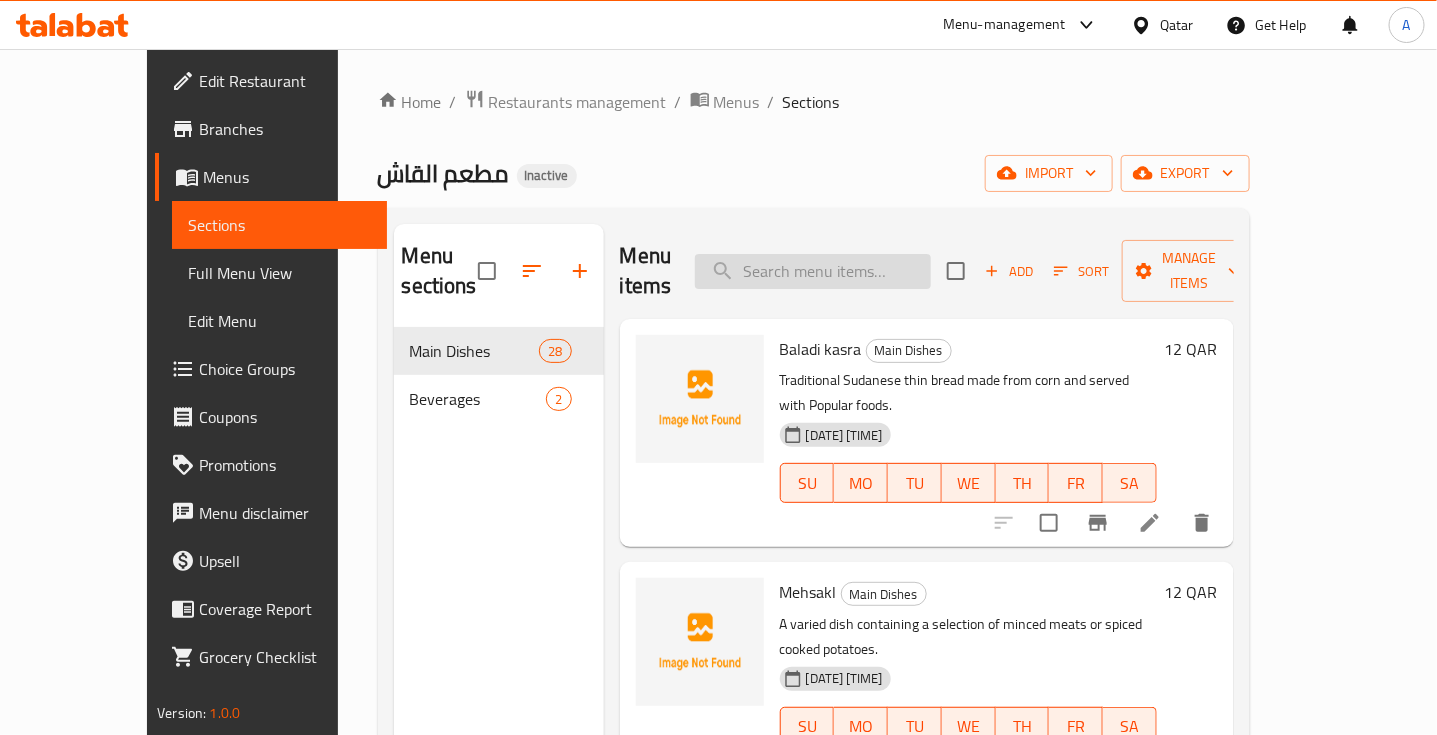 click at bounding box center [813, 271] 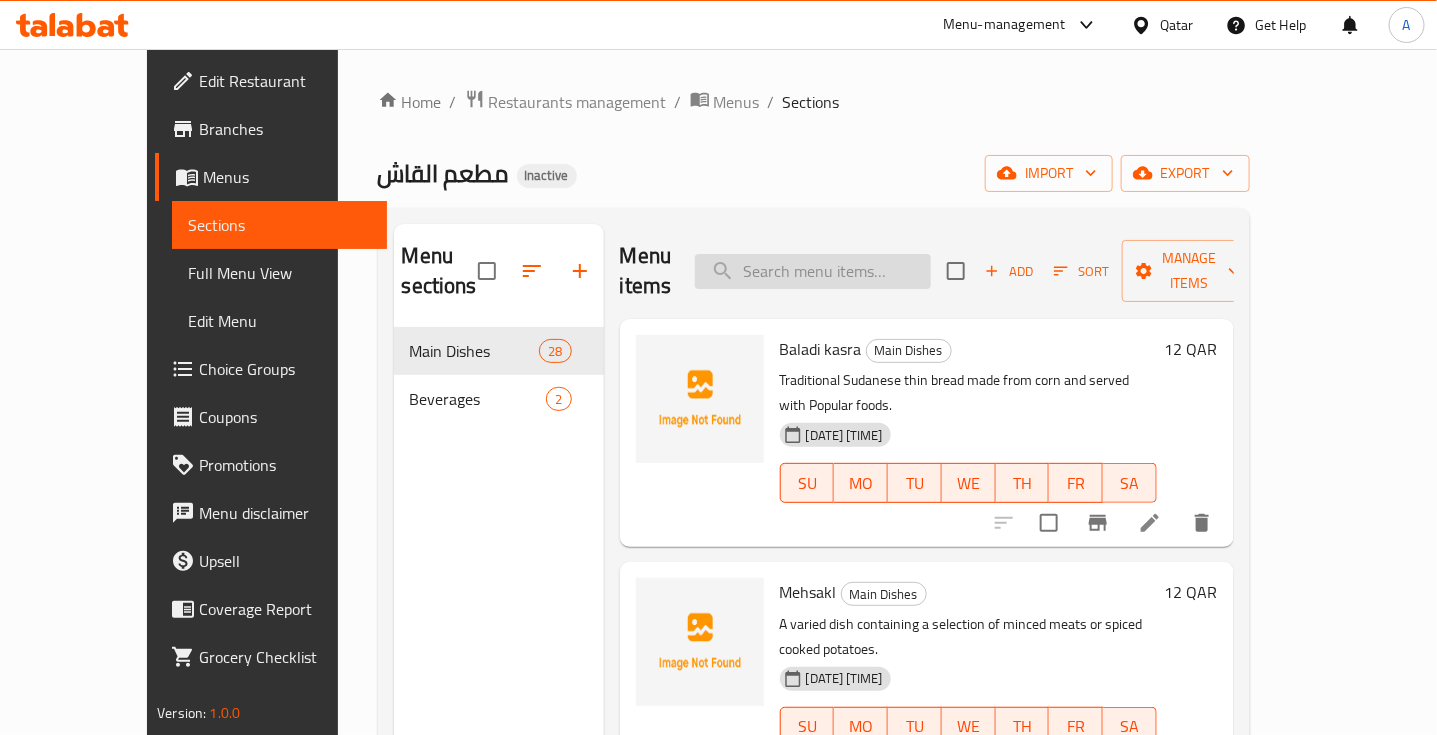paste on "Fried Fish" 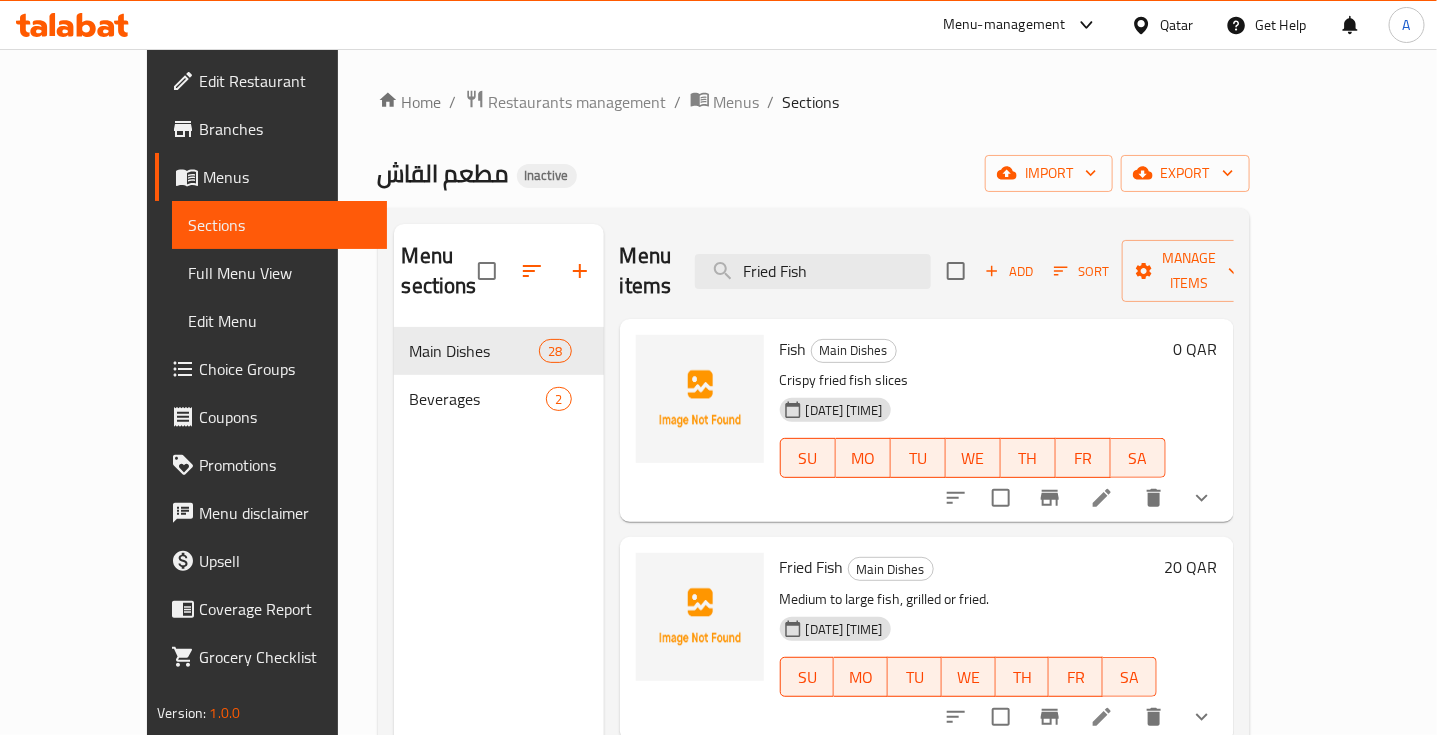 scroll, scrollTop: 250, scrollLeft: 0, axis: vertical 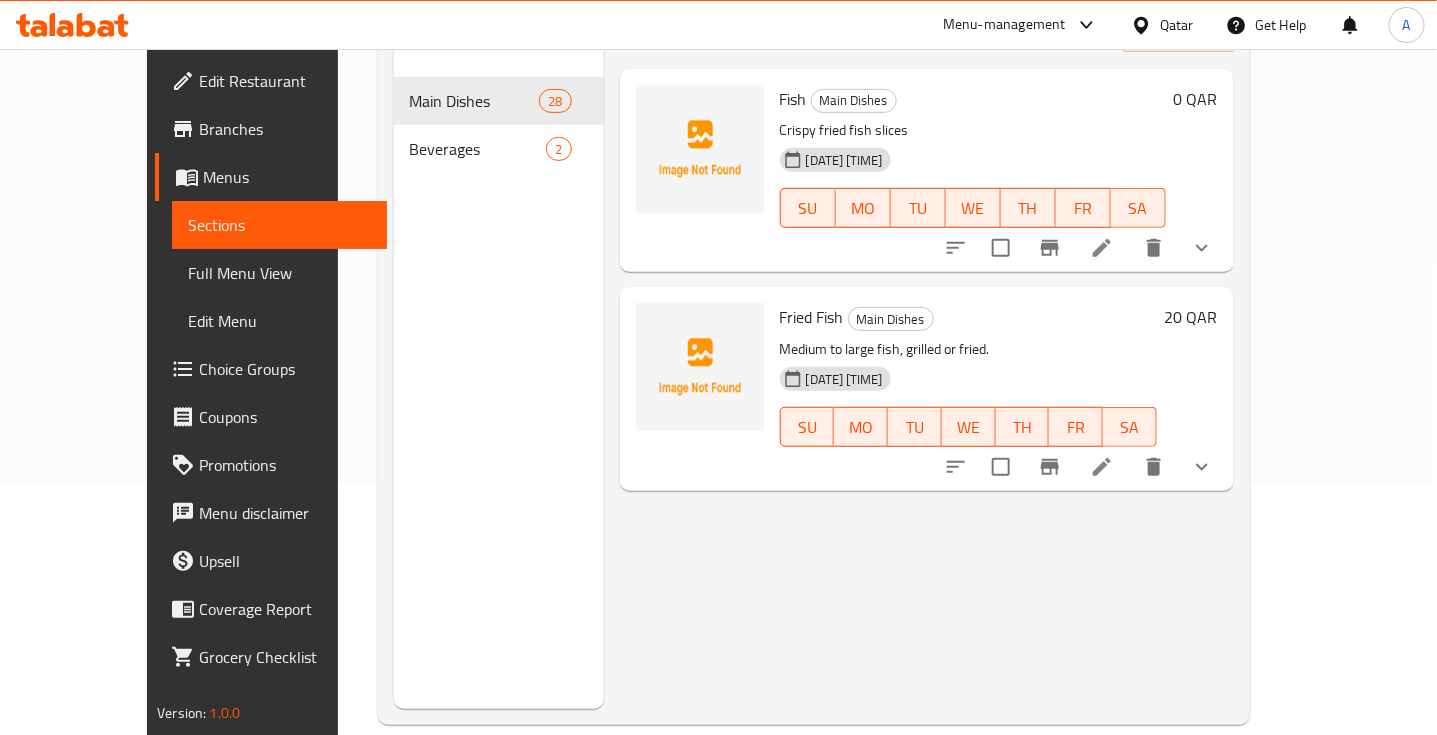 type on "Fried Fish" 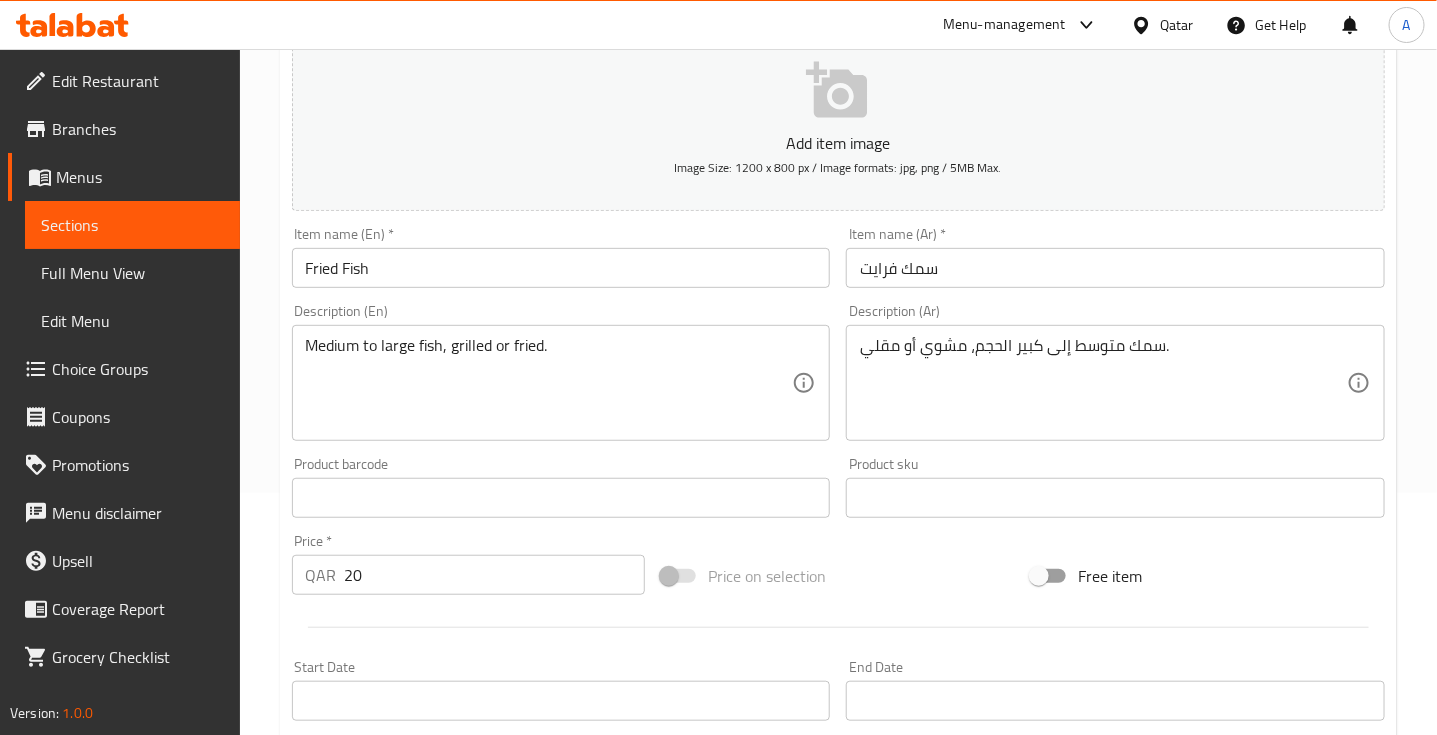 scroll, scrollTop: 250, scrollLeft: 0, axis: vertical 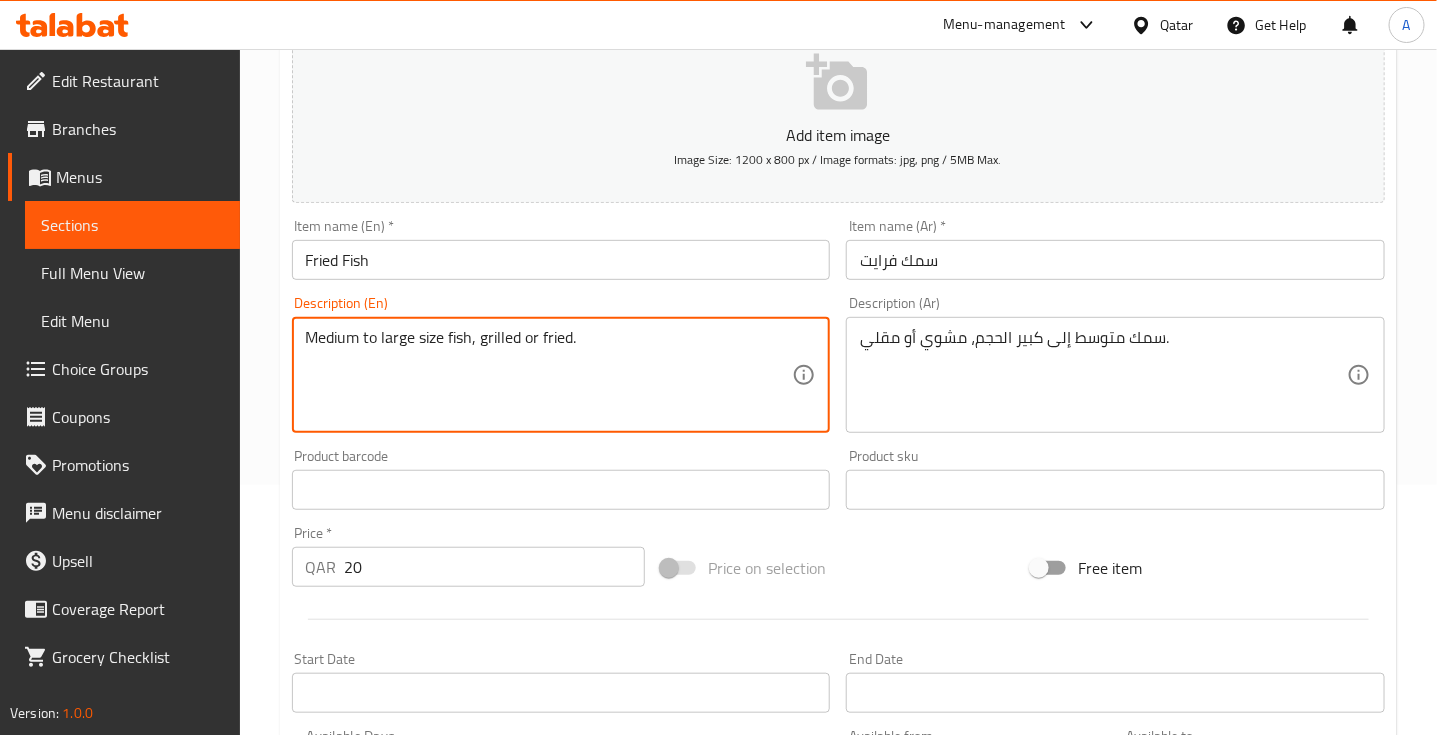 type on "Medium to large size fish, grilled or fried." 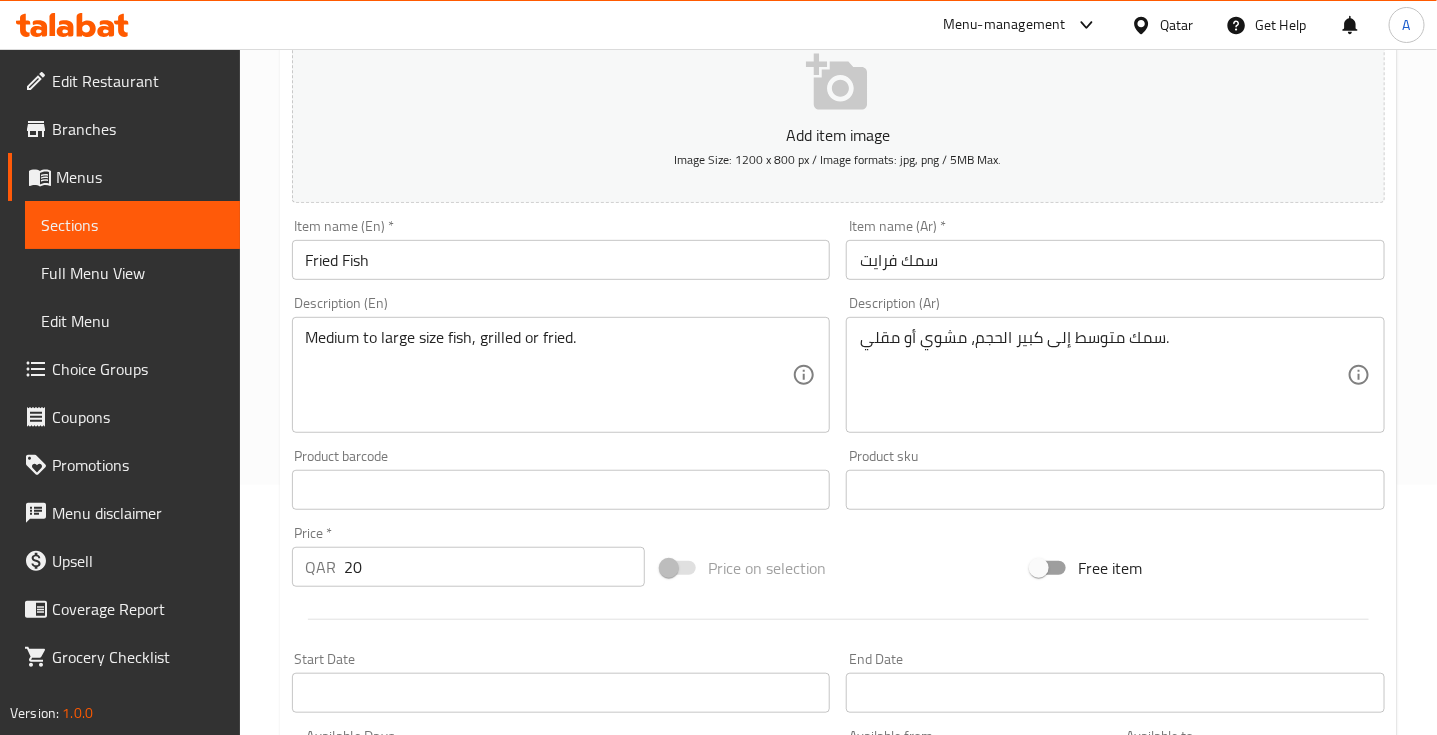 click on "Home / Restaurants management / Menus / Sections / item / update Main Dishes  section Update Fried Fish Add item image Image Size: 1200 x 800 px / Image formats: jpg, png / 5MB Max. Item name (En)   * Fried Fish Item name (En)  * Item name (Ar)   * سمك فرايت Item name (Ar)  * Description (En) Medium to large size fish, grilled or fried. Description (En) Description (Ar) سمك متوسط إلى كبير الحجم، مشوي أو مقلي. Description (Ar) Product barcode Product barcode Product sku Product sku Price   * QAR 20 Price  * Price on selection Free item Start Date Start Date End Date End Date Available Days SU MO TU WE TH FR SA Available from ​ ​ Available to ​ ​ Status Active Inactive Exclude from GEM Variations & Choices Add variant Your Choice Of: إختيارك من: ​ Min: 1 ​ Max: 1 ​ grilled (ID: 2220907937) 0 QAR Name (En) grilled Name (En) Name (Ar) مشوي Name (Ar) Price QAR 0 Price Status fried (ID: 2220907938) 0 QAR Name (En) fried Name (En) Name (Ar) 0" at bounding box center (838, 497) 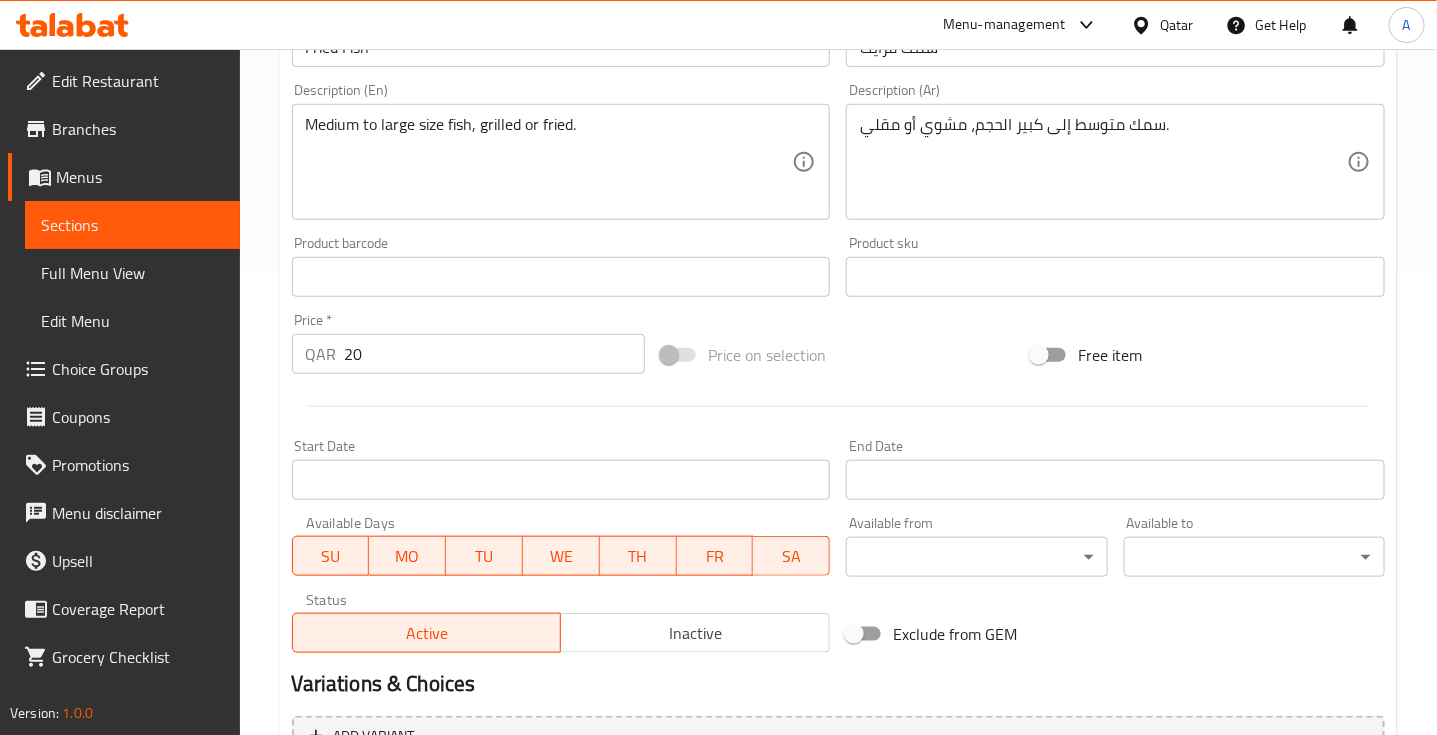 scroll, scrollTop: 710, scrollLeft: 0, axis: vertical 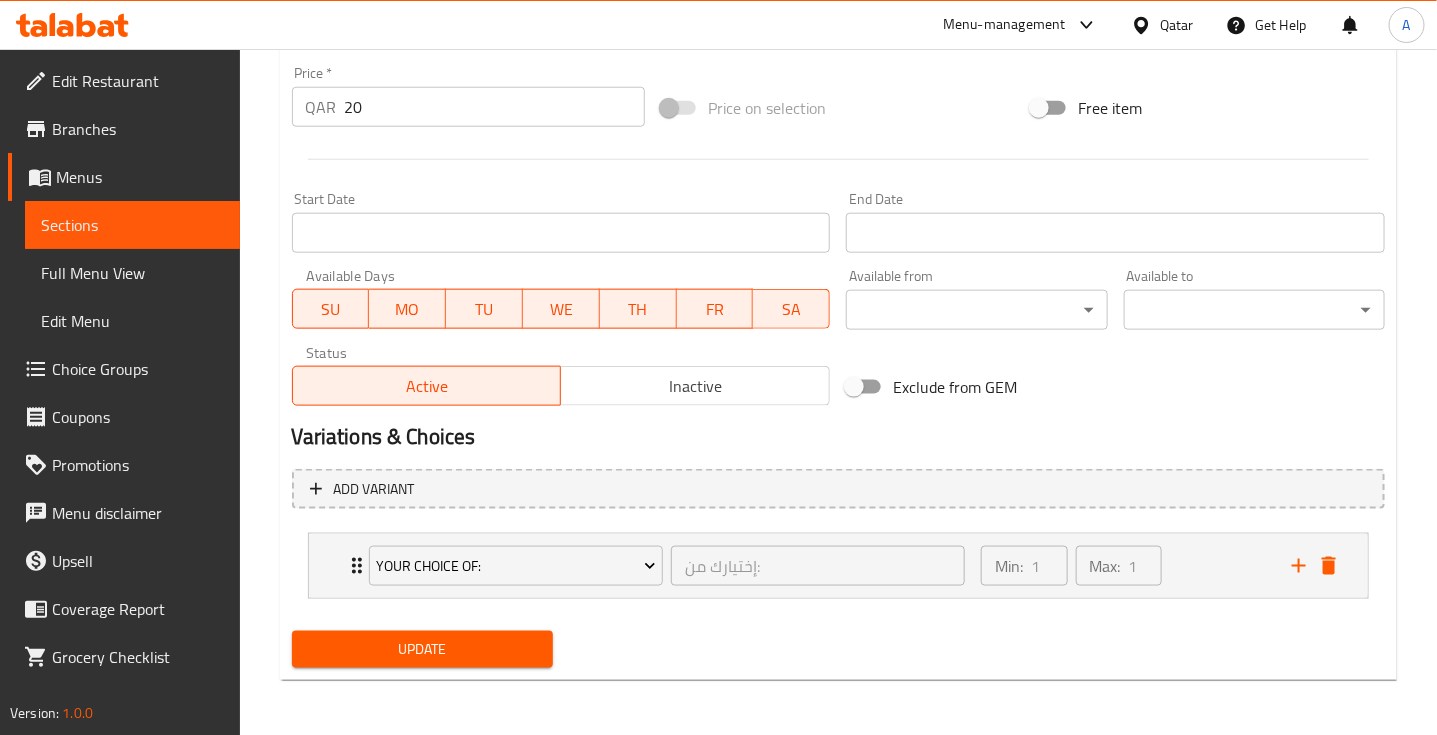 click on "Update" at bounding box center [422, 649] 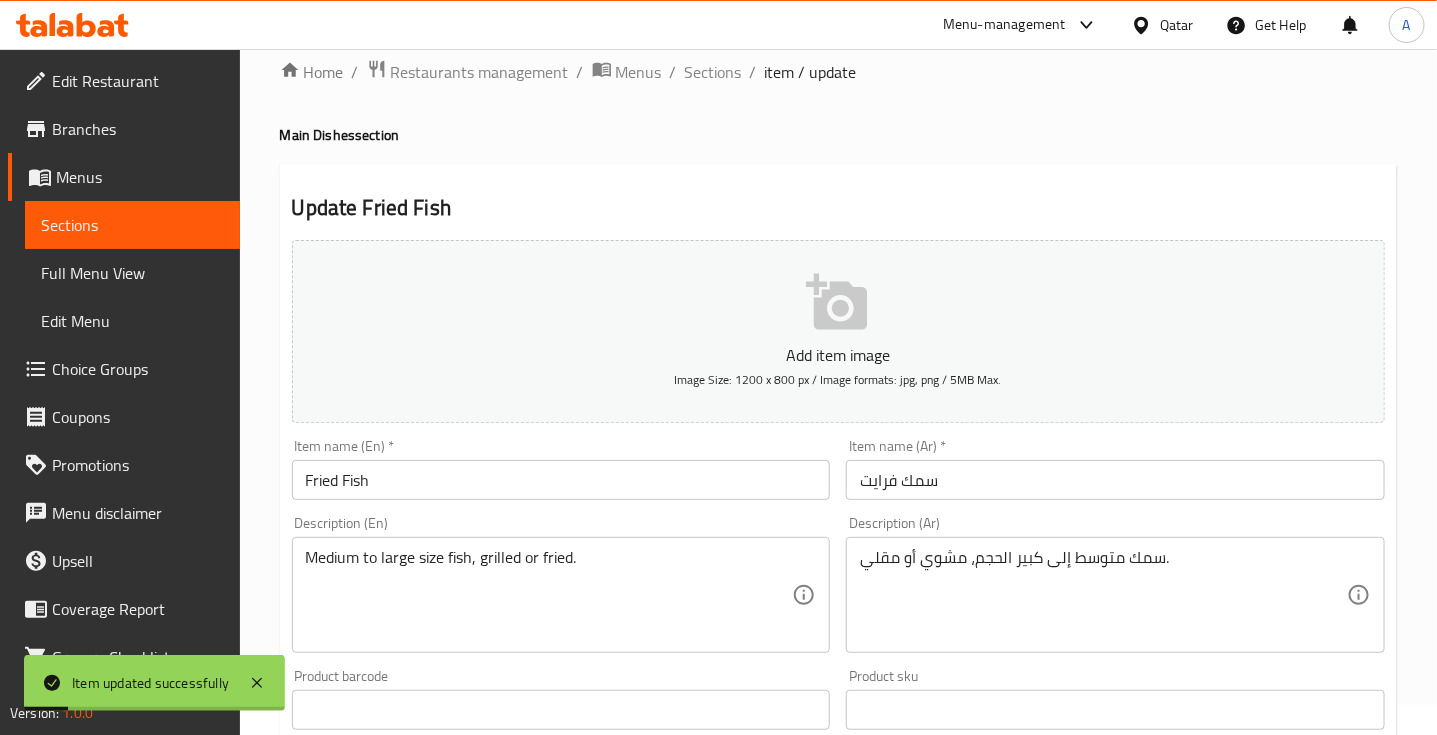 scroll, scrollTop: 0, scrollLeft: 0, axis: both 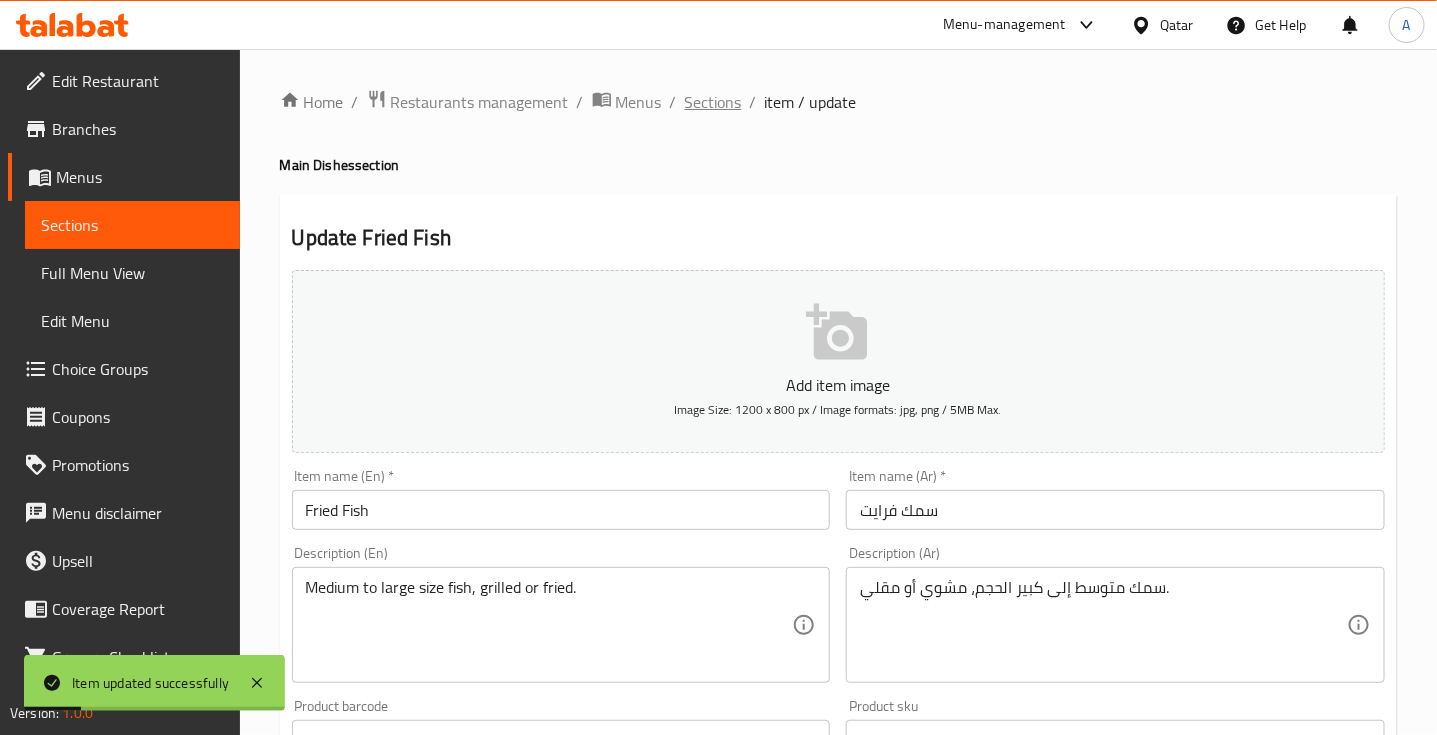 click on "Sections" at bounding box center [713, 102] 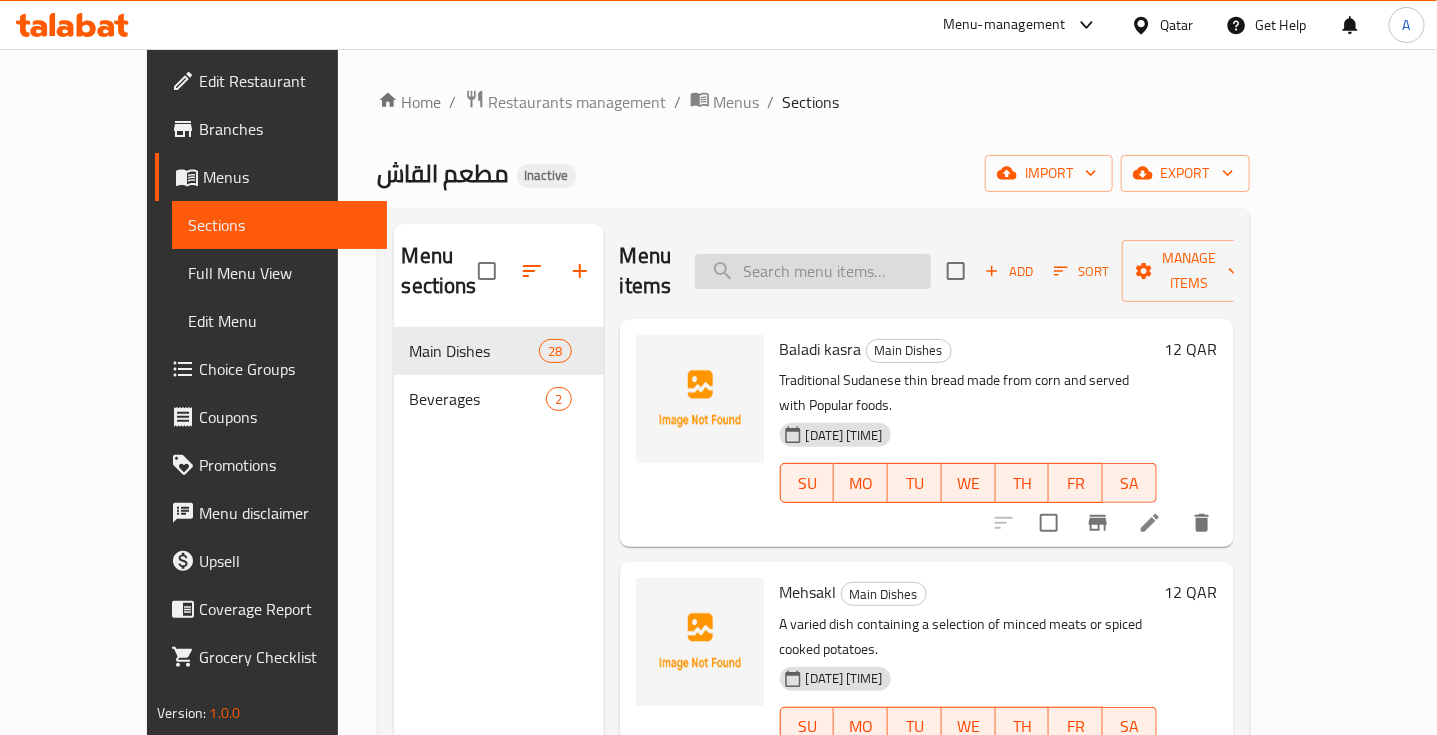 click at bounding box center [813, 271] 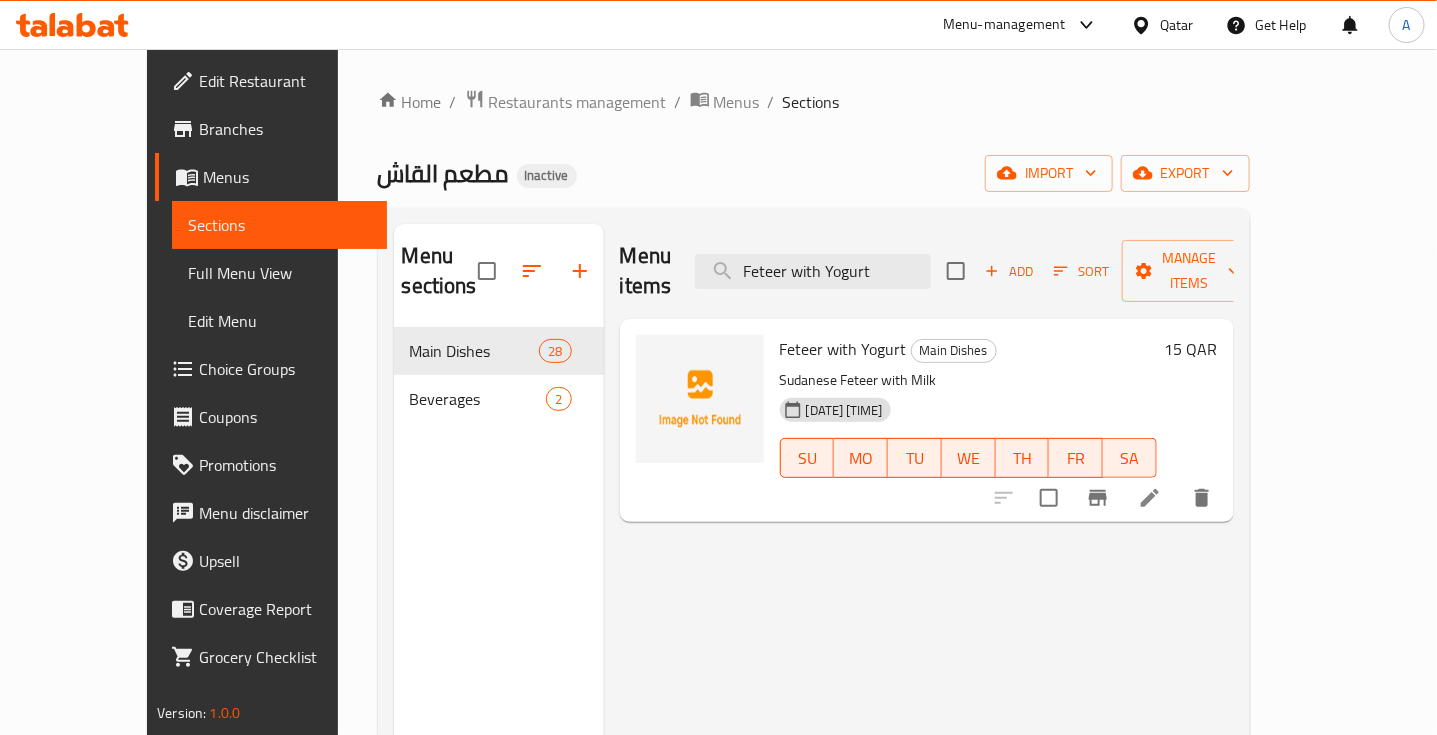 type on "Feteer with Yogurt" 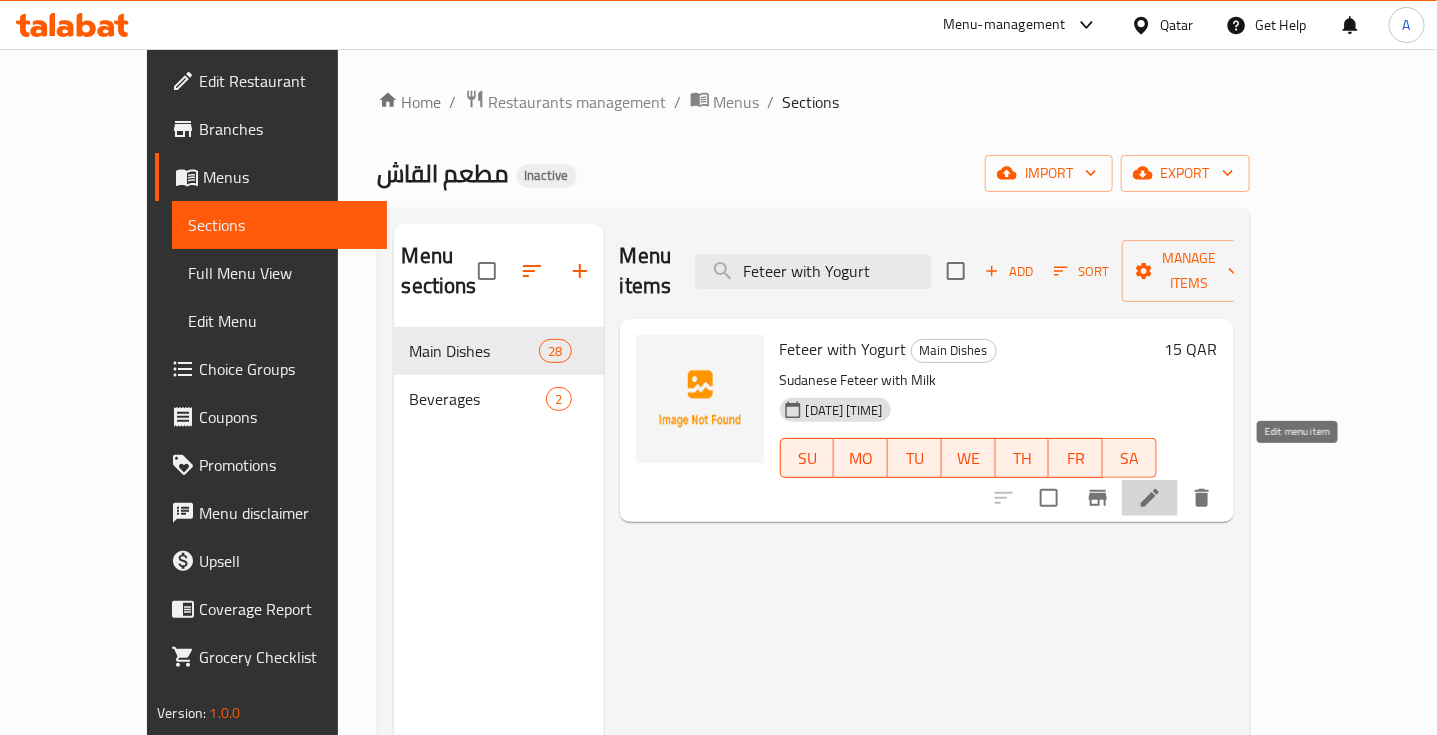 click 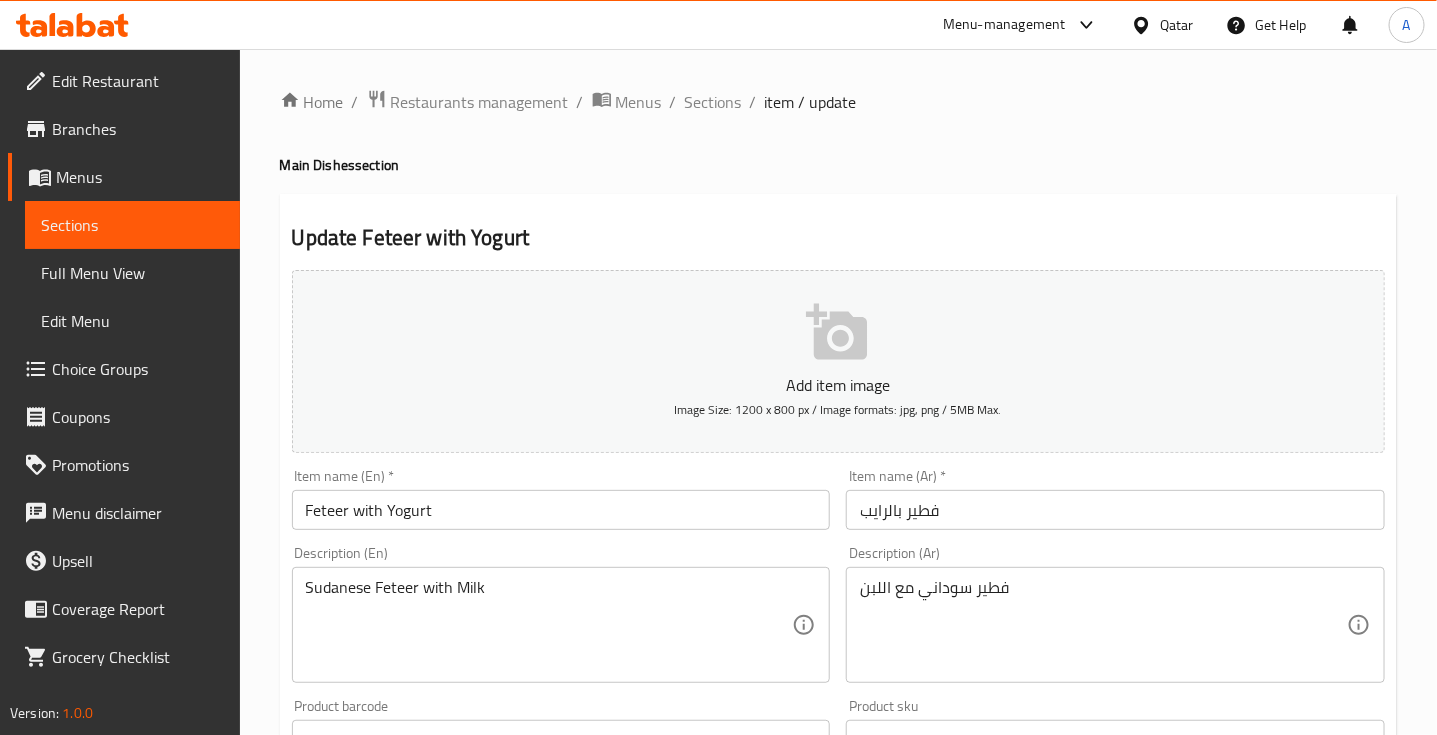 click on "Feteer with Yogurt" at bounding box center [561, 510] 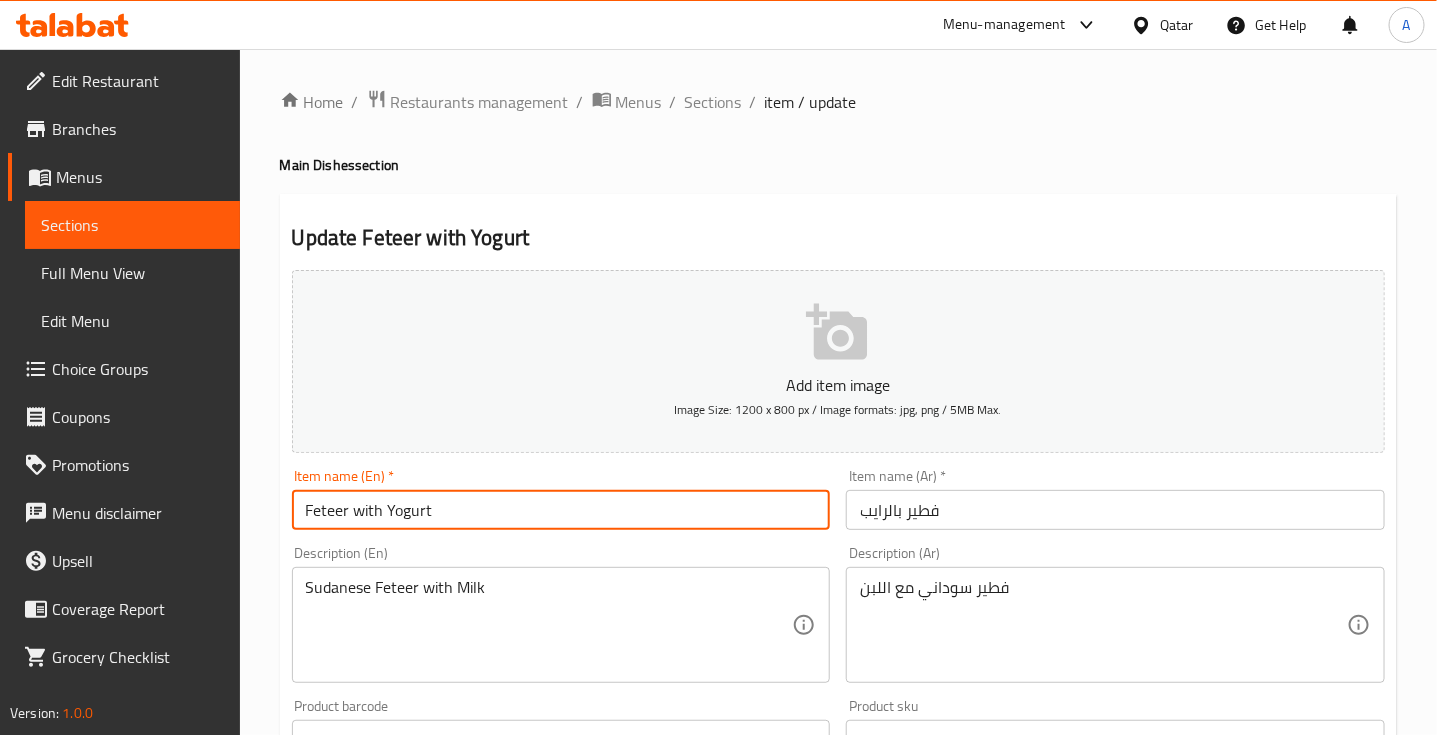 click on "Feteer with Yogurt" at bounding box center [561, 510] 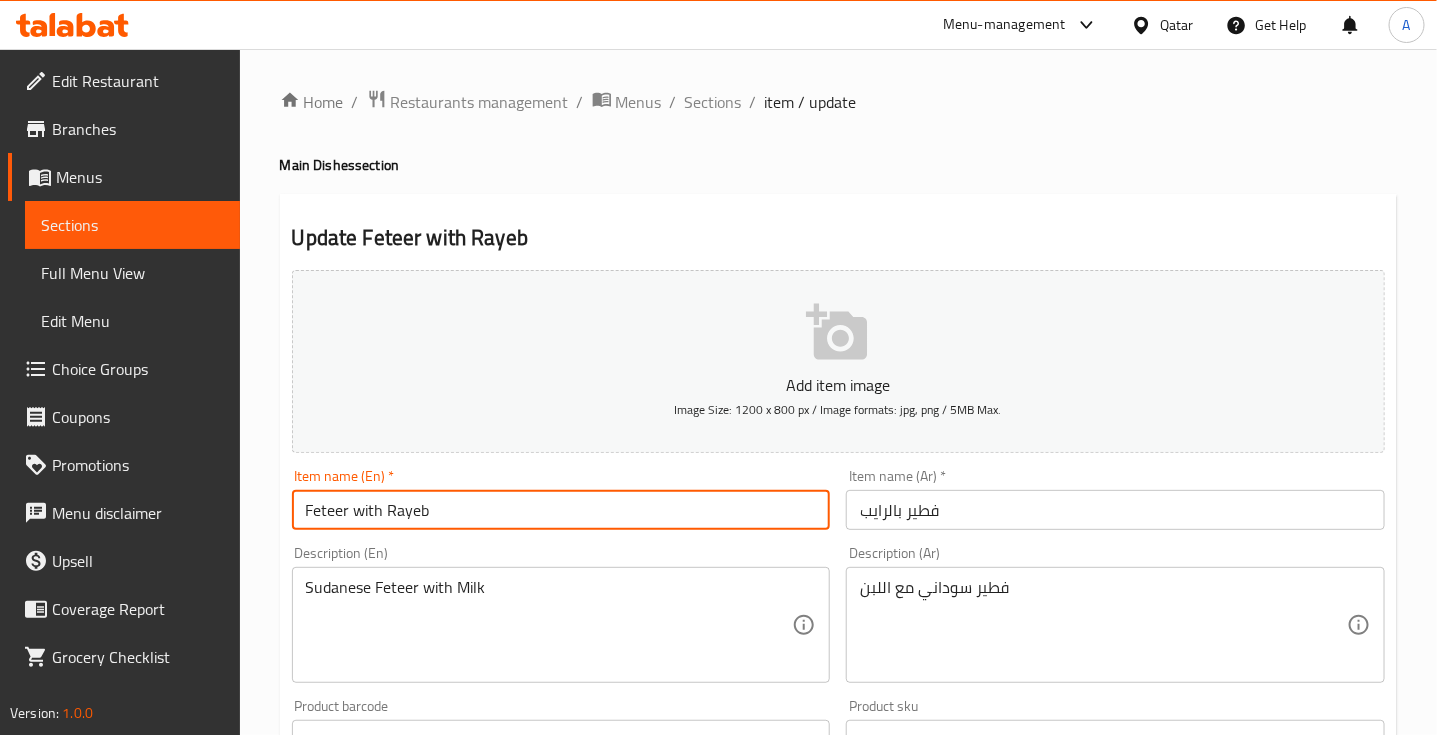 type on "Feteer with Rayeb" 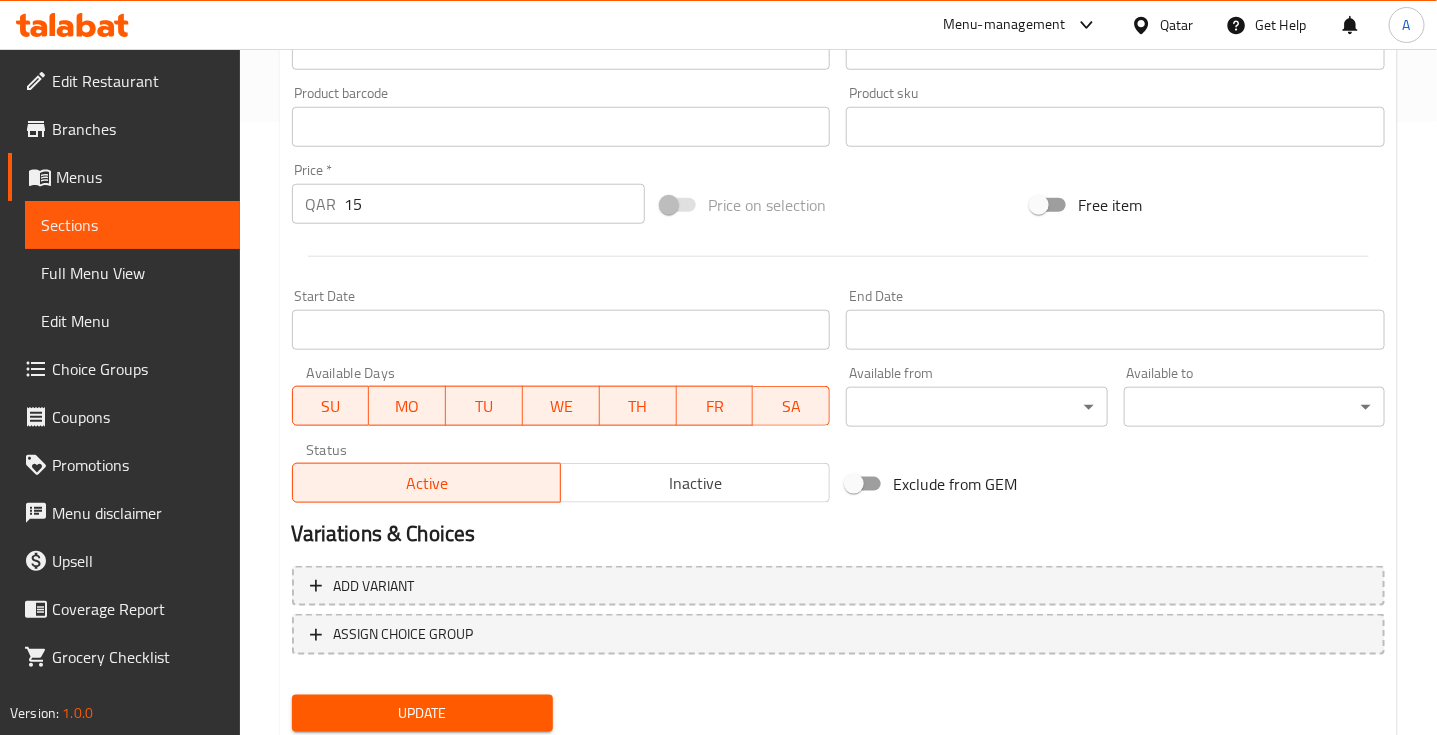 scroll, scrollTop: 675, scrollLeft: 0, axis: vertical 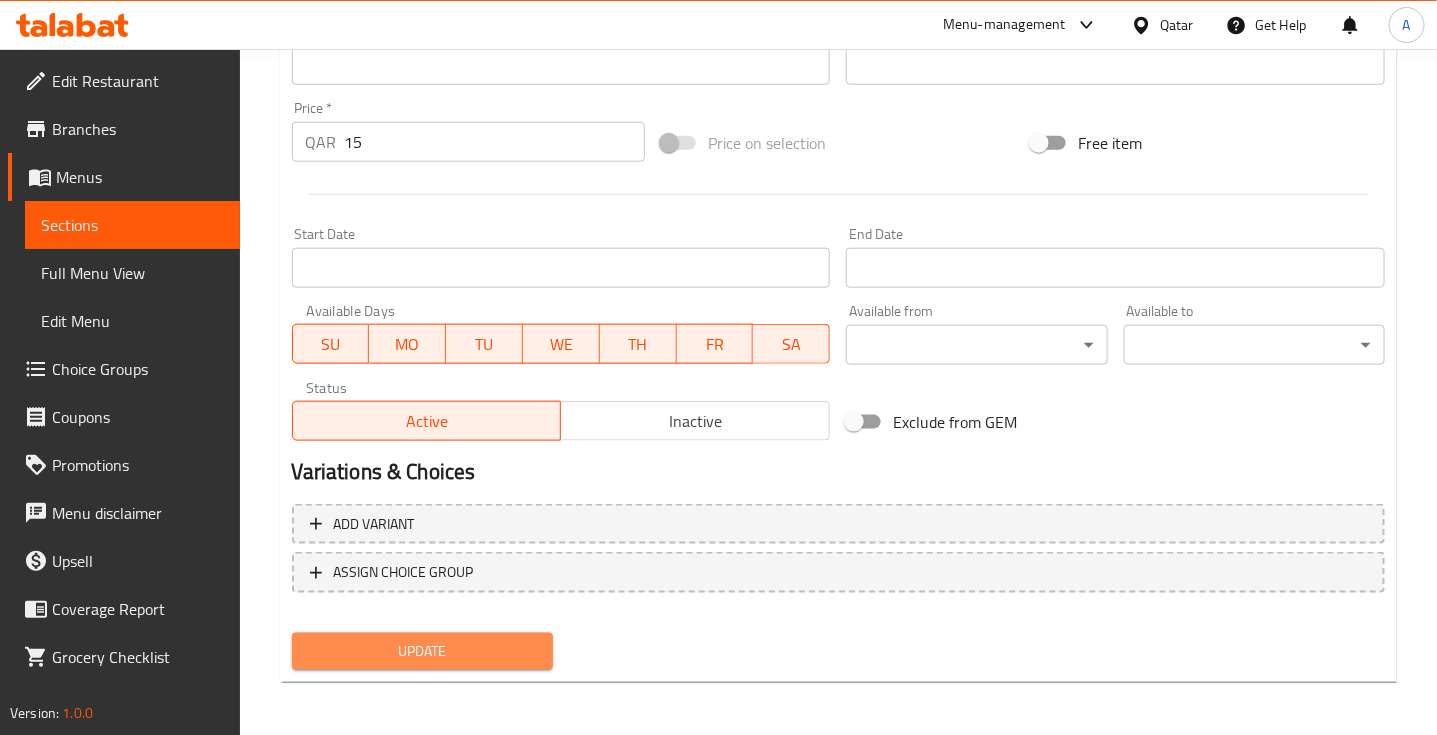 click on "Update" at bounding box center (422, 651) 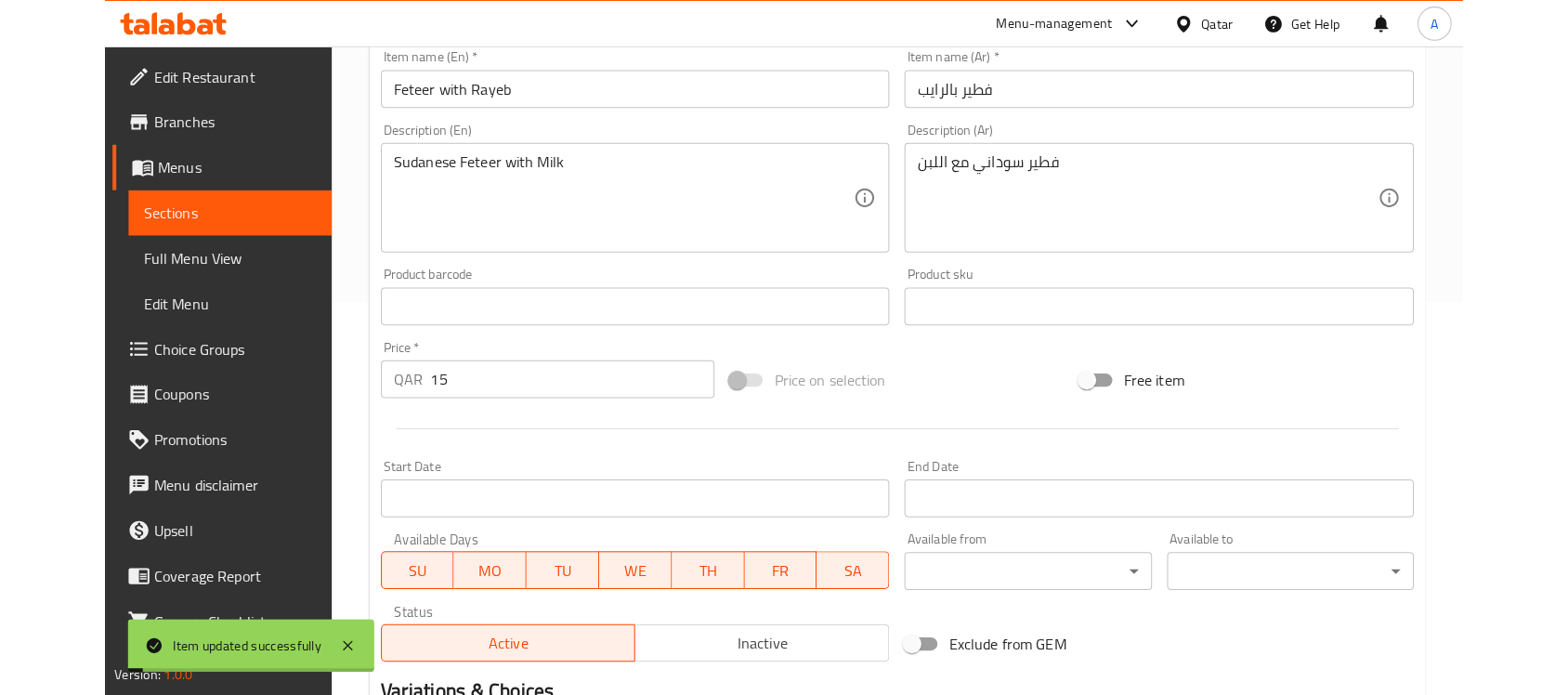 scroll, scrollTop: 0, scrollLeft: 0, axis: both 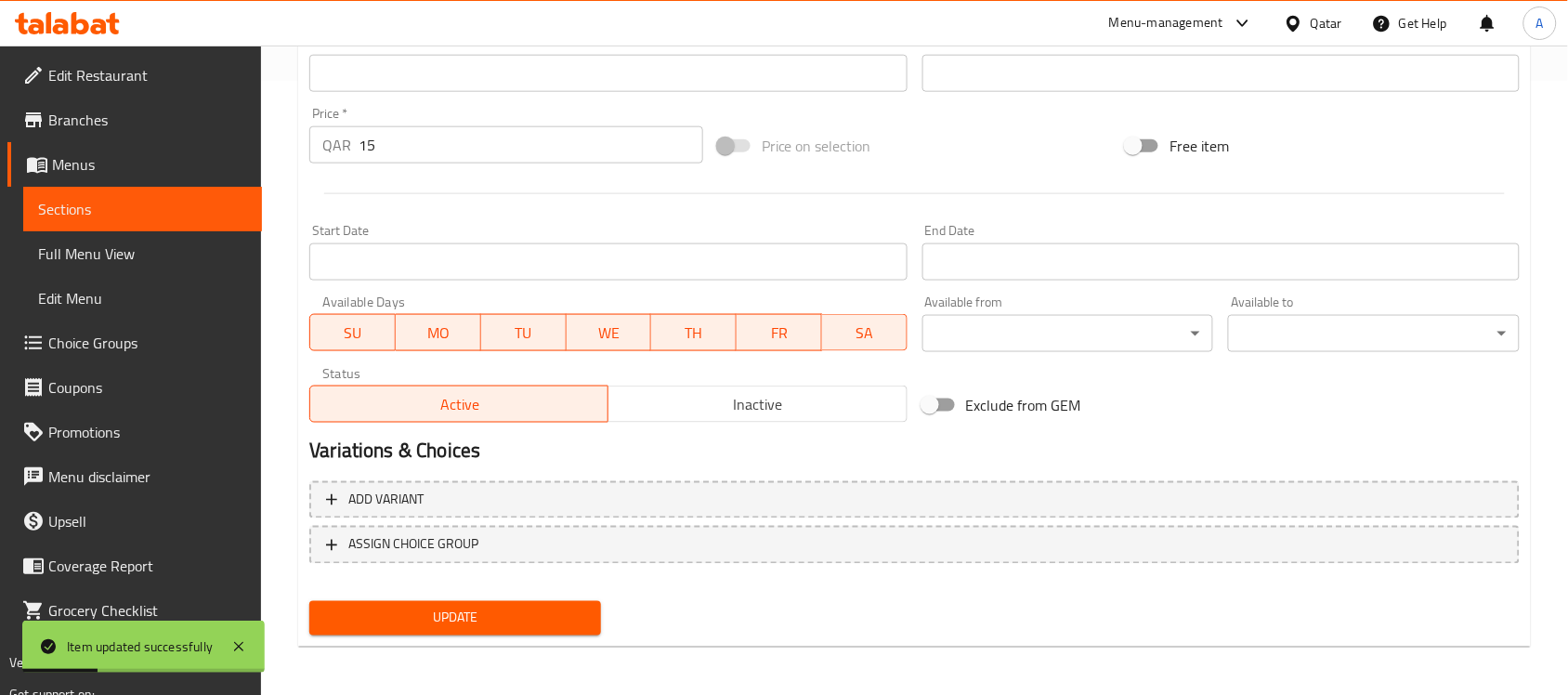 click on "Update" at bounding box center (455, 618) 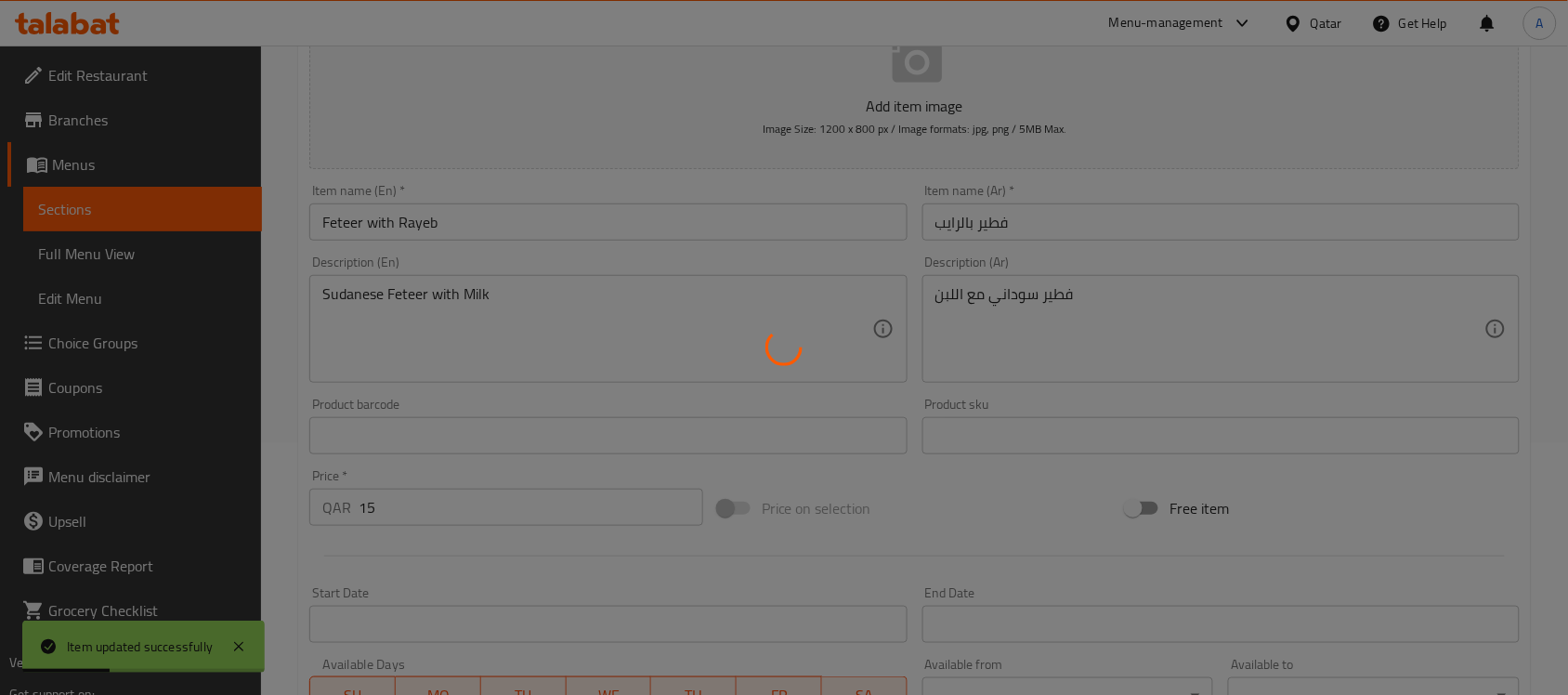 scroll, scrollTop: 0, scrollLeft: 0, axis: both 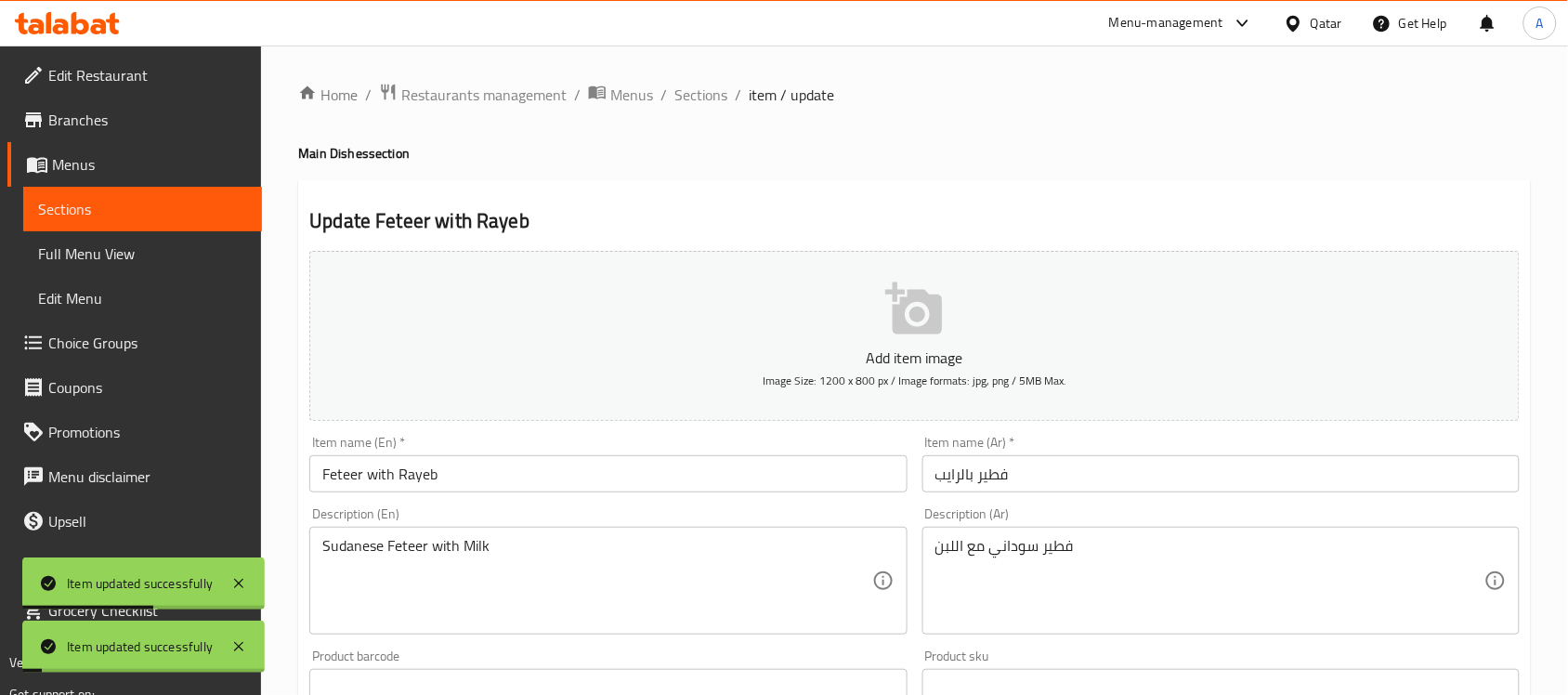 click on "Home / Restaurants management / Menus / Sections / item / update Main Dishes  section Update Feteer with Rayeb Add item image Image Size: 1200 x 800 px / Image formats: jpg, png / 5MB Max. Item name (En)   * Feteer with Rayeb Item name (En)  * Item name (Ar)   * فطير بالرايب Item name (Ar)  * Description (En) Sudanese Feteer with Milk Description (En) Description (Ar) فطير سوداني مع اللبن Description (Ar) Product barcode Product barcode Product sku Product sku Price   * QAR 15 Price  * Price on selection Free item Start Date Start Date End Date End Date Available Days SU MO TU WE TH FR SA Available from ​ ​ Available to ​ ​ Status Active Inactive Exclude from GEM Variations & Choices Add variant ASSIGN CHOICE GROUP Update" at bounding box center [914, 679] 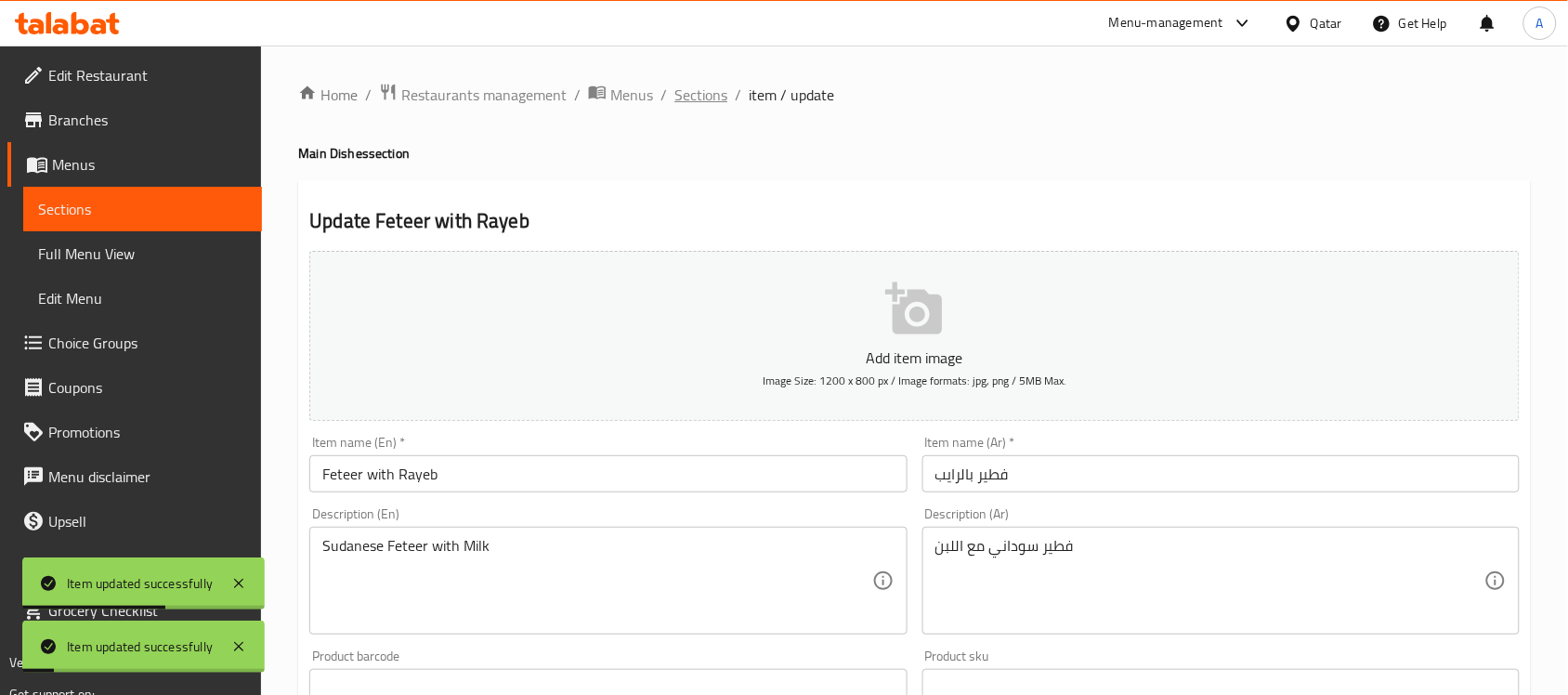 click on "Sections" at bounding box center (700, 95) 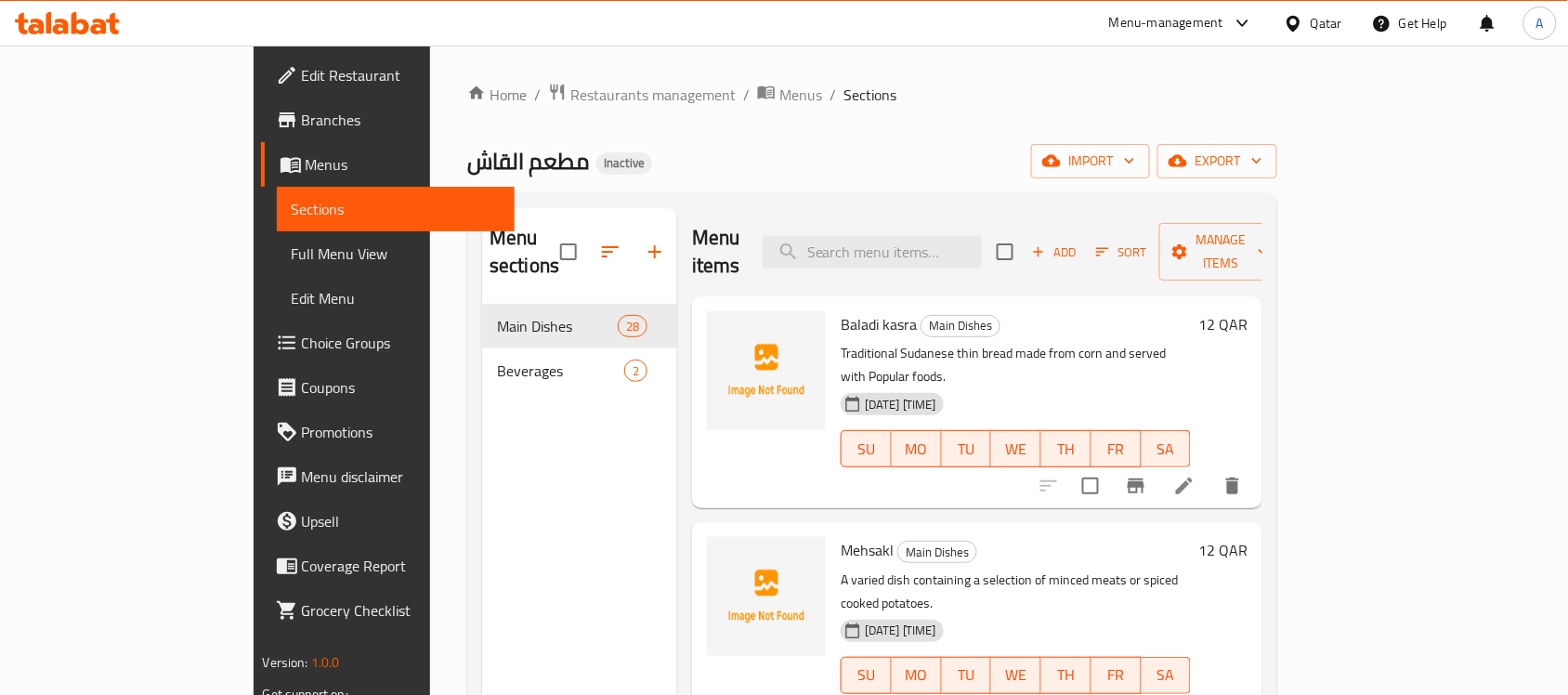 click on "Full Menu View" at bounding box center (396, 254) 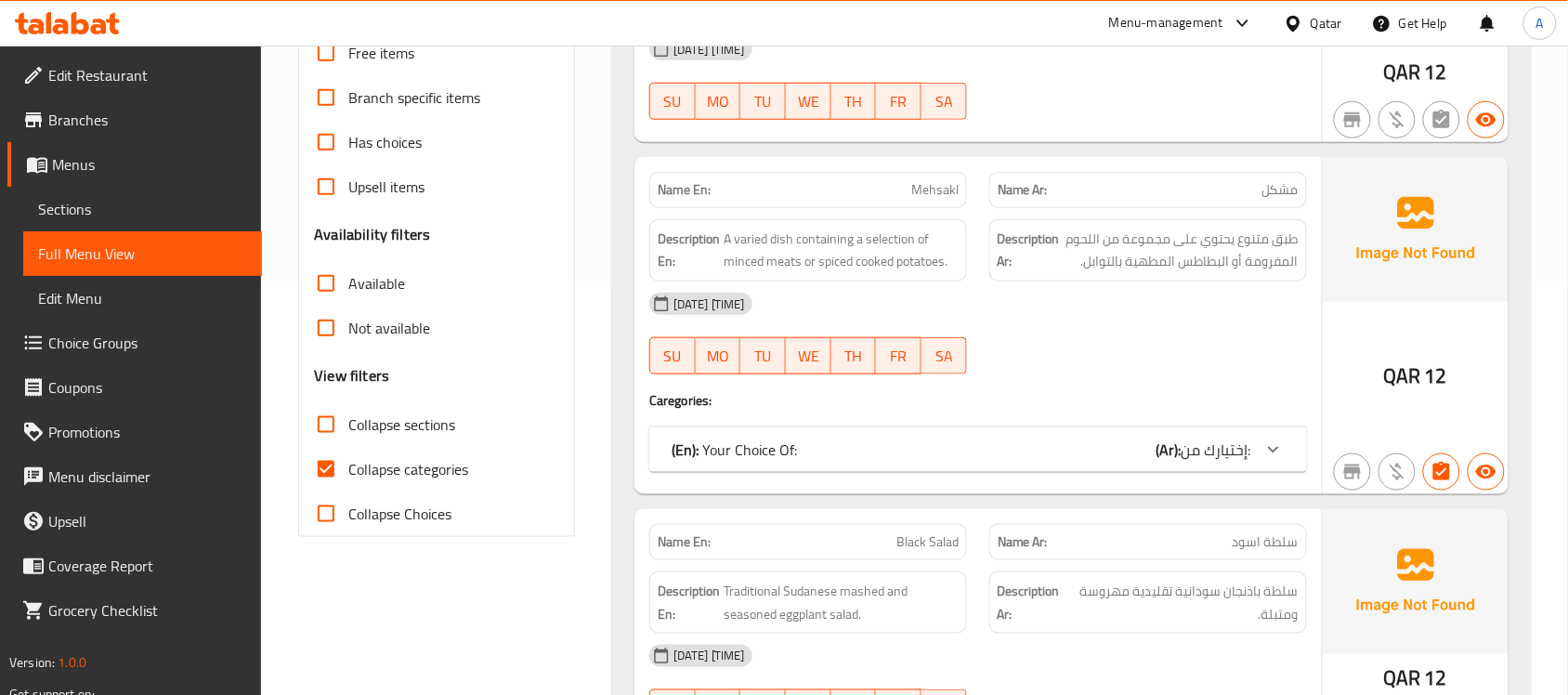 scroll, scrollTop: 465, scrollLeft: 0, axis: vertical 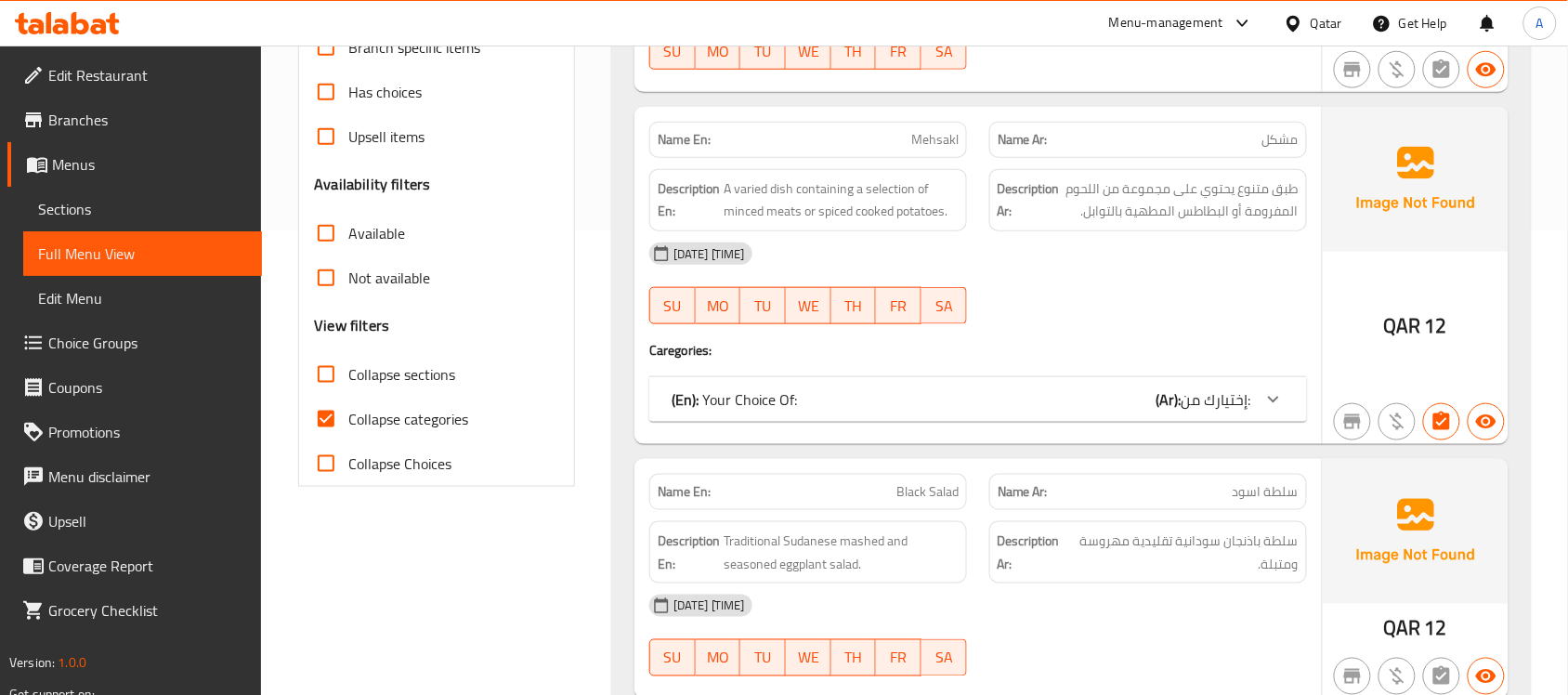click on "Collapse categories" at bounding box center [385, 419] 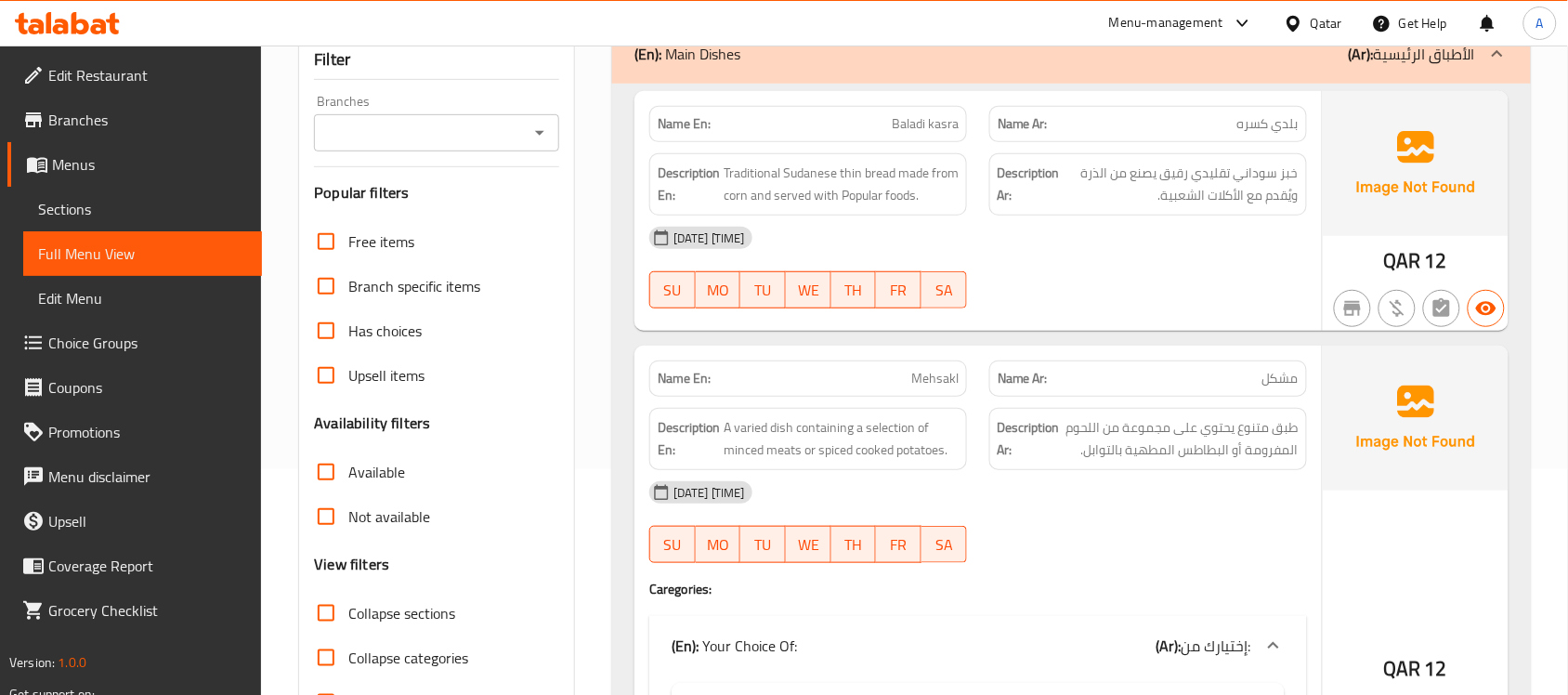 scroll, scrollTop: 0, scrollLeft: 0, axis: both 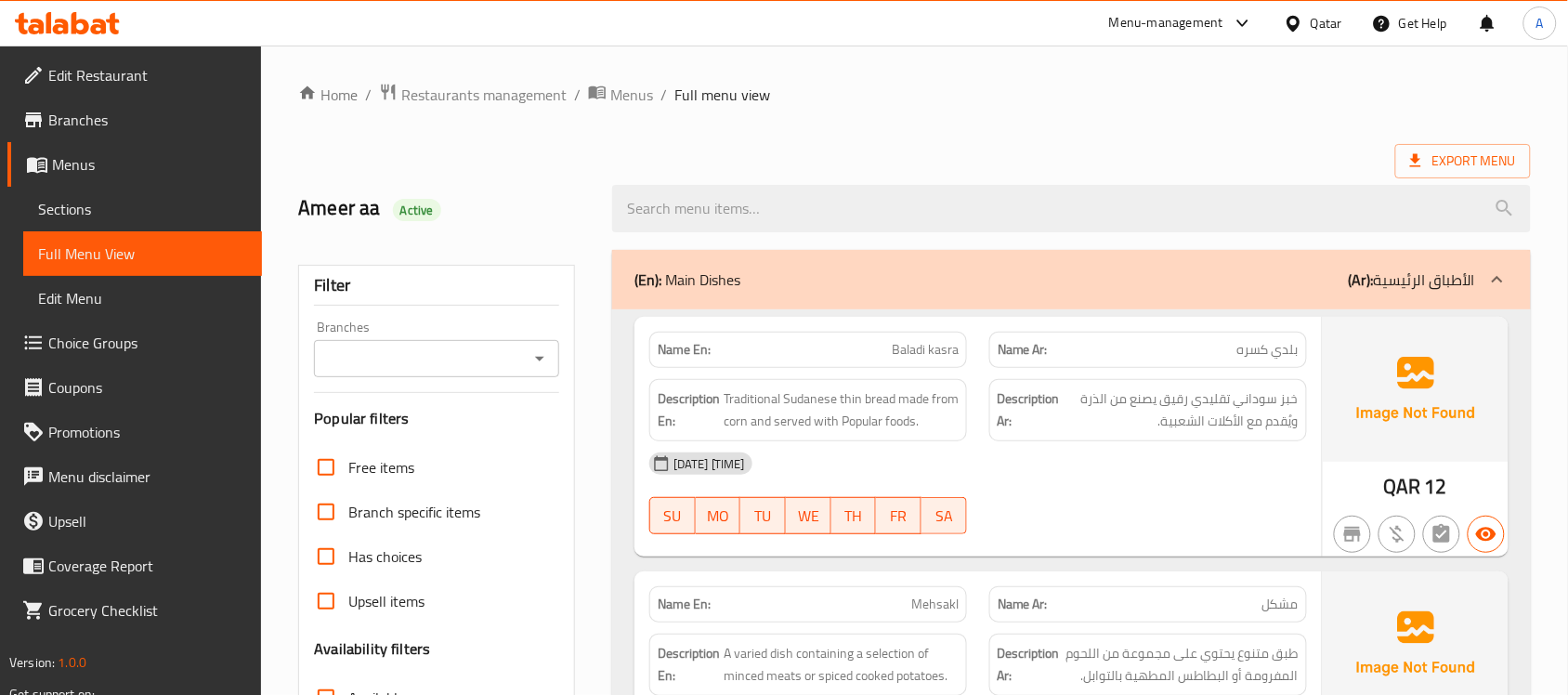 click on "Home / Restaurants management / Menus / Full menu view" at bounding box center (914, 95) 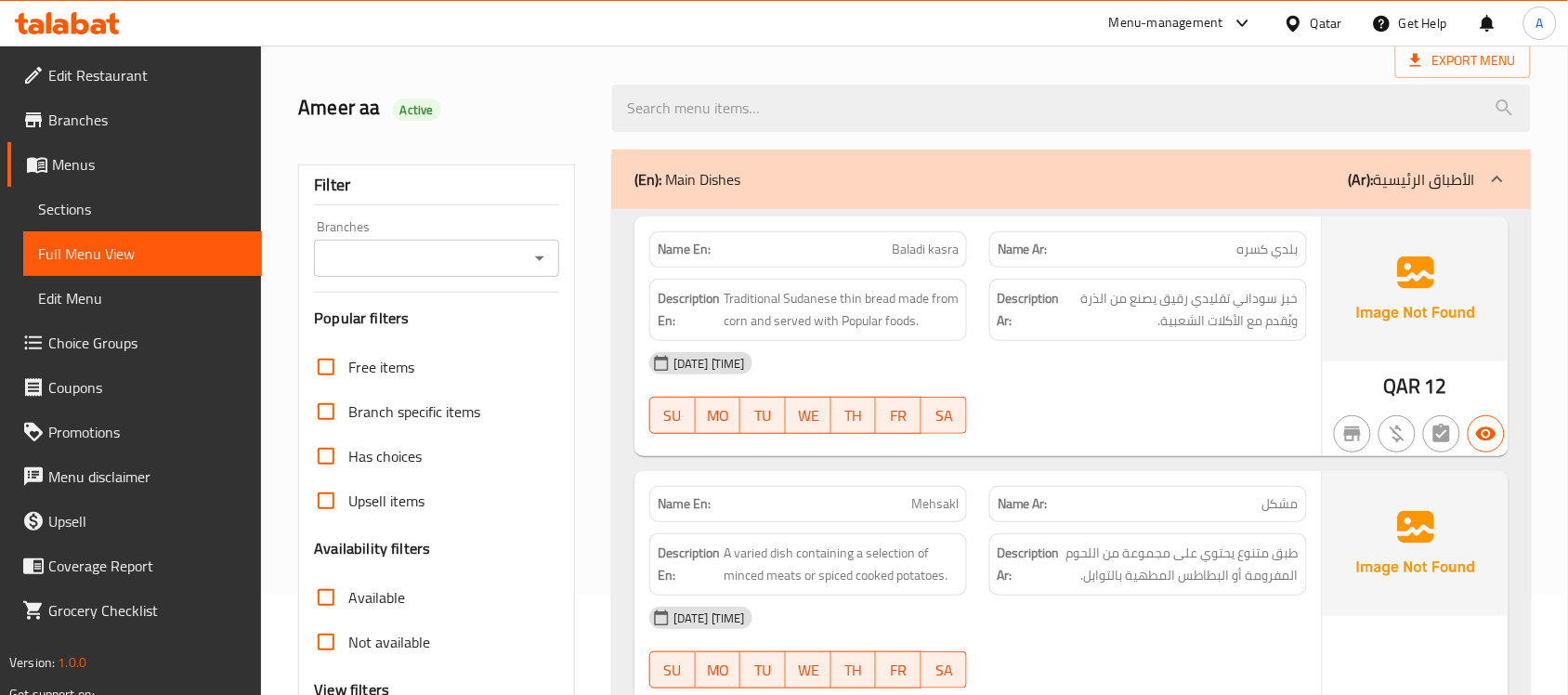 scroll, scrollTop: 0, scrollLeft: 0, axis: both 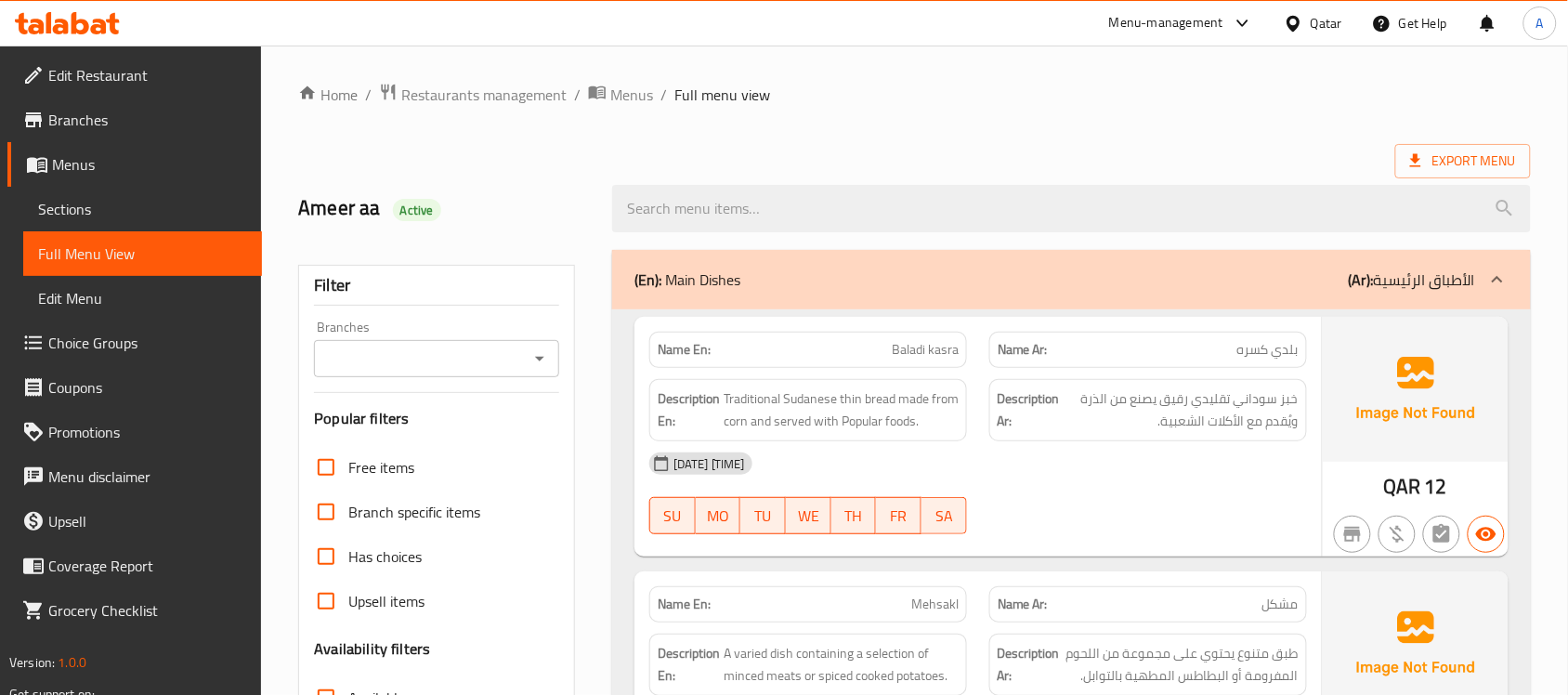 click on "Home / Restaurants management / Menus / Full menu view Export Menu [FIRST] [LAST]   Active Filter Branches Branches Popular filters Free items Branch specific items Has choices Upsell items Availability filters Available Not available View filters Collapse sections Collapse categories Collapse Choices (En):   Main Dishes (Ar): الأطباق الرئيسية Name En: Baladi kasra Name Ar: بلدي كسره Description En: Traditional Sudanese thin bread made from corn and served with Popular foods. Description Ar: خبز سوداني تقليدي رقيق يصنع من الذرة ويُقدم مع الأكلات الشعبية. [DATE] [TIME] SU MO TU WE TH FR SA QAR 12 Name En: Mehsakl Name Ar: مشكل Description En: A varied dish containing a selection of minced meats or spiced cooked potatoes. Description Ar: طبق متنوع يحتوي على مجموعة من اللحوم المفرومة أو البطاطس المطهية بالتوابل. [DATE] [TIME] SU MO TU WE TH FR SA Caregories: (En):   0" at bounding box center [914, 4415] 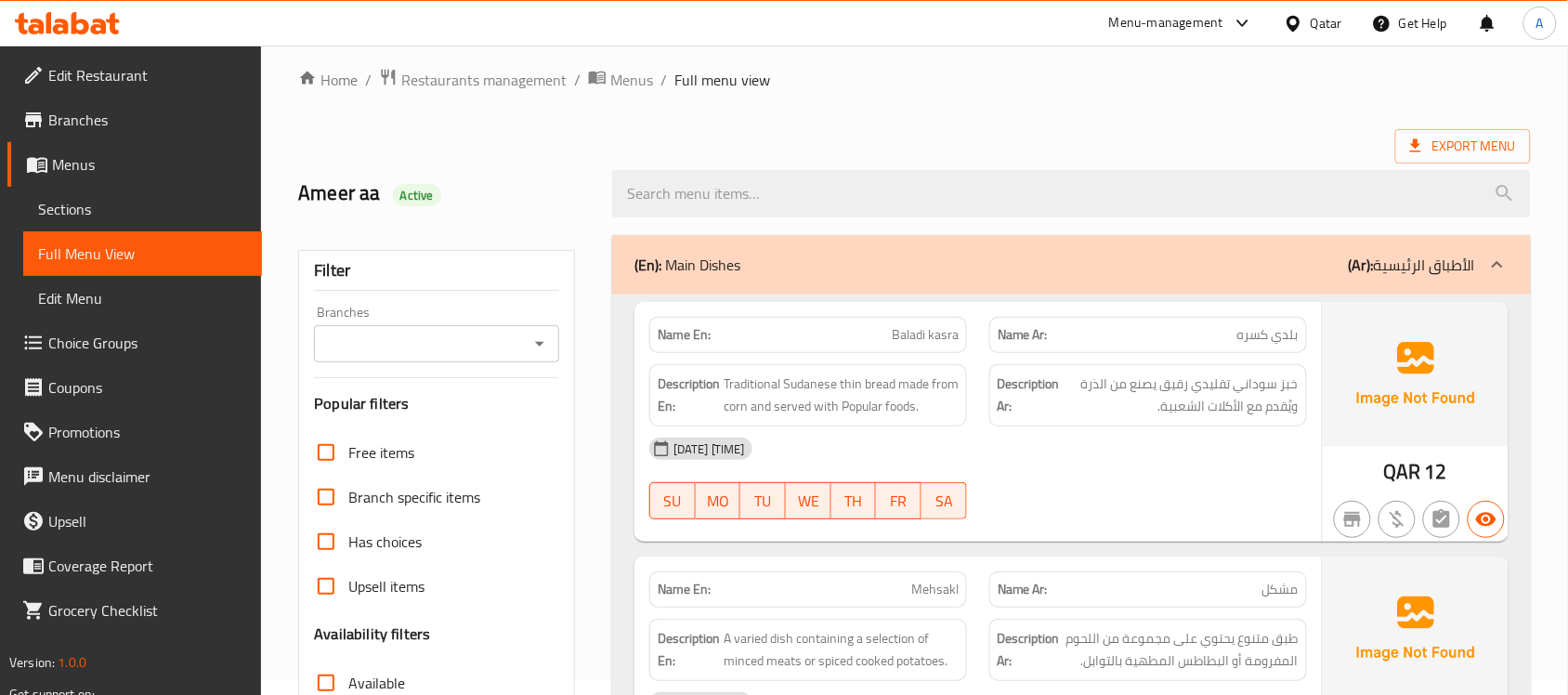 scroll, scrollTop: 0, scrollLeft: 0, axis: both 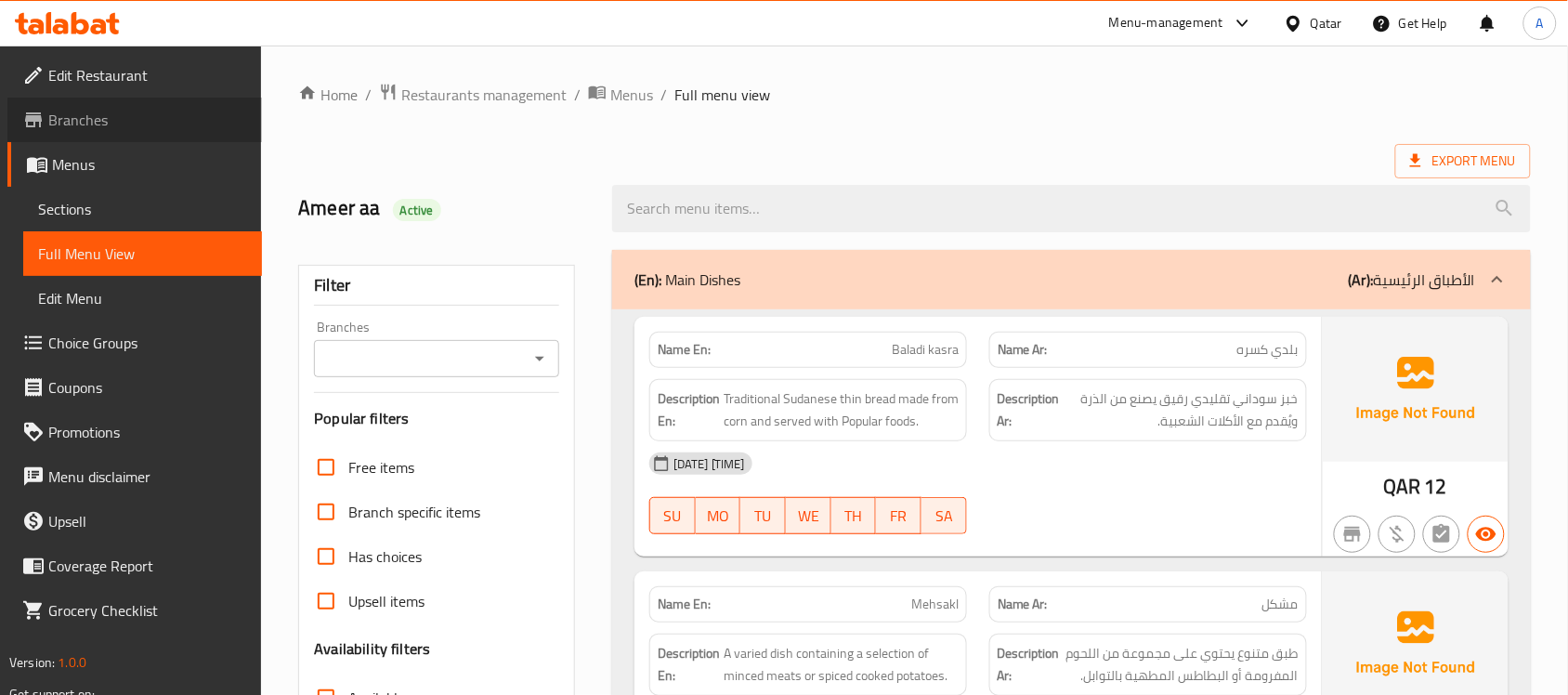click on "Branches" at bounding box center (148, 120) 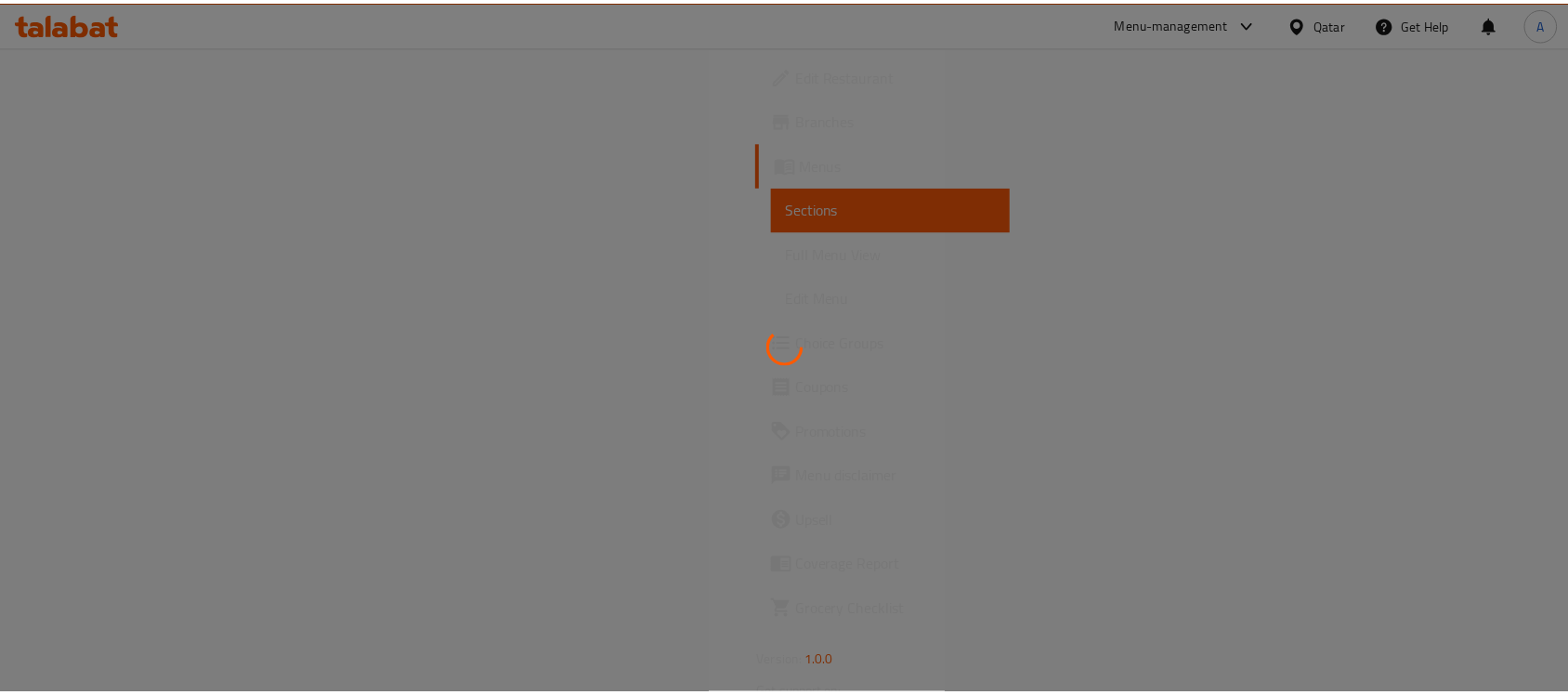 scroll, scrollTop: 0, scrollLeft: 0, axis: both 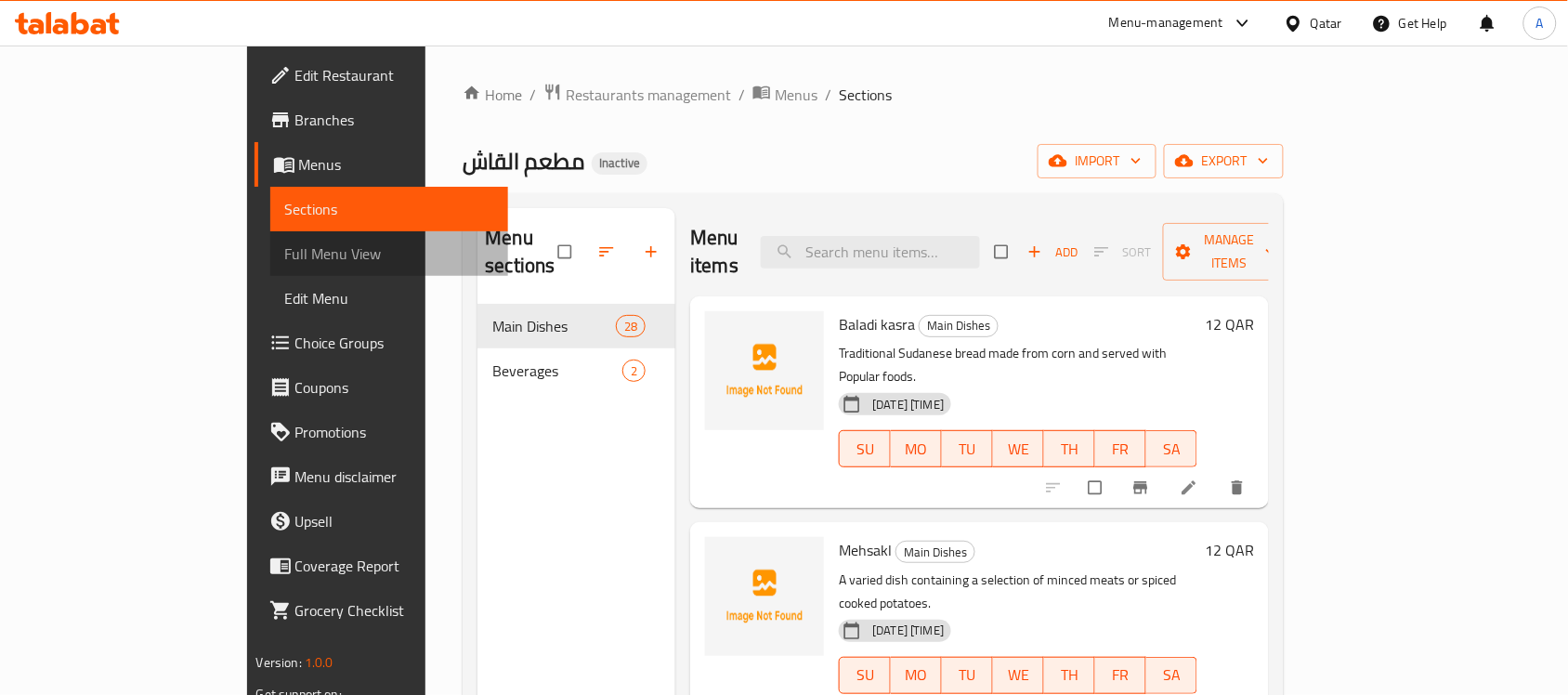 drag, startPoint x: 127, startPoint y: 261, endPoint x: 274, endPoint y: 283, distance: 148.6371 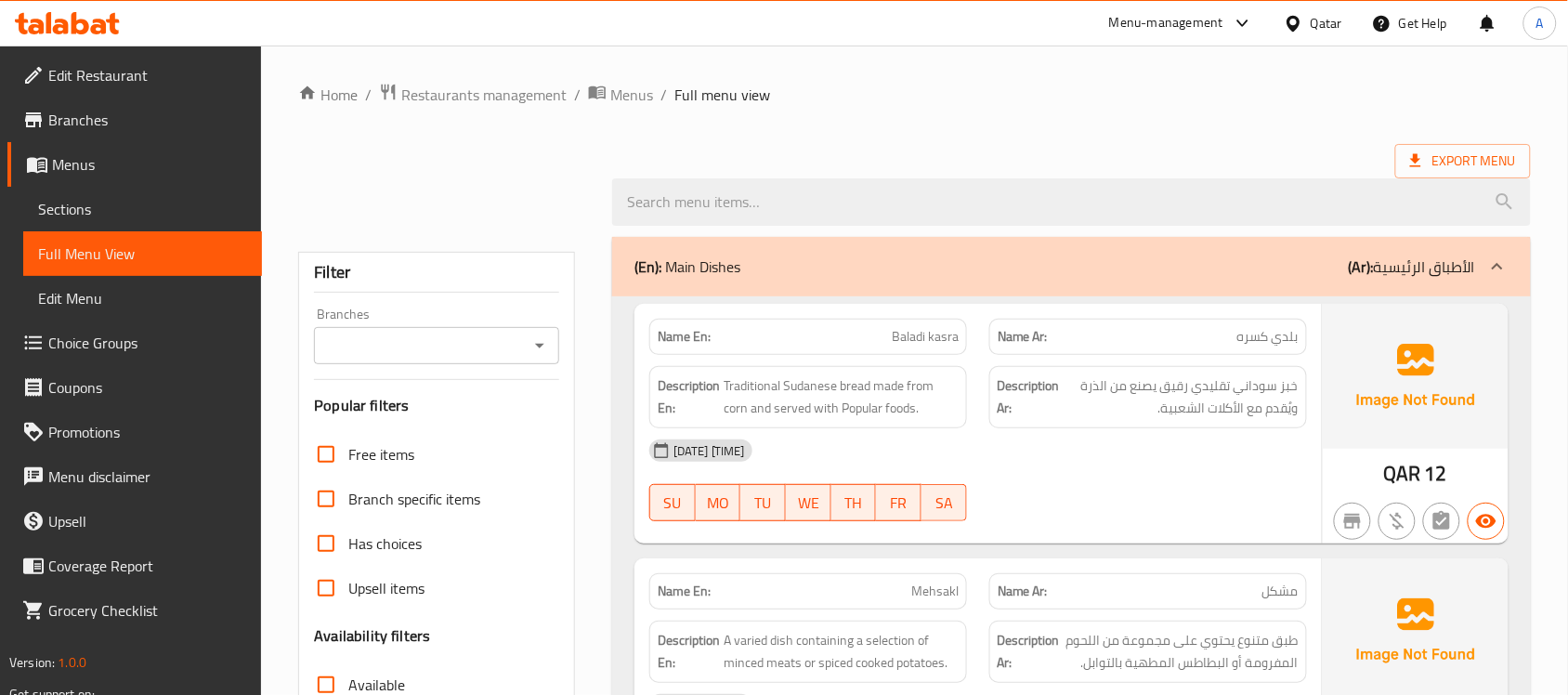 click on "Home / Restaurants management / Menus / Full menu view Export Menu Filter Branches Branches Popular filters Free items Branch specific items Has choices Upsell items Availability filters Available Not available View filters Collapse sections Collapse categories Collapse Choices (En):   Main Dishes (Ar): الأطباق الرئيسية Name En: Baladi kasra Name Ar: بلدي كسره Description En: Traditional Sudanese bread made from corn and served with Popular foods. Description Ar: خبز سوداني تقليدي رقيق يصنع من الذرة ويُقدم مع الأكلات الشعبية. 06-08-2025 04:04 PM SU MO TU WE TH FR SA QAR 12 Name En: Mehsakl Name Ar: مشكل Description En: A varied dish containing a selection of minced meats or spiced cooked potatoes. Description Ar: طبق متنوع يحتوي على مجموعة من اللحوم المفرومة أو البطاطس المطهية بالتوابل. 06-08-2025 04:04 PM SU MO TU WE TH FR SA Caregories: (En):   Your Choice Of: (Ar): 0" at bounding box center (914, 4097) 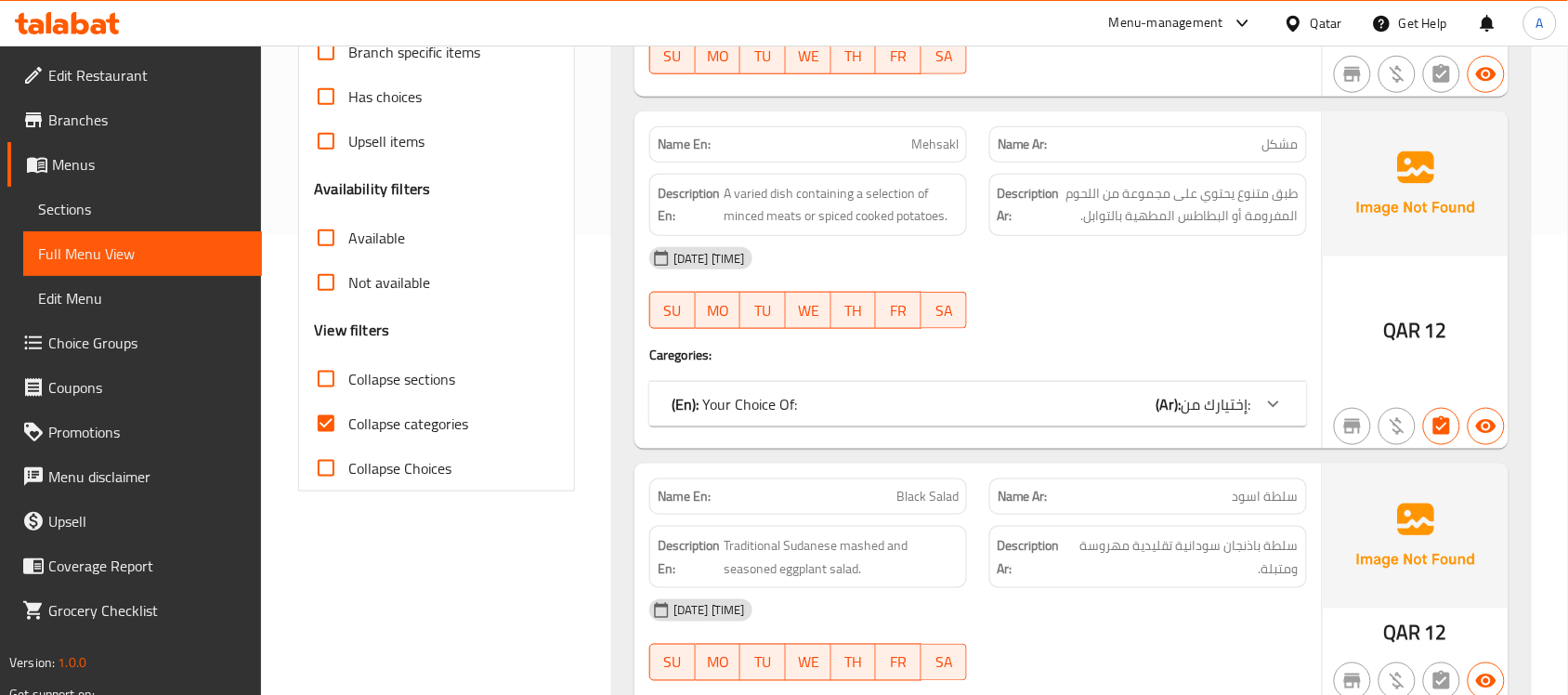 scroll, scrollTop: 465, scrollLeft: 0, axis: vertical 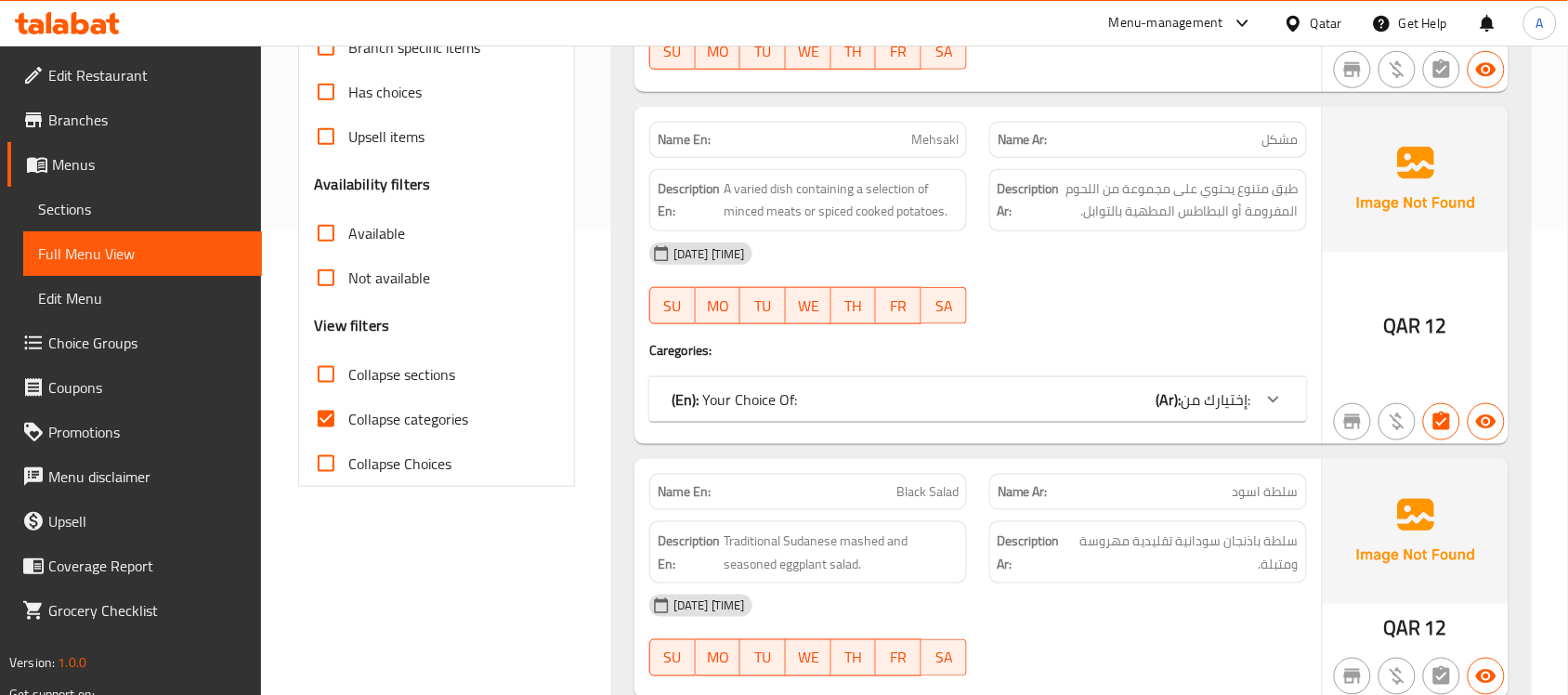 click on "Collapse categories" at bounding box center (326, 419) 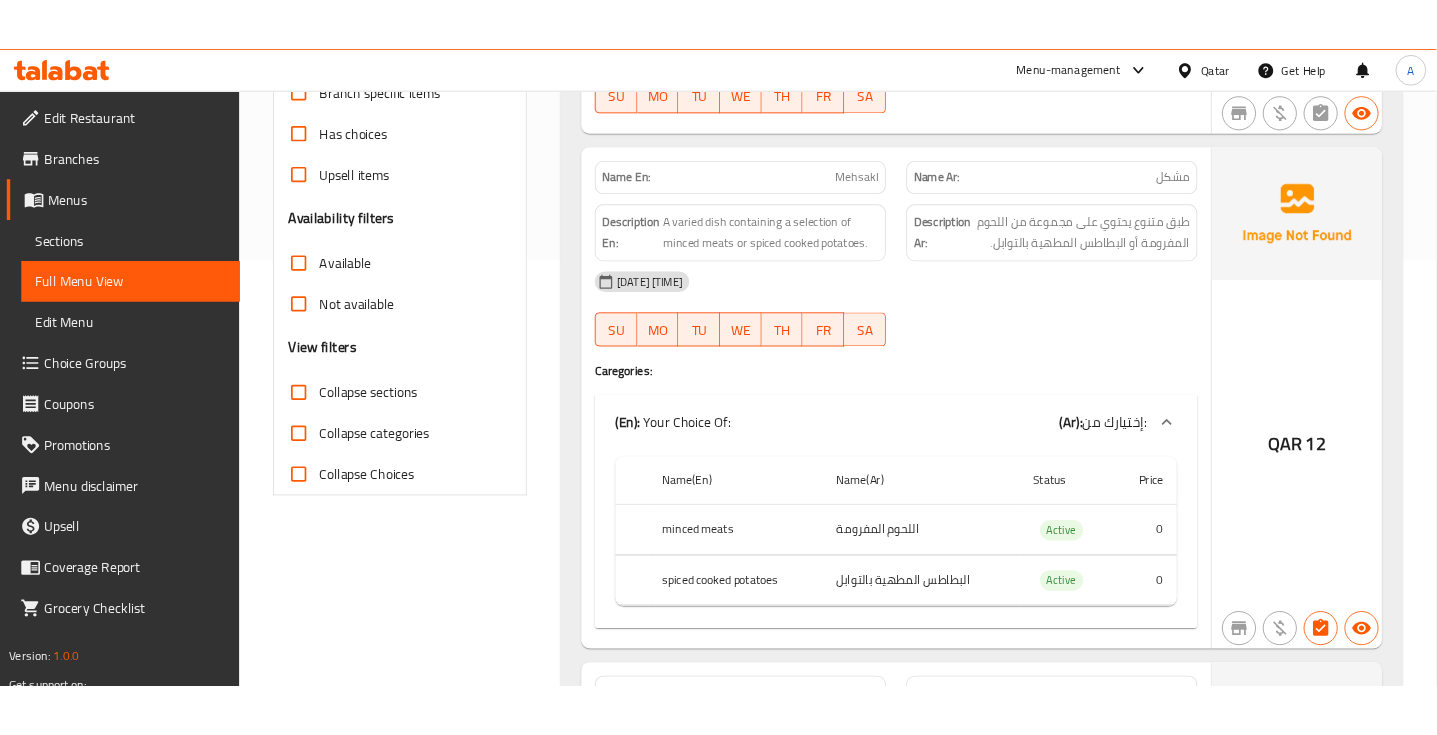 scroll, scrollTop: 0, scrollLeft: 0, axis: both 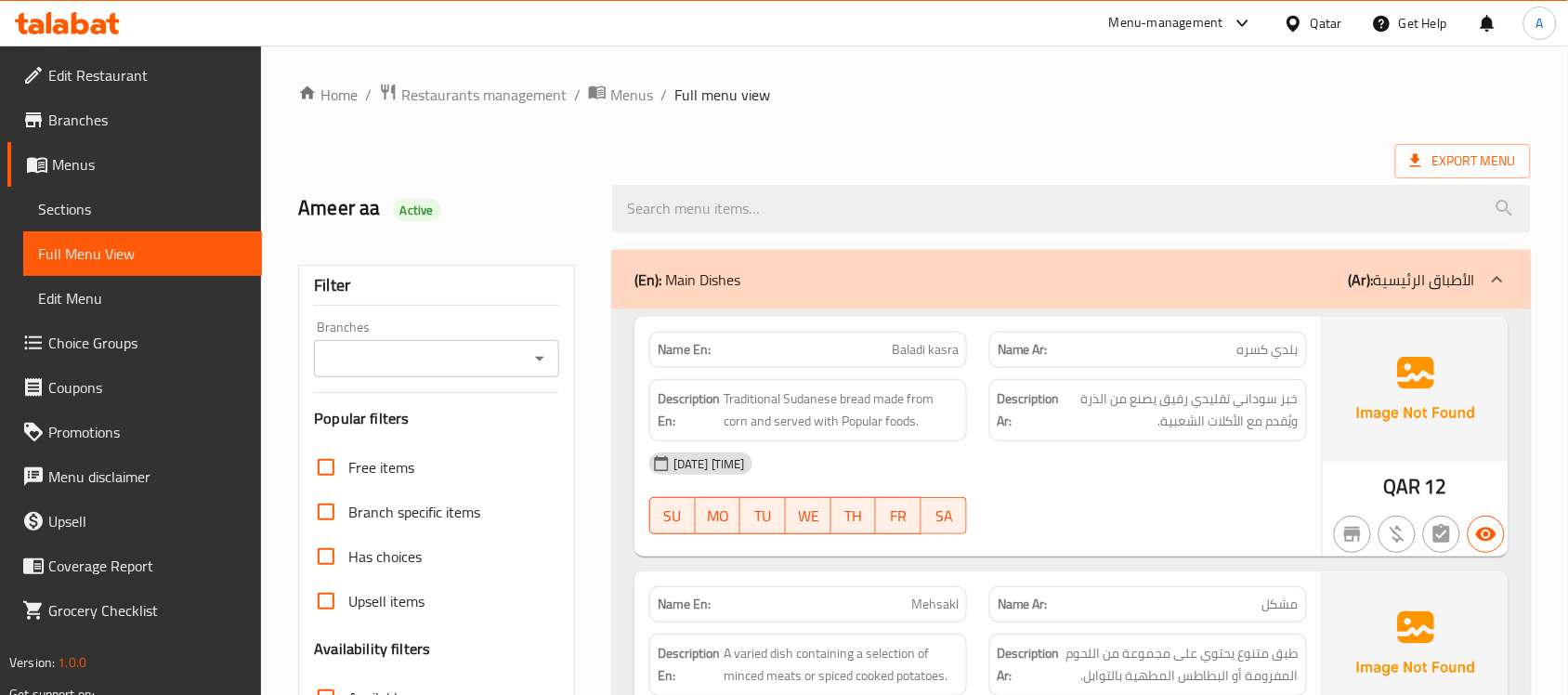 click on "Home / Restaurants management / Menus / Full menu view Export Menu Ameer aa   Active Filter Branches Branches Popular filters Free items Branch specific items Has choices Upsell items Availability filters Available Not available View filters Collapse sections Collapse categories Collapse Choices (En):   Main Dishes (Ar): الأطباق الرئيسية Name En: Baladi kasra Name Ar: بلدي كسره Description En: Traditional Sudanese bread made from corn and served with Popular foods. Description Ar: خبز سوداني تقليدي رقيق يصنع من الذرة ويُقدم مع الأكلات الشعبية. 06-08-2025 04:04 PM SU MO TU WE TH FR SA QAR 12 Name En: Mehsakl Name Ar: مشكل Description En: A varied dish containing a selection of minced meats or spiced cooked potatoes. Description Ar: طبق متنوع يحتوي على مجموعة من اللحوم المفرومة أو البطاطس المطهية بالتوابل. 06-08-2025 04:04 PM SU MO TU WE TH FR SA Caregories: (En):   (Ar):" at bounding box center [914, 4415] 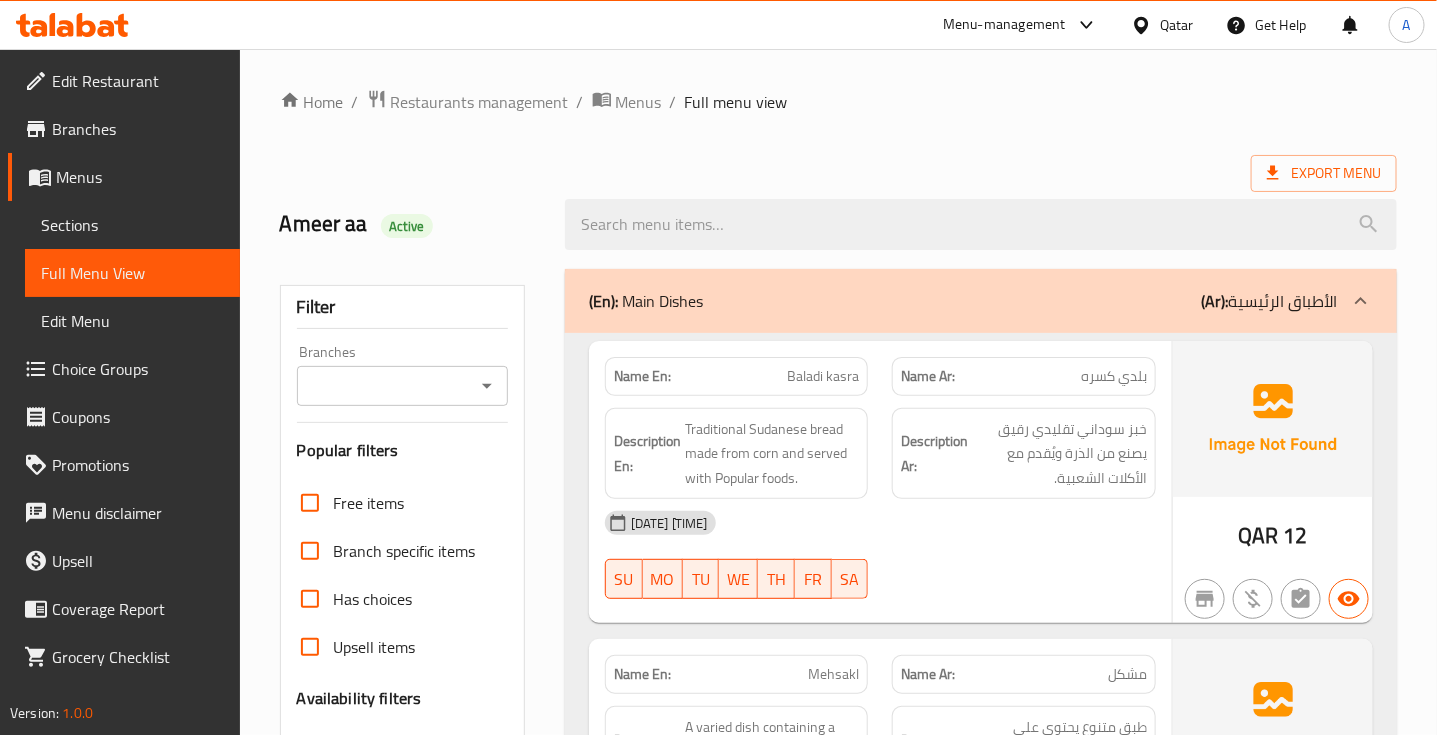 click on "Home / Restaurants management / Menus / Full menu view Export Menu Ameer aa   Active Filter Branches Branches Popular filters Free items Branch specific items Has choices Upsell items Availability filters Available Not available View filters Collapse sections Collapse categories Collapse Choices (En):   Main Dishes (Ar): الأطباق الرئيسية Name En: Baladi kasra Name Ar: بلدي كسره Description En: Traditional Sudanese bread made from corn and served with Popular foods. Description Ar: خبز سوداني تقليدي رقيق يصنع من الذرة ويُقدم مع الأكلات الشعبية. 06-08-2025 04:04 PM SU MO TU WE TH FR SA QAR 12 Name En: Mehsakl Name Ar: مشكل Description En: A varied dish containing a selection of minced meats or spiced cooked potatoes. Description Ar: طبق متنوع يحتوي على مجموعة من اللحوم المفرومة أو البطاطس المطهية بالتوابل. 06-08-2025 04:04 PM SU MO TU WE TH FR SA Caregories: (En):   (Ar):" at bounding box center (838, 4960) 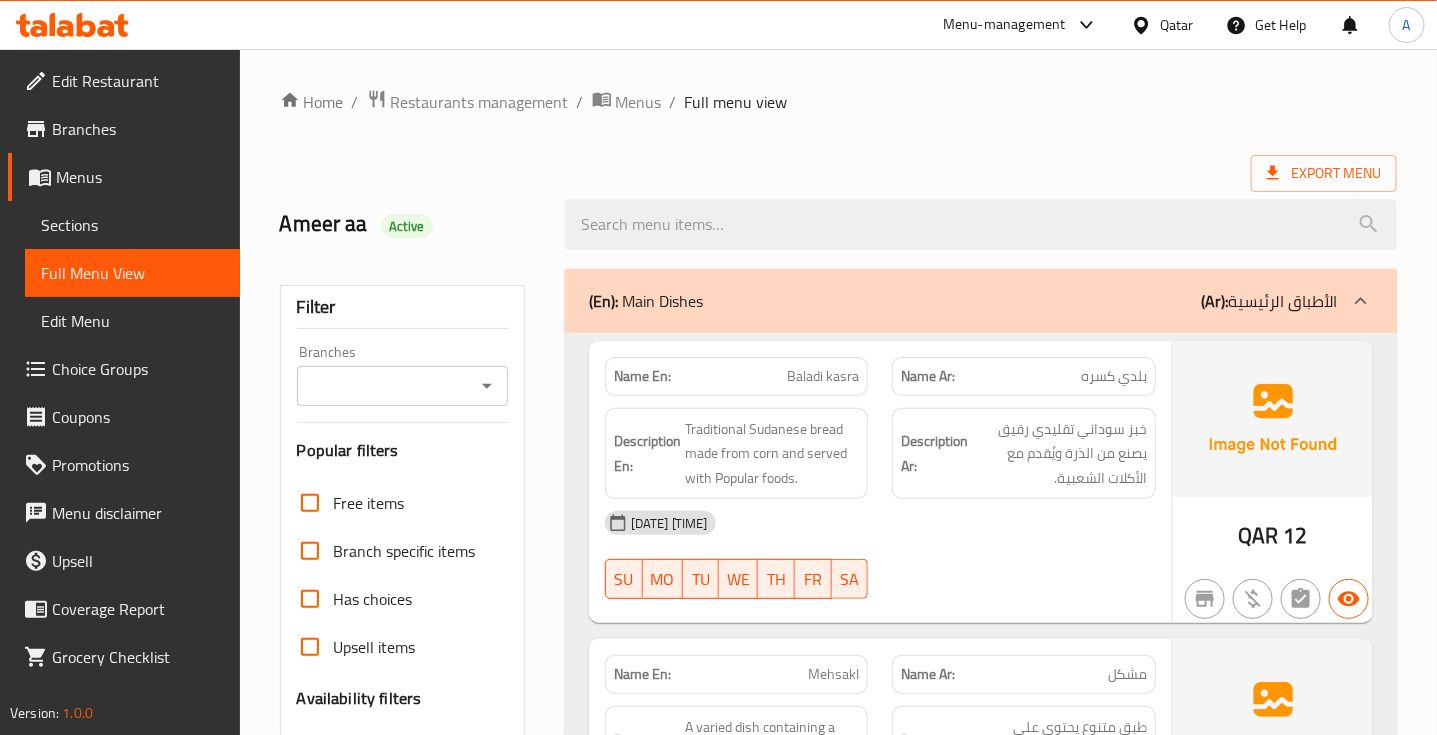click on "Home / Restaurants management / Menus / Full menu view" at bounding box center [838, 102] 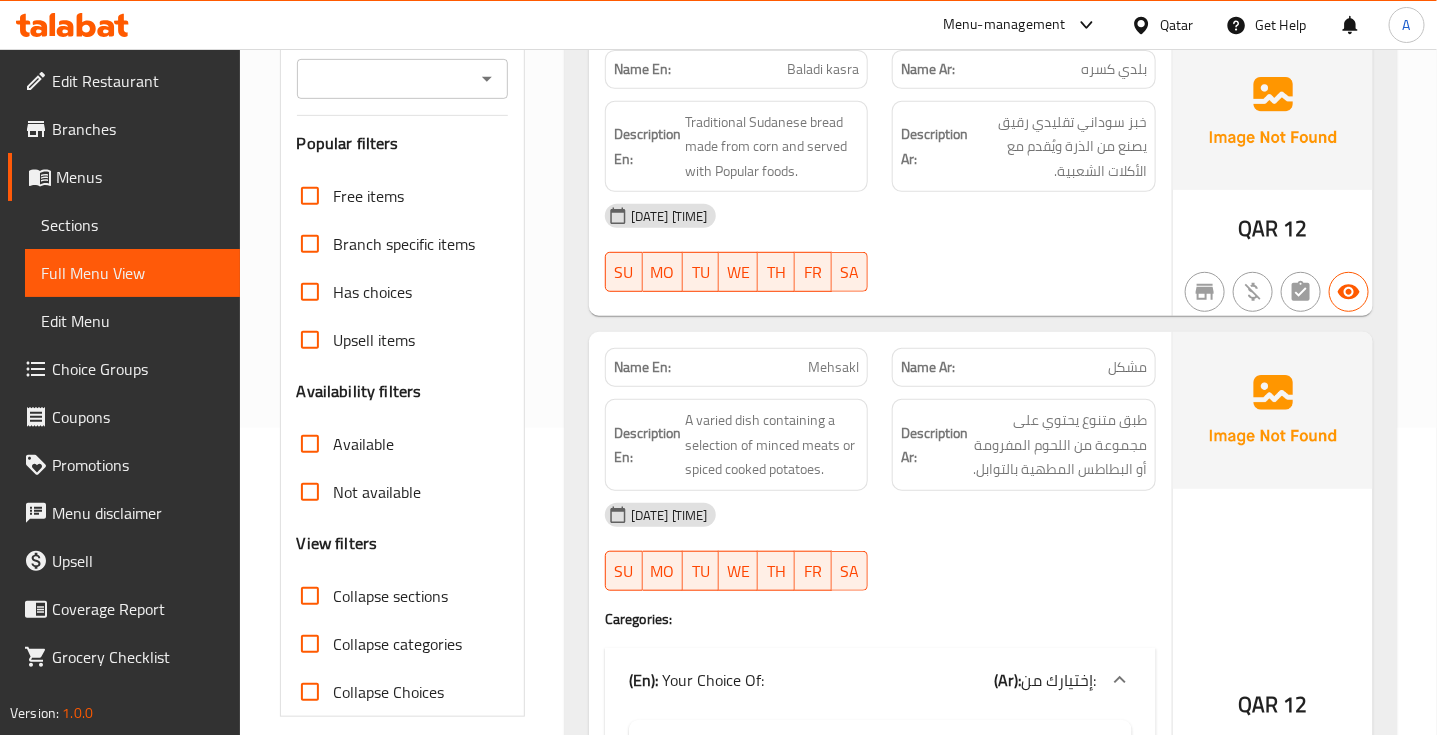 scroll, scrollTop: 125, scrollLeft: 0, axis: vertical 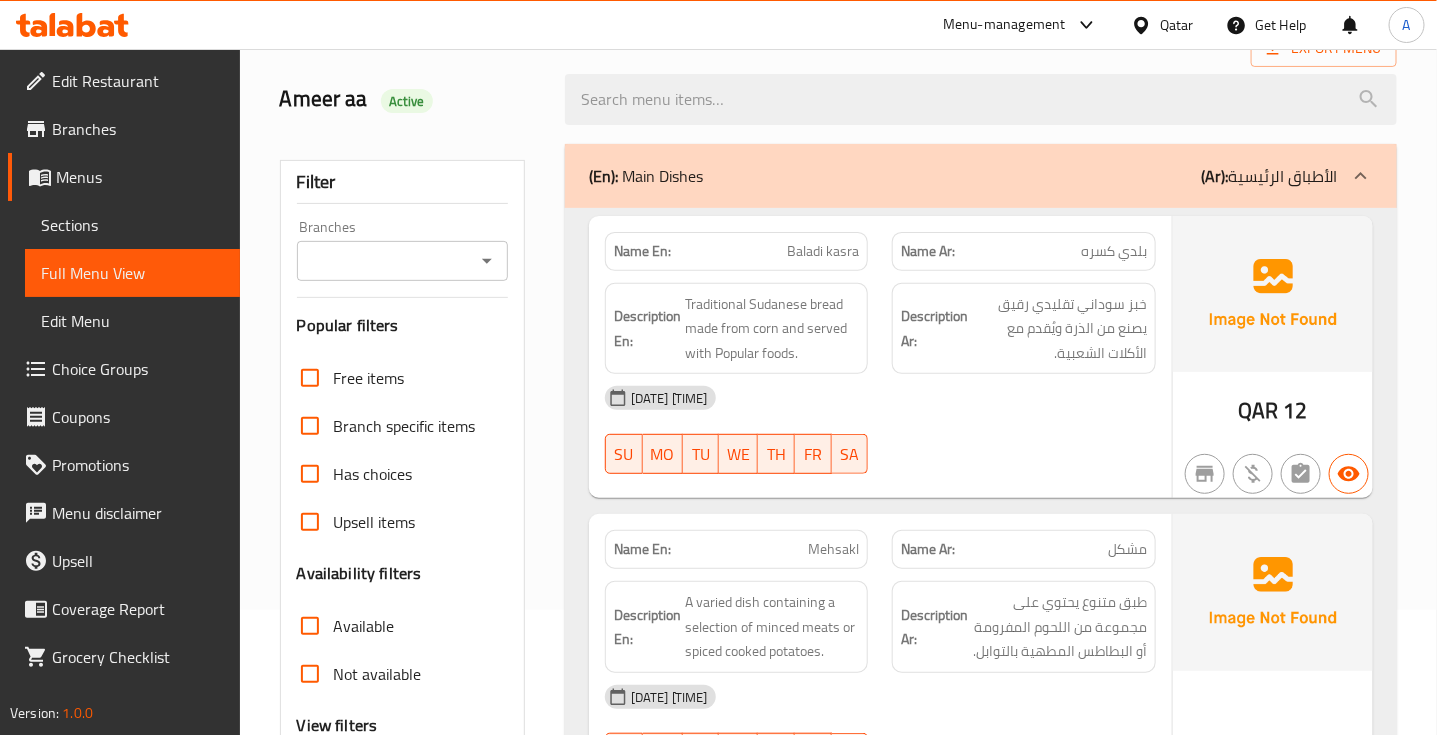click on "بلدي كسره" at bounding box center (1114, 251) 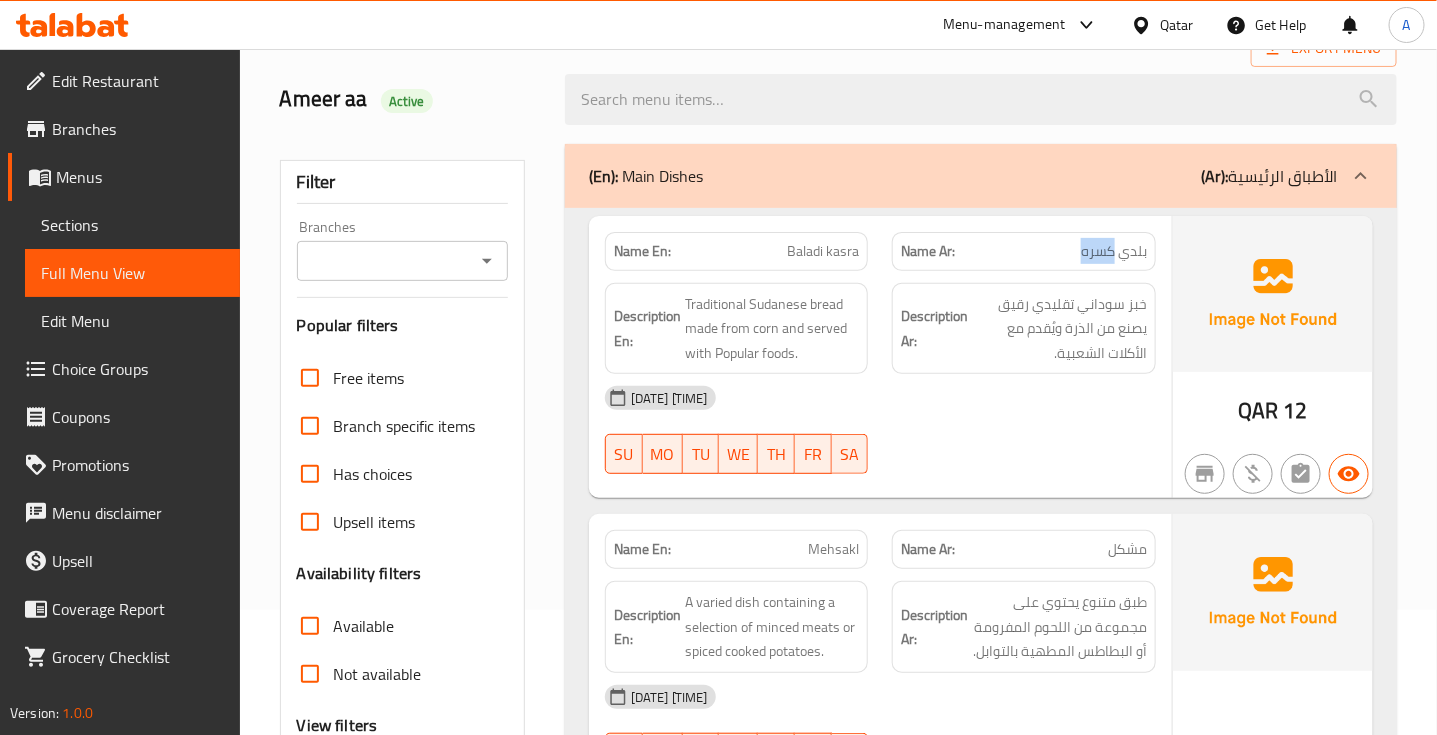 click on "بلدي كسره" at bounding box center (1114, 251) 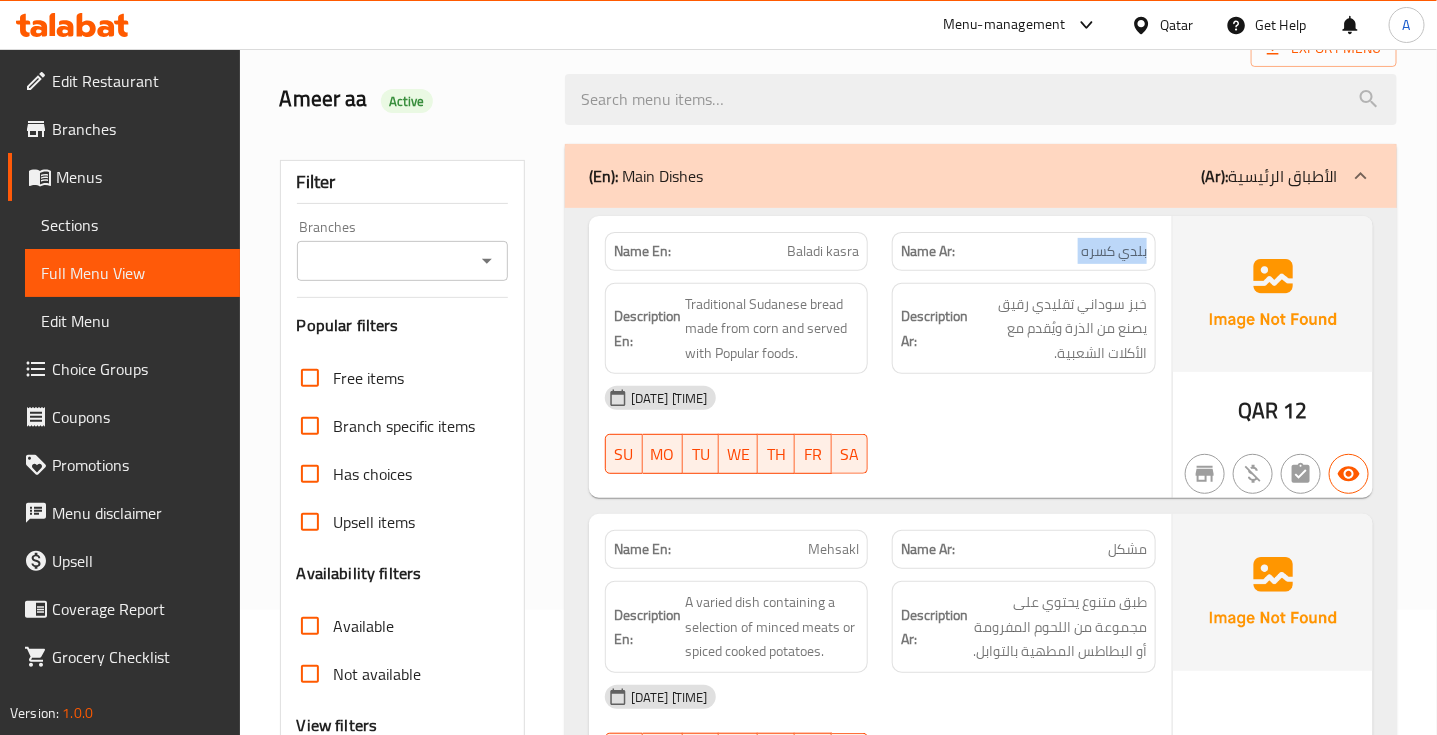 click on "بلدي كسره" at bounding box center [1114, 251] 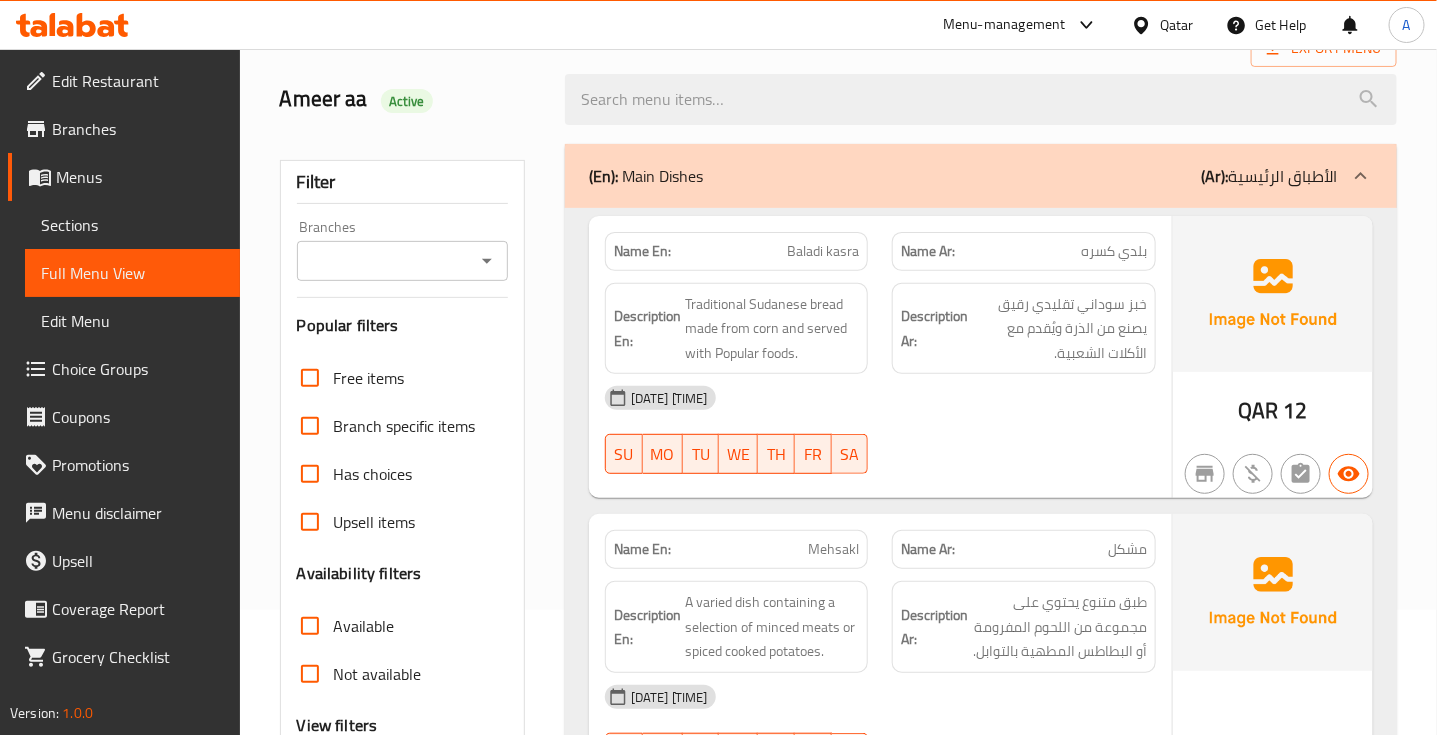 click on "Description Ar: خبز سوداني تقليدي رقيق يصنع من الذرة ويُقدم مع الأكلات الشعبية." at bounding box center [1024, 329] 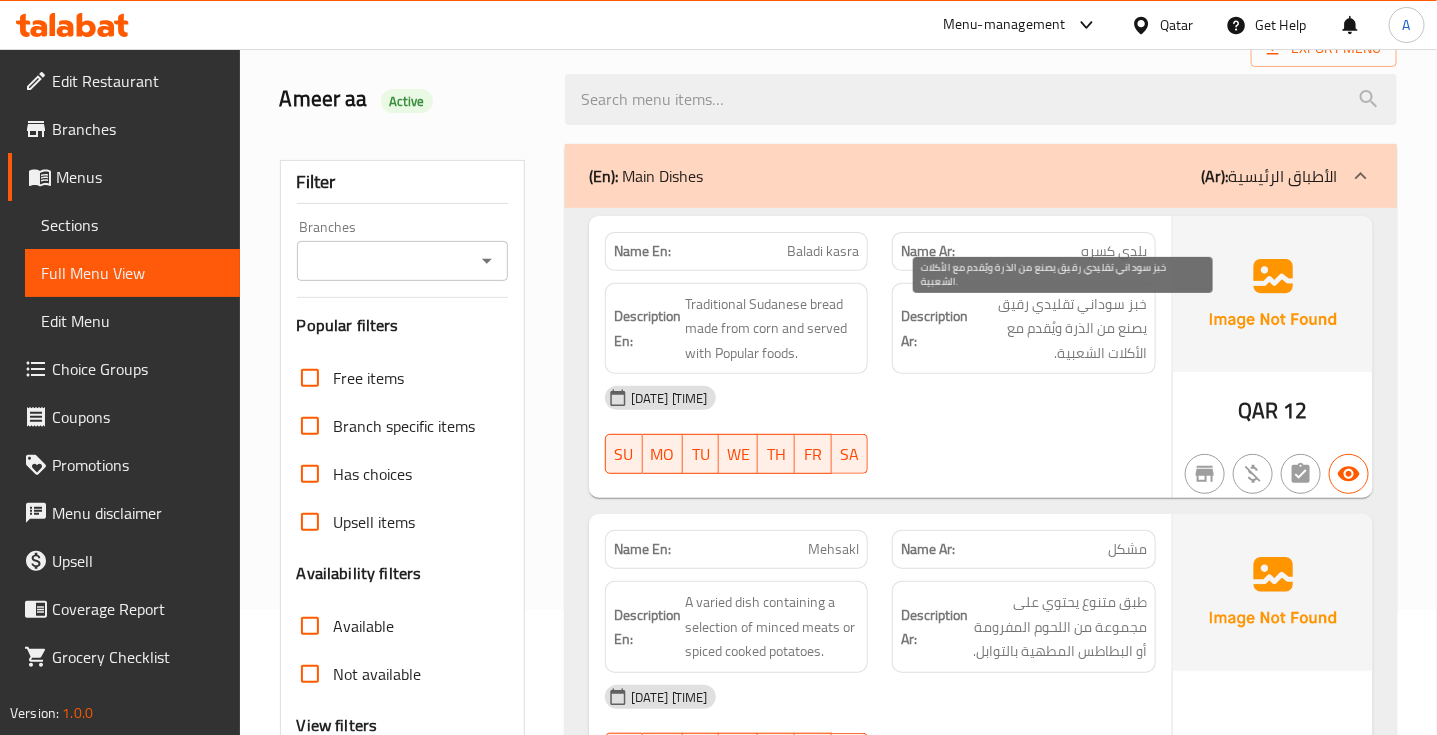 click on "خبز سوداني تقليدي رقيق يصنع من الذرة ويُقدم مع الأكلات الشعبية." at bounding box center (1059, 329) 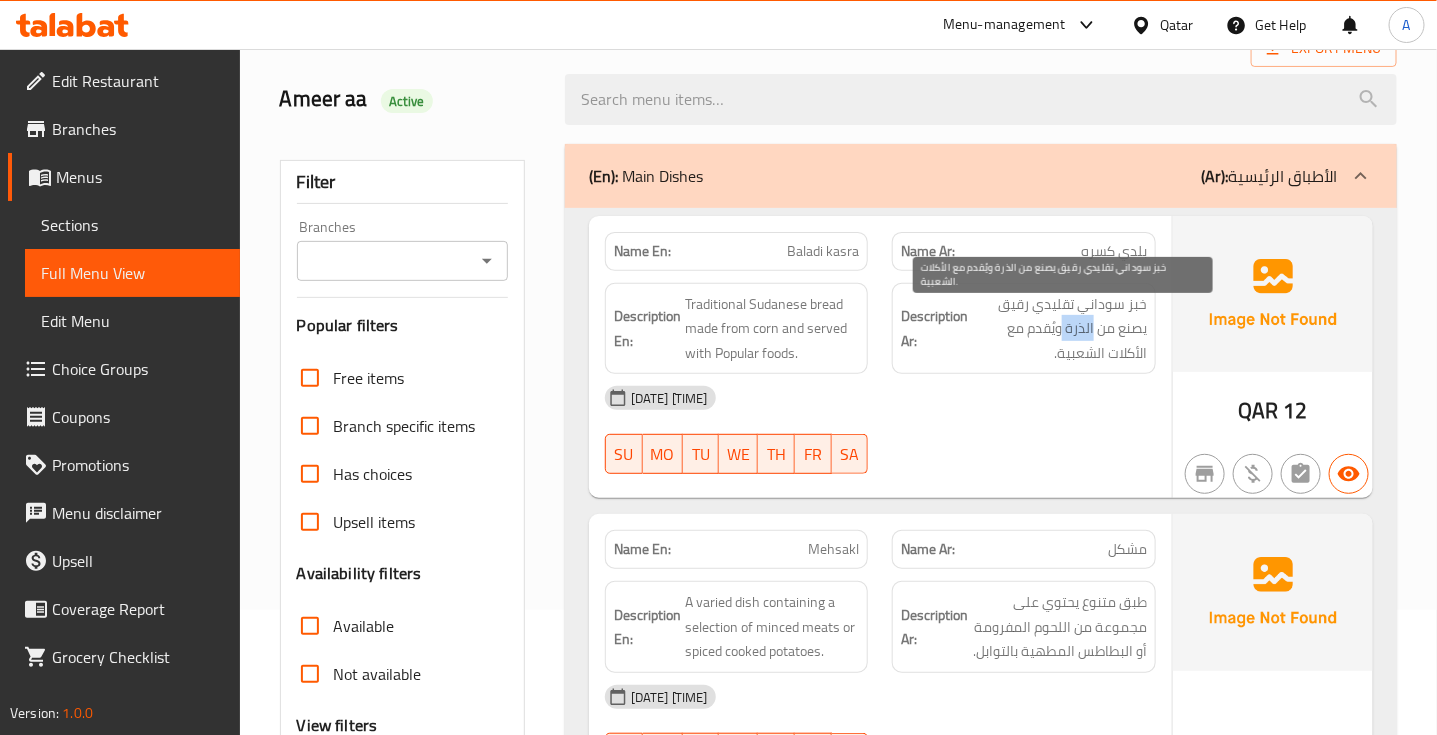 click on "خبز سوداني تقليدي رقيق يصنع من الذرة ويُقدم مع الأكلات الشعبية." at bounding box center [1059, 329] 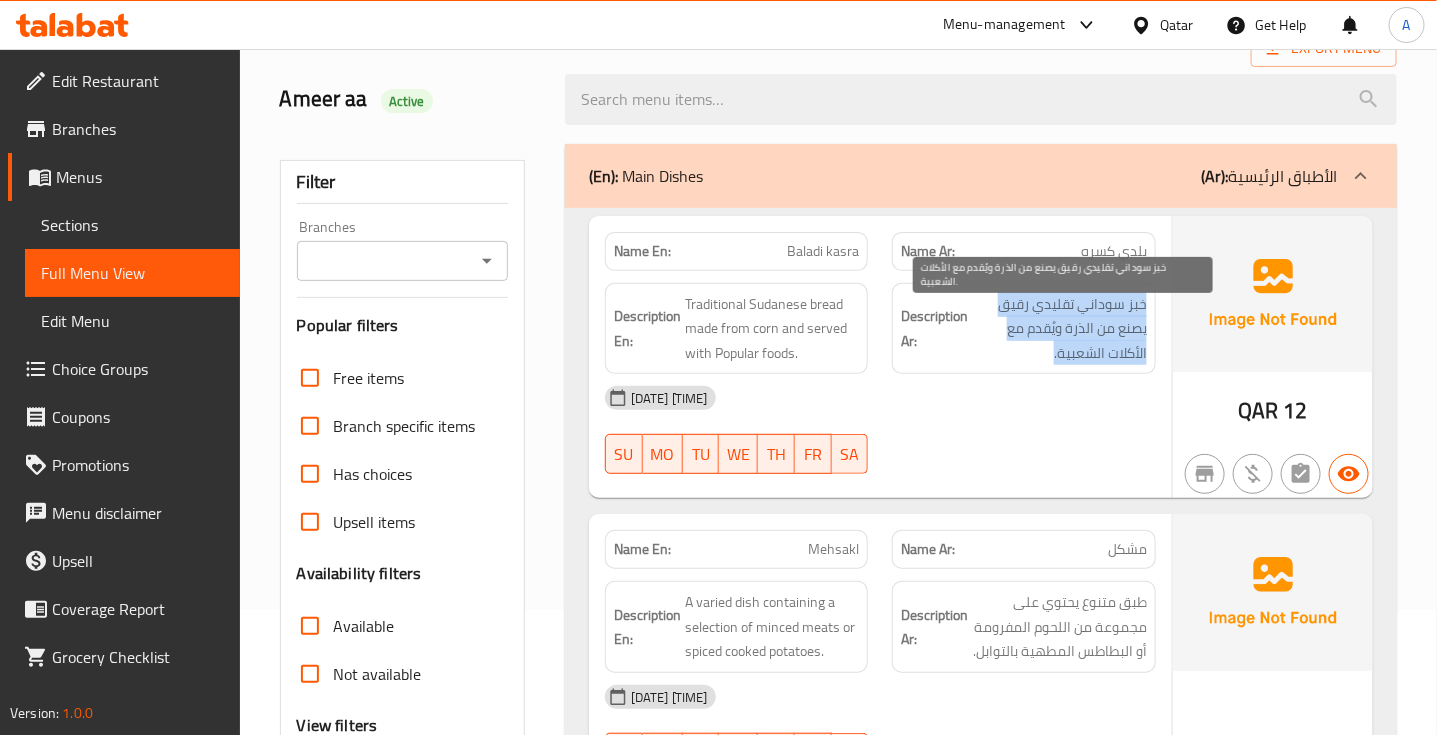 click on "خبز سوداني تقليدي رقيق يصنع من الذرة ويُقدم مع الأكلات الشعبية." at bounding box center (1059, 329) 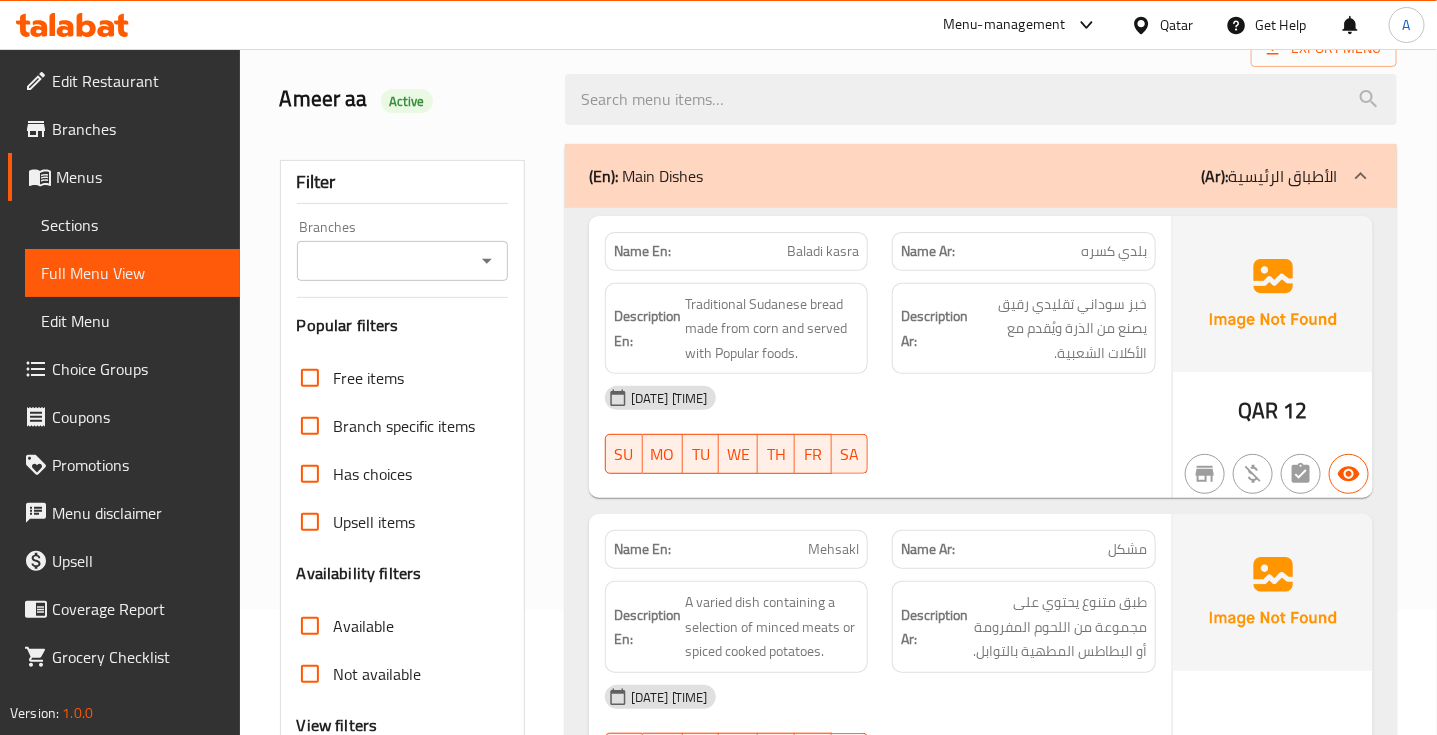 click on "Baladi kasra" at bounding box center [823, 251] 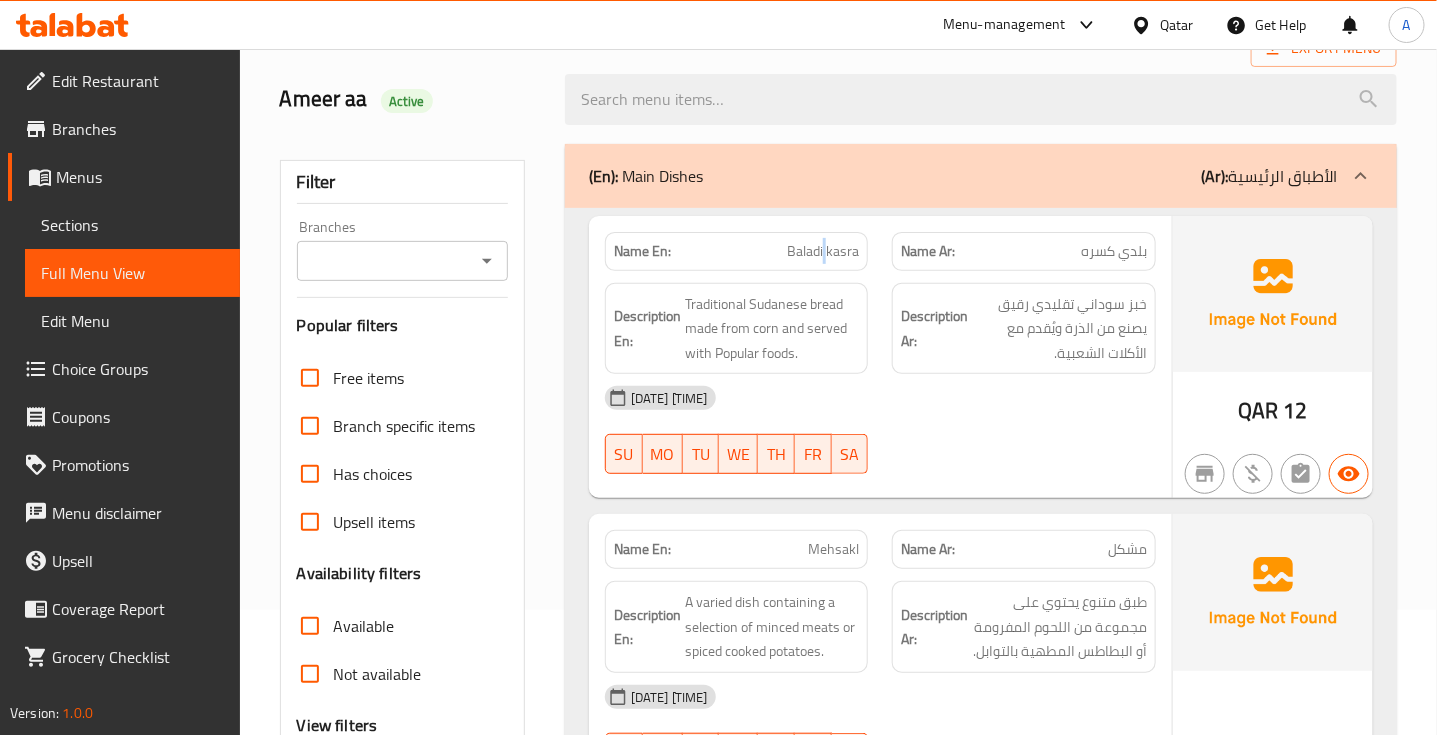 click on "Baladi kasra" at bounding box center [823, 251] 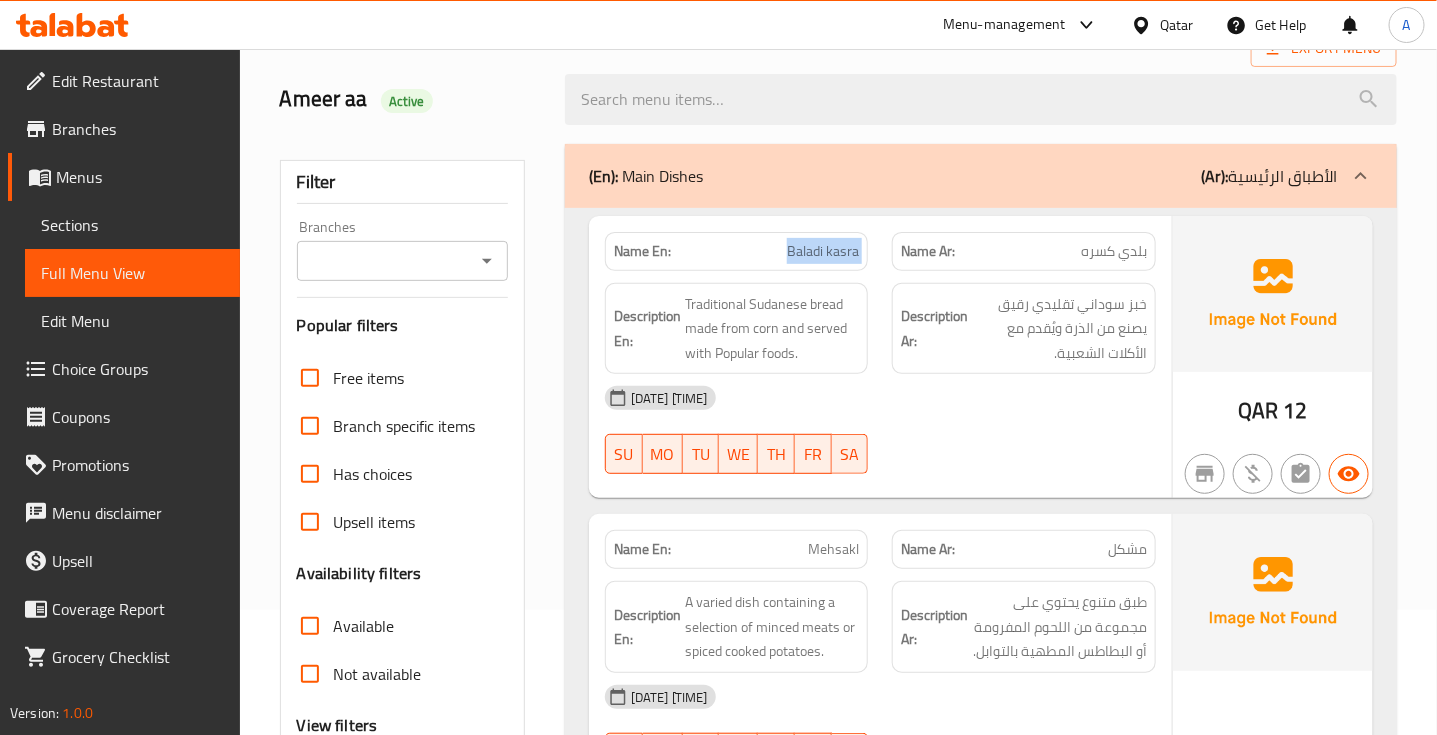 click on "Baladi kasra" at bounding box center [823, 251] 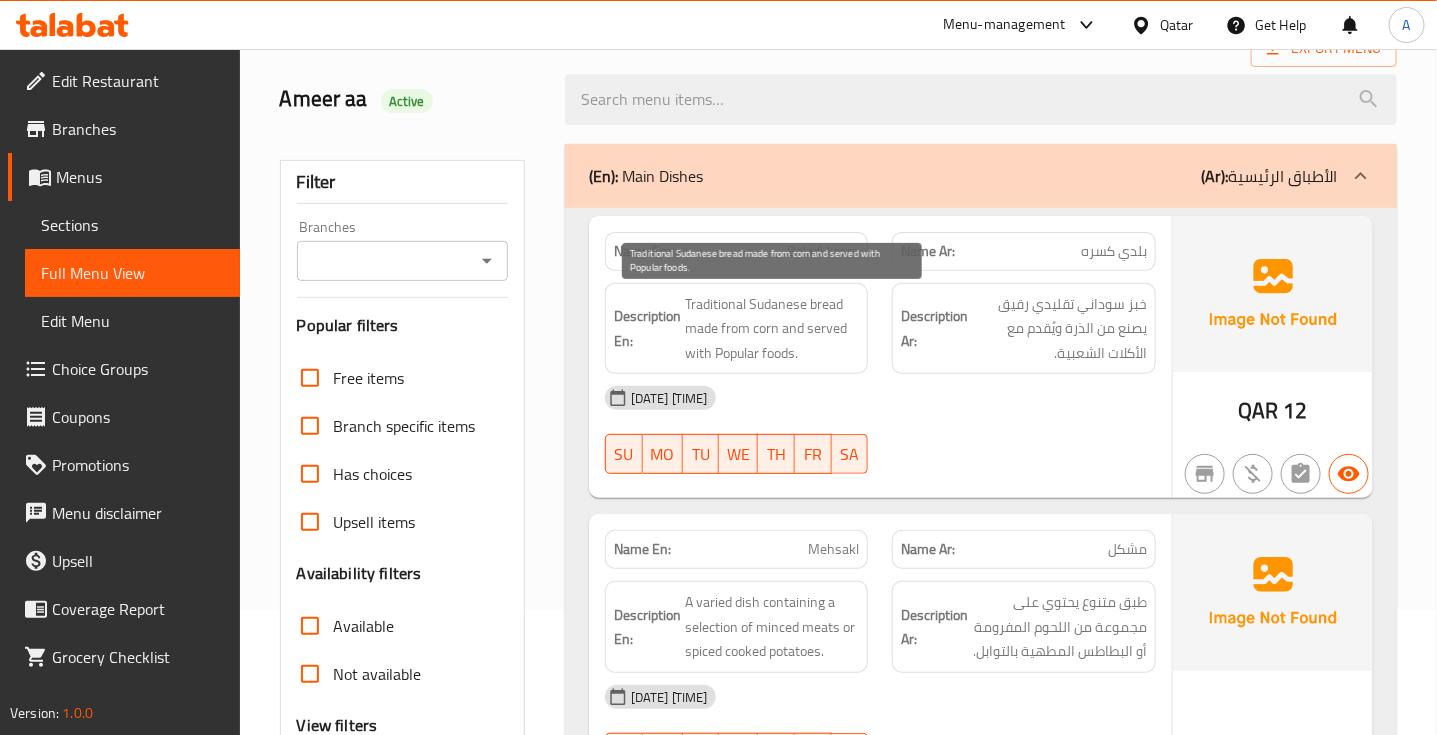 click on "Traditional Sudanese bread made from corn and served with Popular foods." at bounding box center [772, 329] 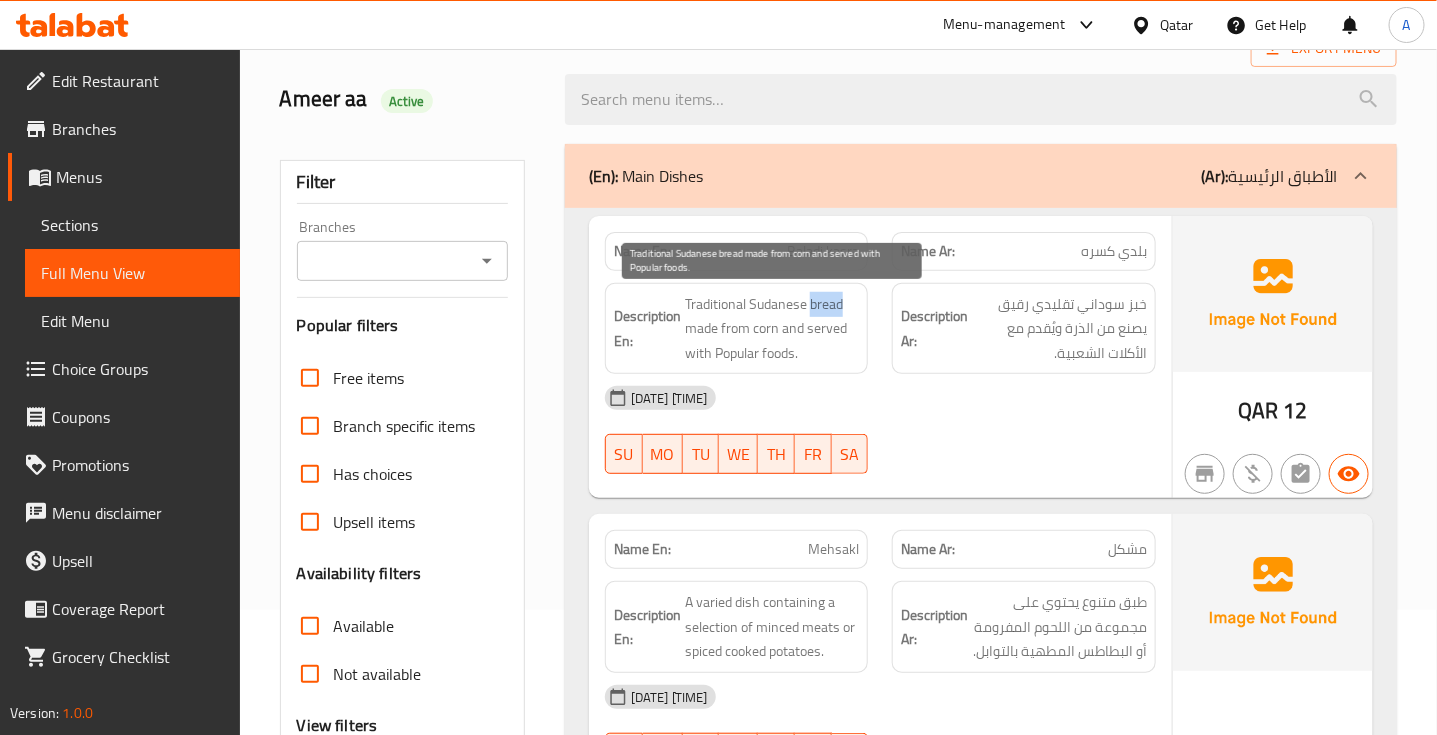 click on "Traditional Sudanese bread made from corn and served with Popular foods." at bounding box center (772, 329) 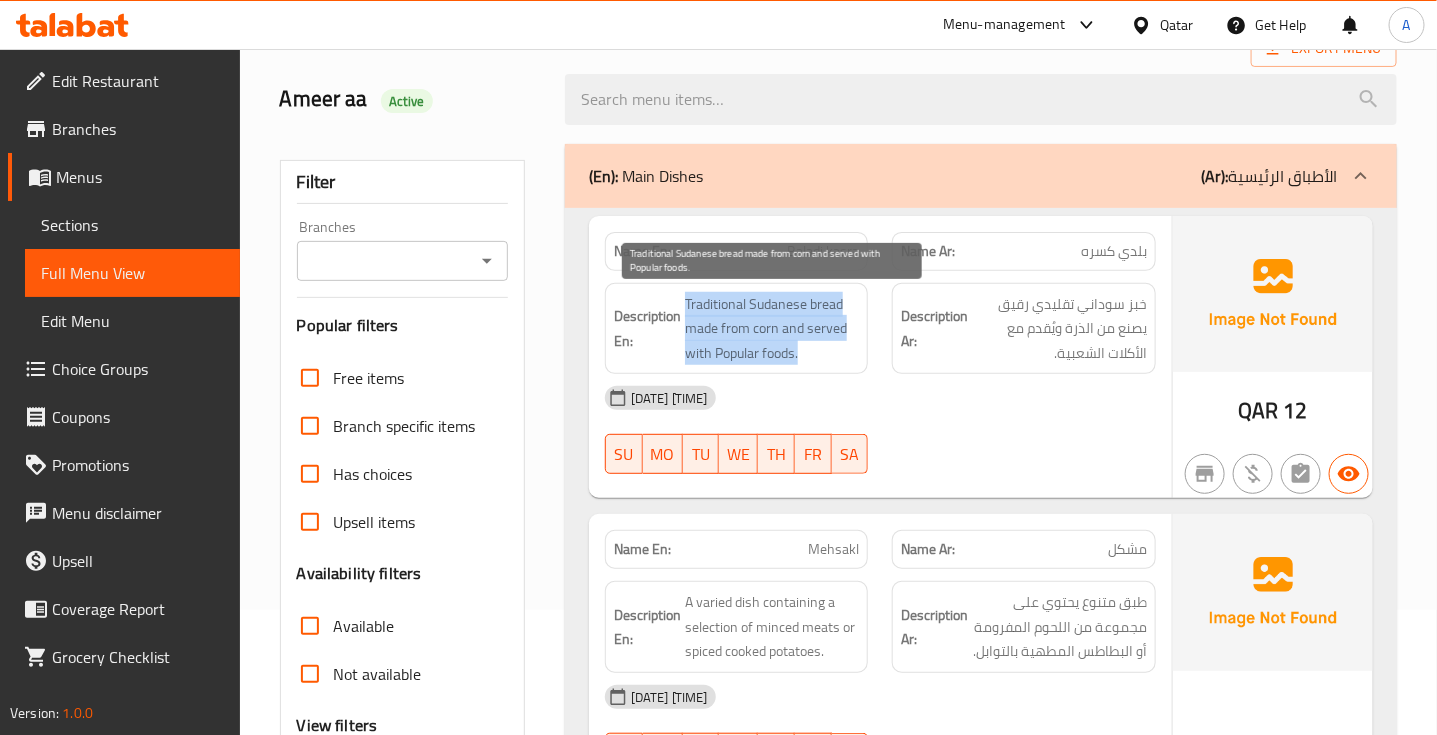 click on "Traditional Sudanese bread made from corn and served with Popular foods." at bounding box center (772, 329) 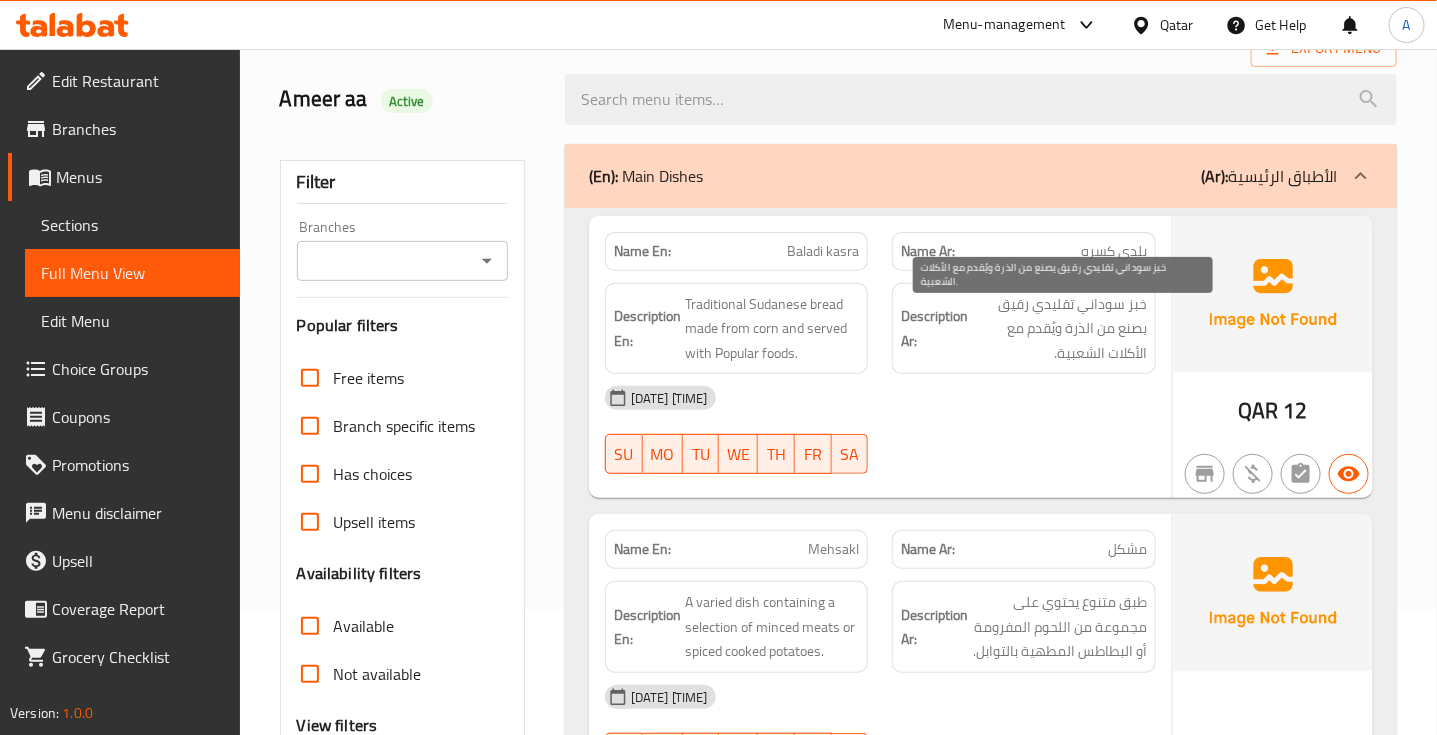 click on "خبز سوداني تقليدي رقيق يصنع من الذرة ويُقدم مع الأكلات الشعبية." at bounding box center [1059, 329] 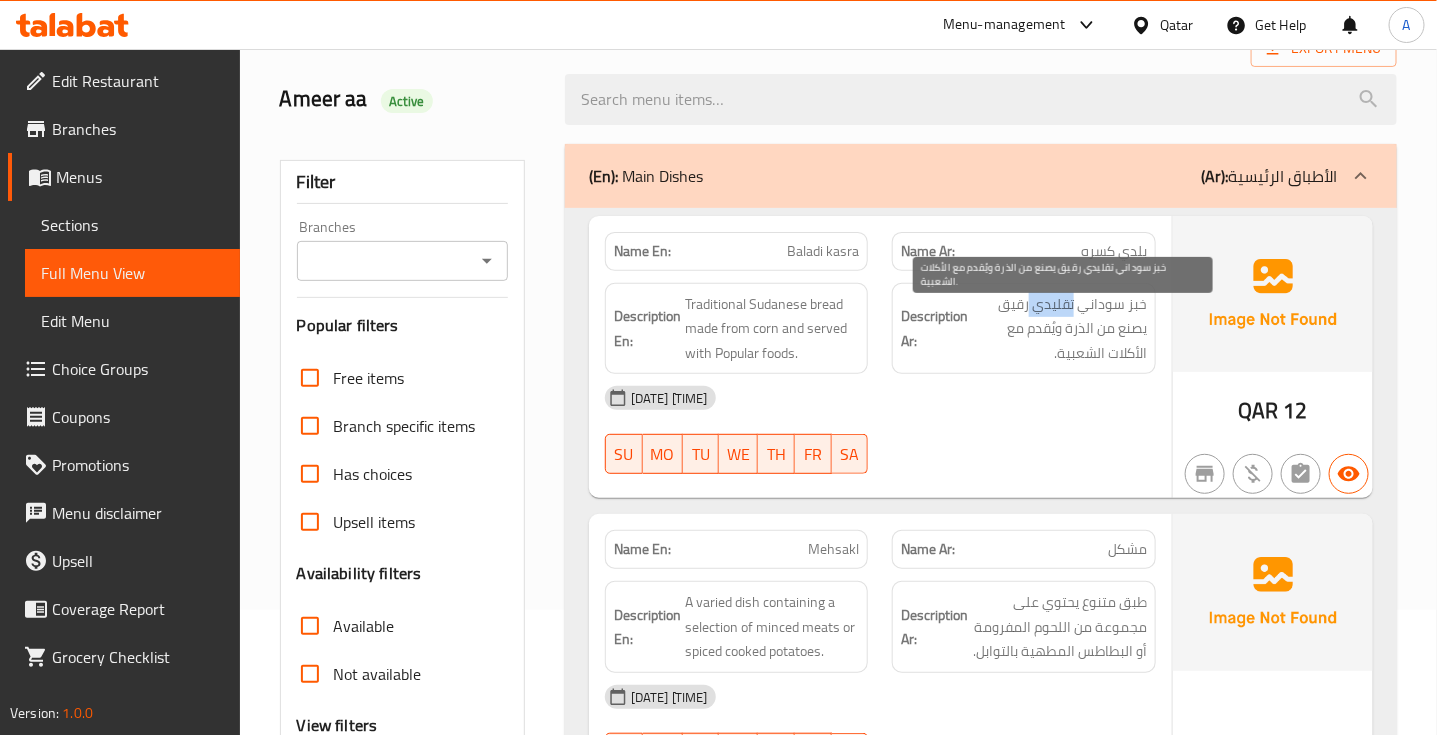 click on "خبز سوداني تقليدي رقيق يصنع من الذرة ويُقدم مع الأكلات الشعبية." at bounding box center (1059, 329) 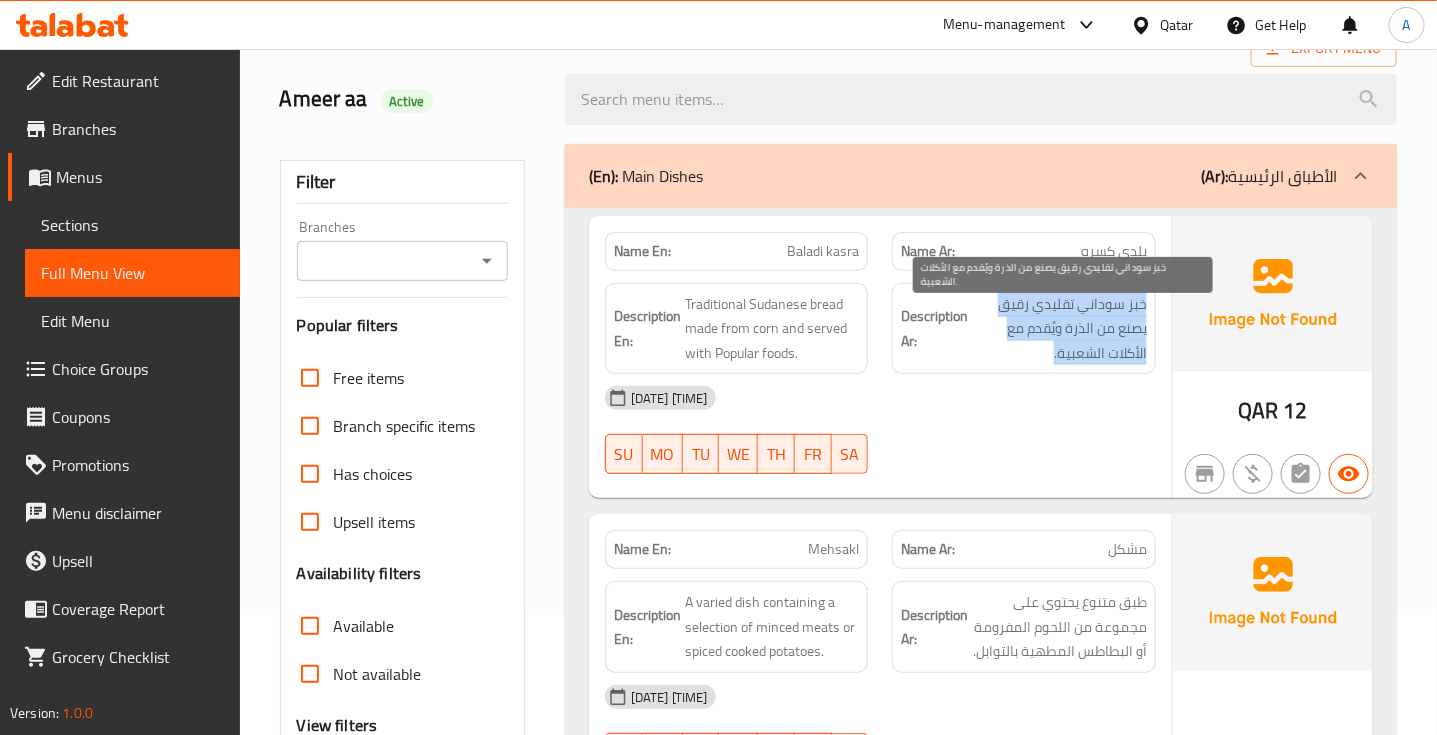 click on "خبز سوداني تقليدي رقيق يصنع من الذرة ويُقدم مع الأكلات الشعبية." at bounding box center (1059, 329) 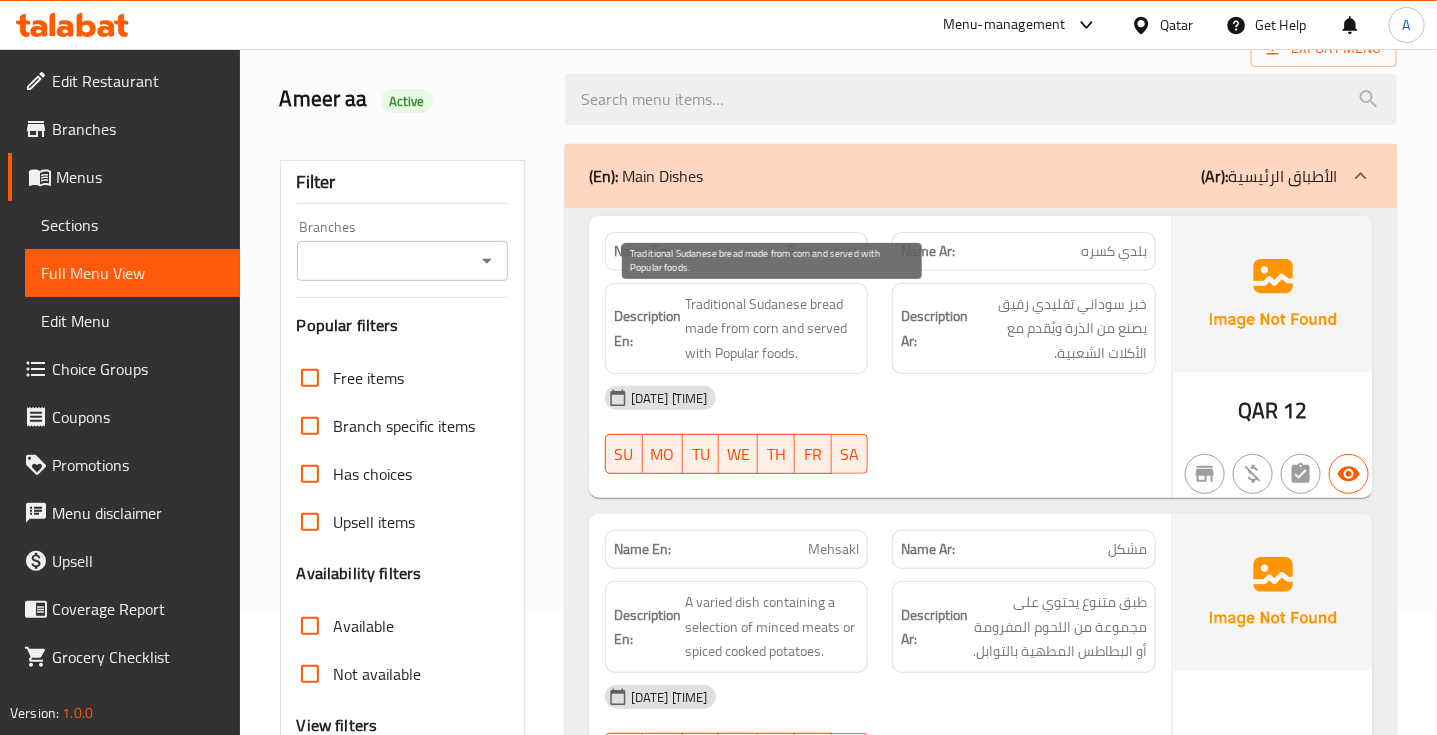 click on "Traditional Sudanese bread made from corn and served with Popular foods." at bounding box center [772, 329] 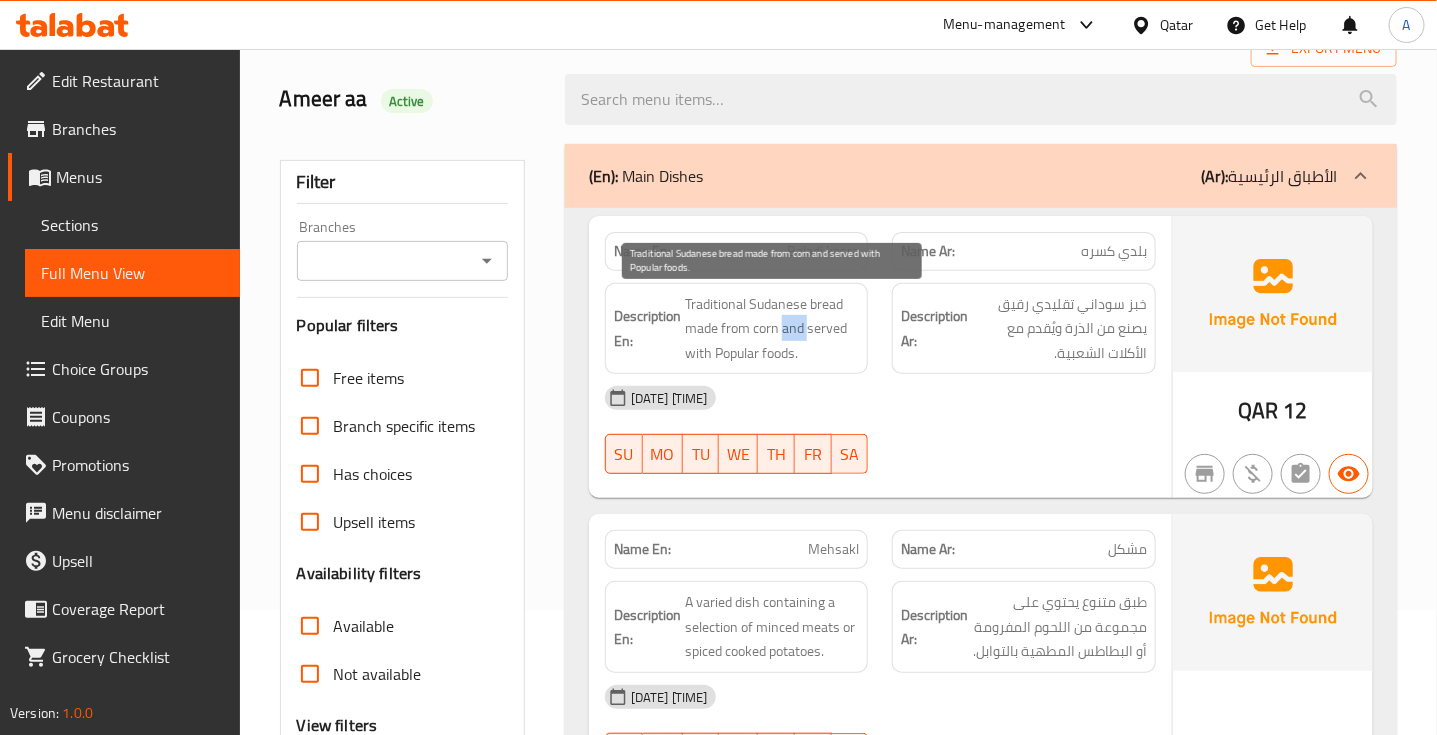 click on "Traditional Sudanese bread made from corn and served with Popular foods." at bounding box center [772, 329] 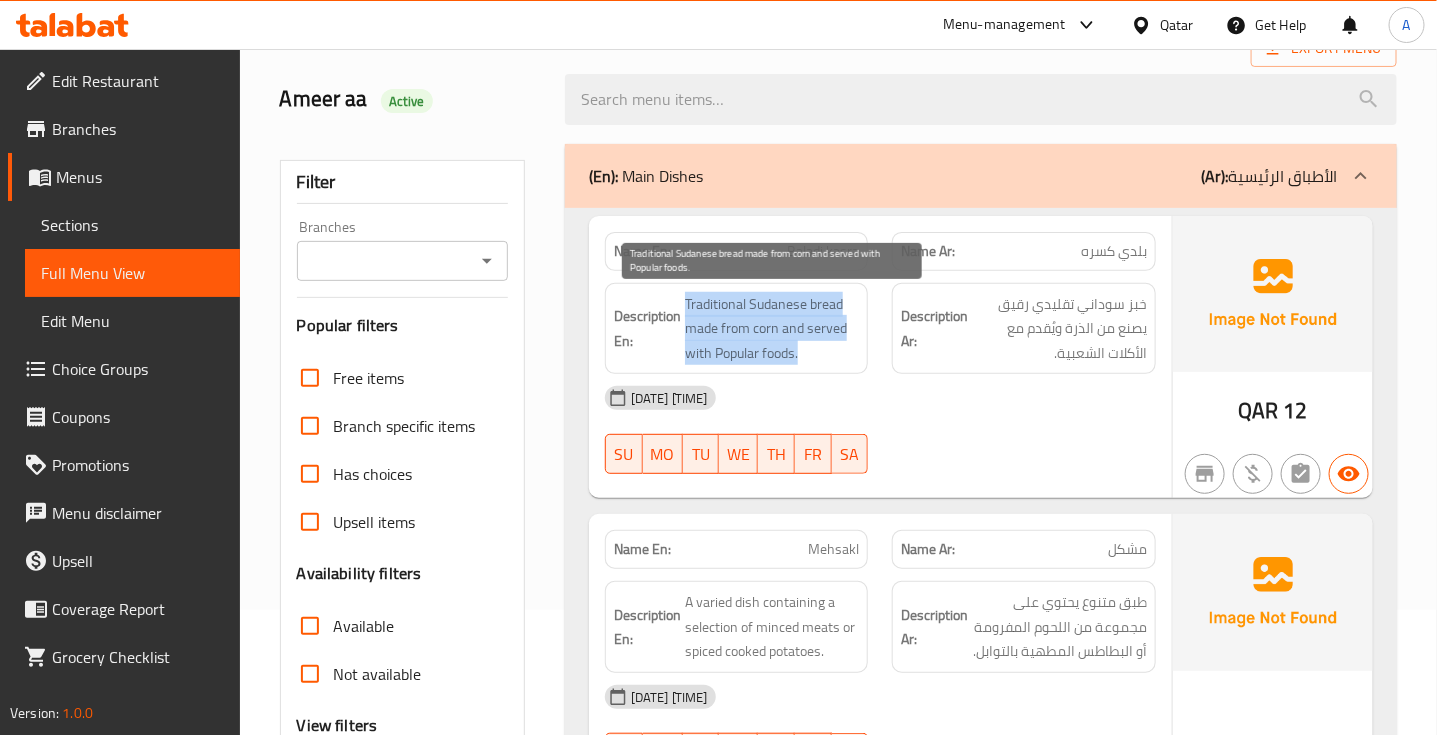 click on "Traditional Sudanese bread made from corn and served with Popular foods." at bounding box center [772, 329] 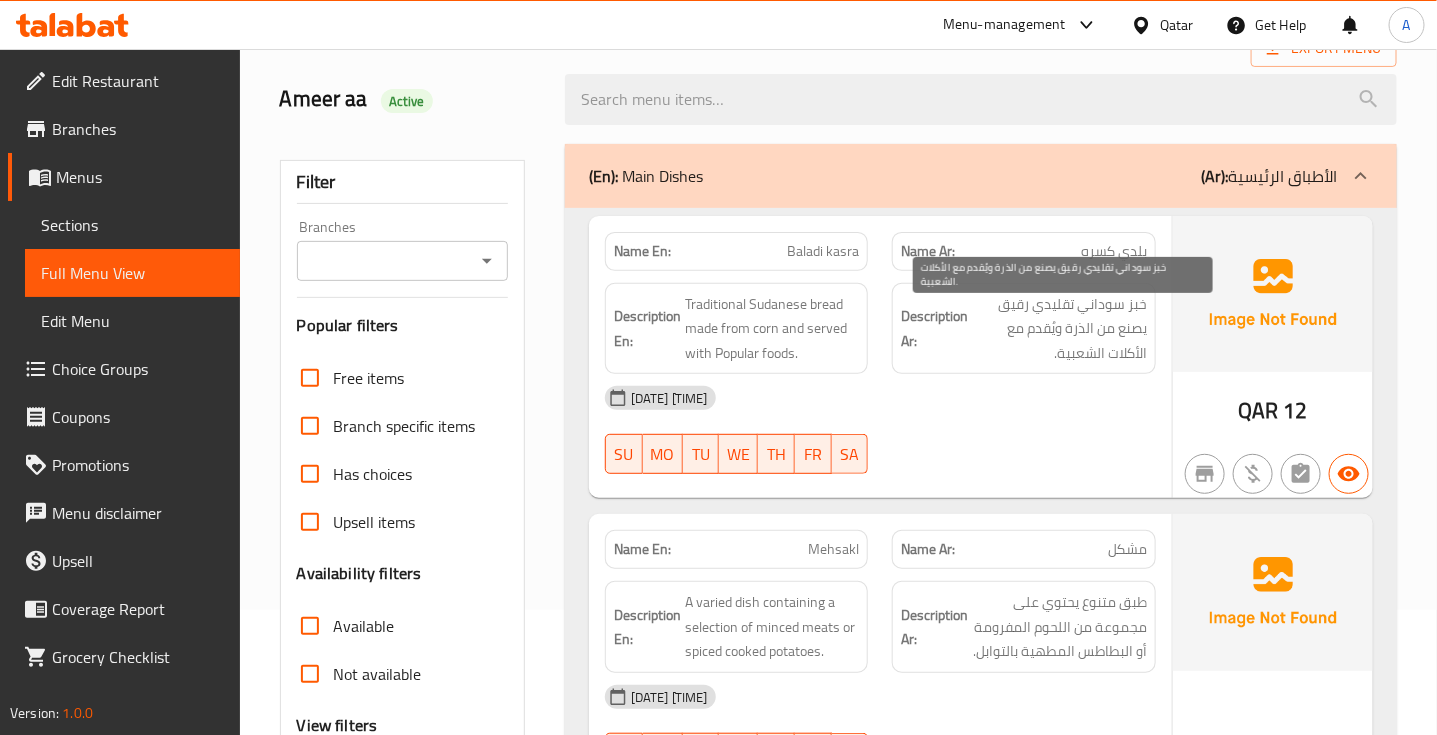 click on "خبز سوداني تقليدي رقيق يصنع من الذرة ويُقدم مع الأكلات الشعبية." at bounding box center (1059, 329) 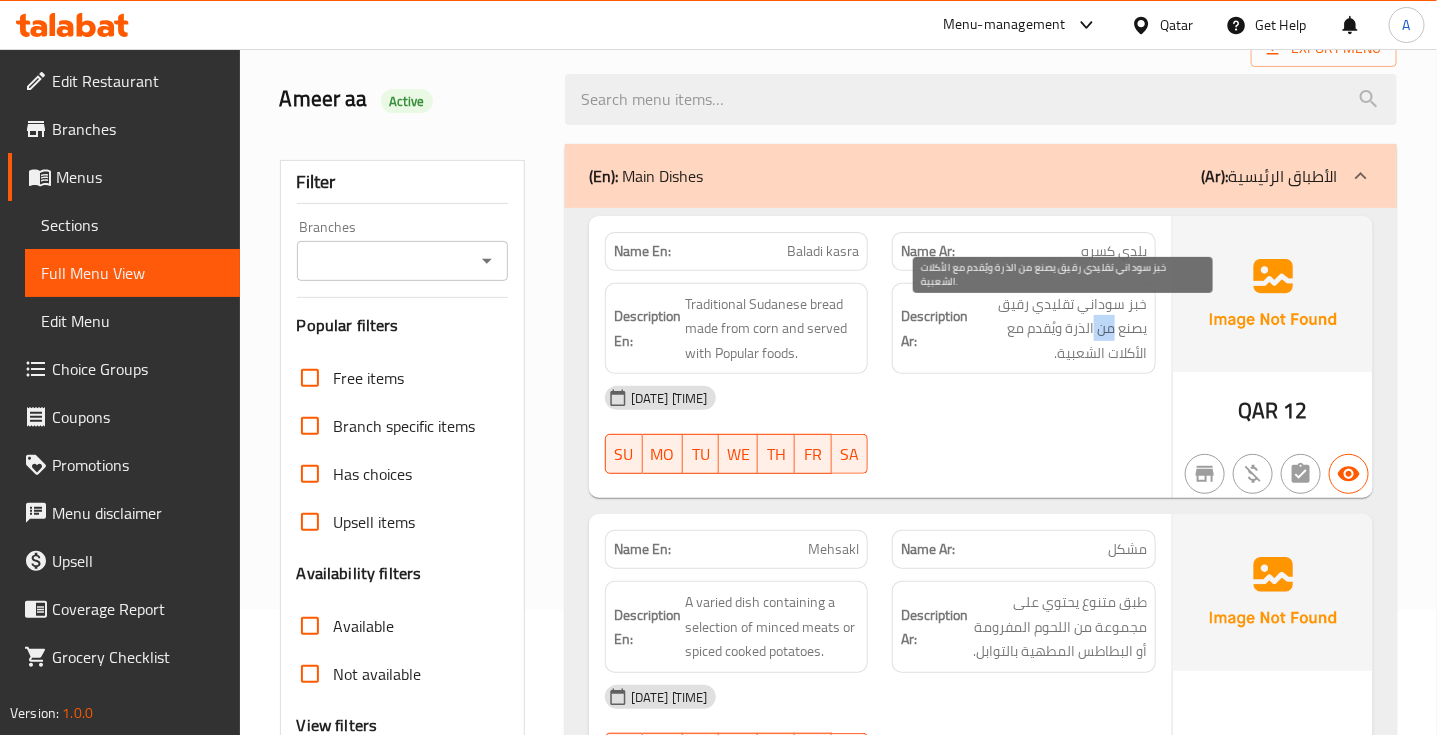 click on "خبز سوداني تقليدي رقيق يصنع من الذرة ويُقدم مع الأكلات الشعبية." at bounding box center (1059, 329) 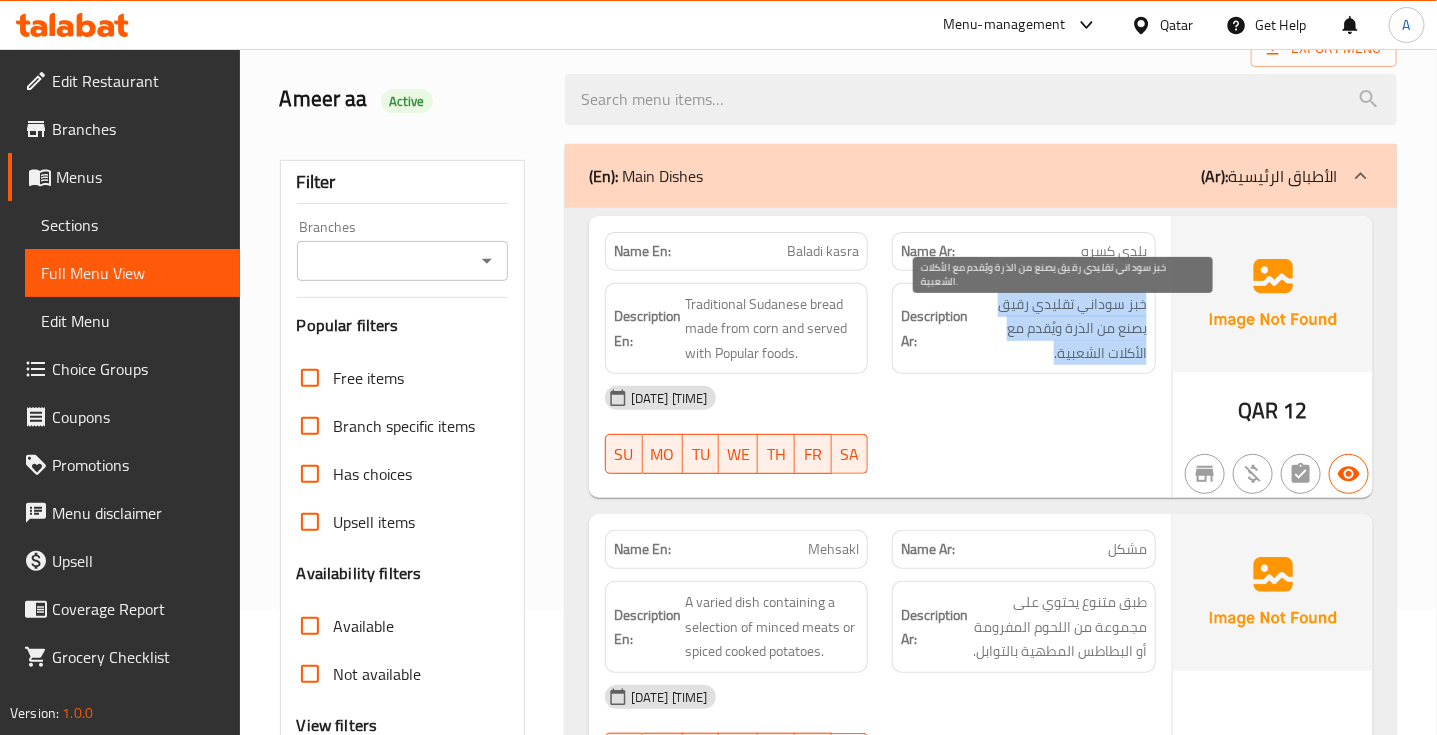 click on "خبز سوداني تقليدي رقيق يصنع من الذرة ويُقدم مع الأكلات الشعبية." at bounding box center (1059, 329) 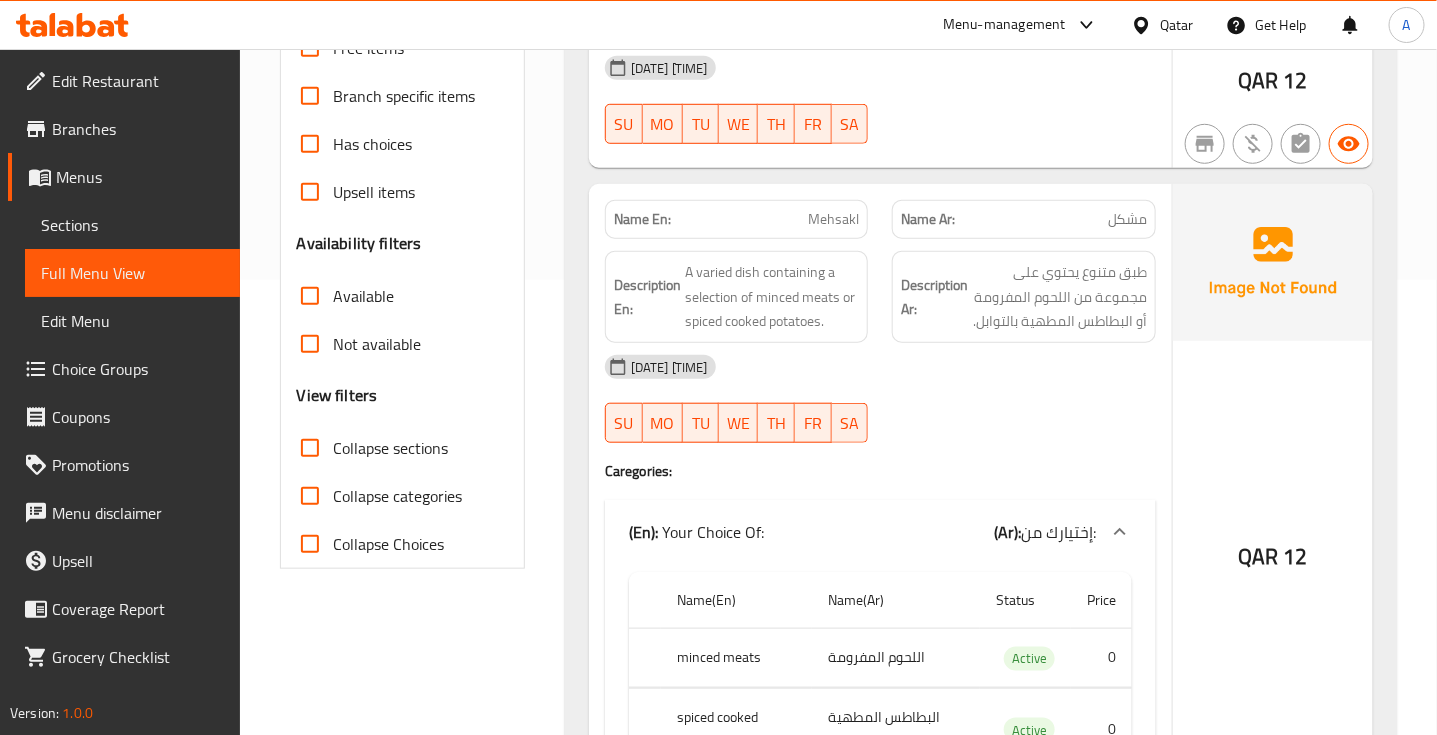 scroll, scrollTop: 500, scrollLeft: 0, axis: vertical 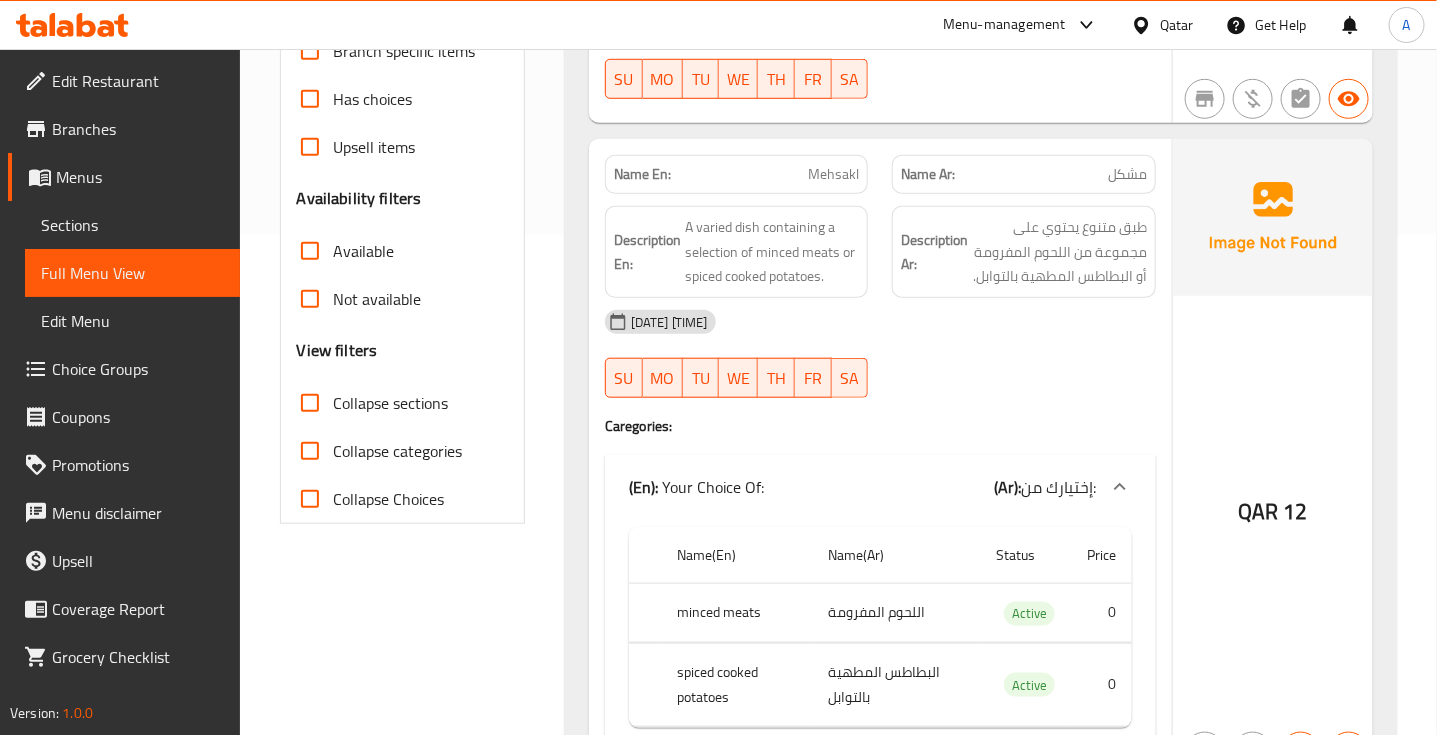 click on "Mehsakl" at bounding box center (833, 174) 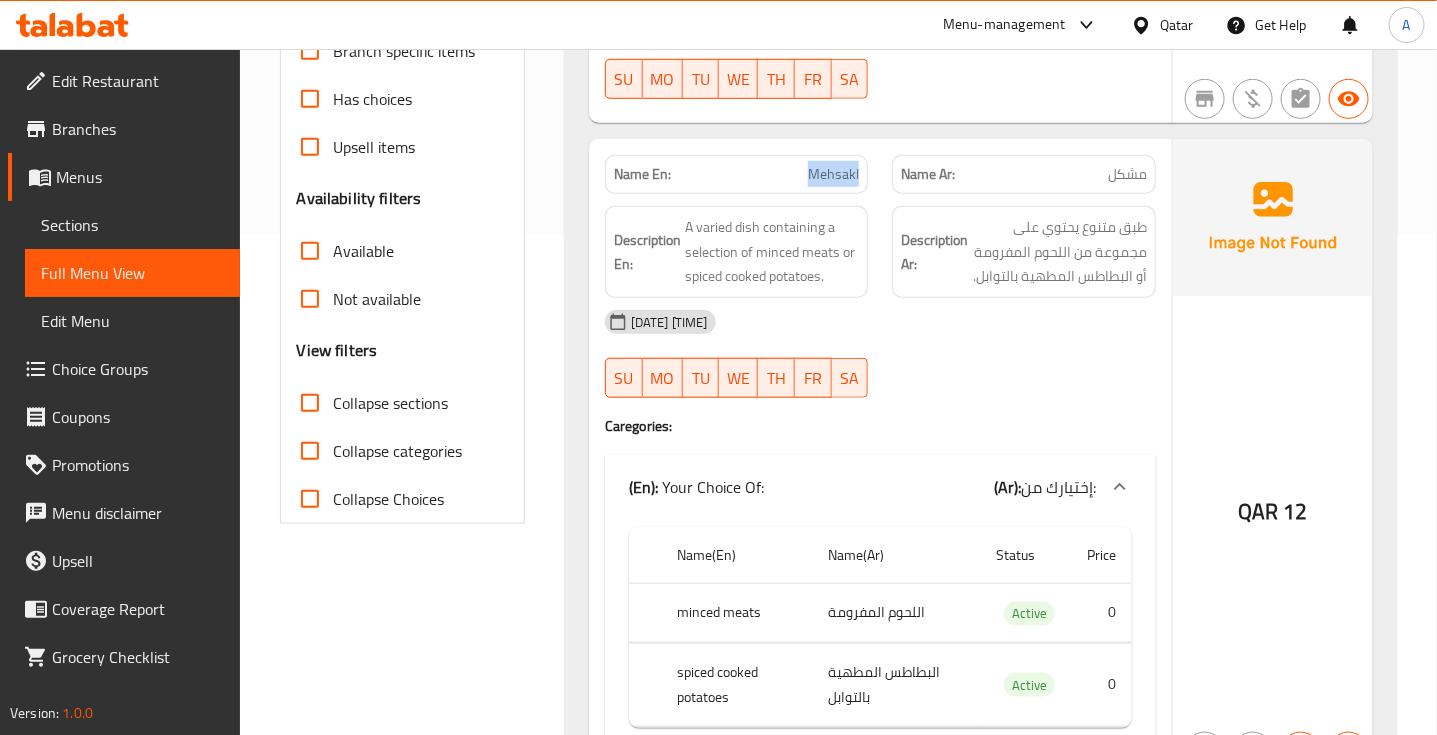 click on "Mehsakl" at bounding box center (833, 174) 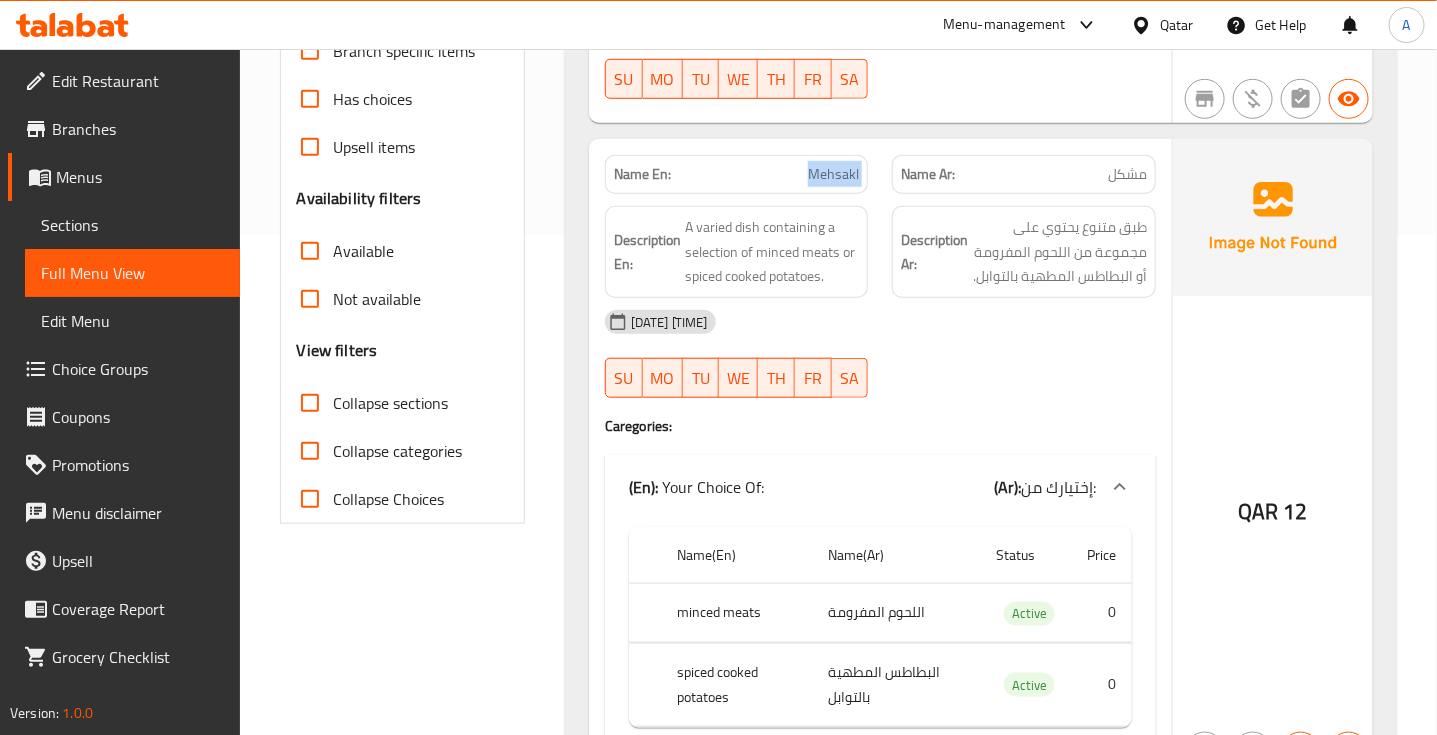 click on "Mehsakl" at bounding box center (833, 174) 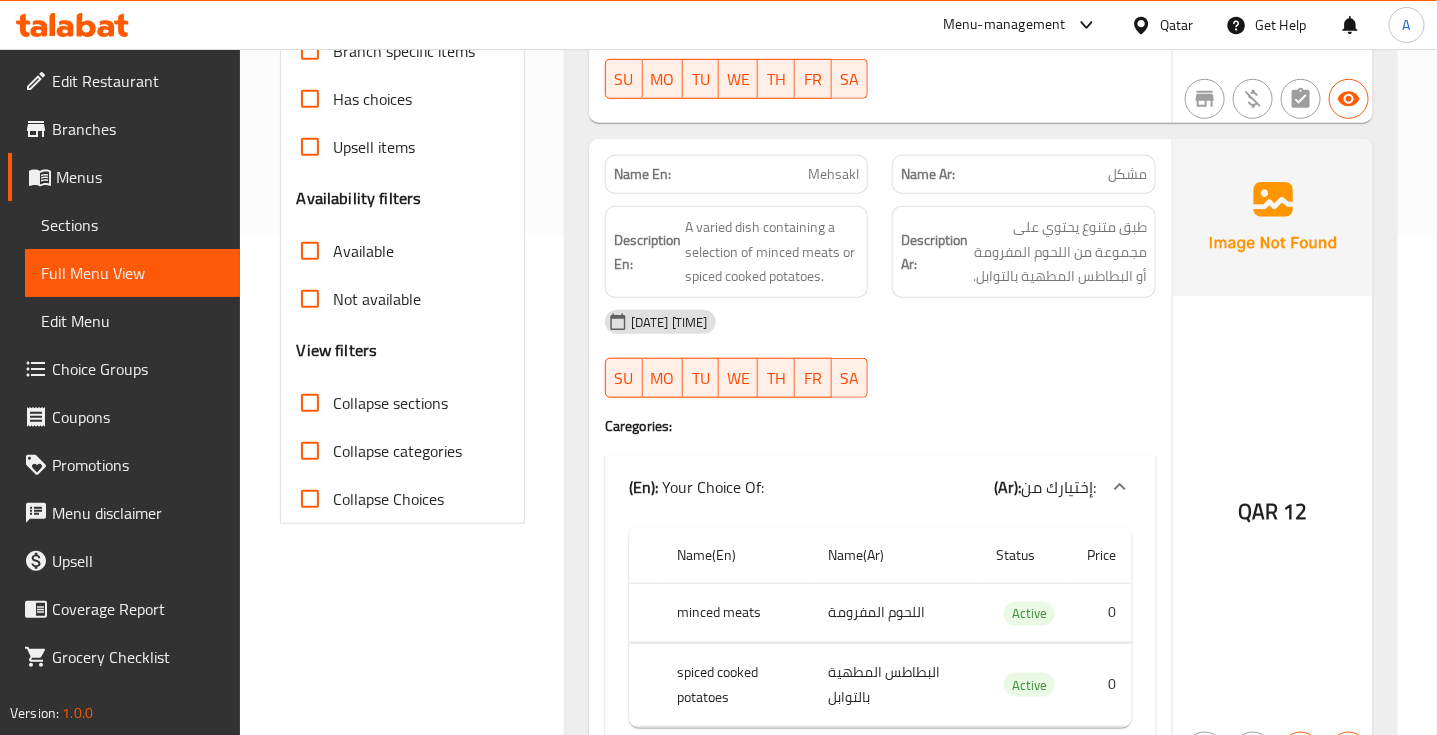 click on "مشكل" at bounding box center (1127, 174) 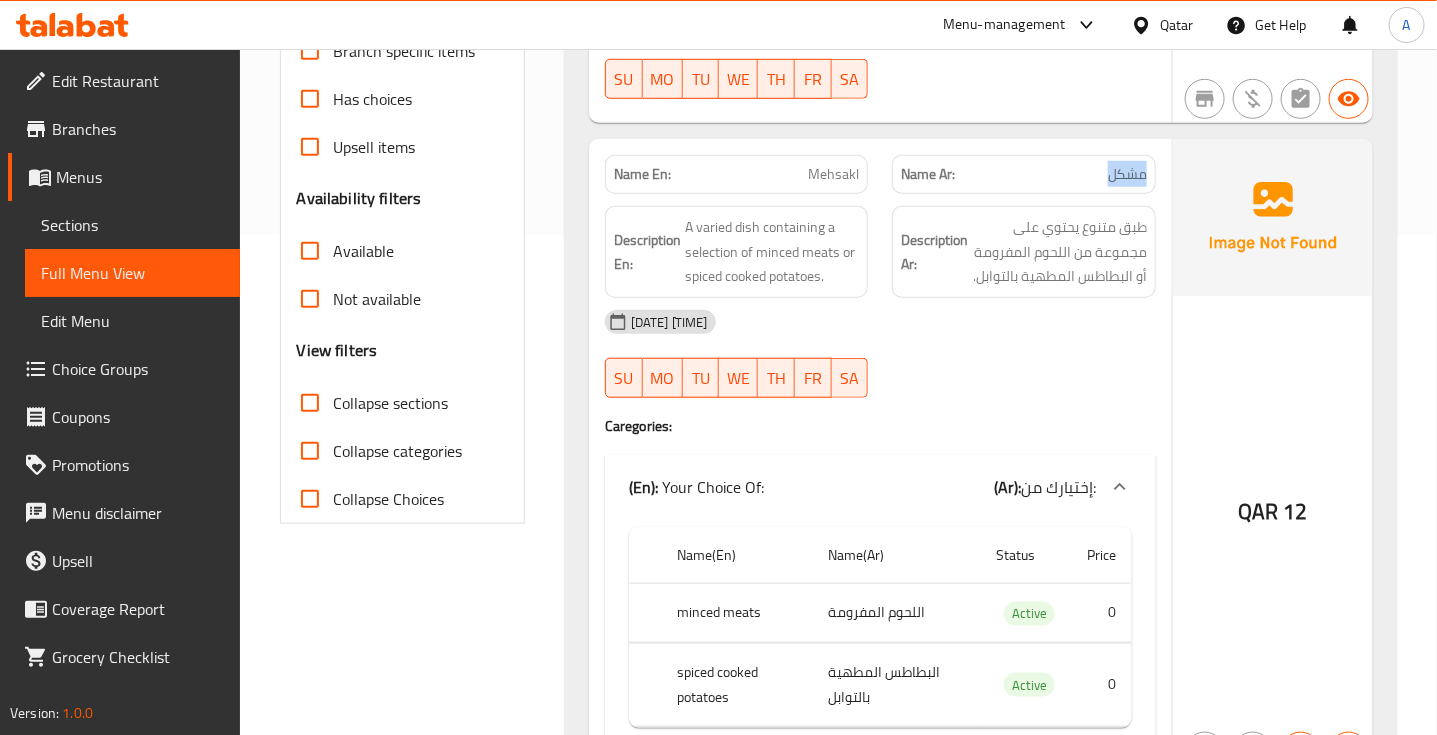 click on "مشكل" at bounding box center (1127, 174) 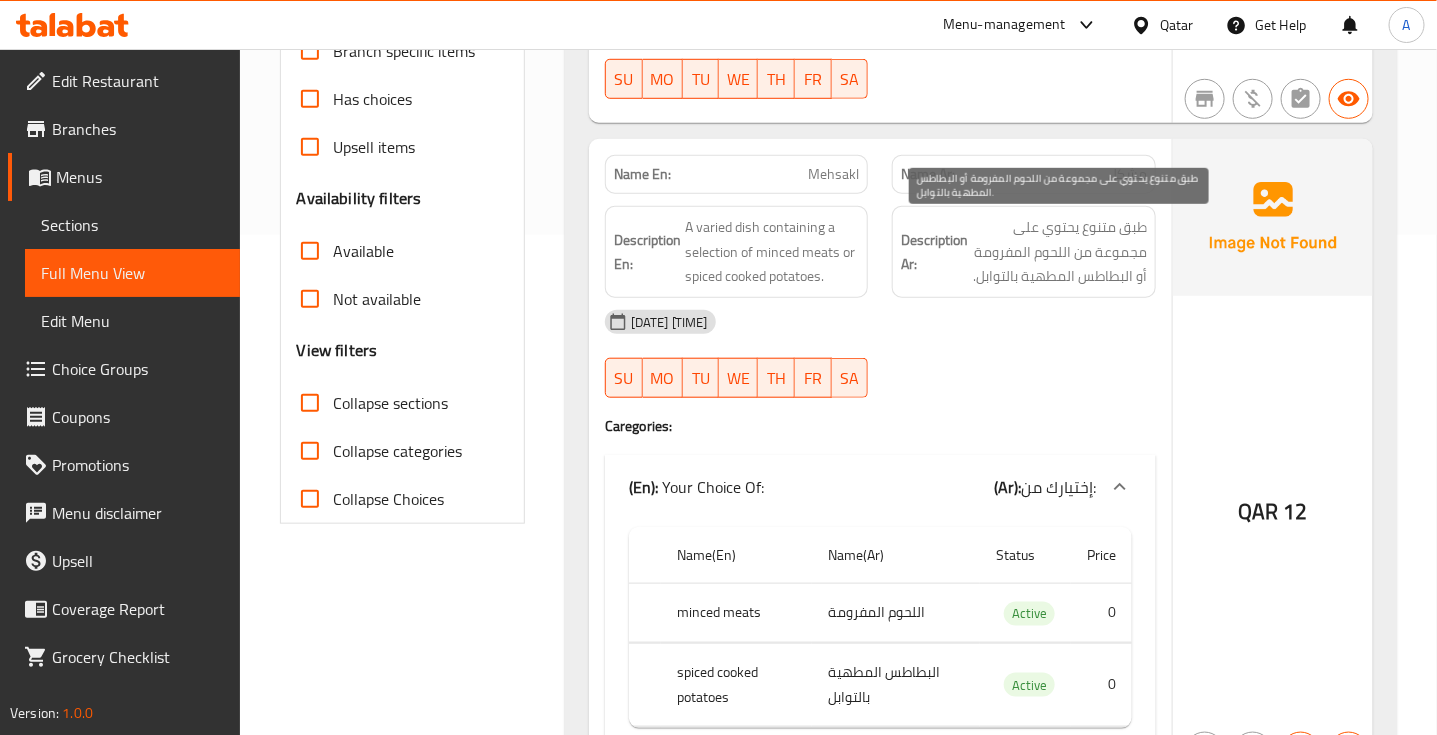 click on "طبق متنوع يحتوي على مجموعة من اللحوم المفرومة أو البطاطس المطهية بالتوابل." at bounding box center [1059, 252] 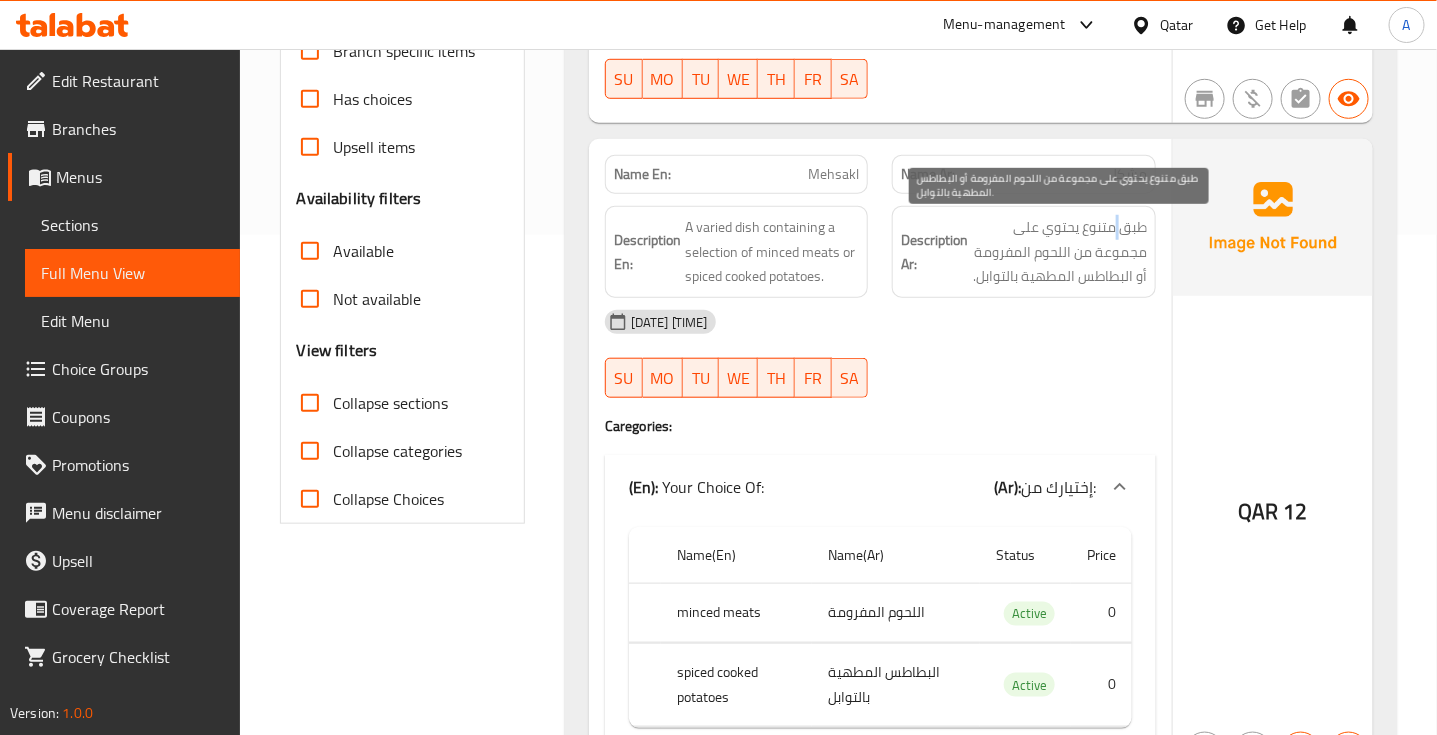 click on "طبق متنوع يحتوي على مجموعة من اللحوم المفرومة أو البطاطس المطهية بالتوابل." at bounding box center (1059, 252) 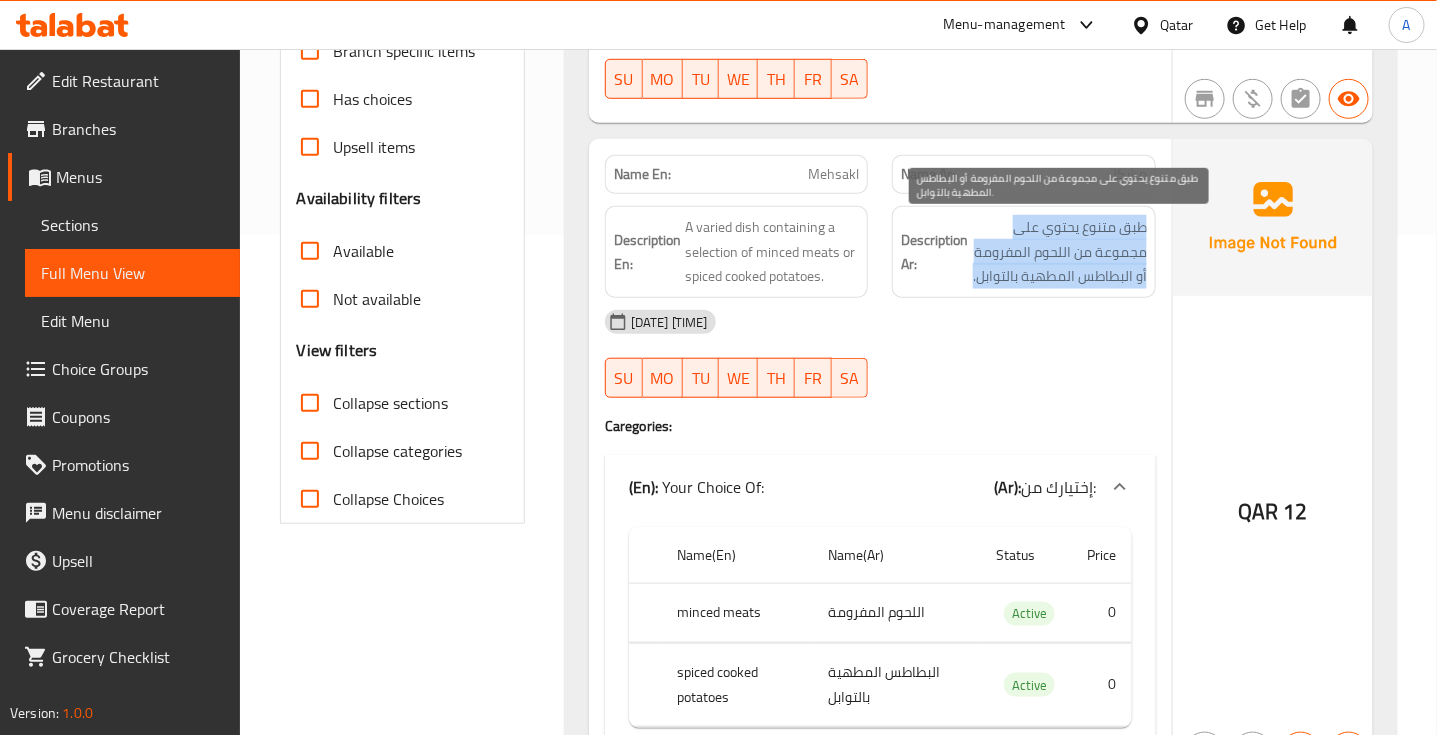 click on "طبق متنوع يحتوي على مجموعة من اللحوم المفرومة أو البطاطس المطهية بالتوابل." at bounding box center [1059, 252] 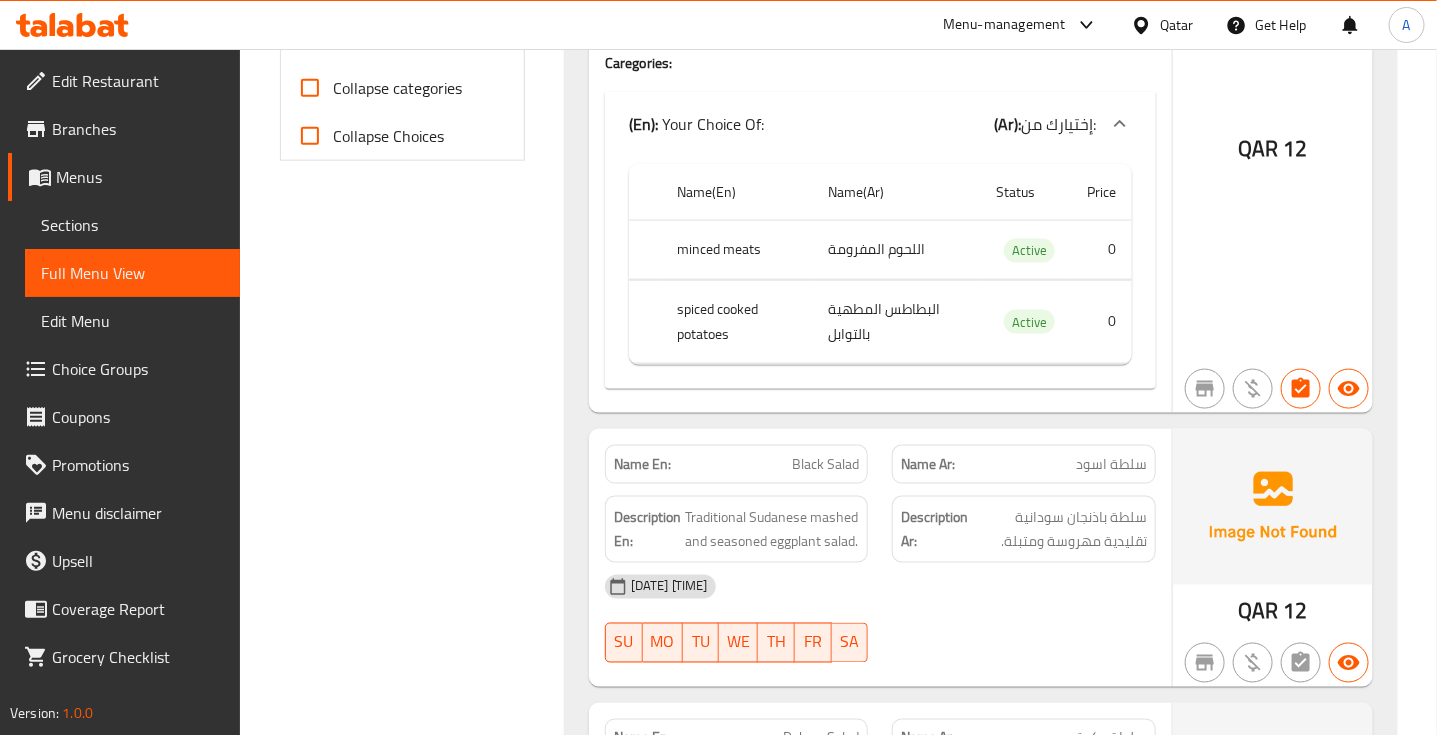 scroll, scrollTop: 875, scrollLeft: 0, axis: vertical 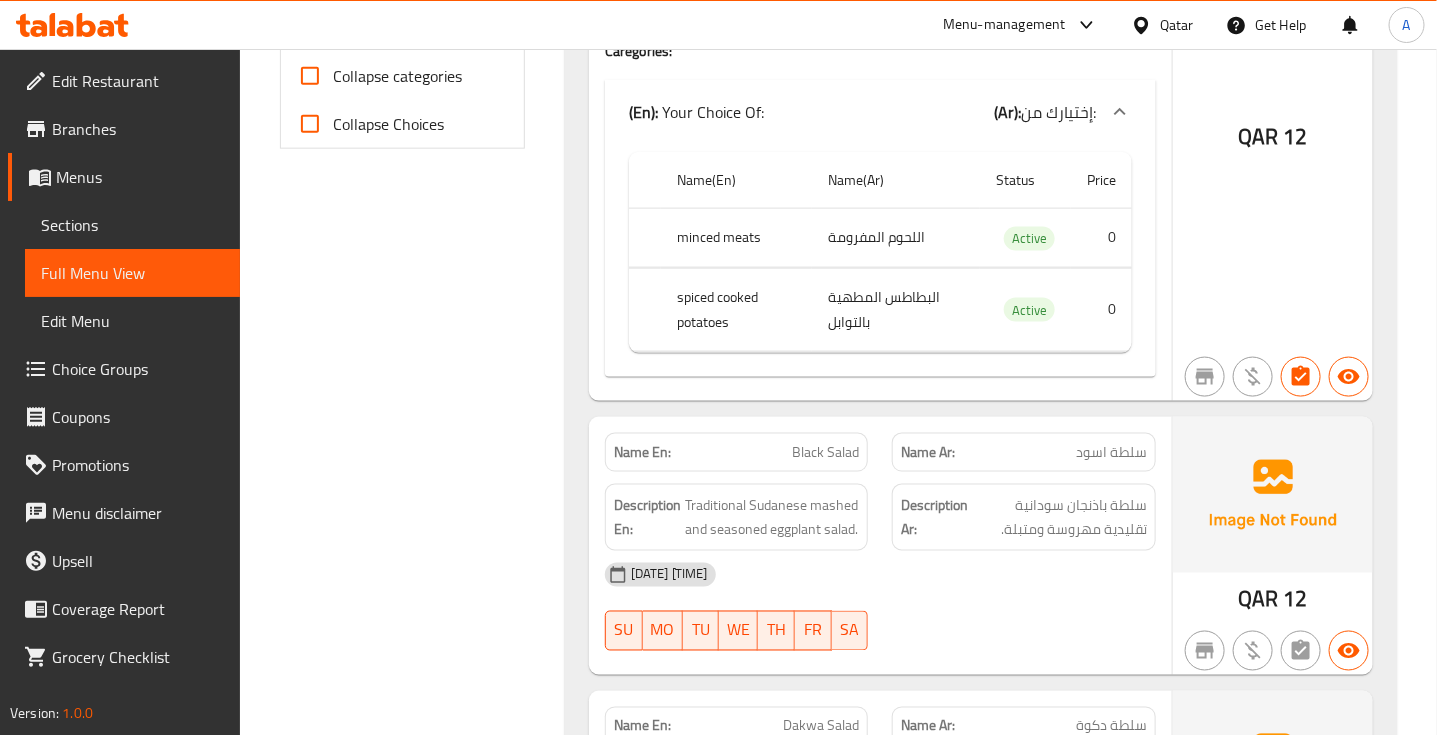 click on "اللحوم المفرومة" at bounding box center [896, 238] 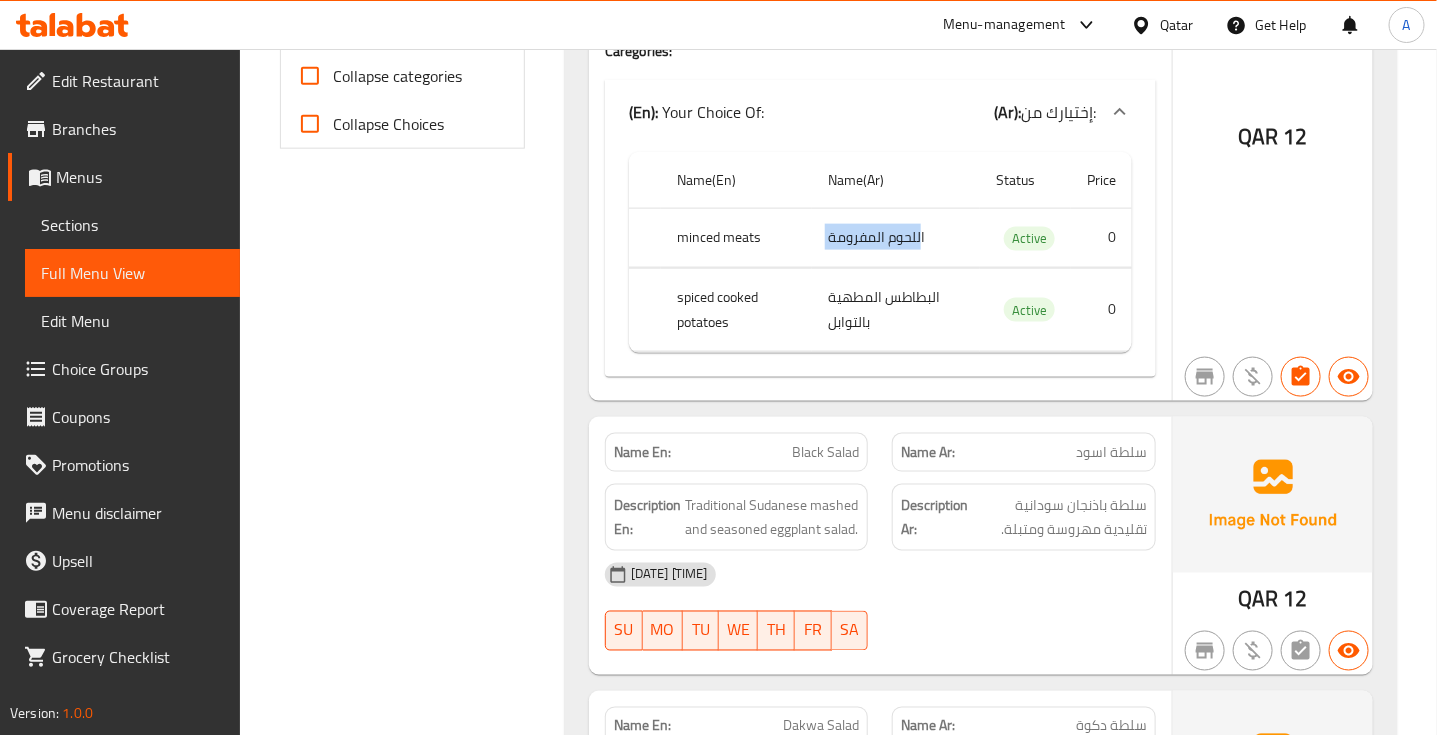 click on "اللحوم المفرومة" at bounding box center [896, 238] 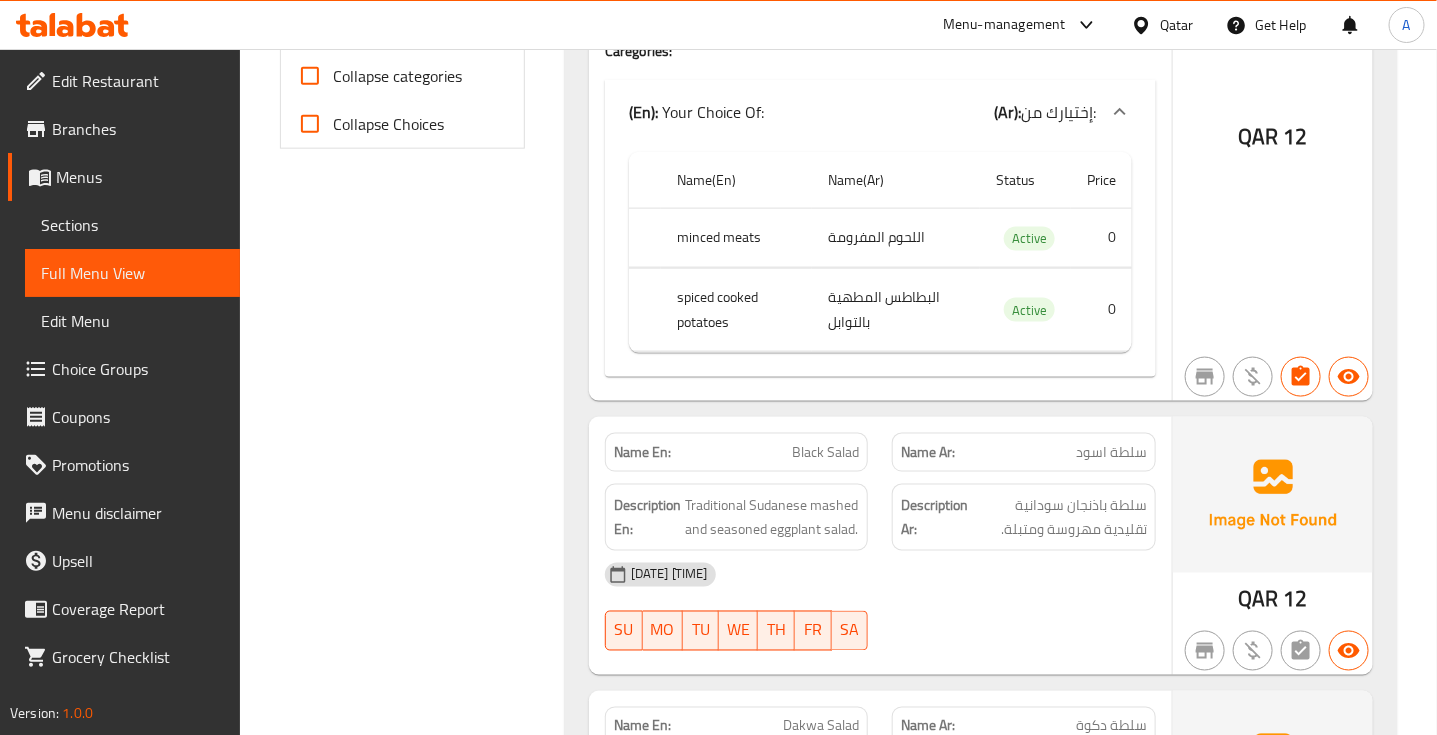 click on "البطاطس المطهية بالتوابل" at bounding box center [896, 309] 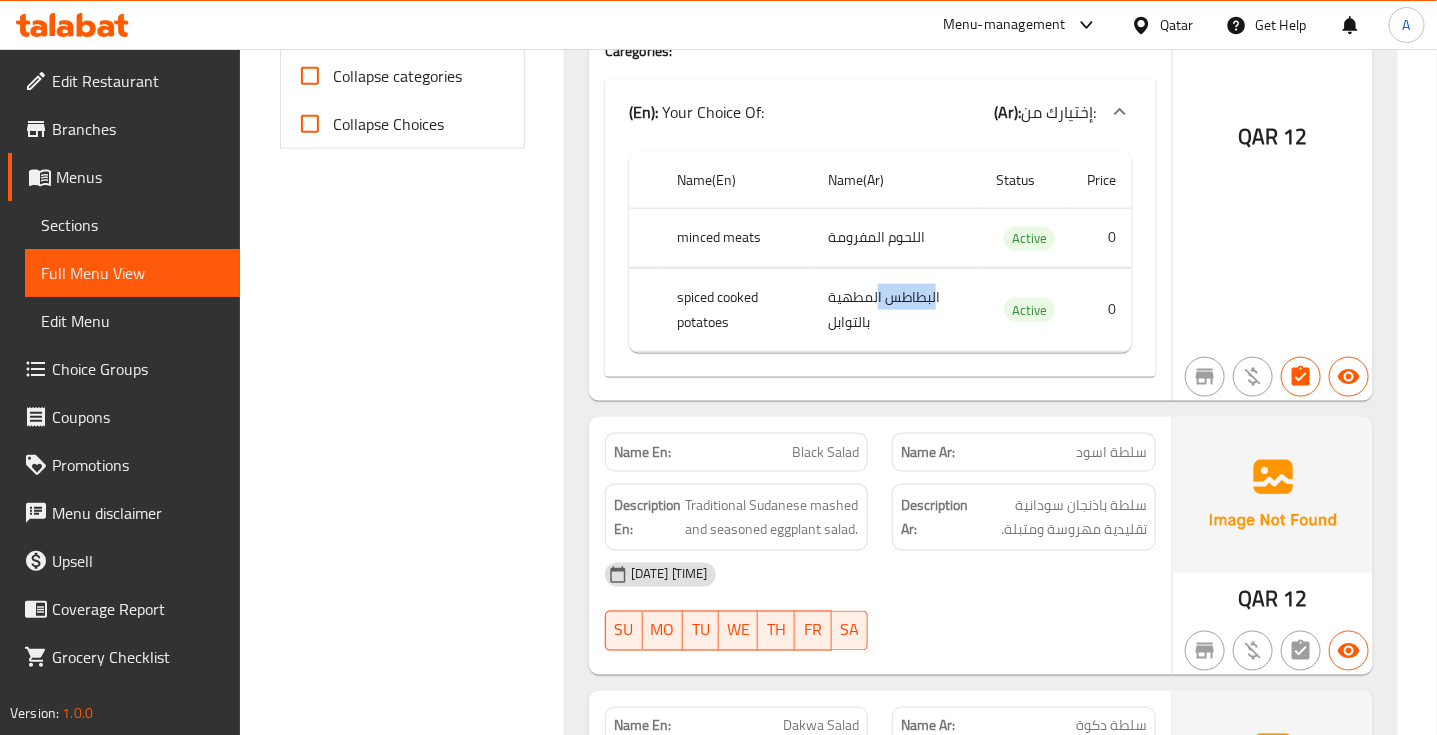 click on "البطاطس المطهية بالتوابل" at bounding box center (896, 309) 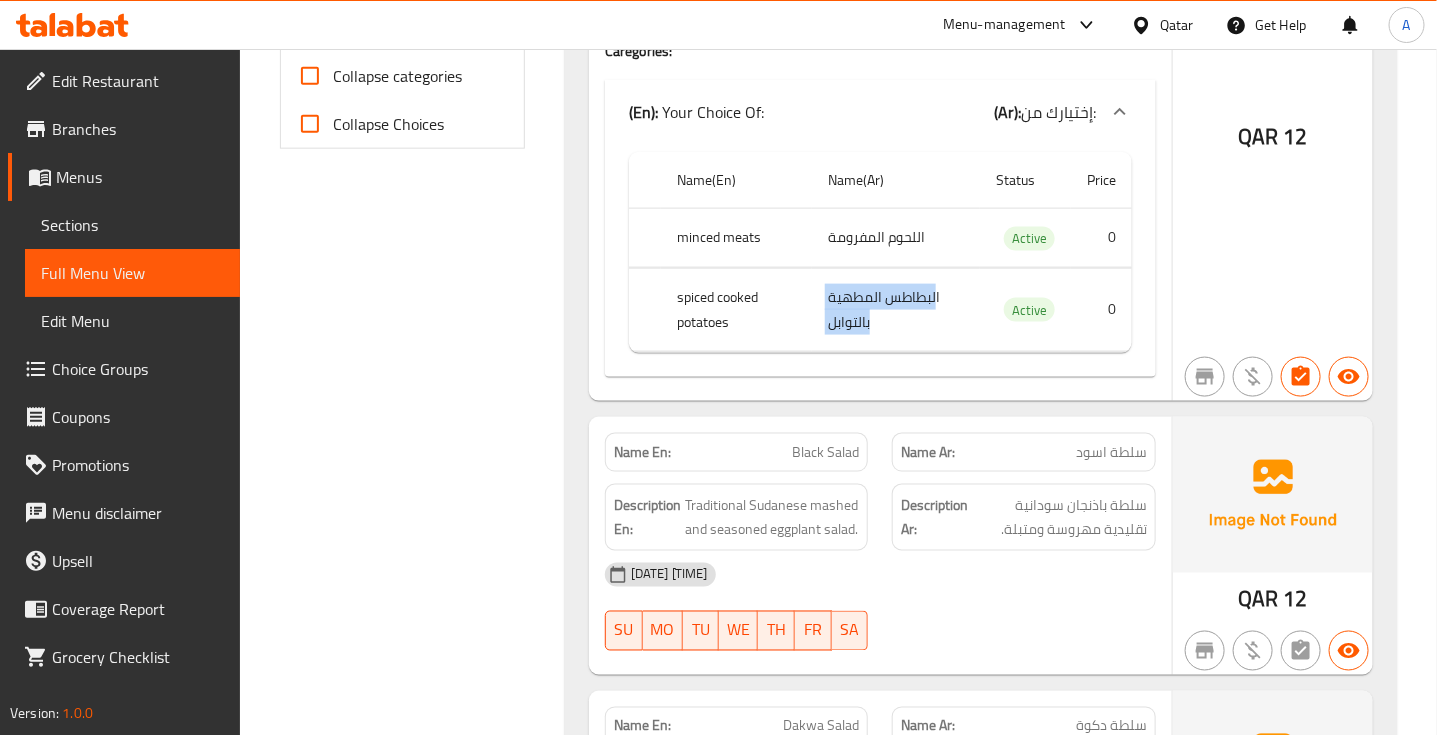 drag, startPoint x: 922, startPoint y: 307, endPoint x: 831, endPoint y: 340, distance: 96.79876 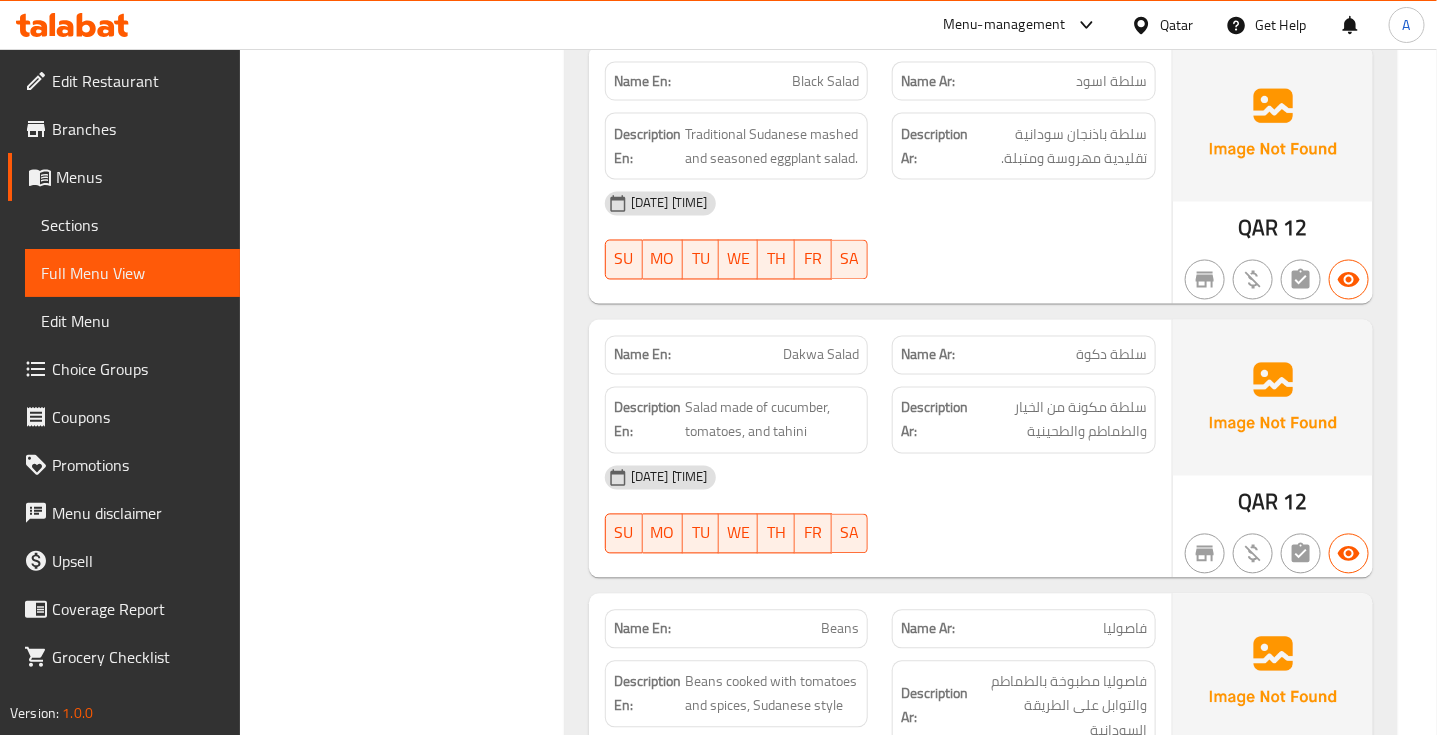 scroll, scrollTop: 1250, scrollLeft: 0, axis: vertical 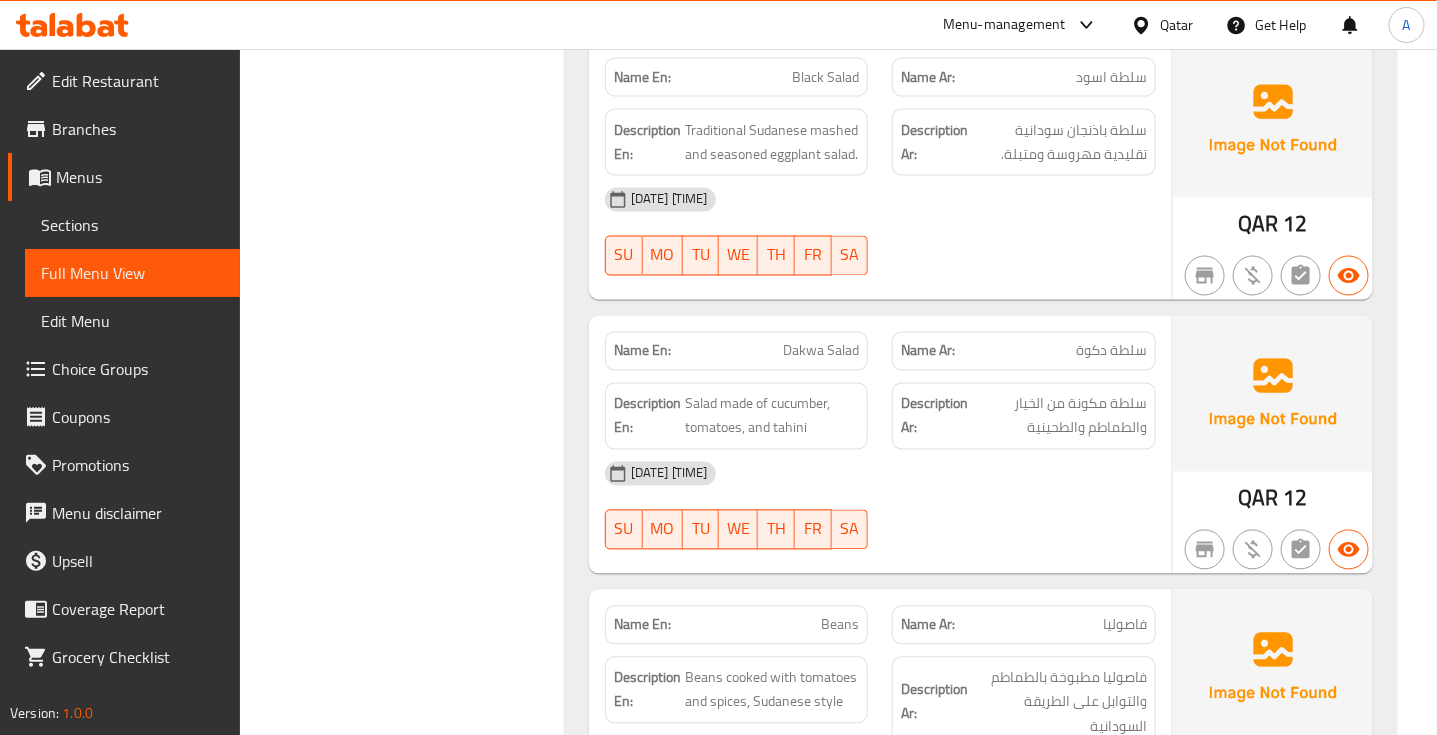 click on "سلطة اسود" at bounding box center [1111, 77] 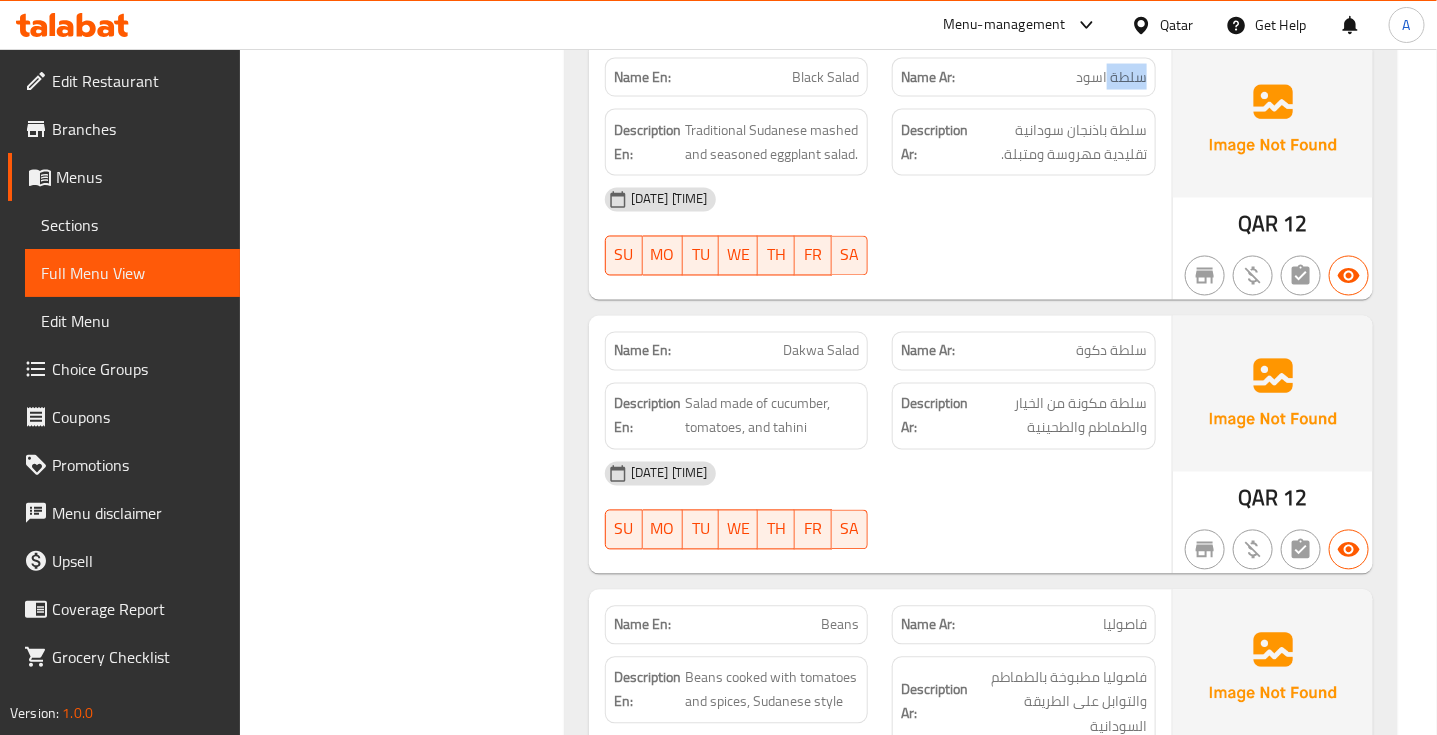 click on "سلطة اسود" at bounding box center [1111, 77] 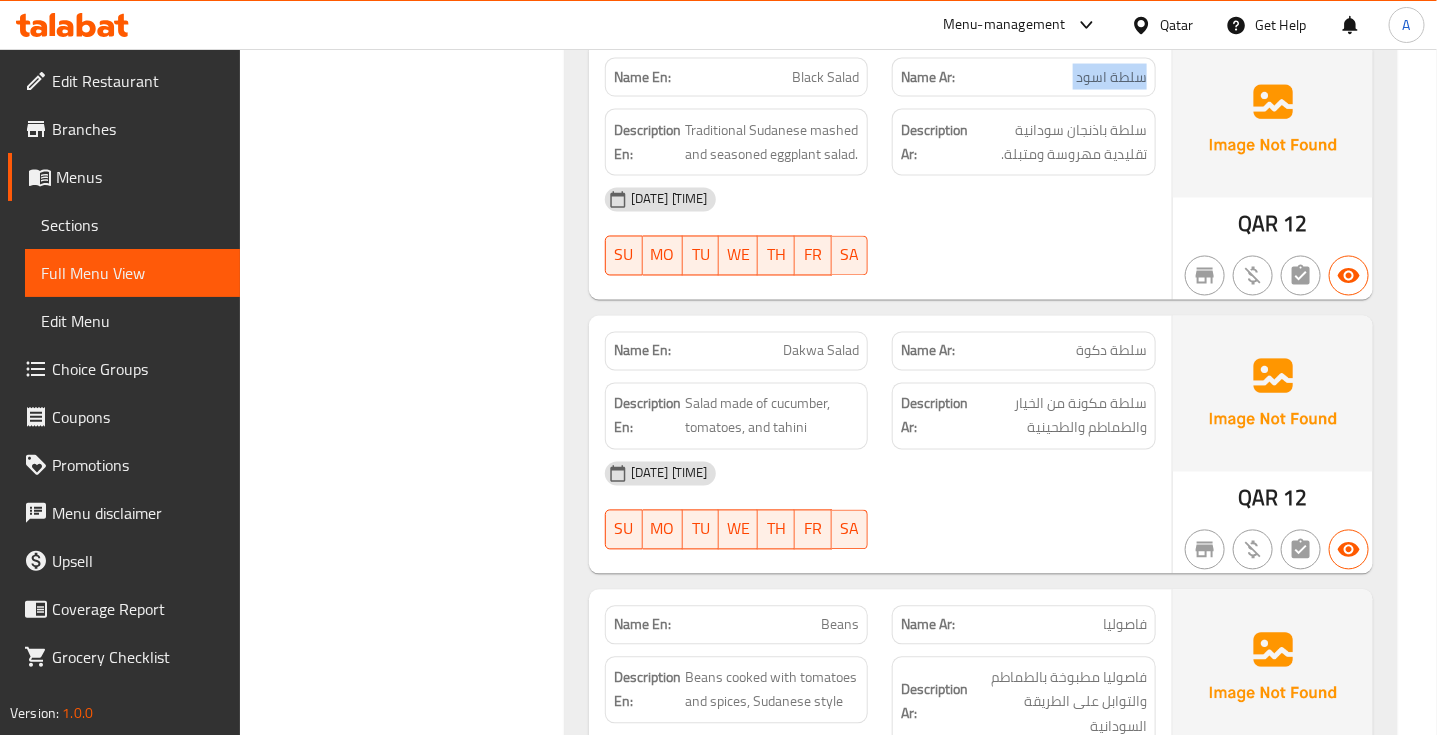 click on "سلطة اسود" at bounding box center (1111, 77) 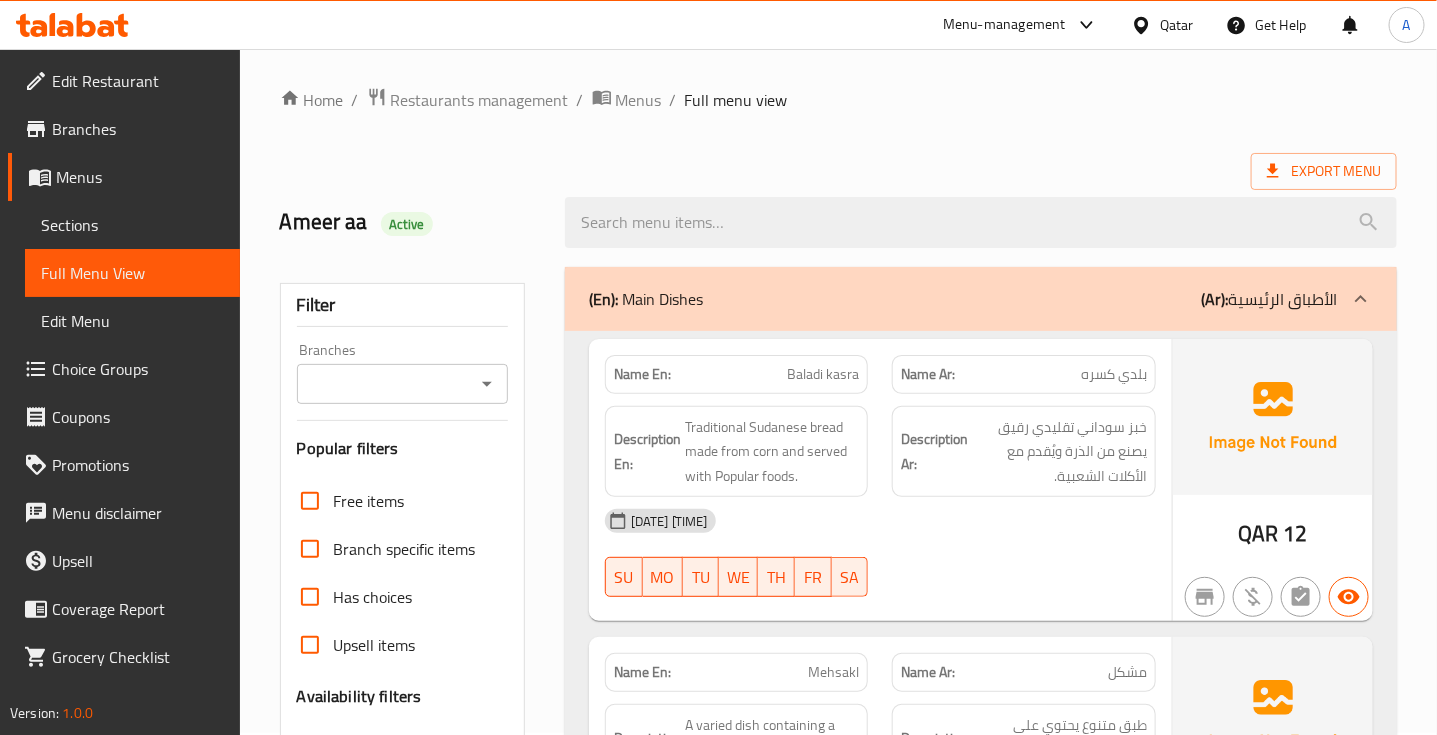 scroll, scrollTop: 0, scrollLeft: 0, axis: both 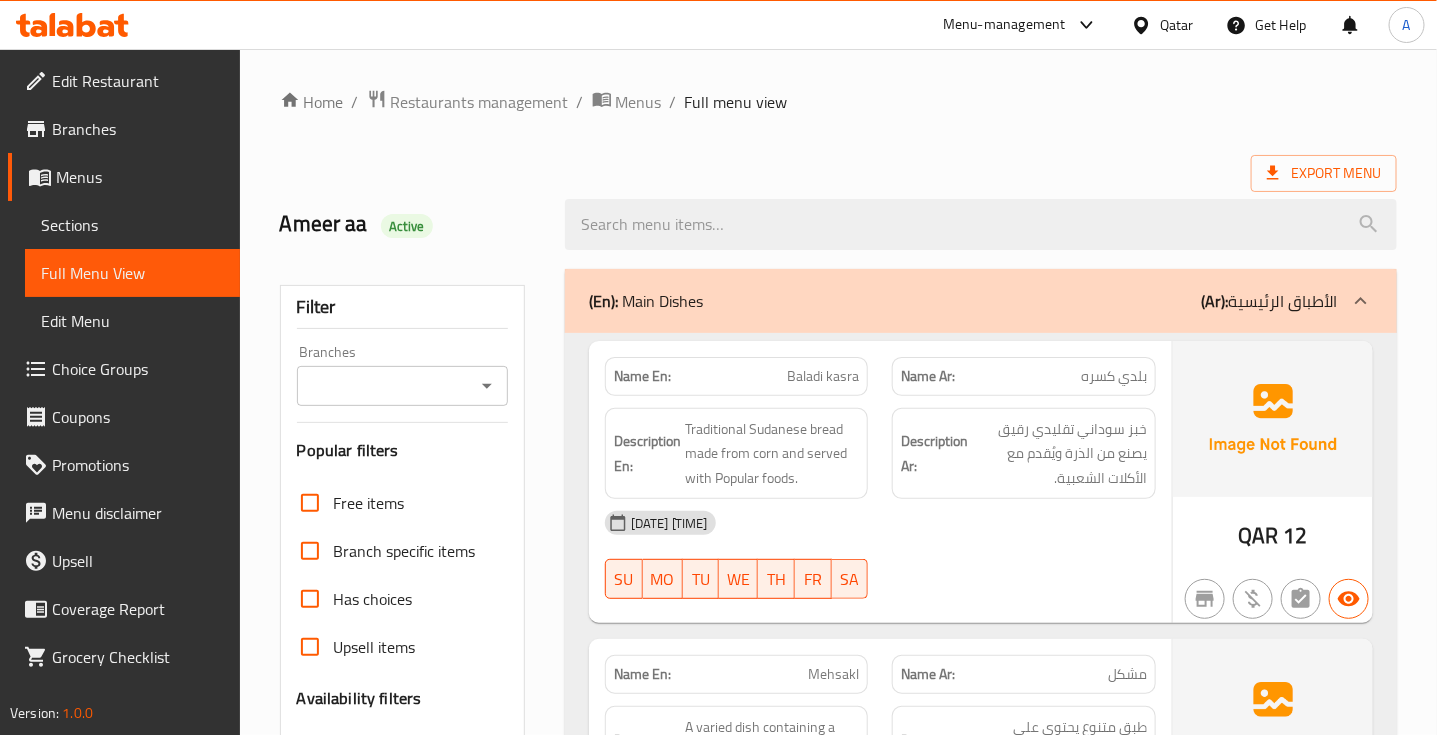 click on "Baladi kasra" at bounding box center [823, 376] 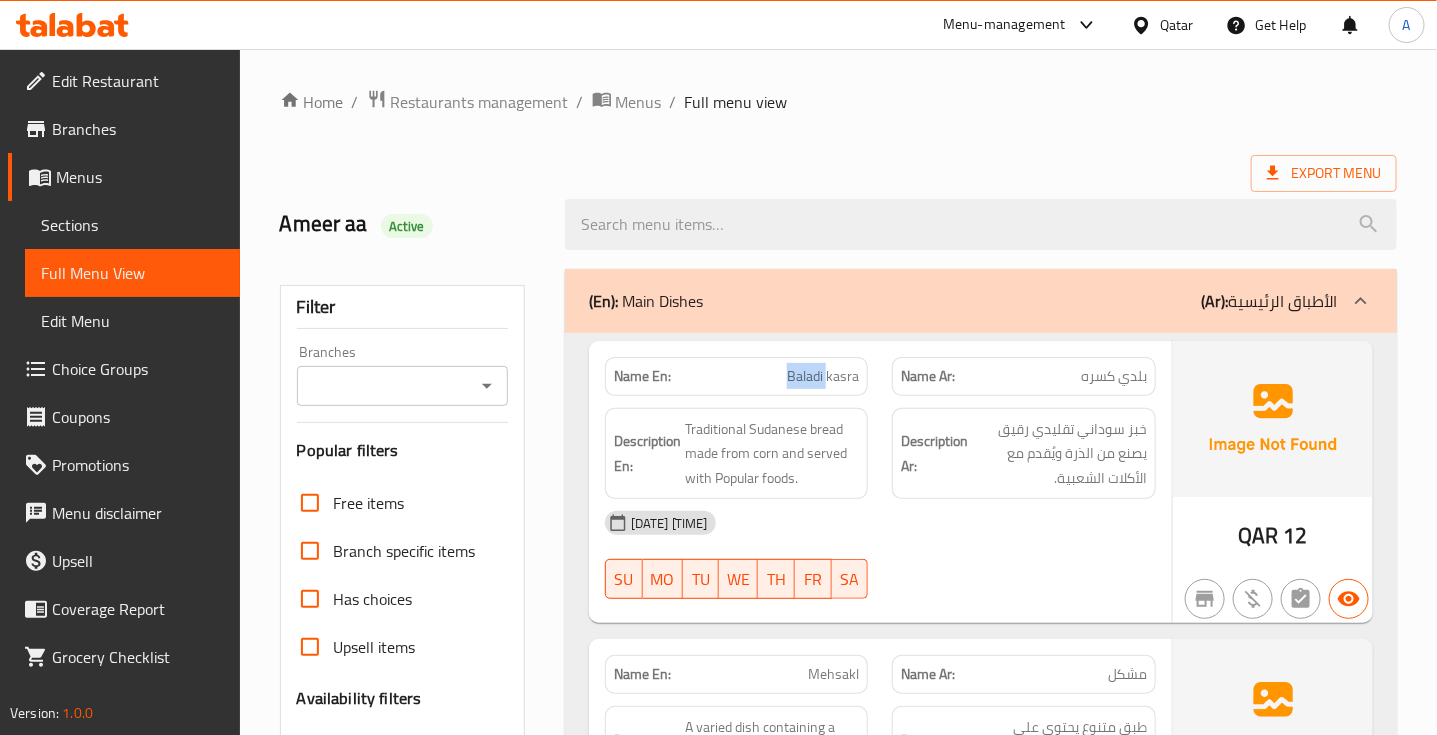 click on "Baladi kasra" at bounding box center [823, 376] 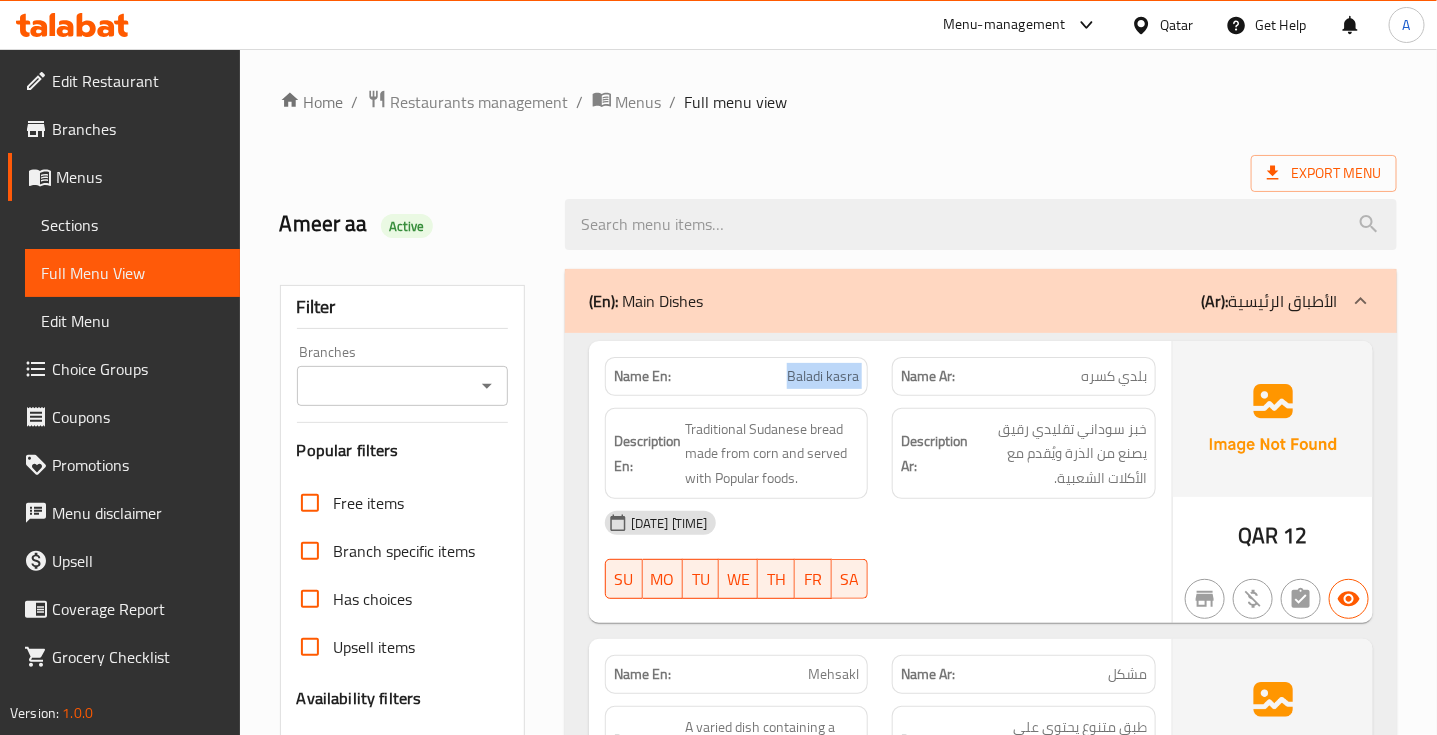 click on "Baladi kasra" at bounding box center [823, 376] 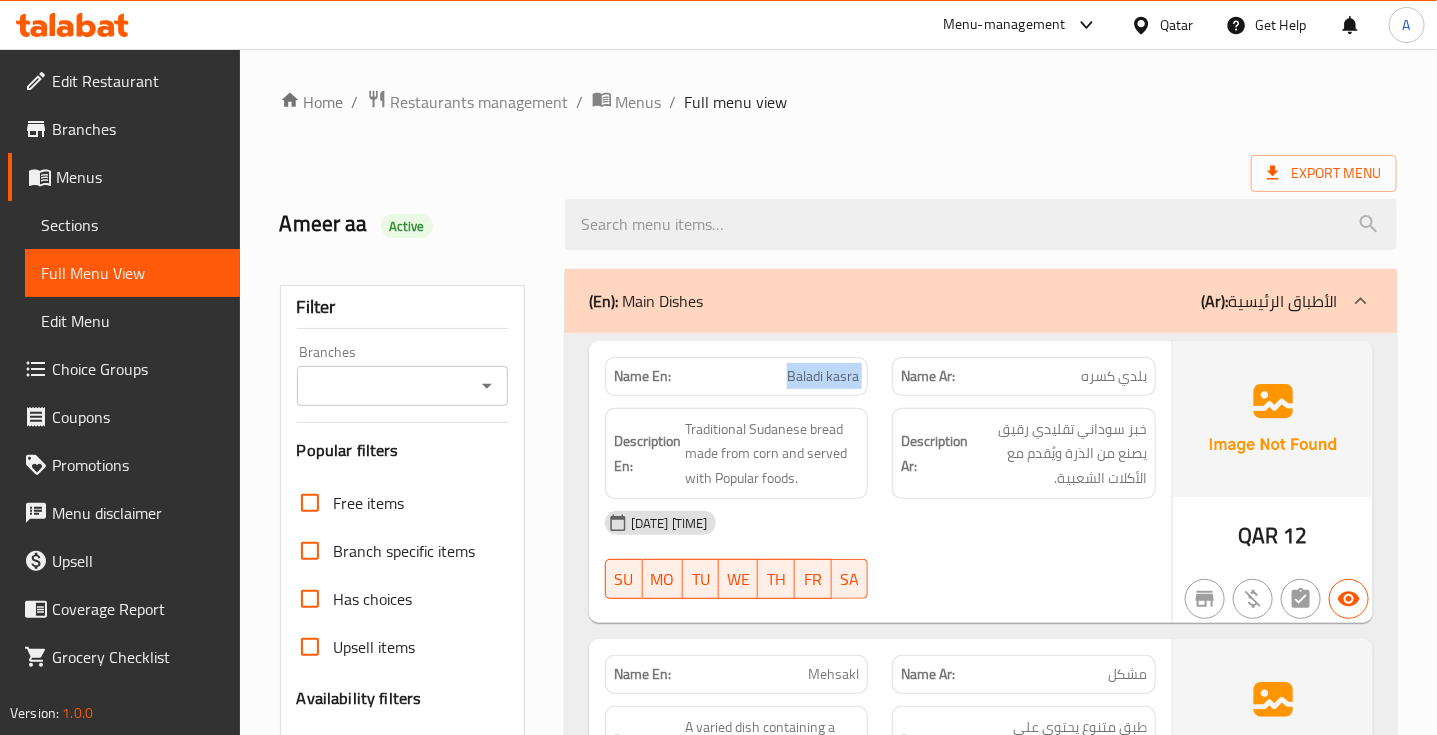 copy on "Baladi kasra" 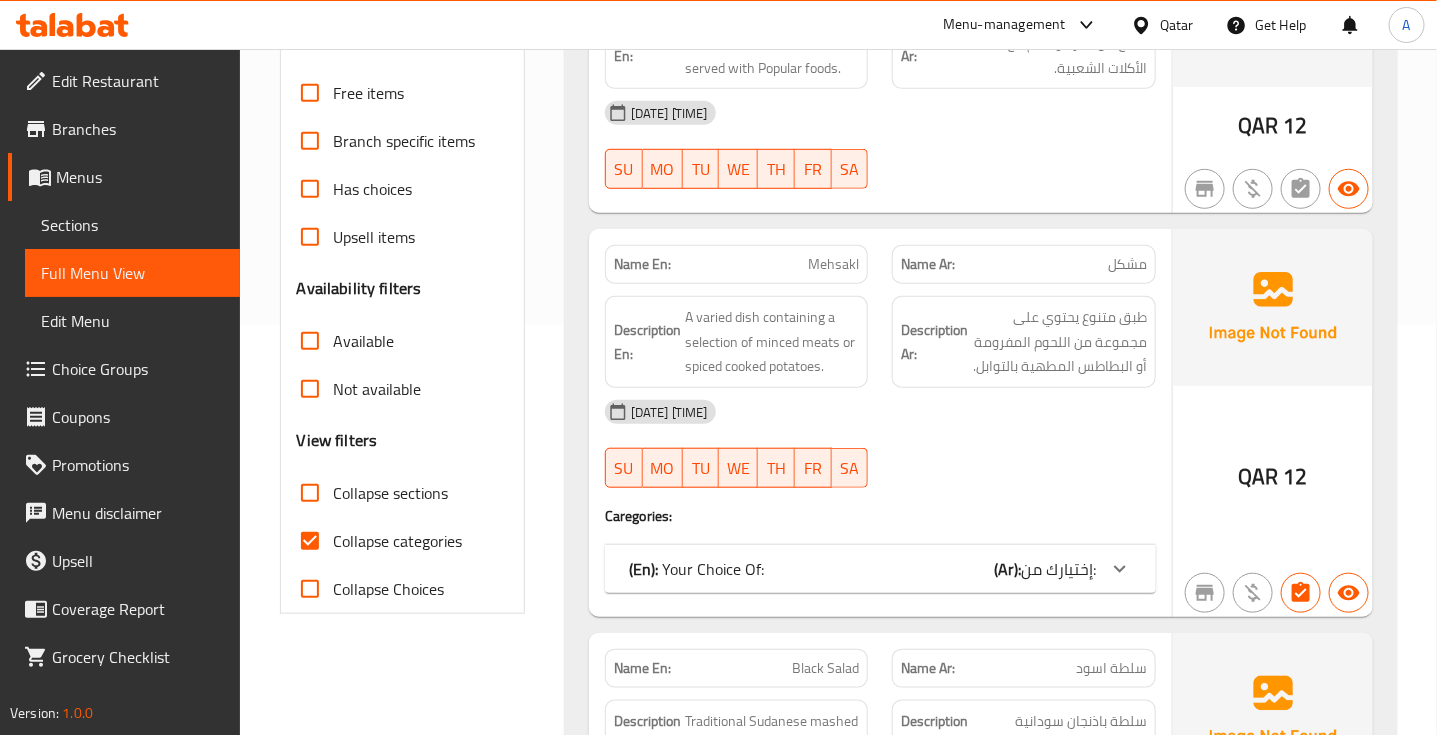 scroll, scrollTop: 455, scrollLeft: 0, axis: vertical 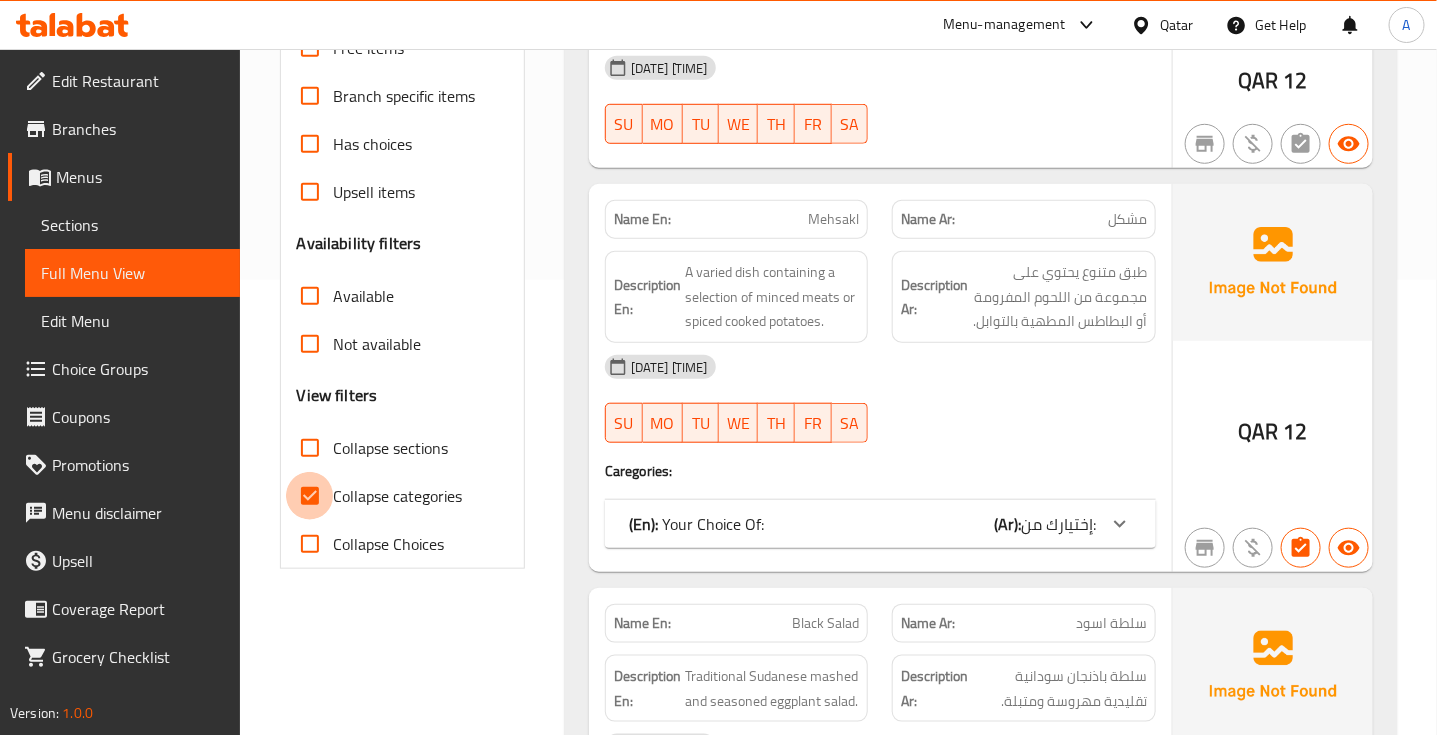 click on "Collapse categories" at bounding box center [310, 496] 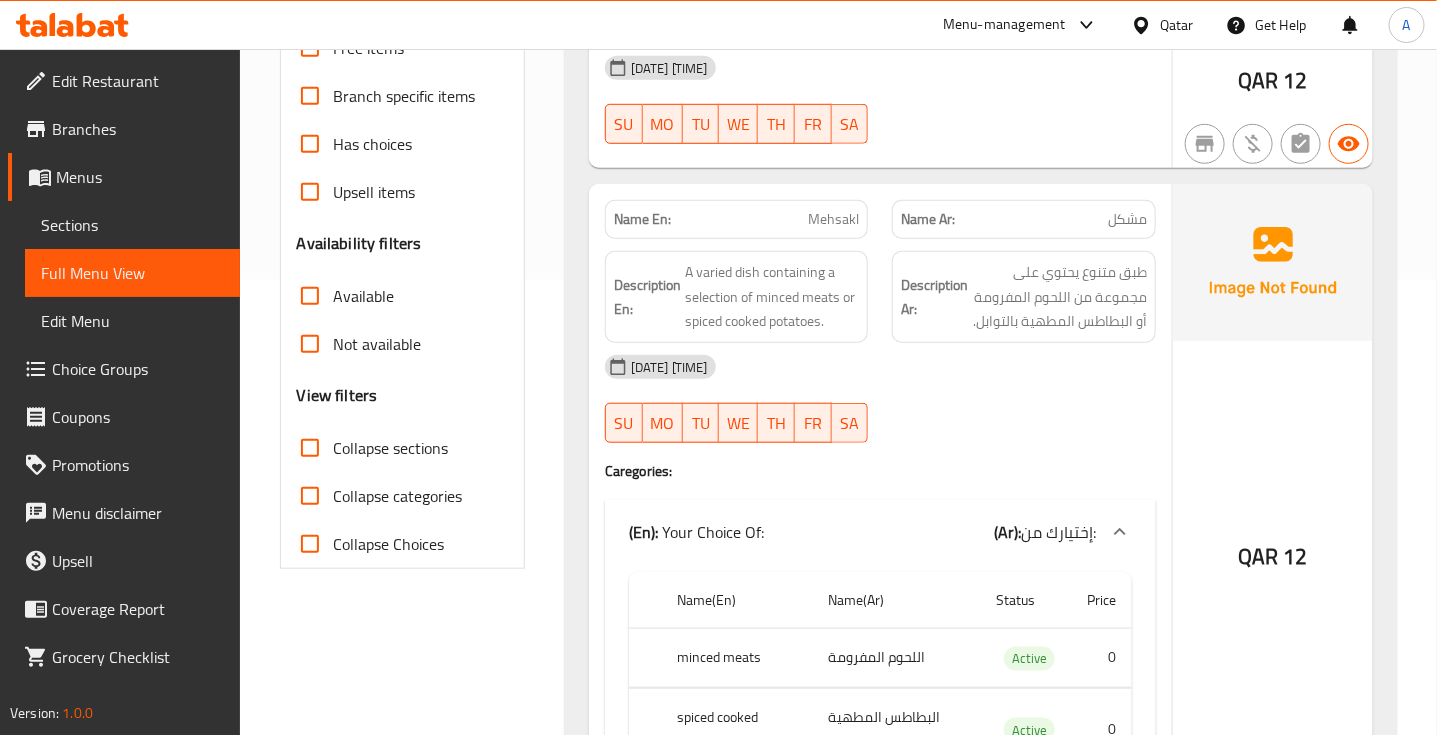 scroll, scrollTop: 0, scrollLeft: 0, axis: both 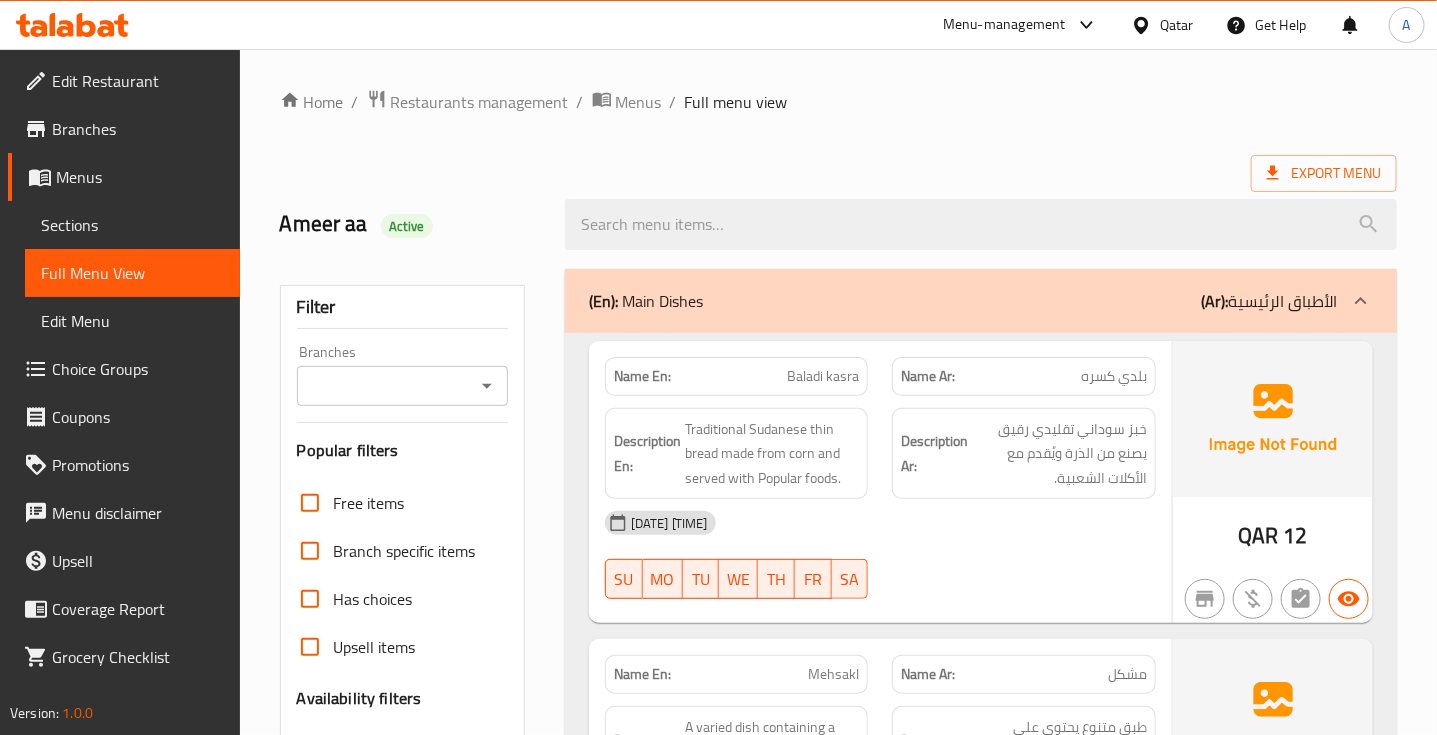 click on "Export Menu" at bounding box center [838, 173] 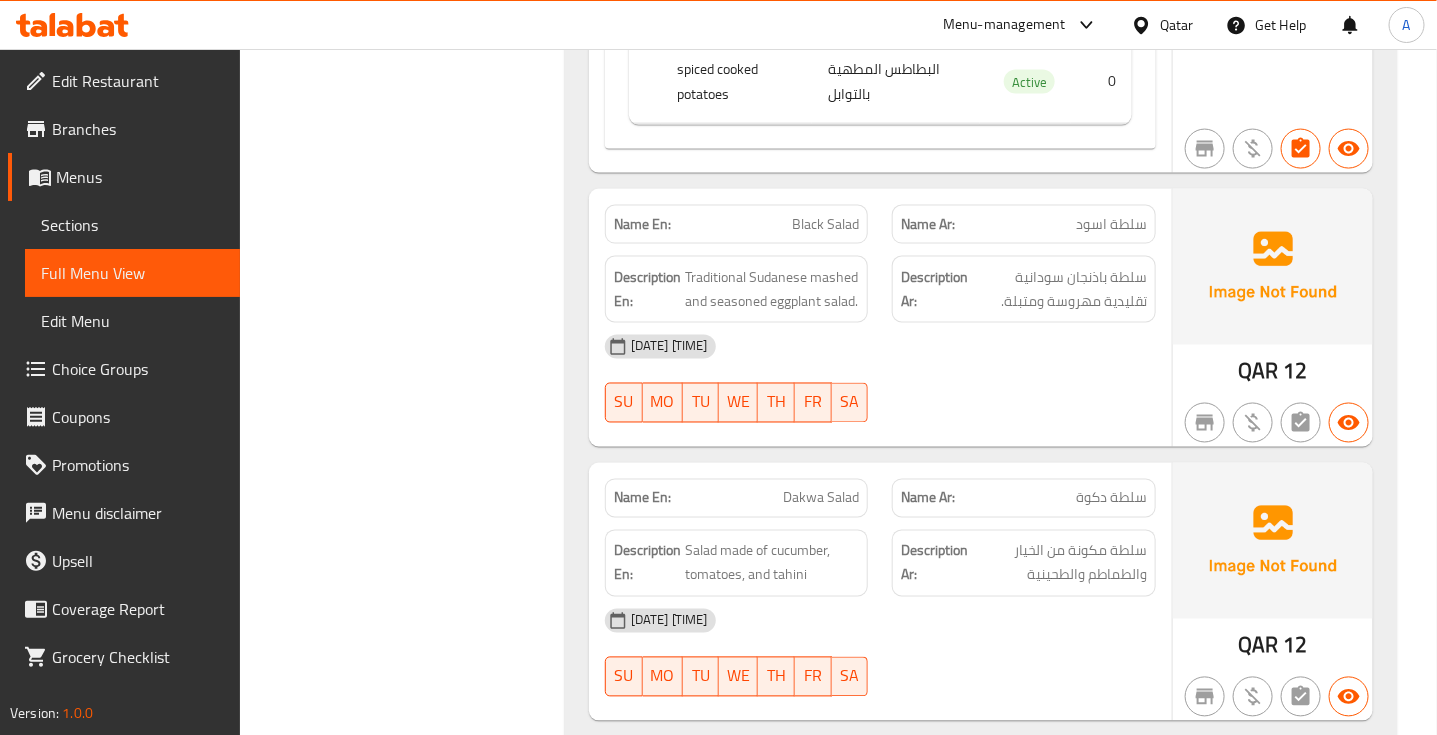 scroll, scrollTop: 1125, scrollLeft: 0, axis: vertical 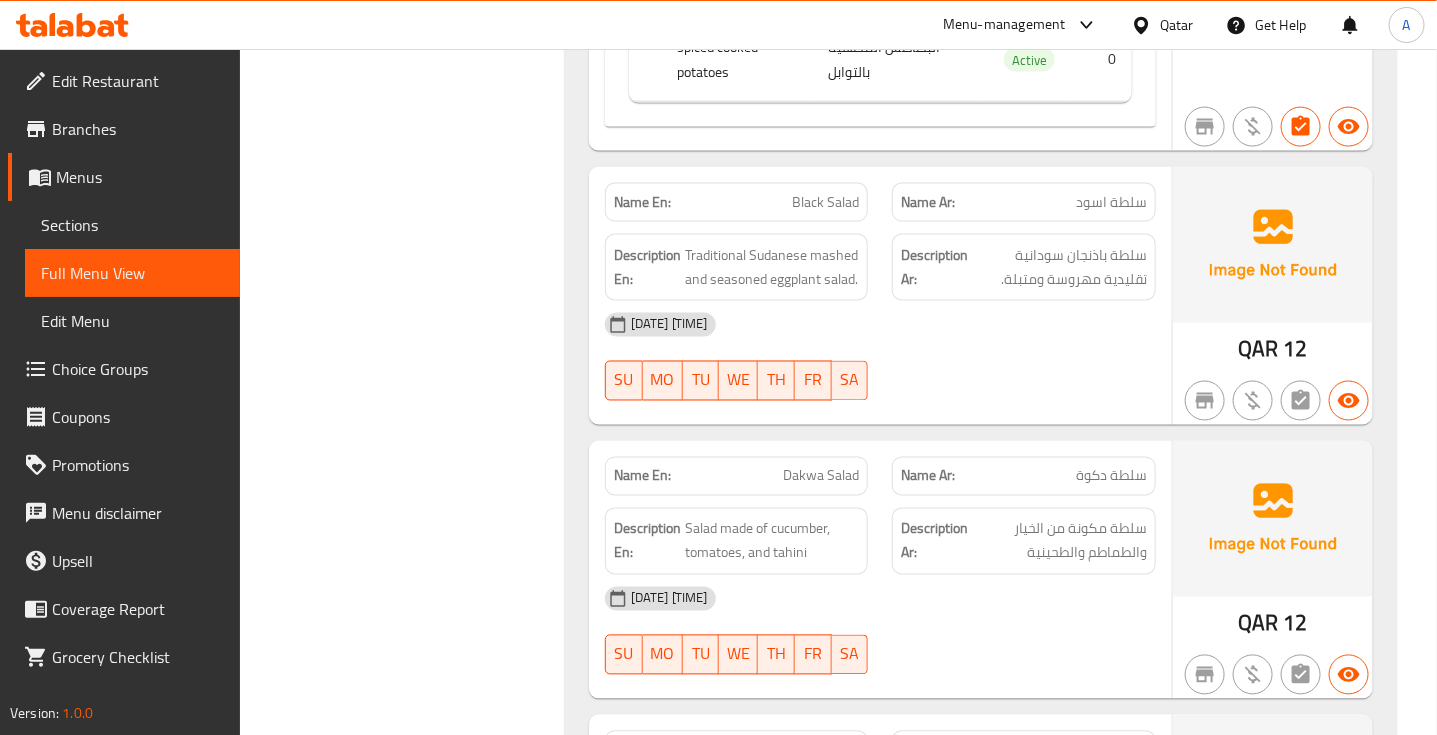 click on "سلطة اسود" at bounding box center [1111, 202] 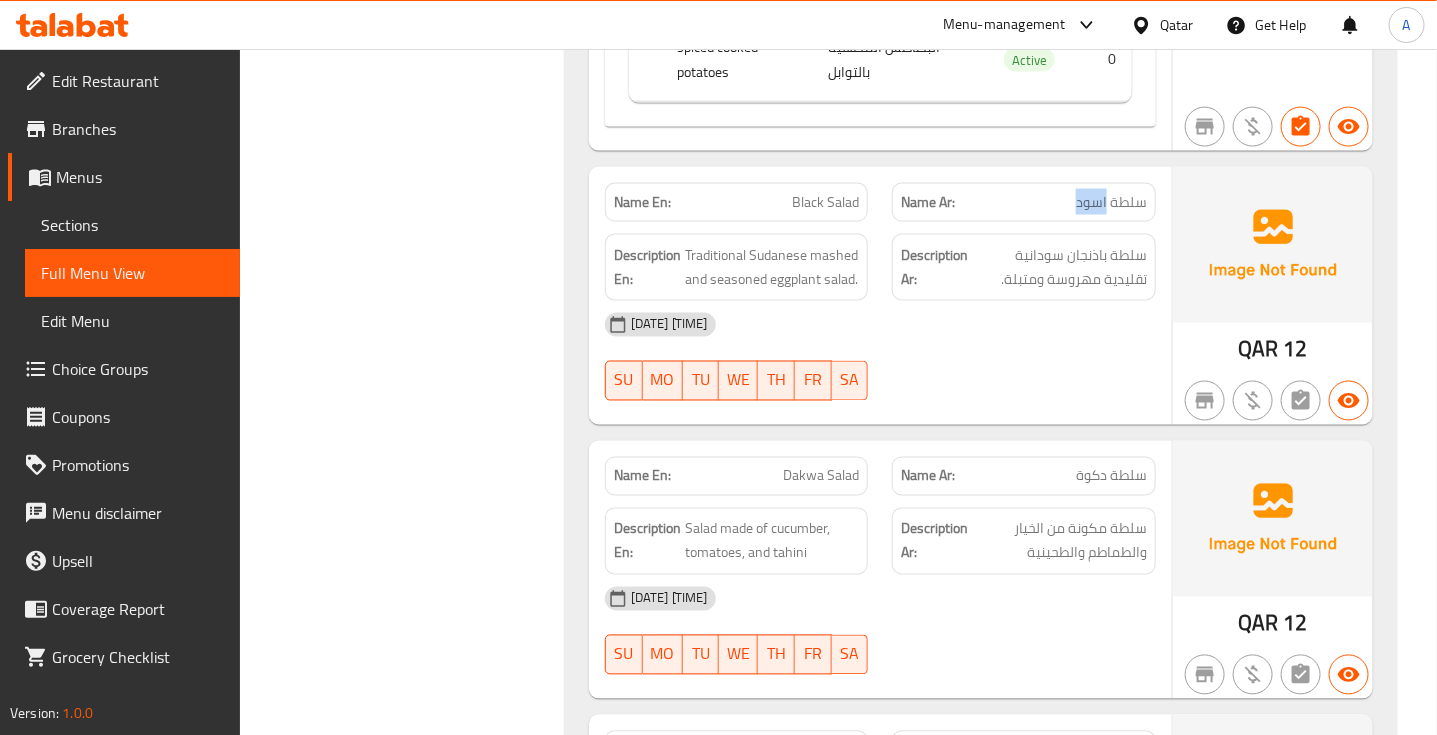 click on "سلطة اسود" at bounding box center [1111, 202] 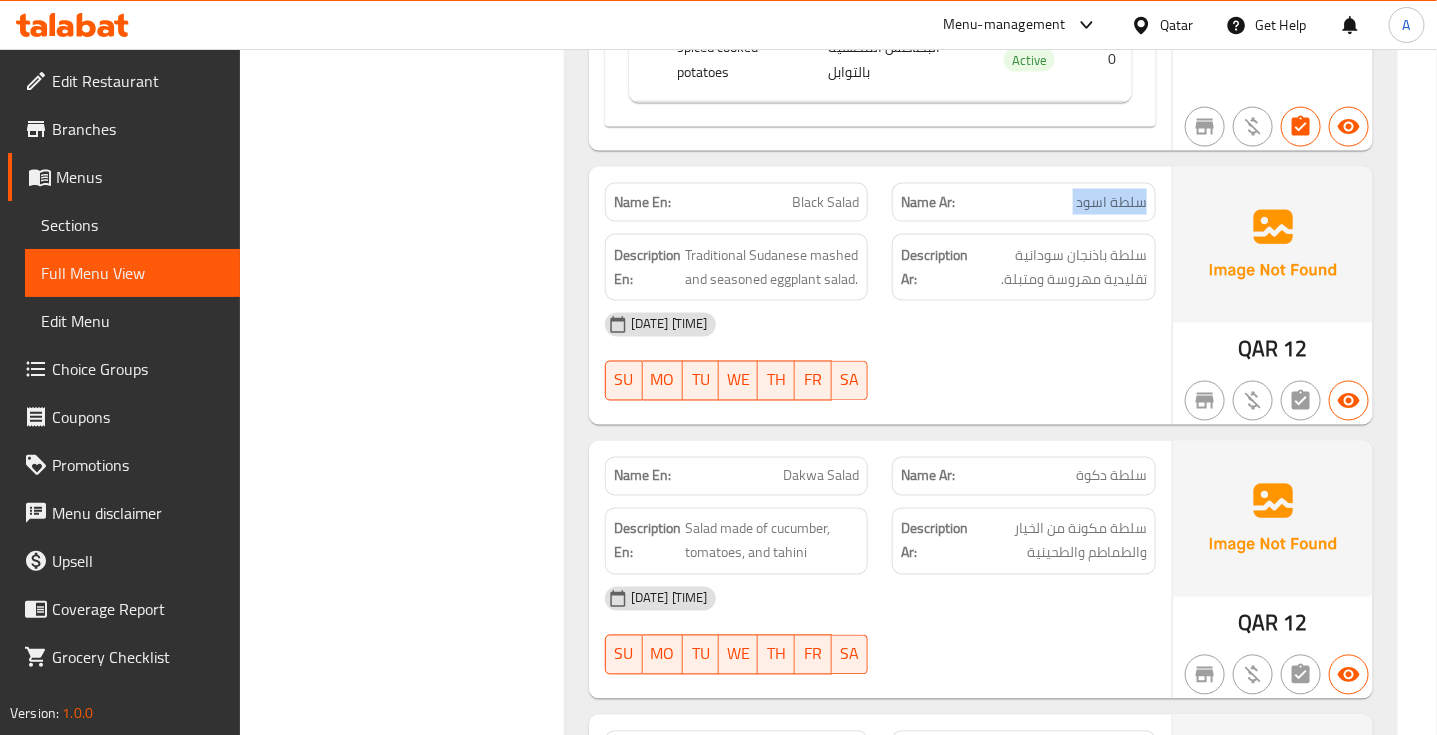 click on "سلطة اسود" at bounding box center [1111, 202] 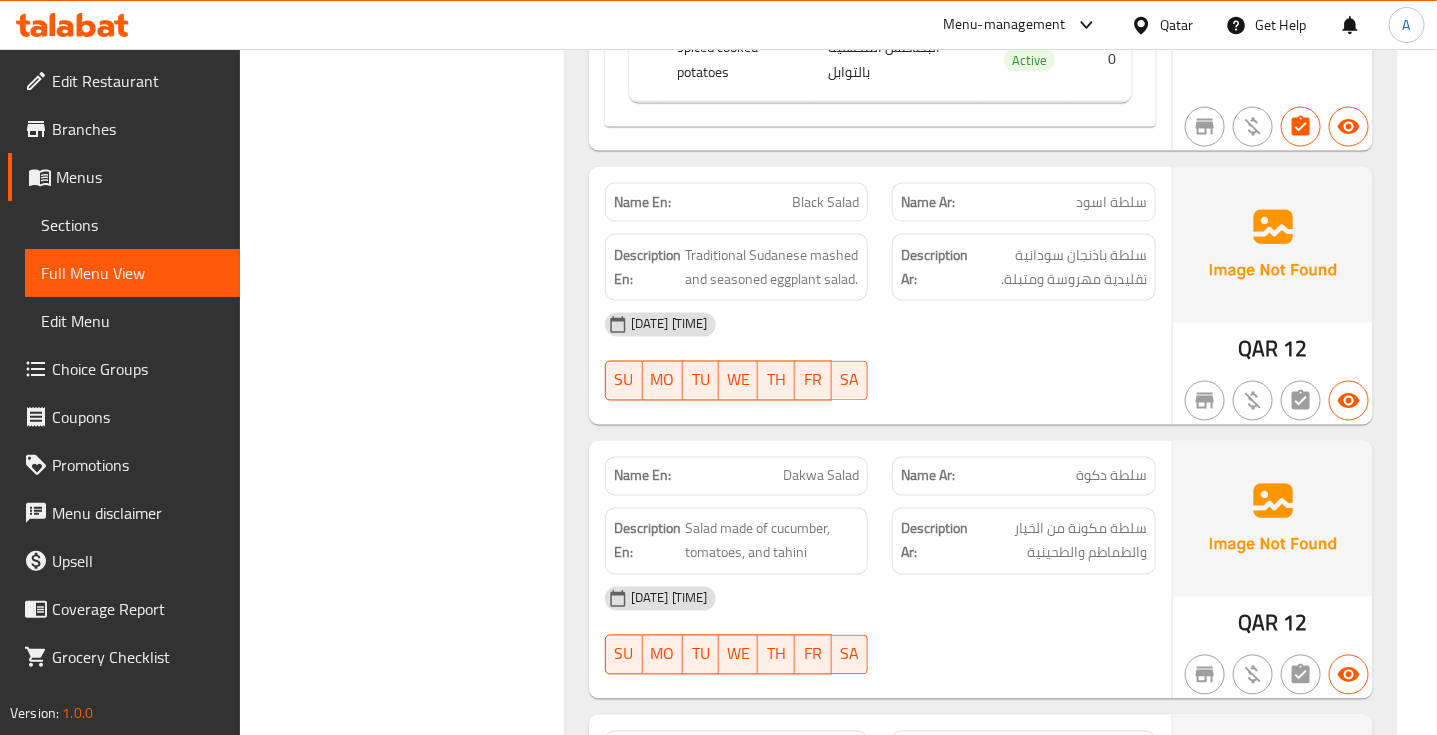 click on "Name En: Black Salad" at bounding box center (737, 202) 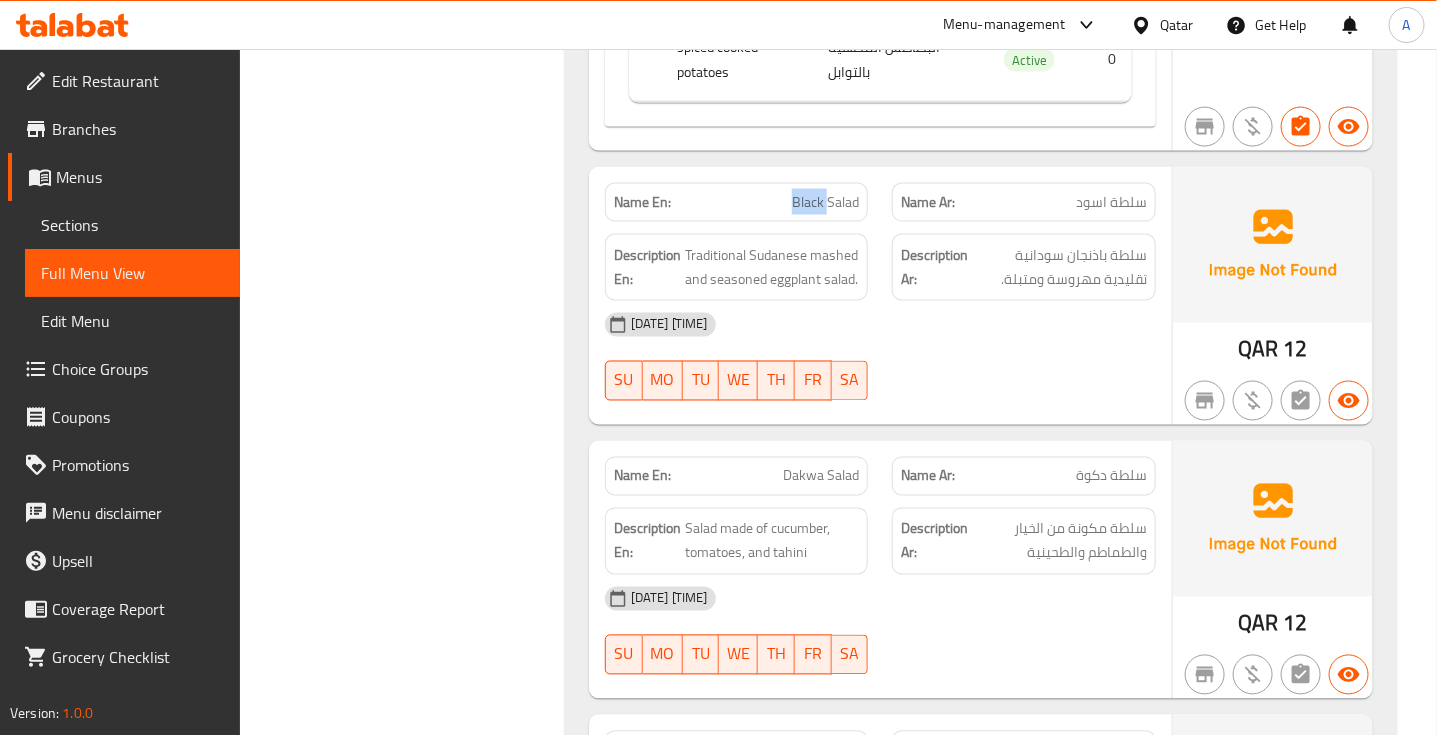 click on "Black Salad" at bounding box center (825, 202) 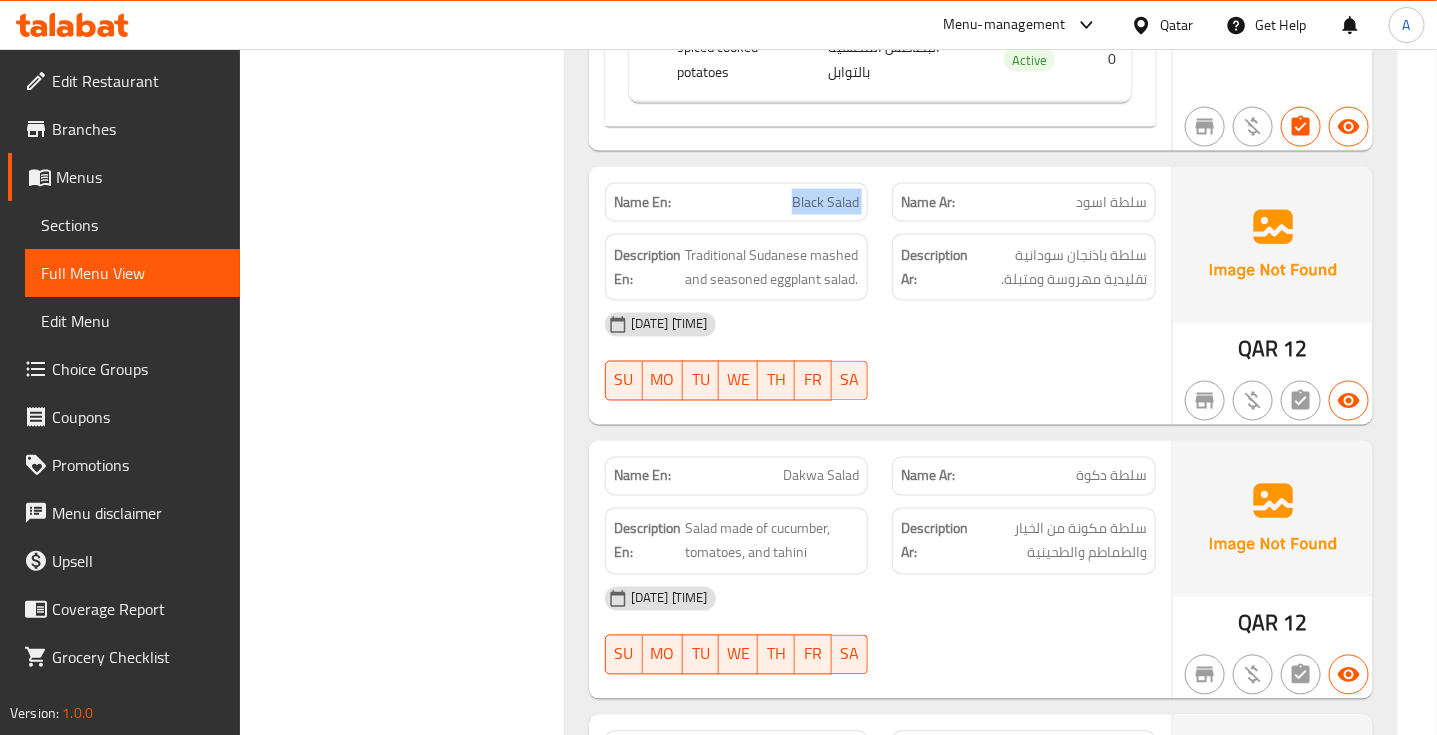 click on "Black Salad" at bounding box center [825, 202] 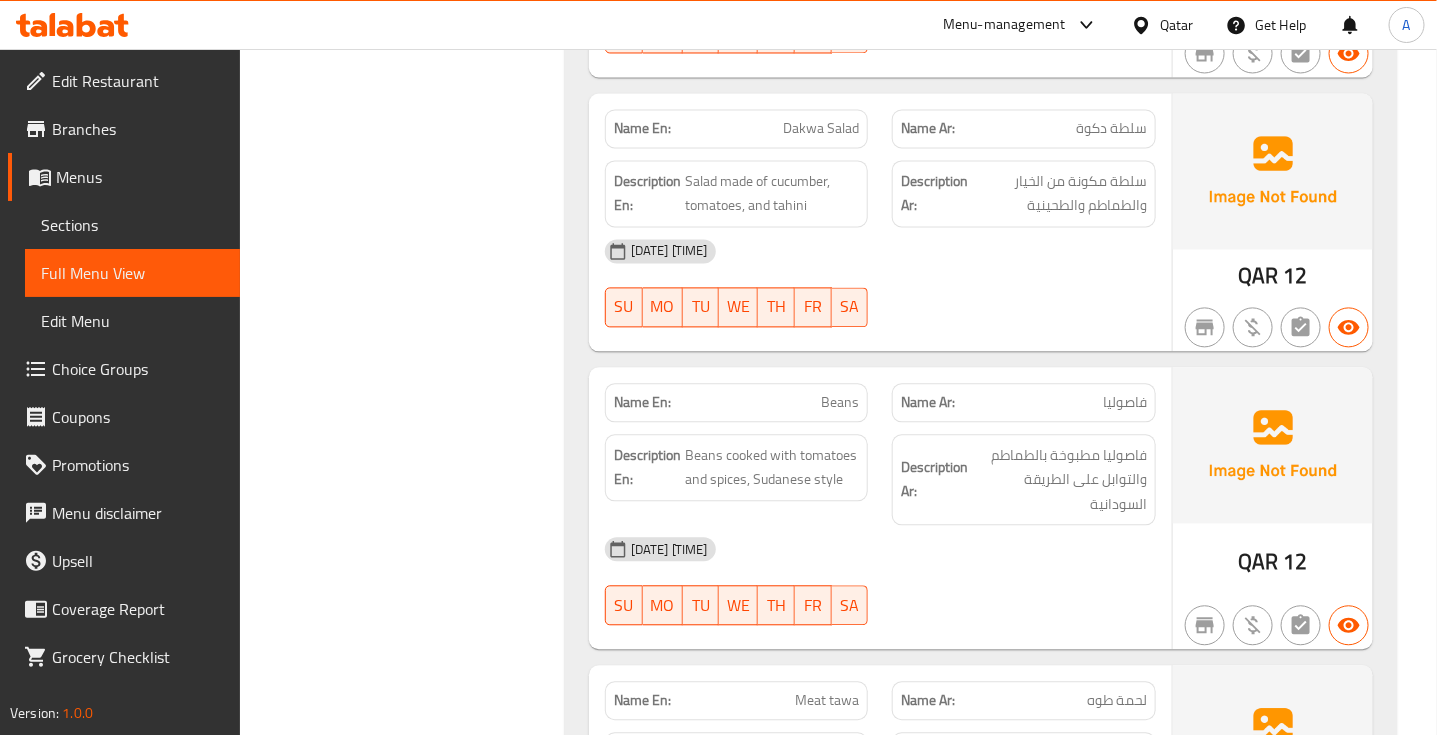 scroll, scrollTop: 1500, scrollLeft: 0, axis: vertical 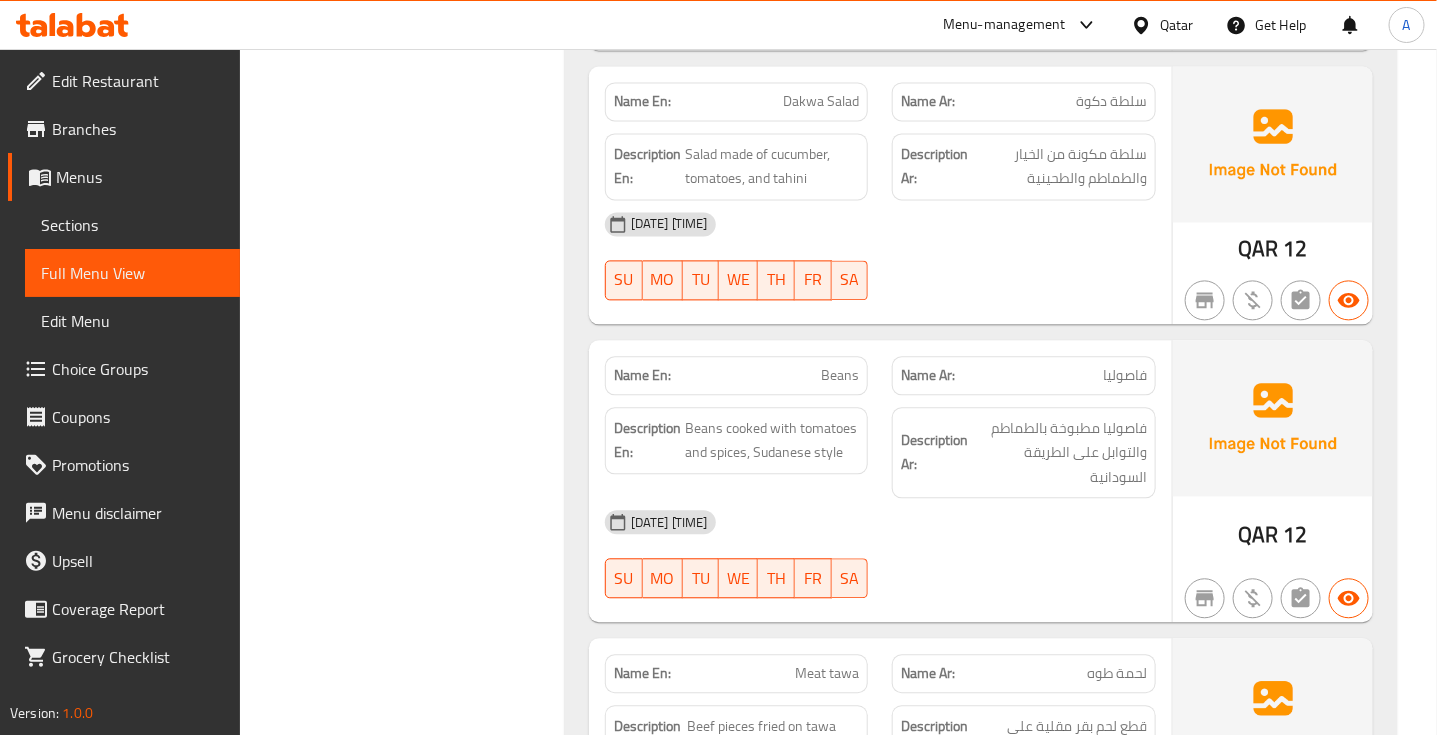 click on "سلطة دكوة" at bounding box center [1111, 101] 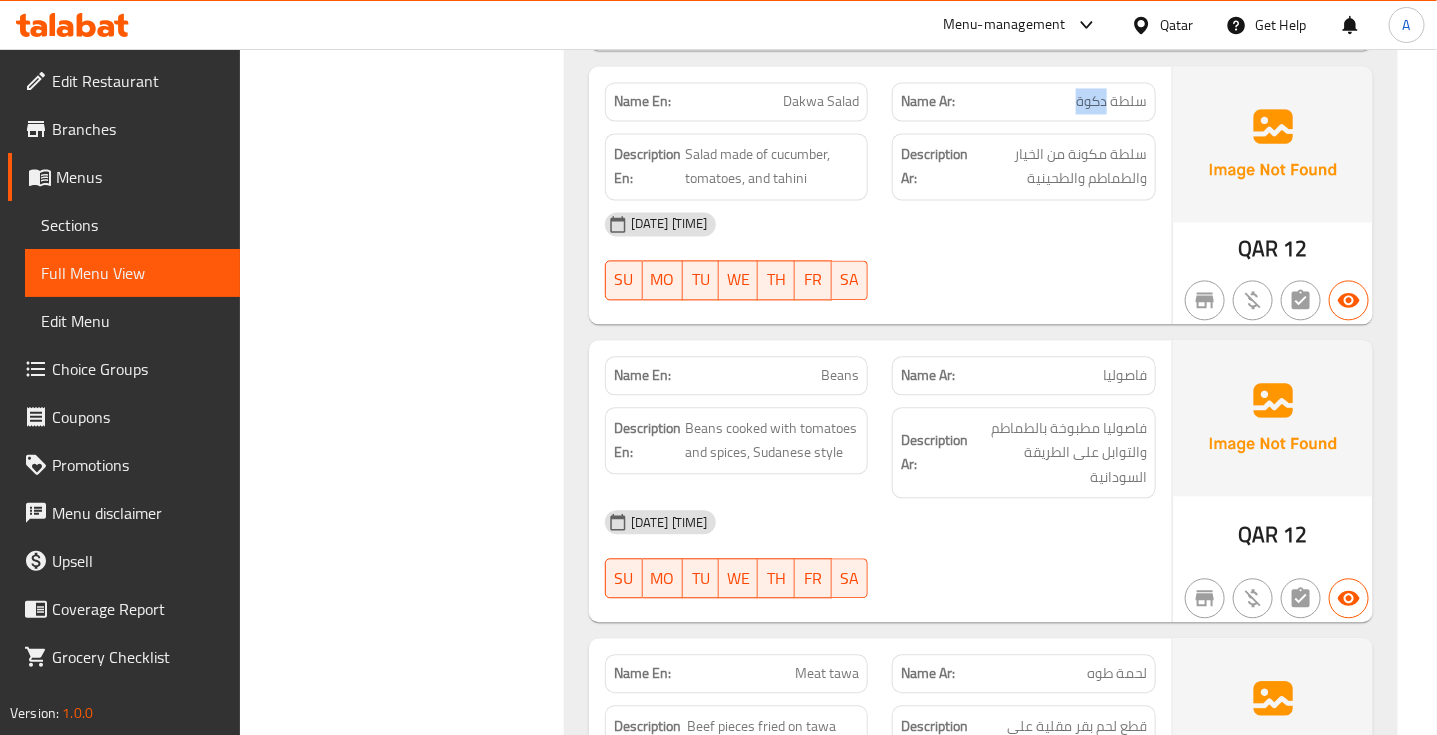 click on "سلطة دكوة" at bounding box center [1111, 101] 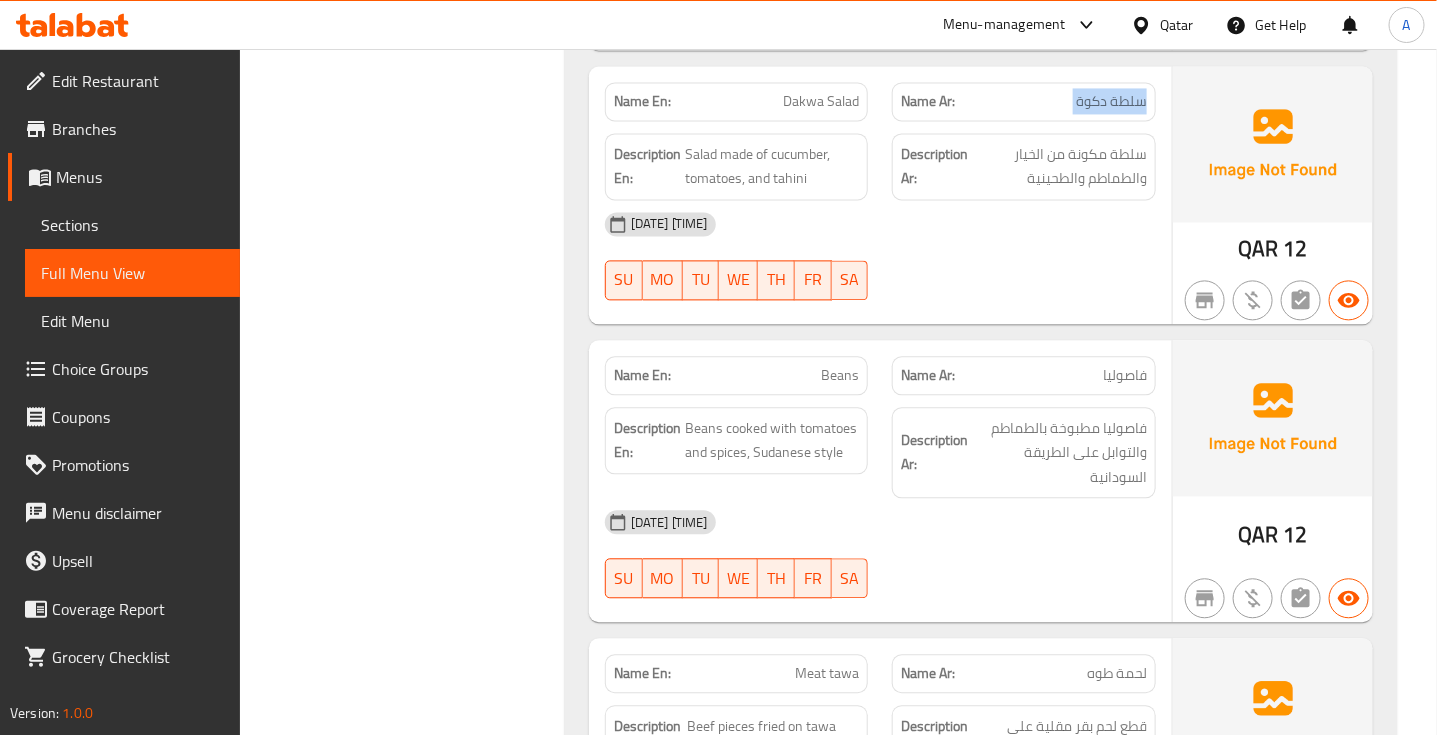 click on "سلطة دكوة" at bounding box center (1111, 101) 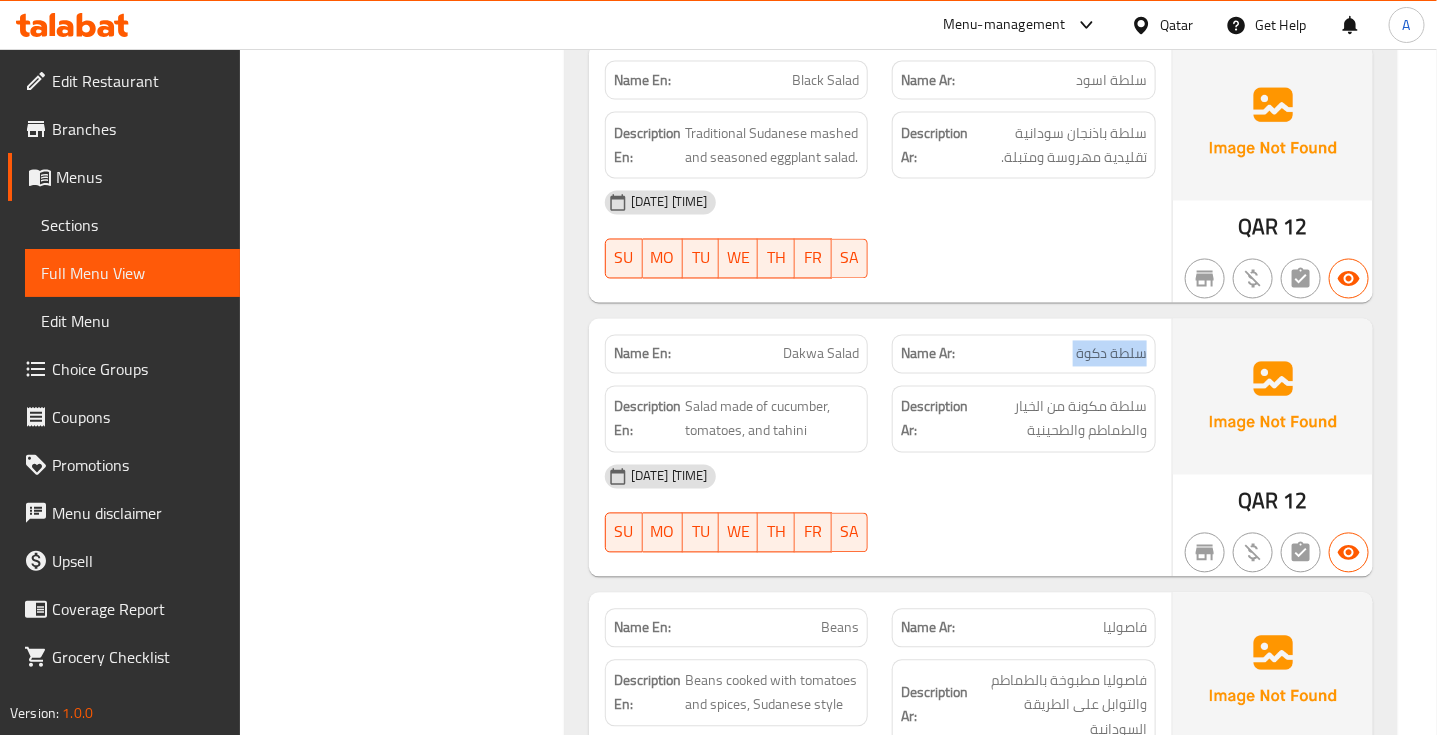 scroll, scrollTop: 1250, scrollLeft: 0, axis: vertical 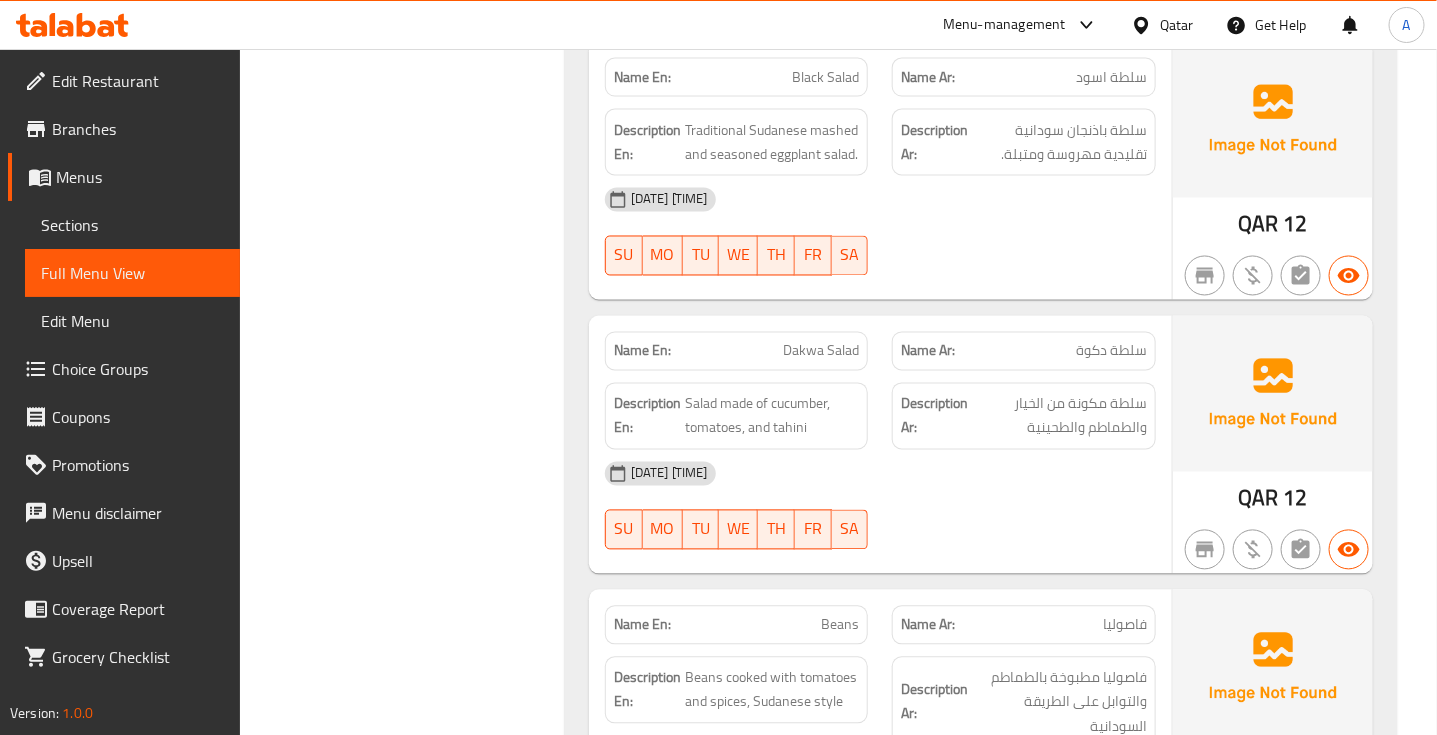 click on "Dakwa Salad" at bounding box center (821, 351) 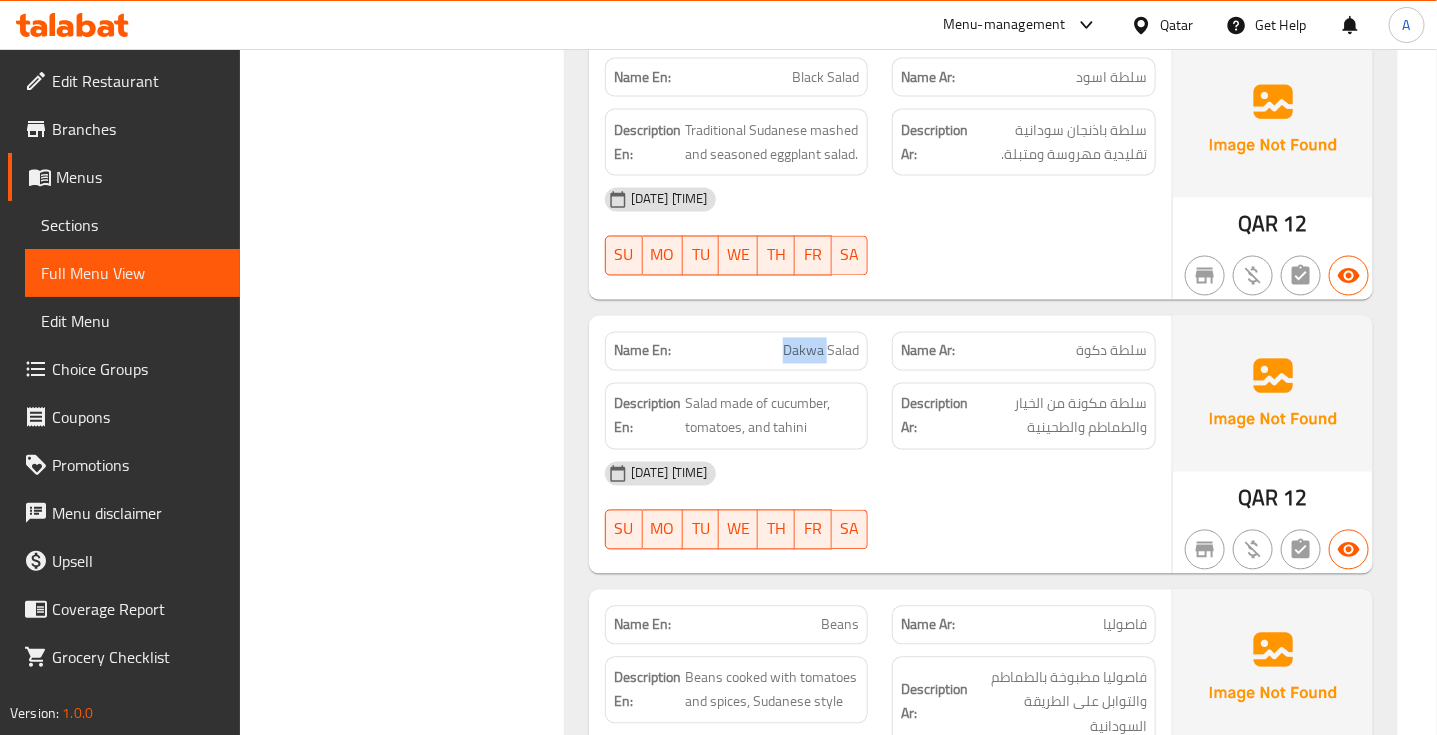 click on "Dakwa Salad" at bounding box center [821, 351] 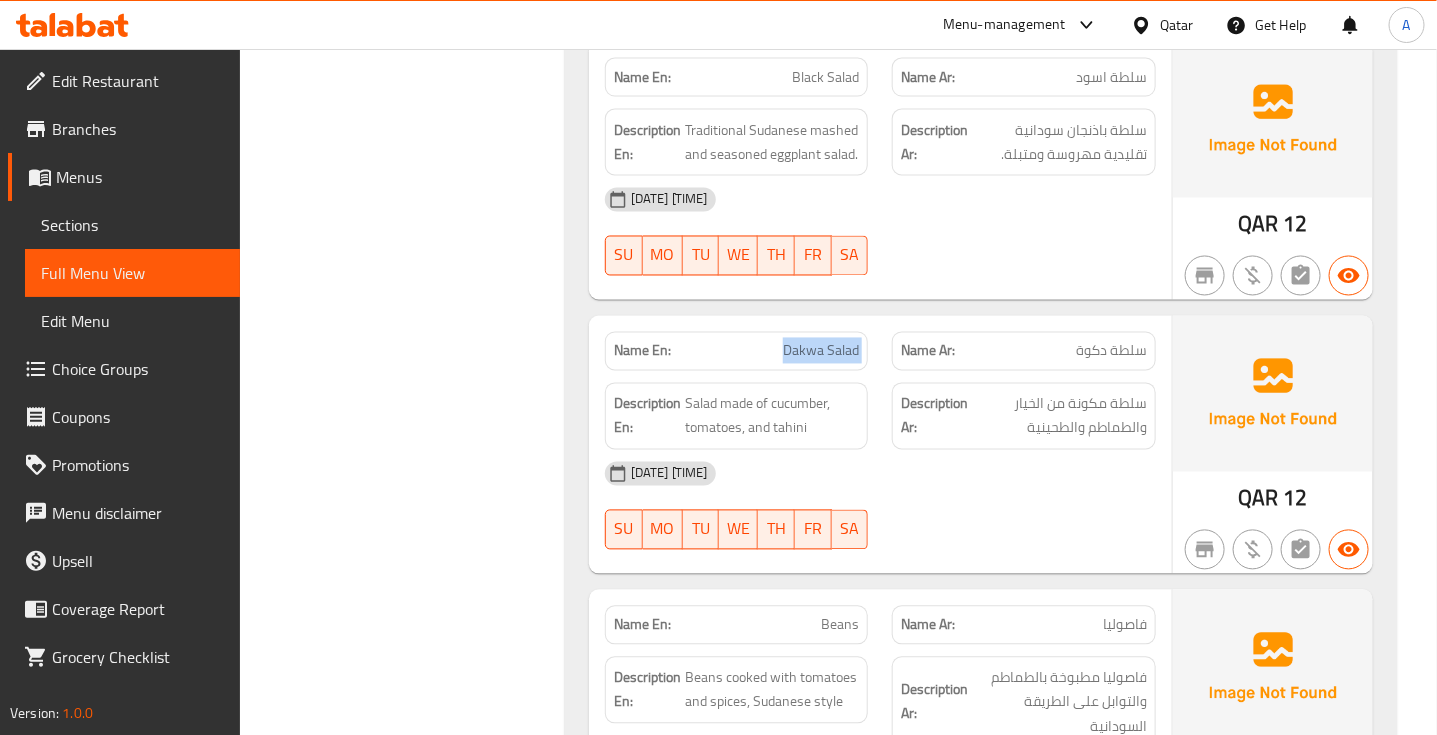 click on "Dakwa Salad" at bounding box center [821, 351] 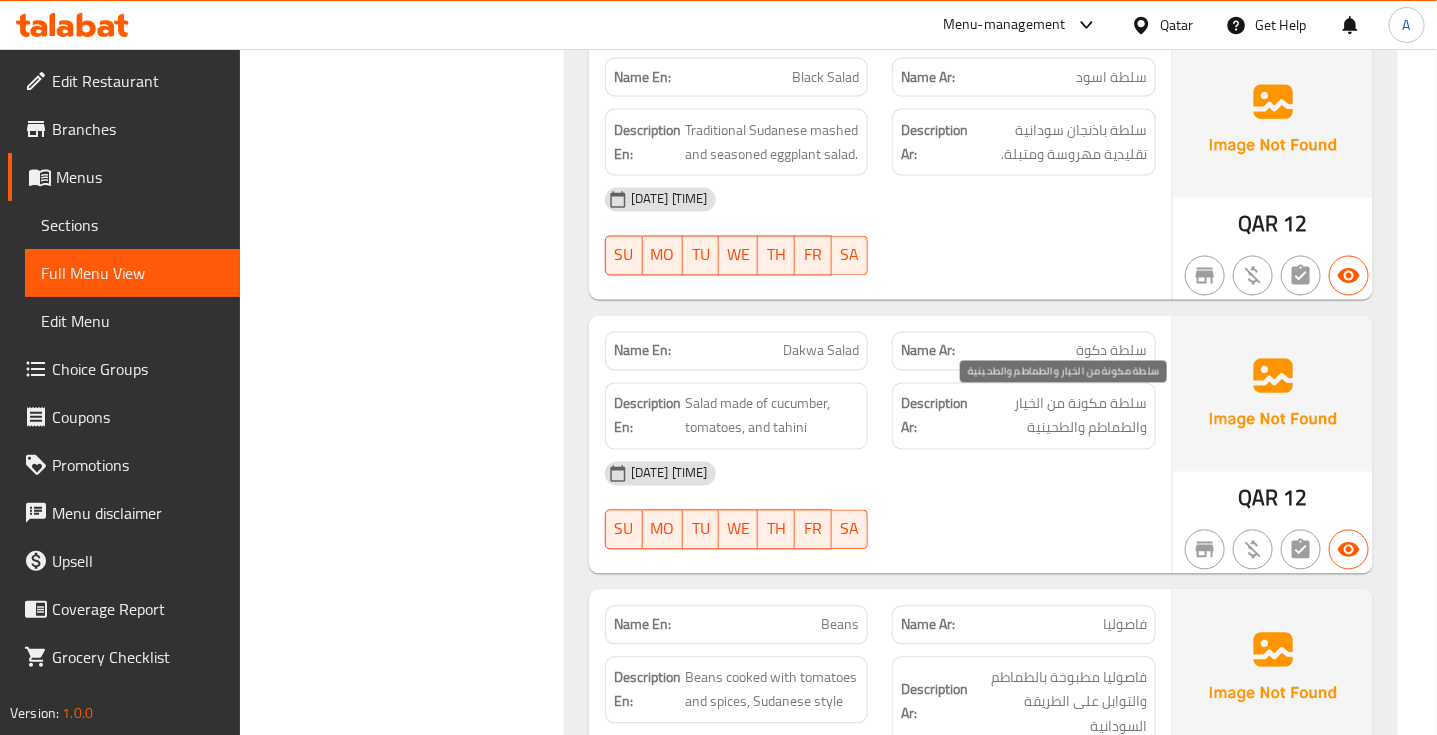 click on "سلطة مكونة من الخيار والطماطم والطحينية" at bounding box center (1059, 416) 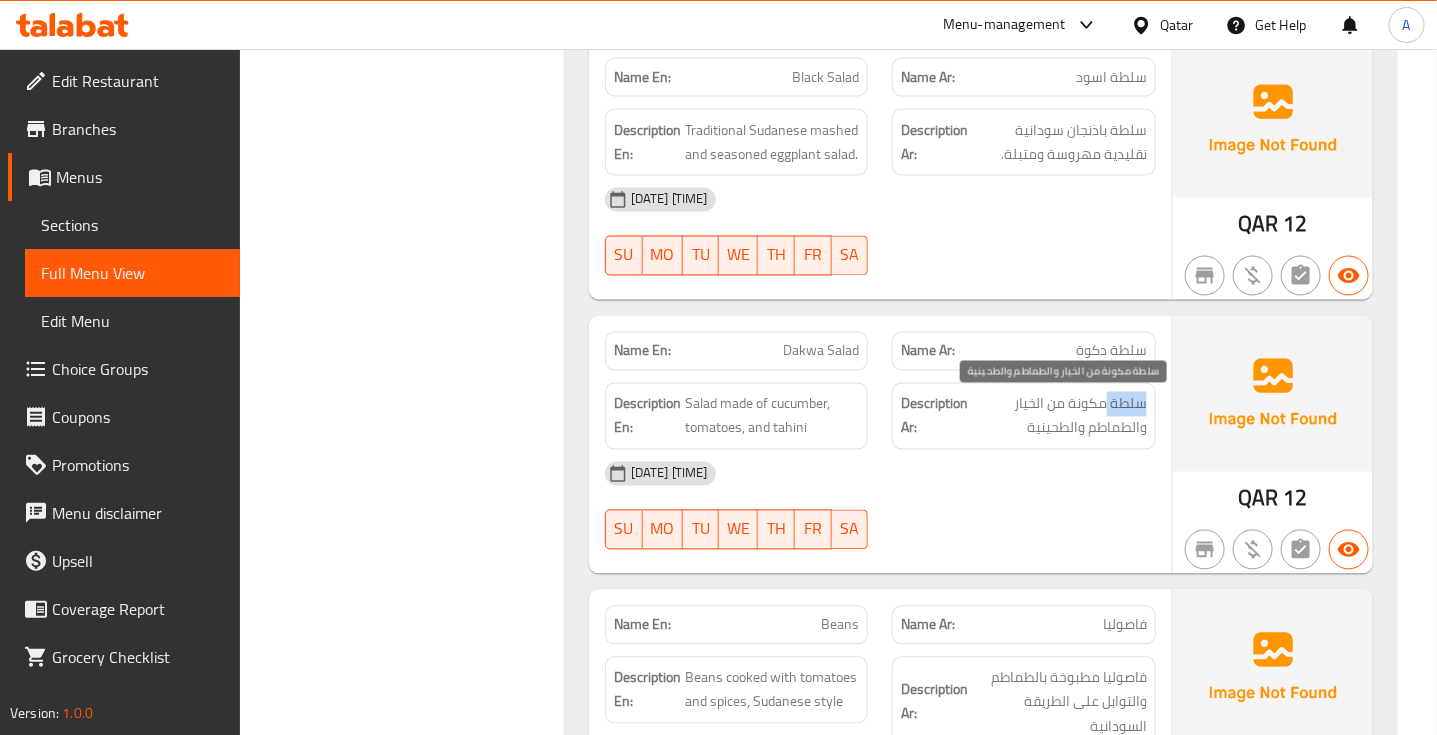 click on "سلطة مكونة من الخيار والطماطم والطحينية" at bounding box center [1059, 416] 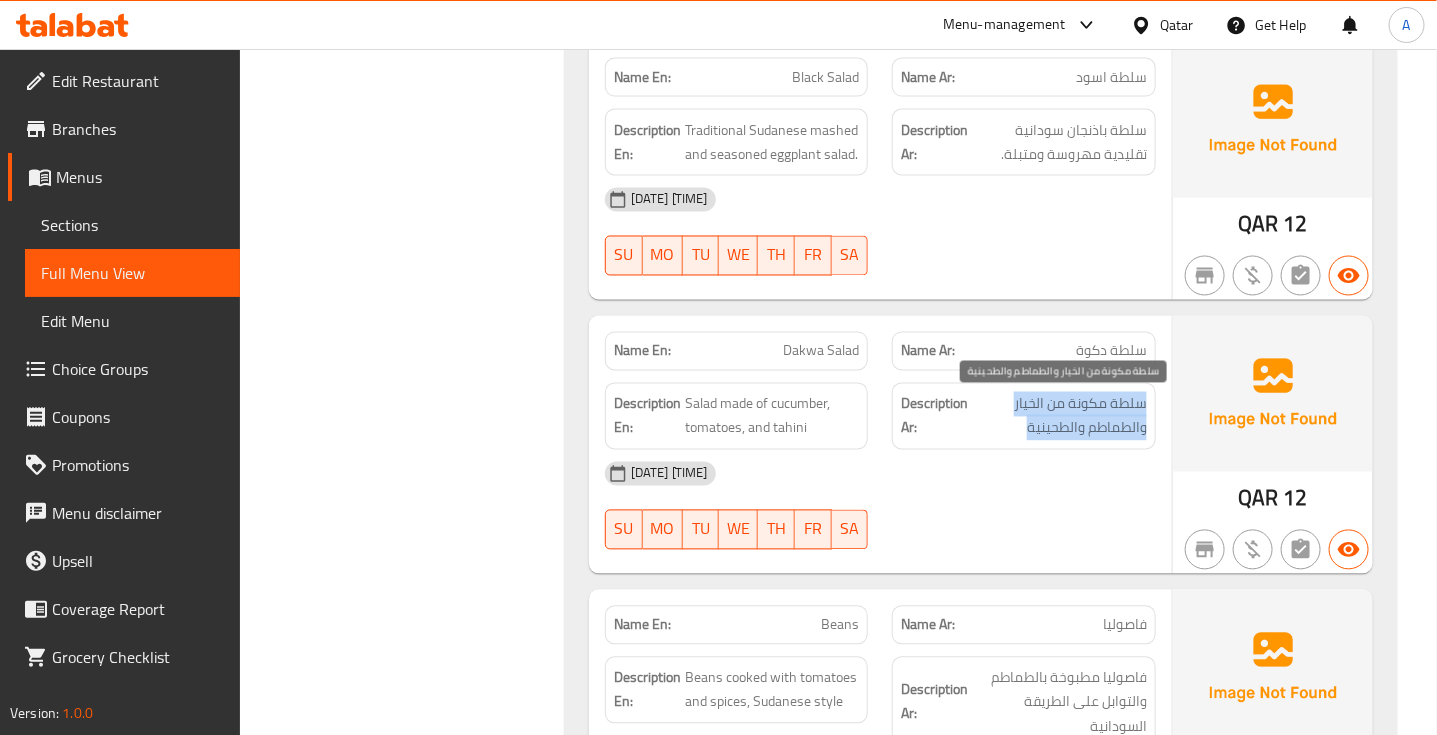 click on "سلطة مكونة من الخيار والطماطم والطحينية" at bounding box center [1059, 416] 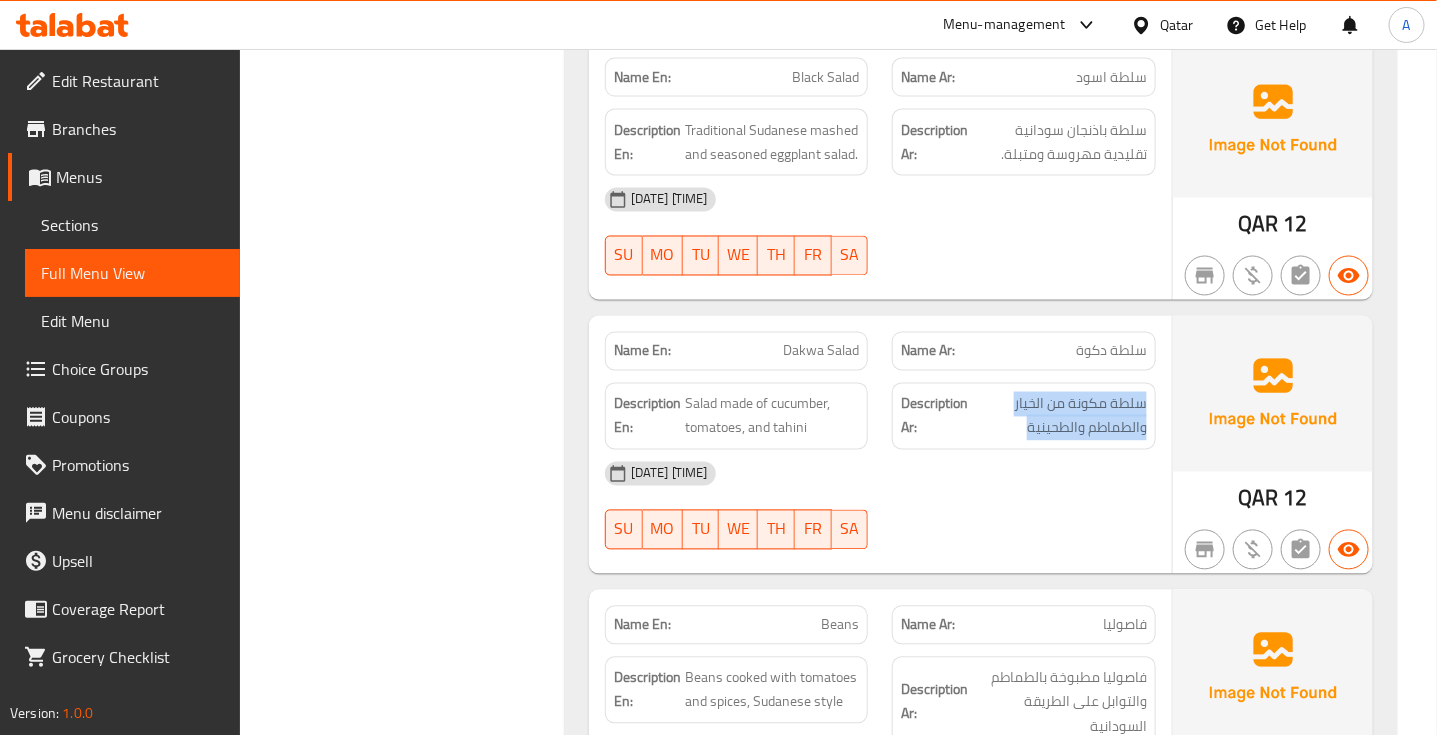 scroll, scrollTop: 1500, scrollLeft: 0, axis: vertical 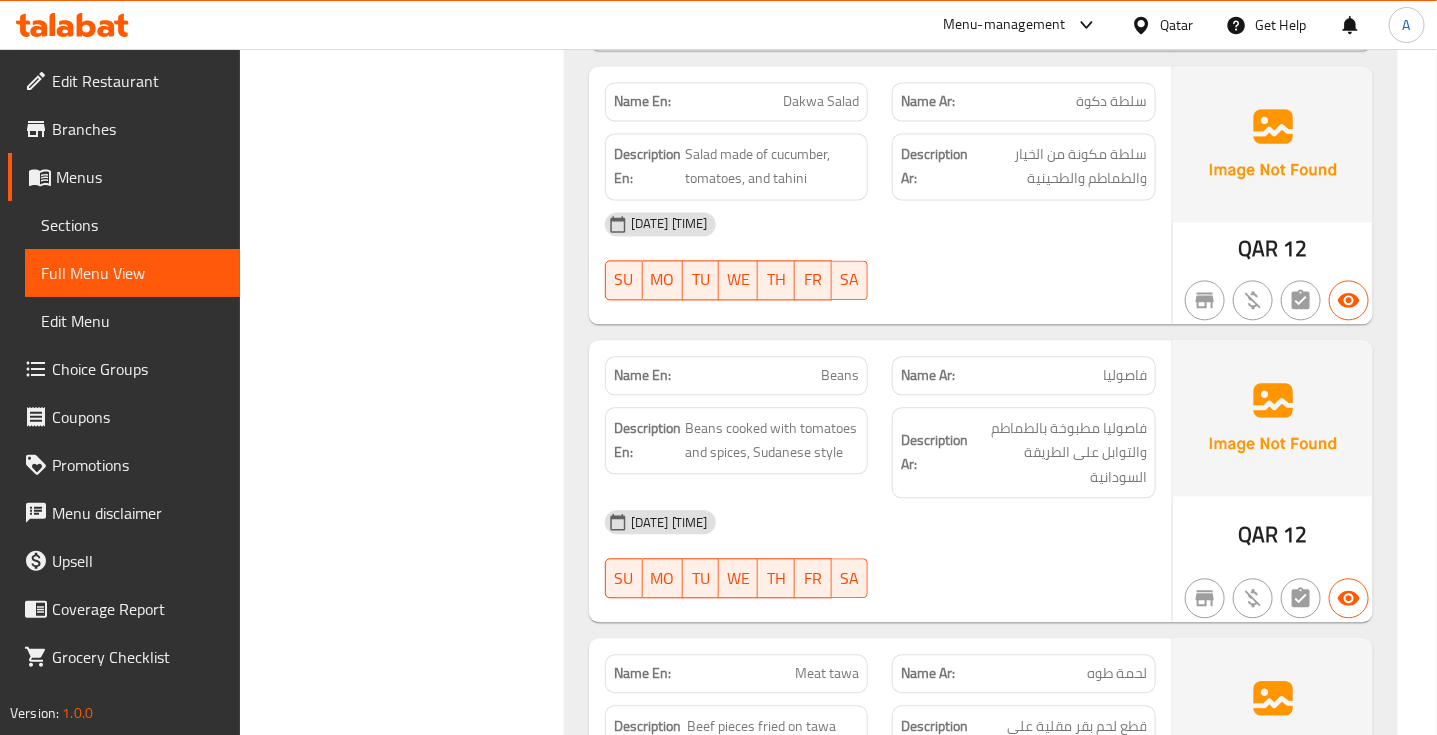 click on "Beans" at bounding box center (840, 375) 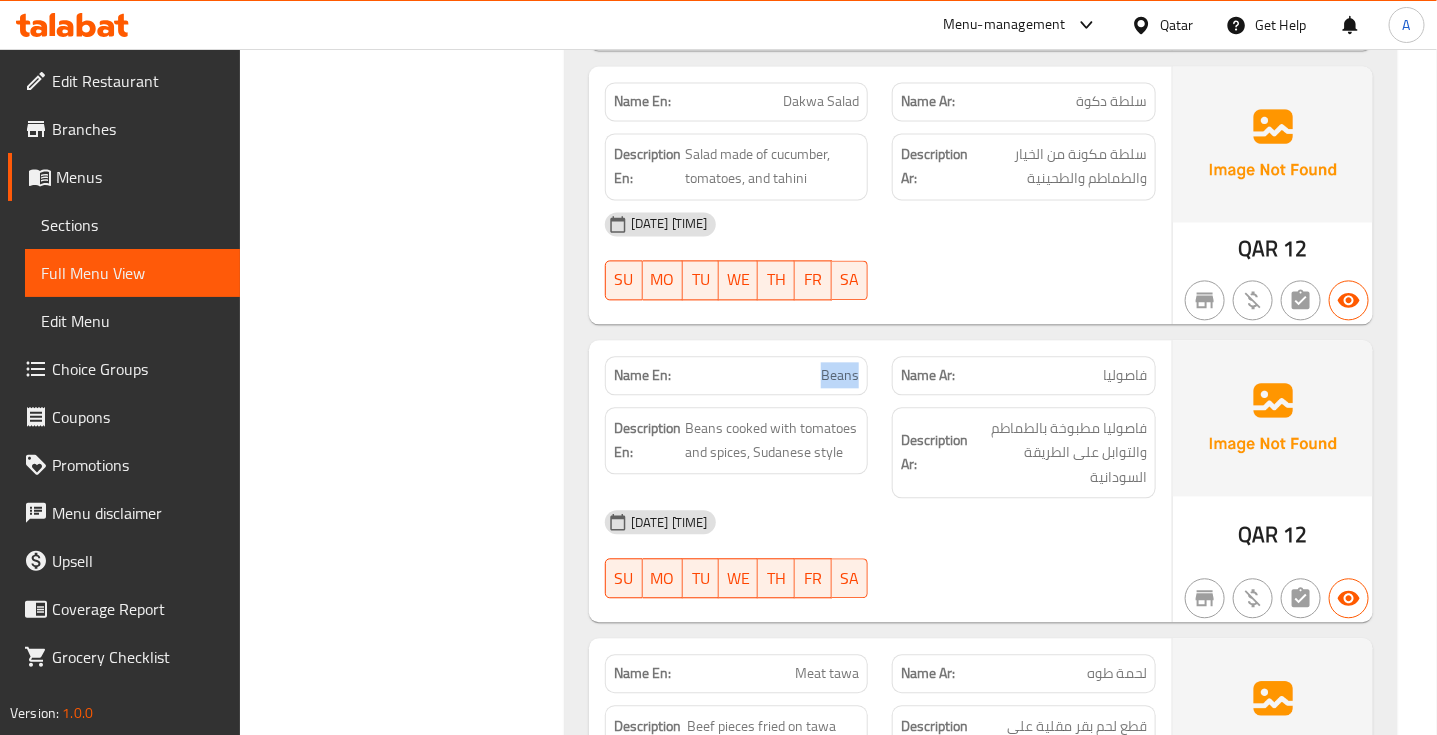 click on "Beans" at bounding box center [840, 375] 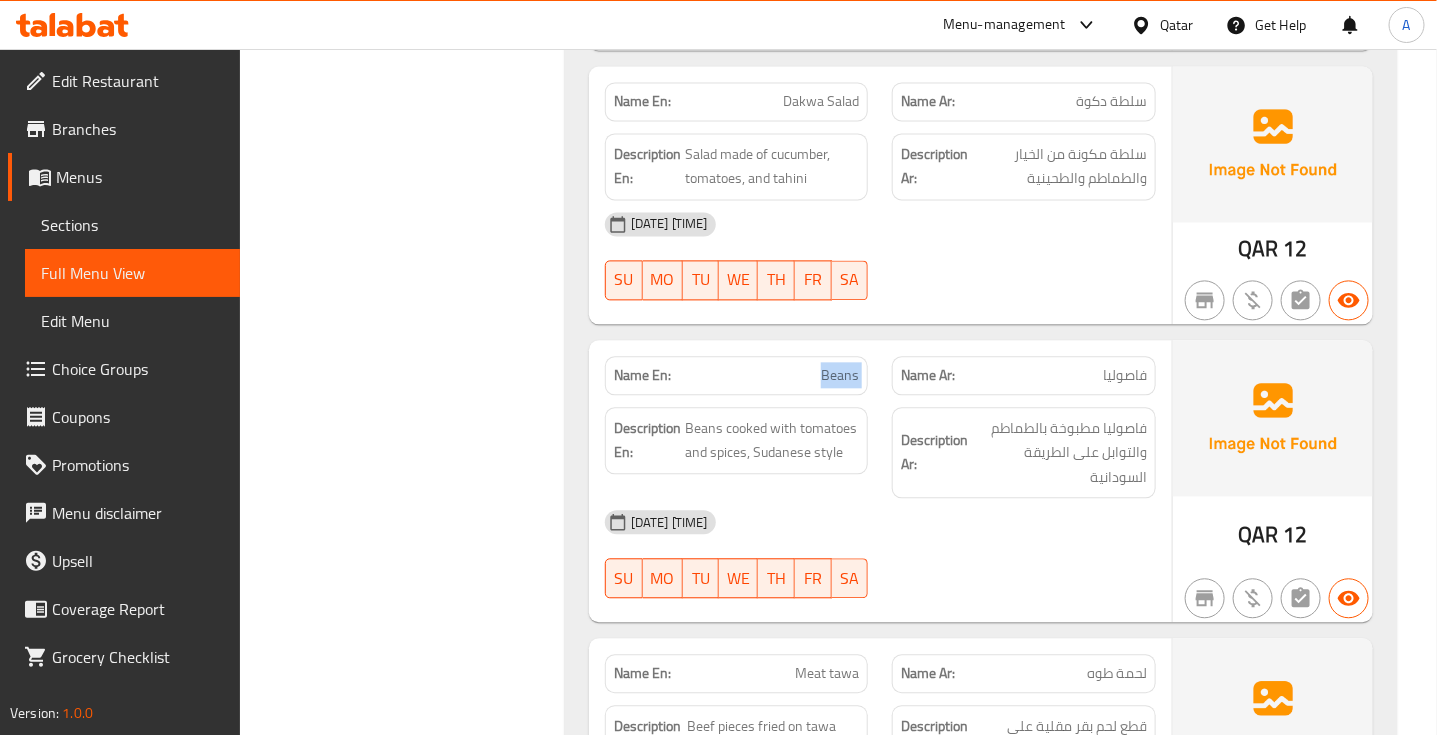 click on "Beans" at bounding box center [840, 375] 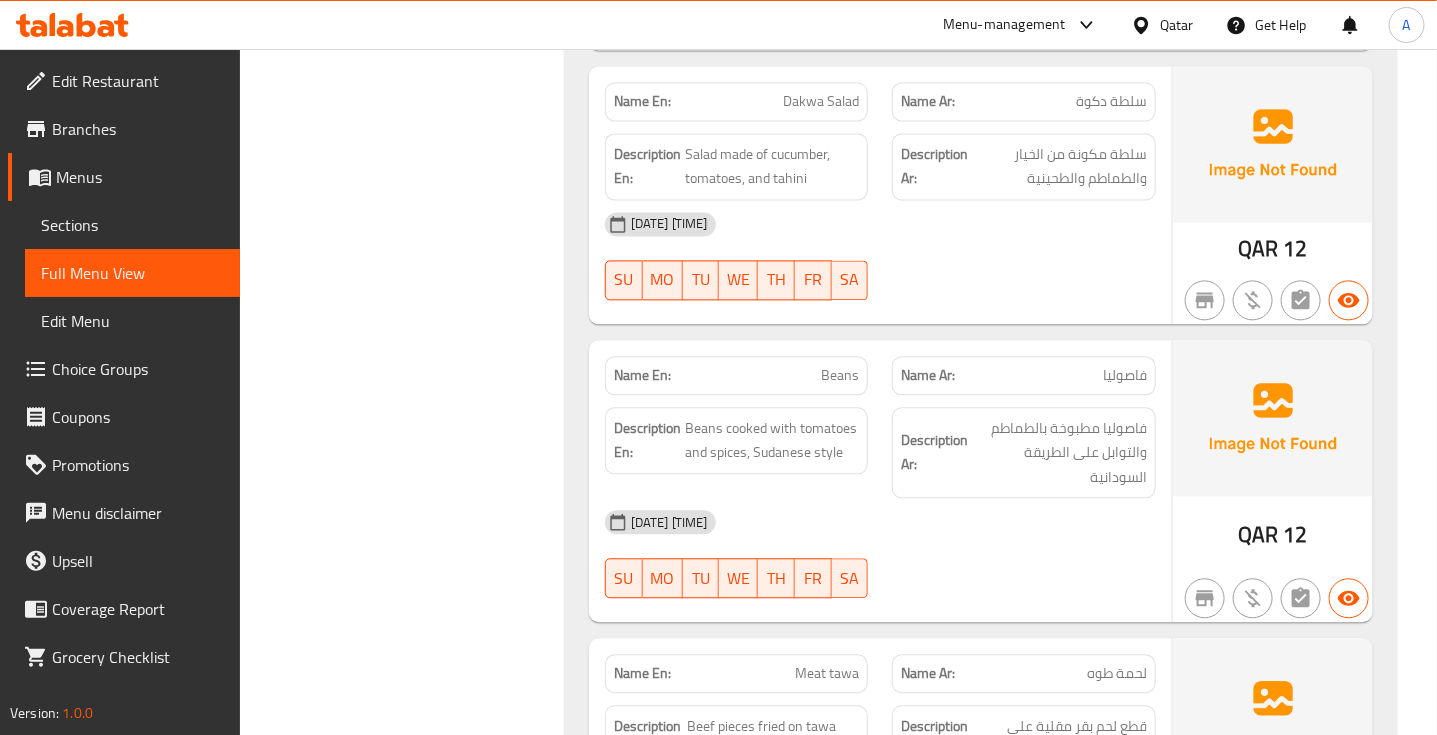 click on "فاصوليا" at bounding box center (1125, 375) 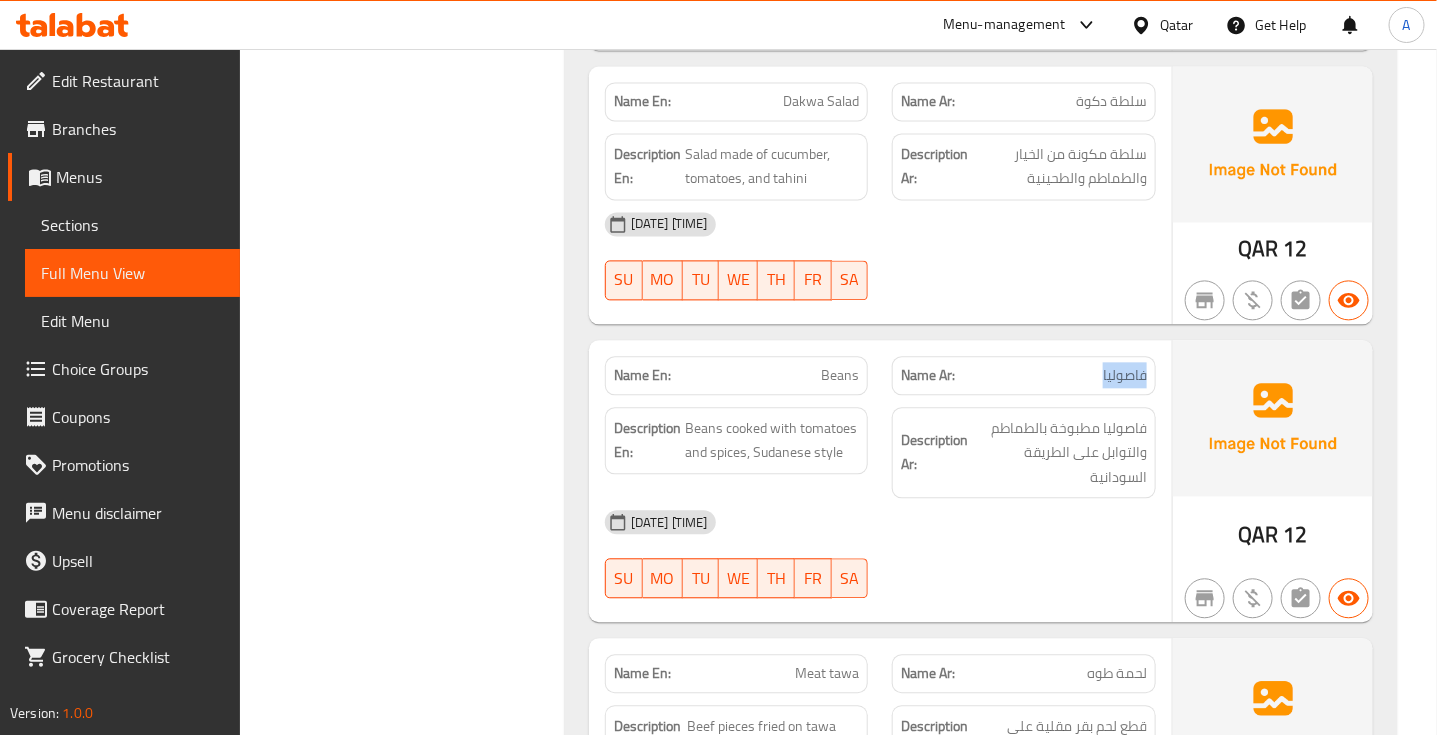 click on "فاصوليا" at bounding box center (1125, 375) 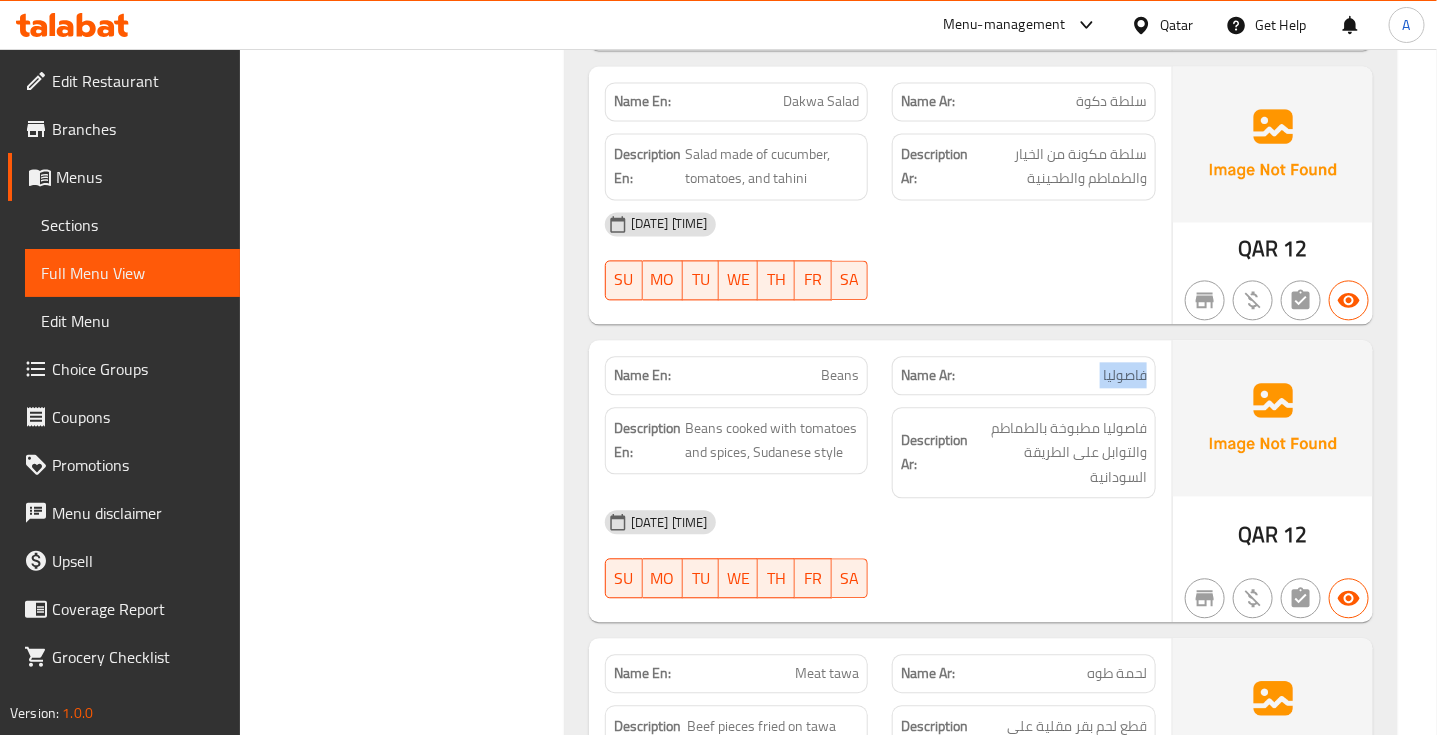 click on "فاصوليا" at bounding box center (1125, 375) 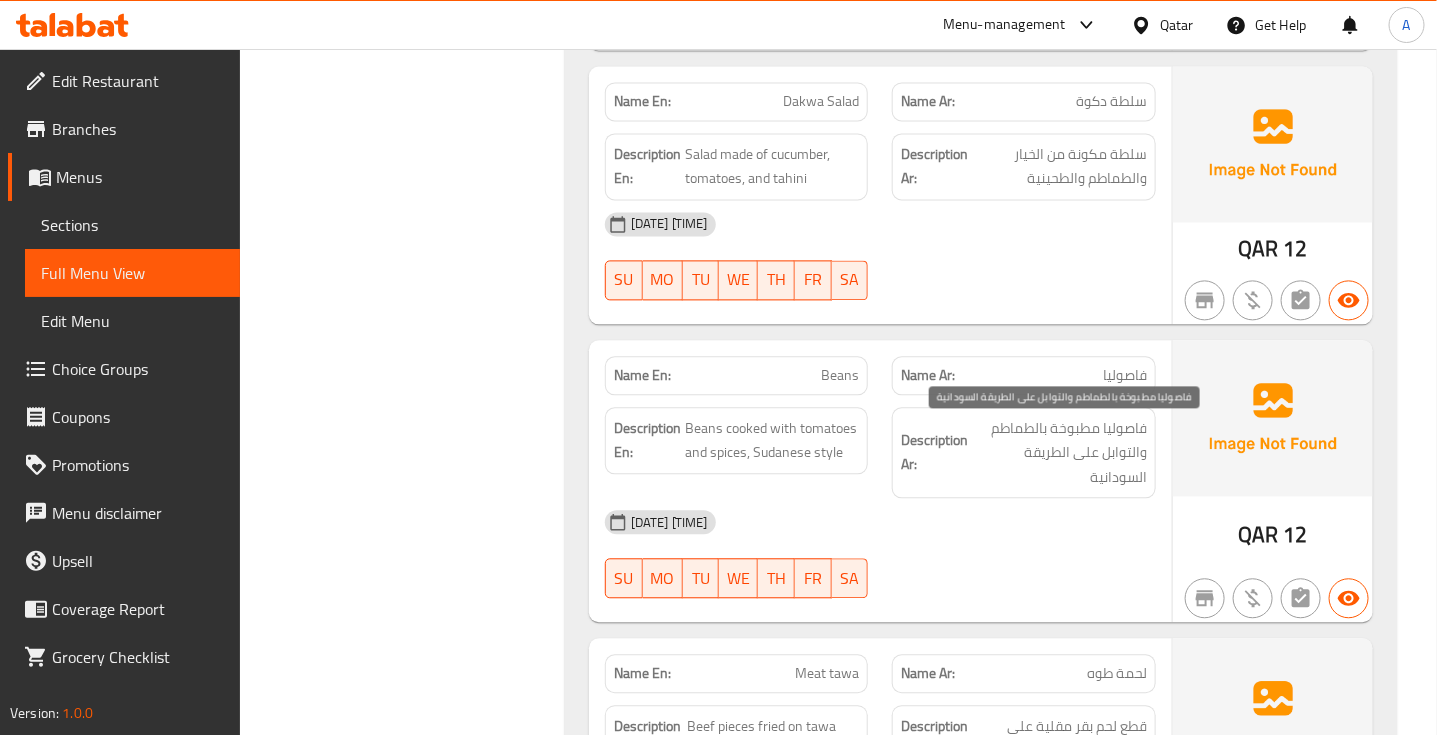 click on "فاصوليا مطبوخة بالطماطم والتوابل على الطريقة السودانية" at bounding box center (1059, 453) 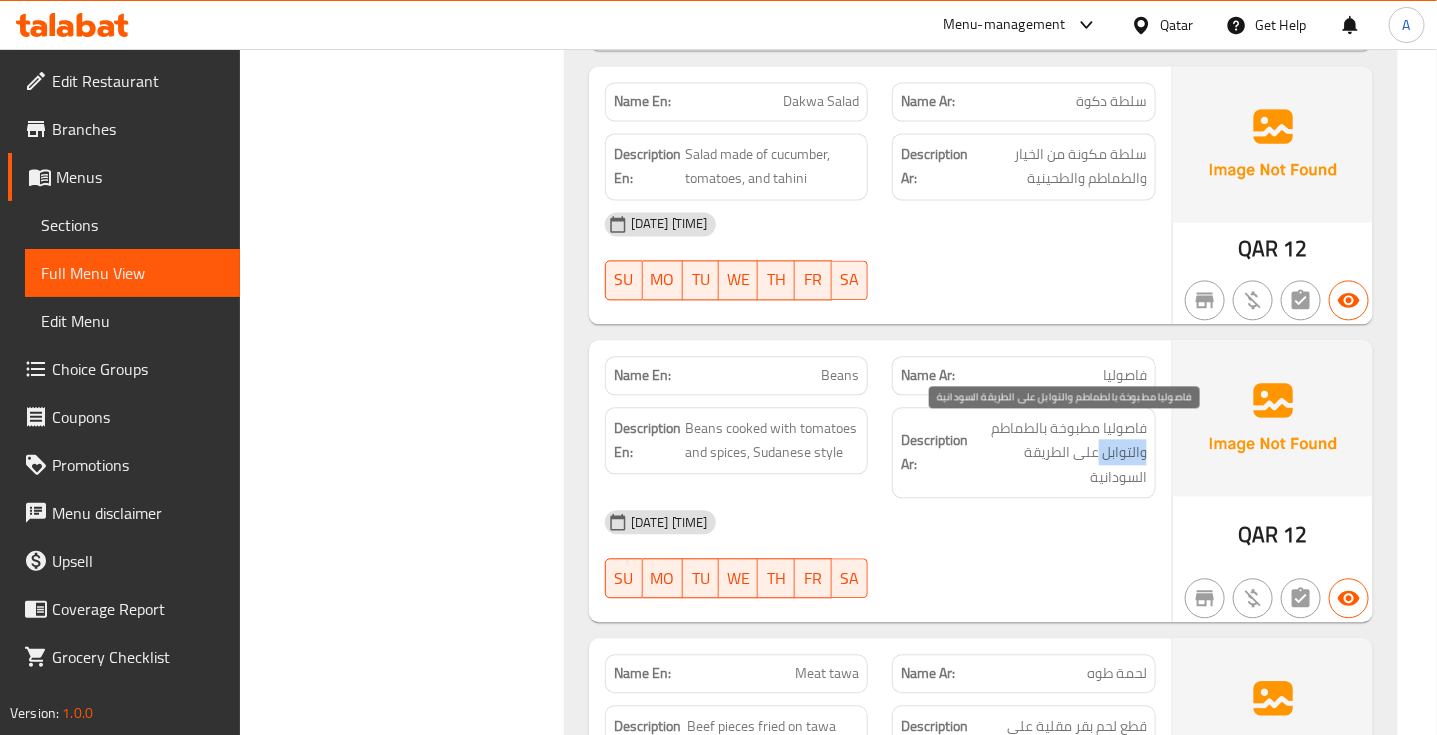 click on "فاصوليا مطبوخة بالطماطم والتوابل على الطريقة السودانية" at bounding box center (1059, 453) 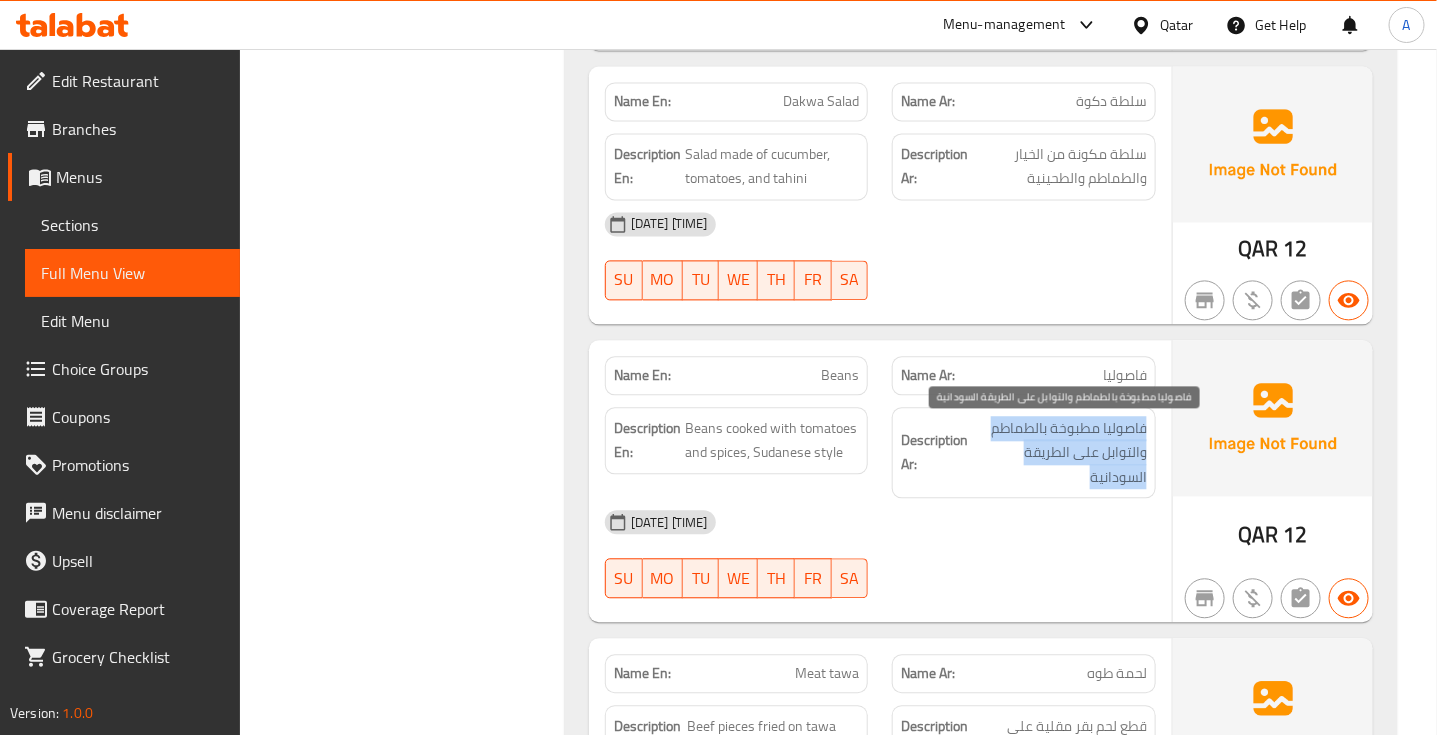 click on "فاصوليا مطبوخة بالطماطم والتوابل على الطريقة السودانية" at bounding box center (1059, 453) 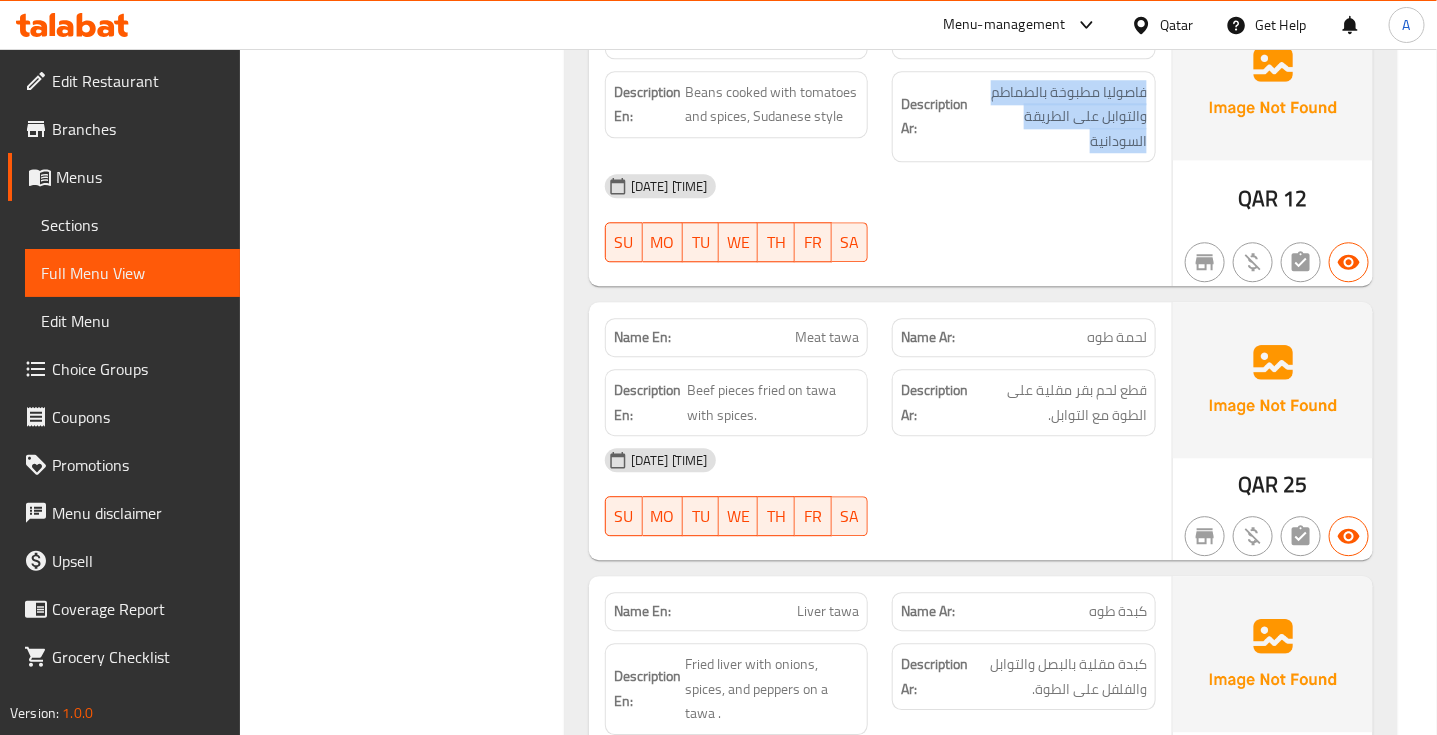 scroll, scrollTop: 1875, scrollLeft: 0, axis: vertical 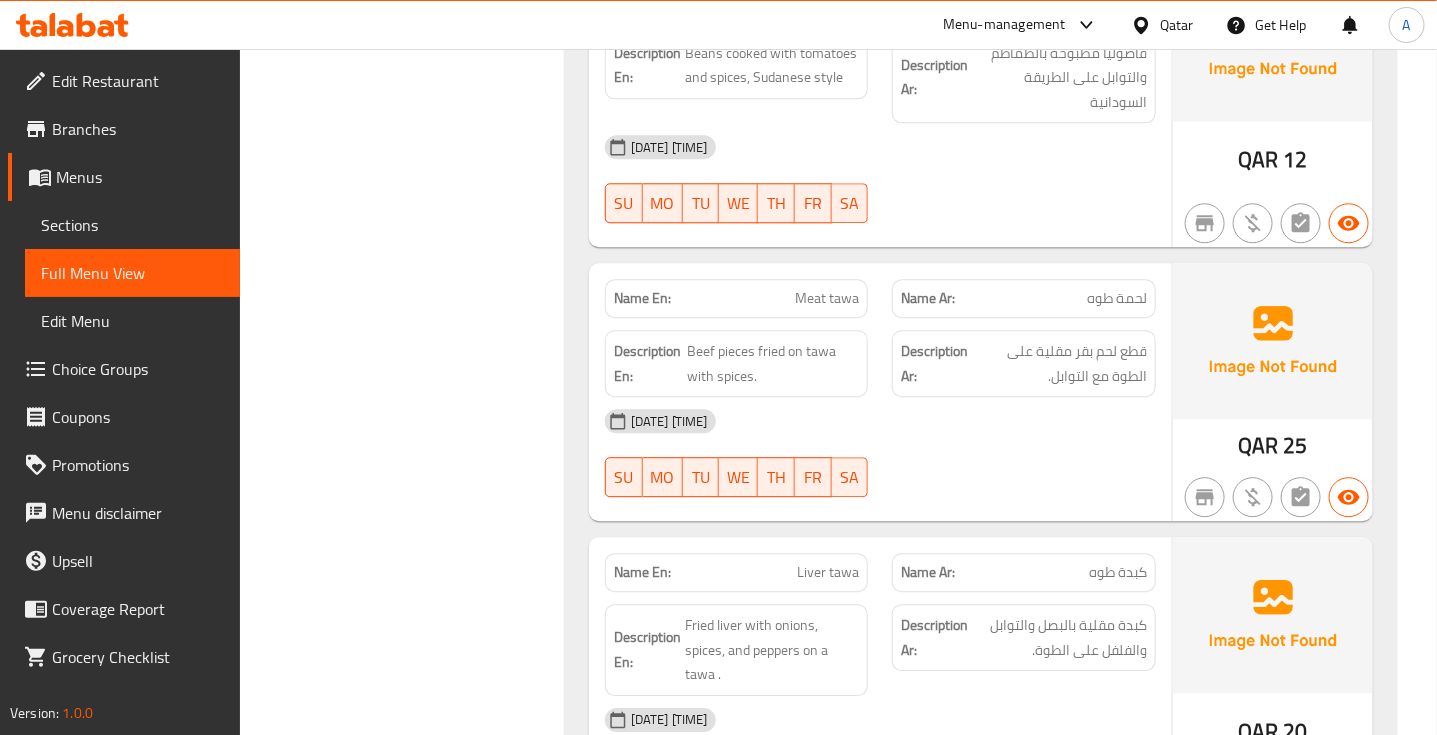 click on "Meat tawa" at bounding box center (827, 298) 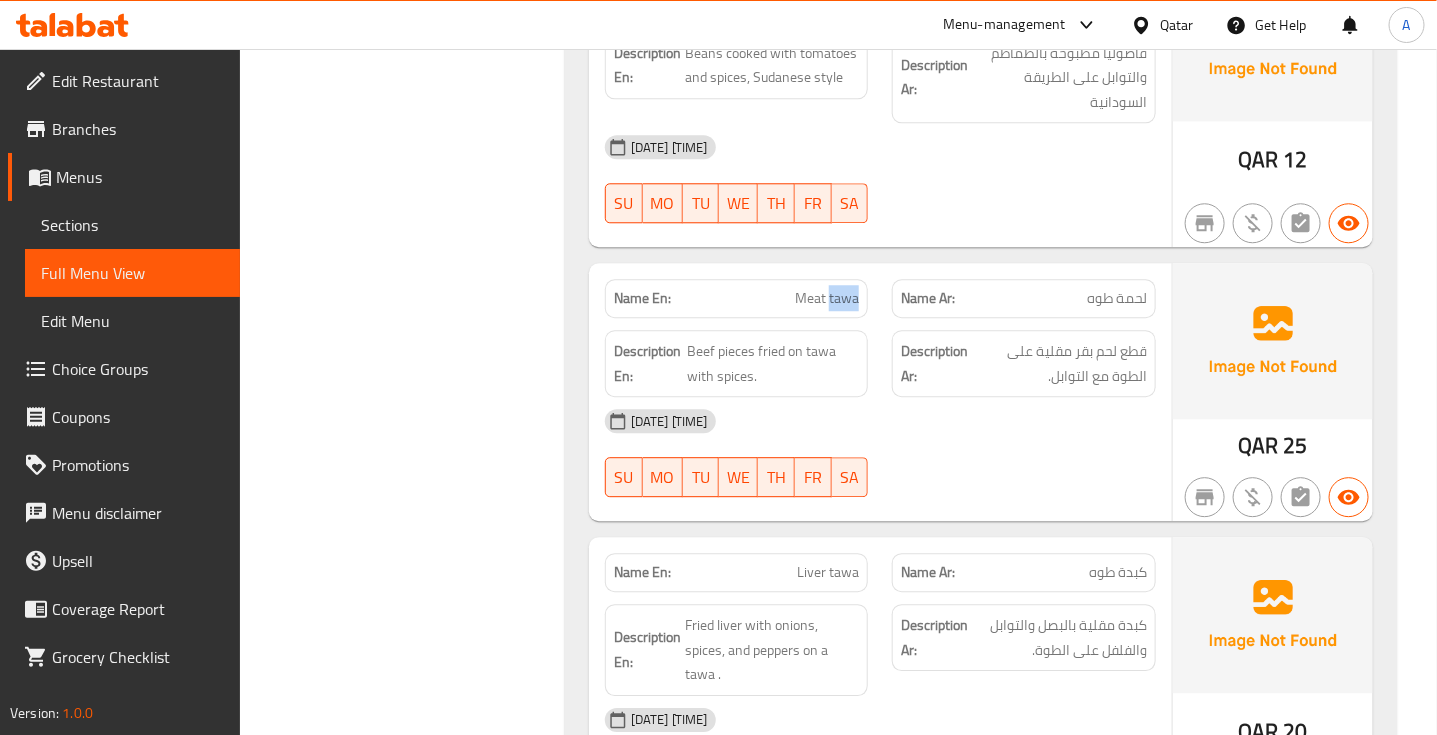 click on "Meat tawa" at bounding box center (827, 298) 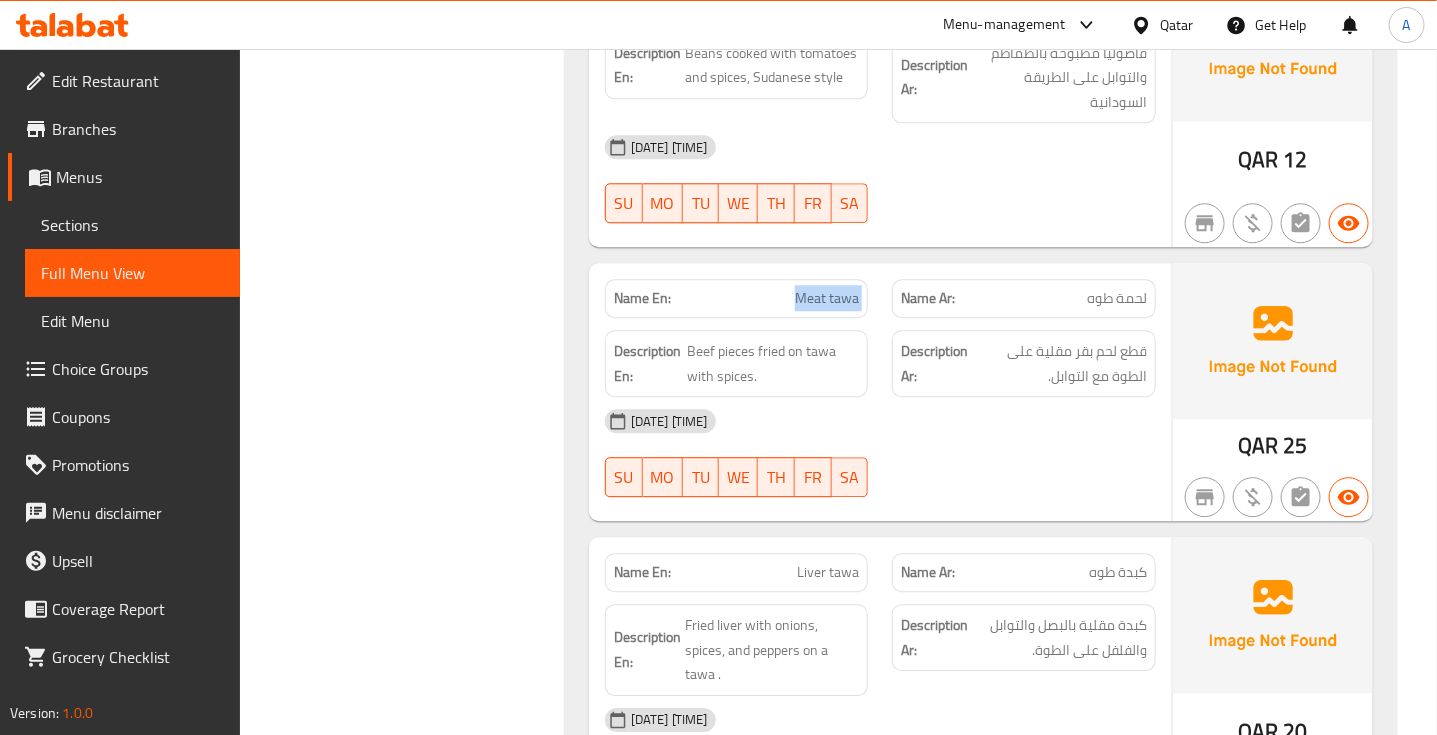 click on "Meat tawa" at bounding box center (827, 298) 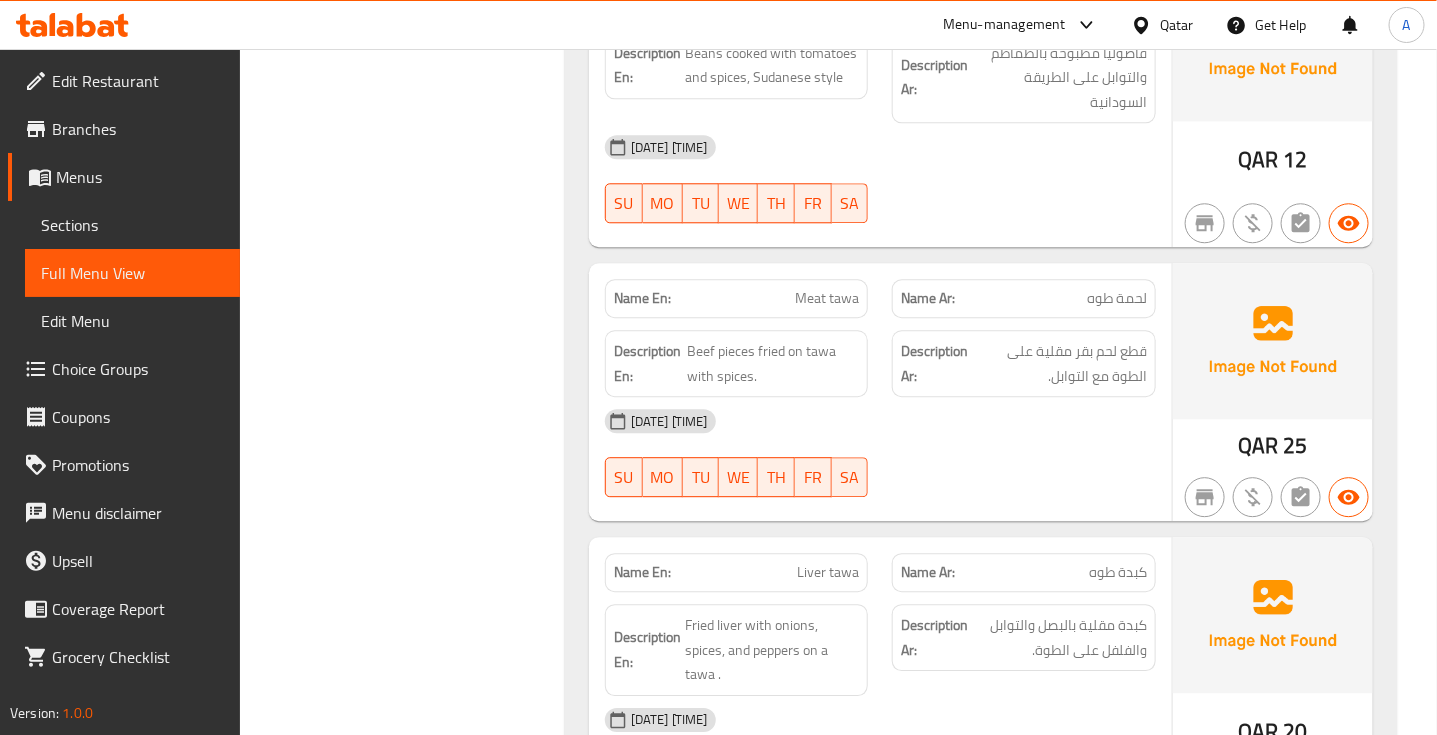 click on "لحمة طوه" at bounding box center (1117, 298) 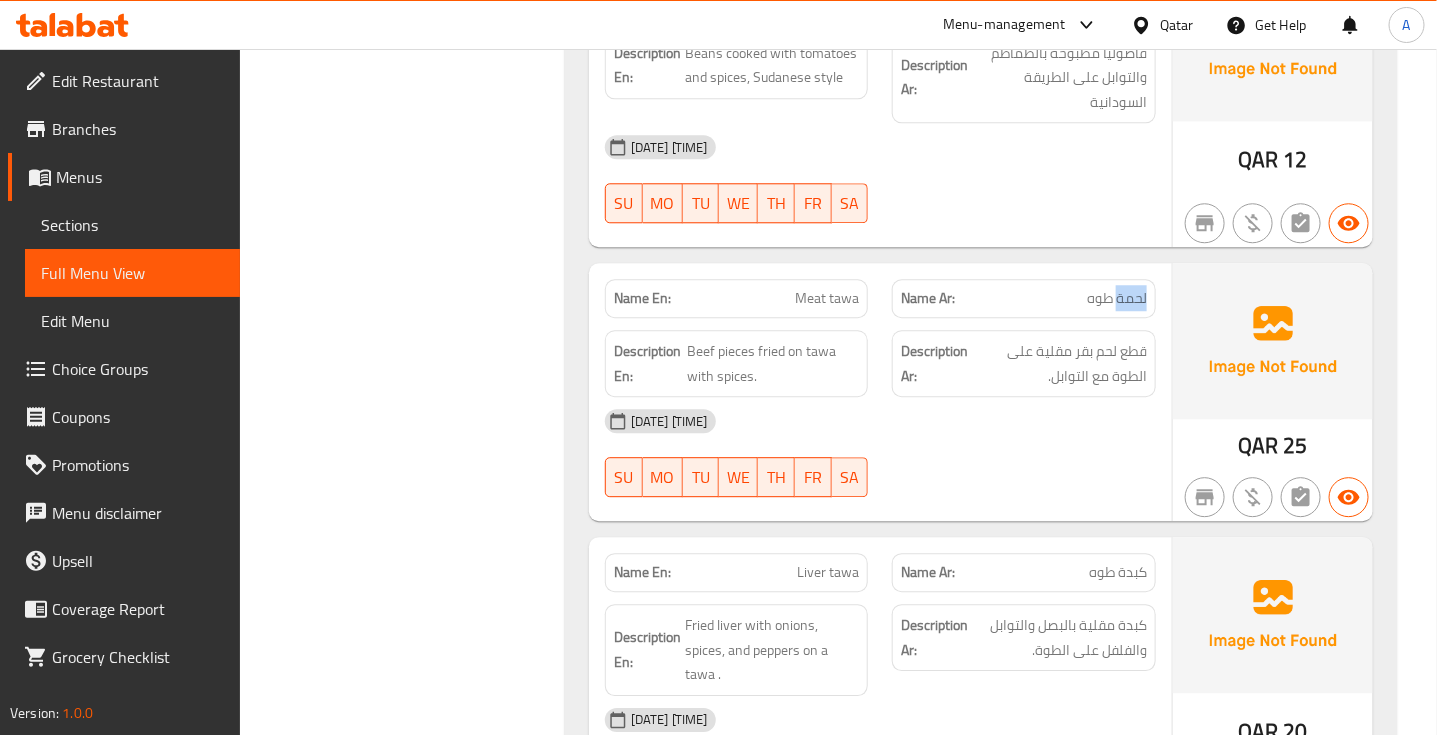 click on "لحمة طوه" at bounding box center (1117, 298) 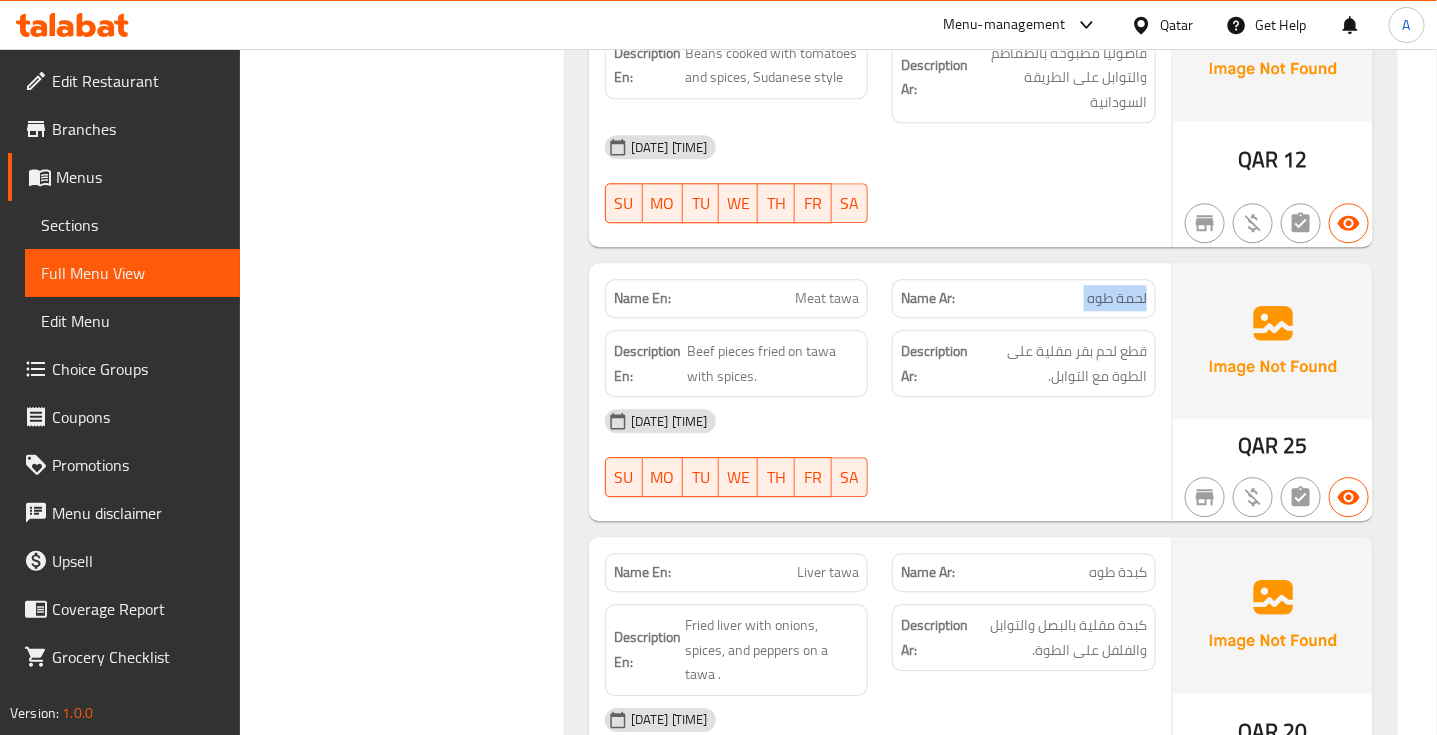 click on "لحمة طوه" at bounding box center [1117, 298] 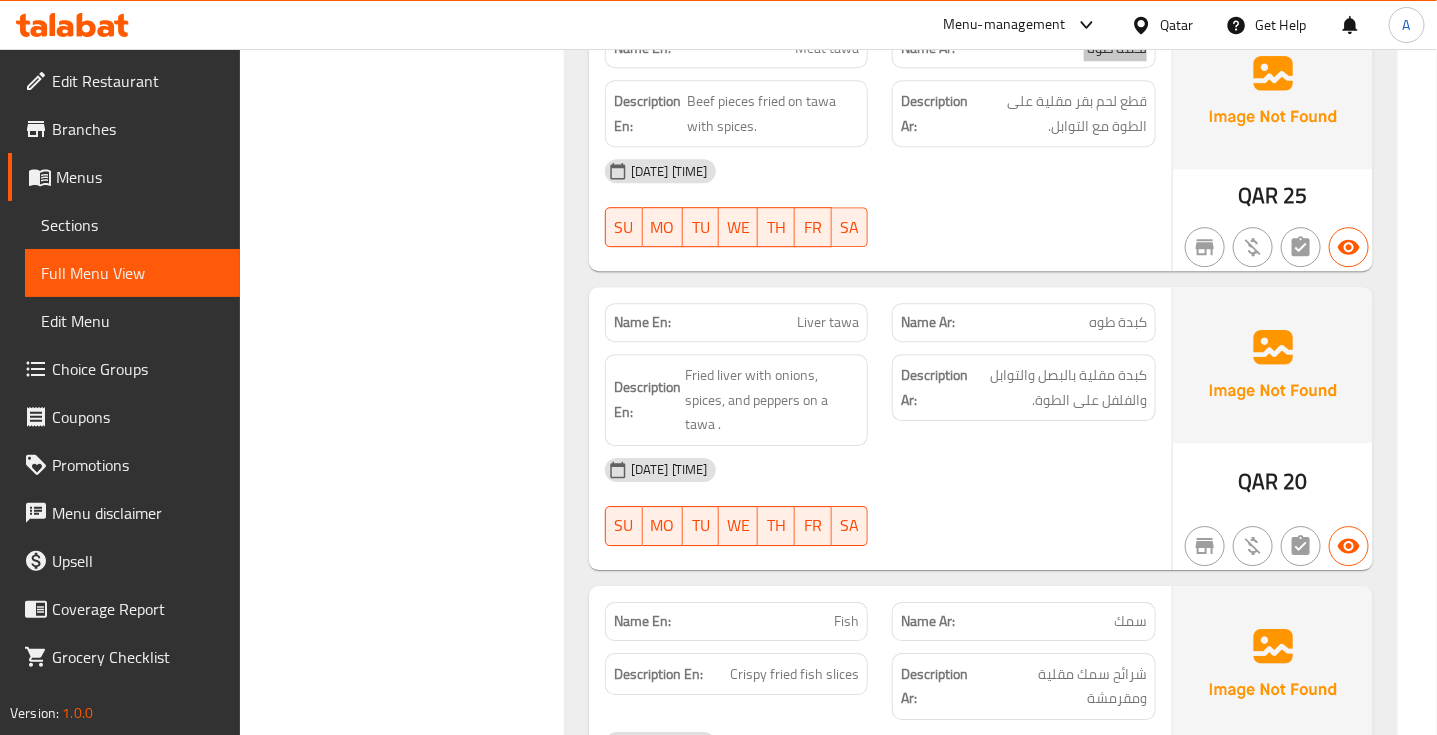 scroll, scrollTop: 2000, scrollLeft: 0, axis: vertical 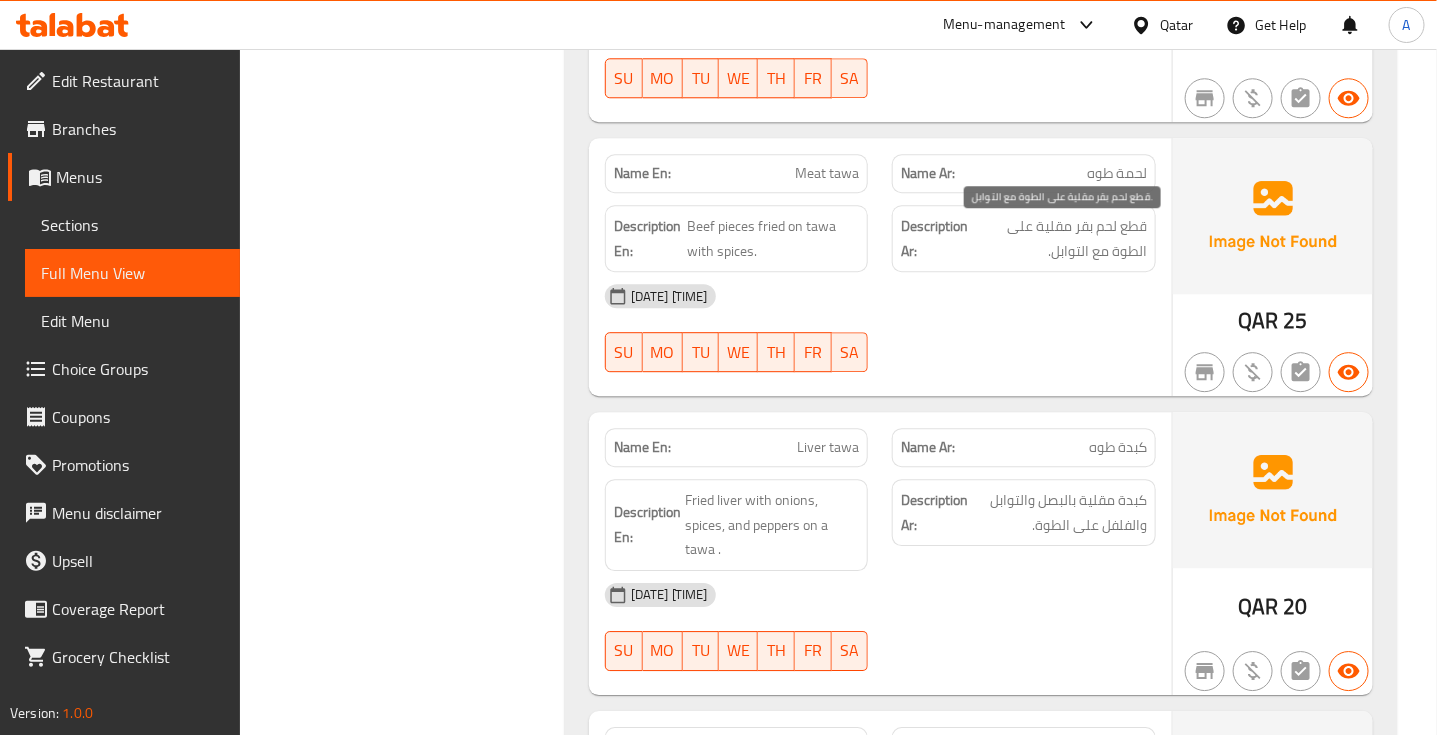 click on "قطع لحم بقر مقلية على الطوة مع التوابل." at bounding box center (1059, 238) 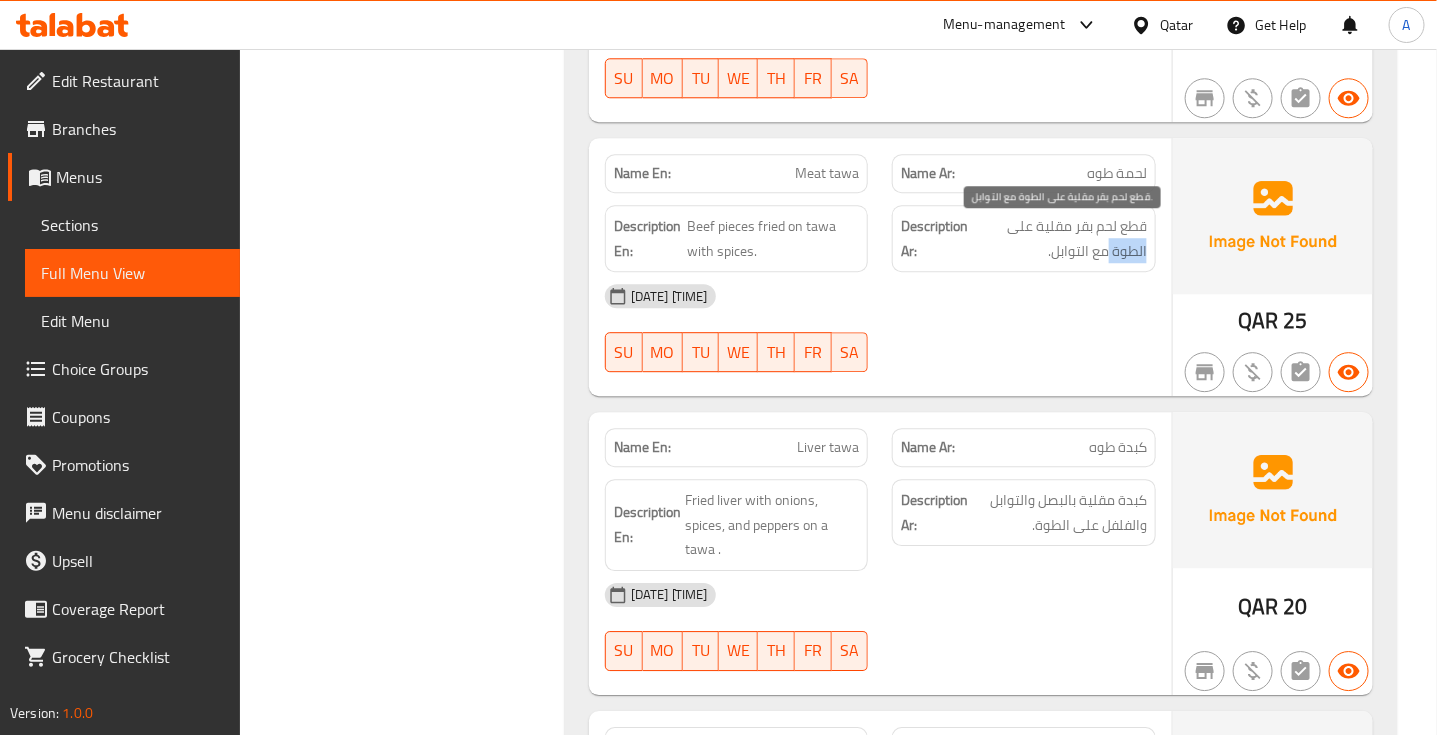 click on "قطع لحم بقر مقلية على الطوة مع التوابل." at bounding box center [1059, 238] 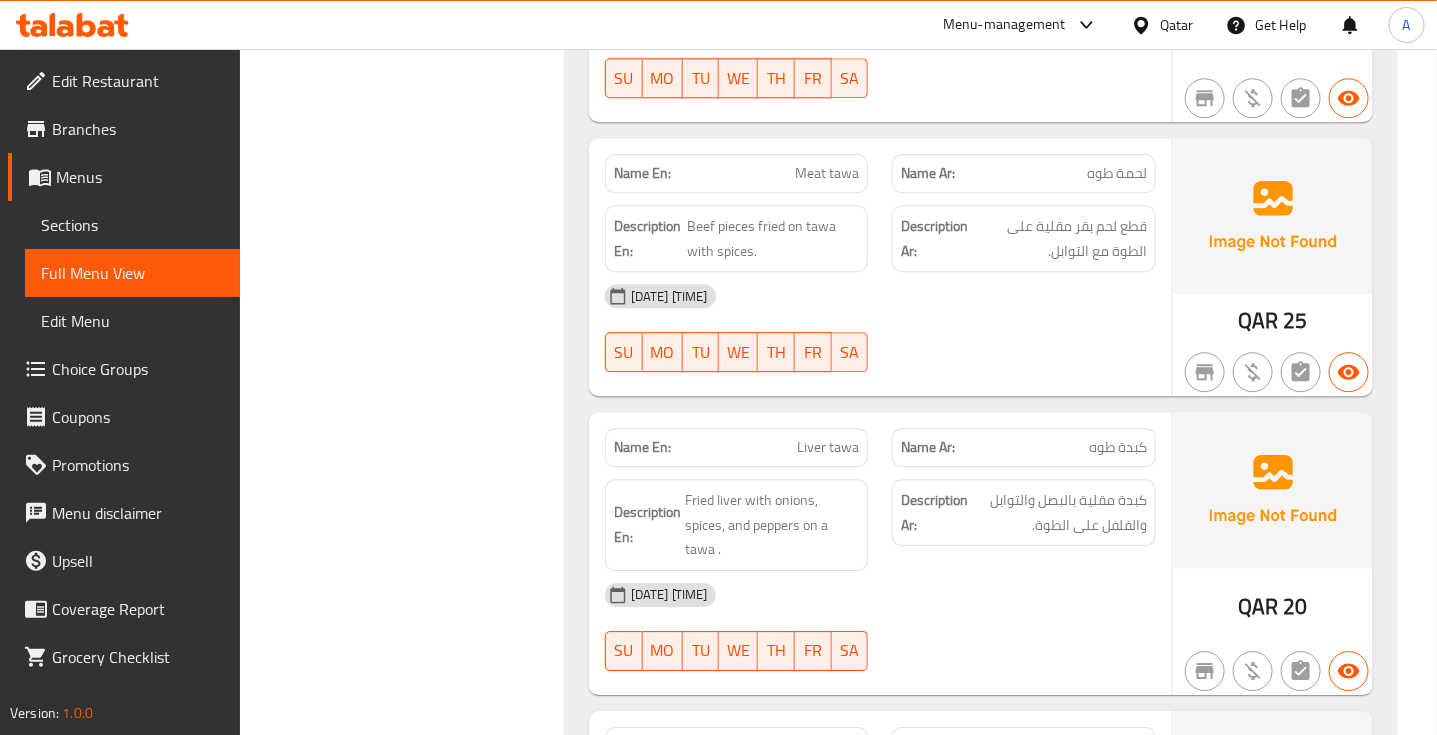 click on "Description Ar: قطع لحم بقر مقلية على الطوة مع التوابل." at bounding box center (1024, 238) 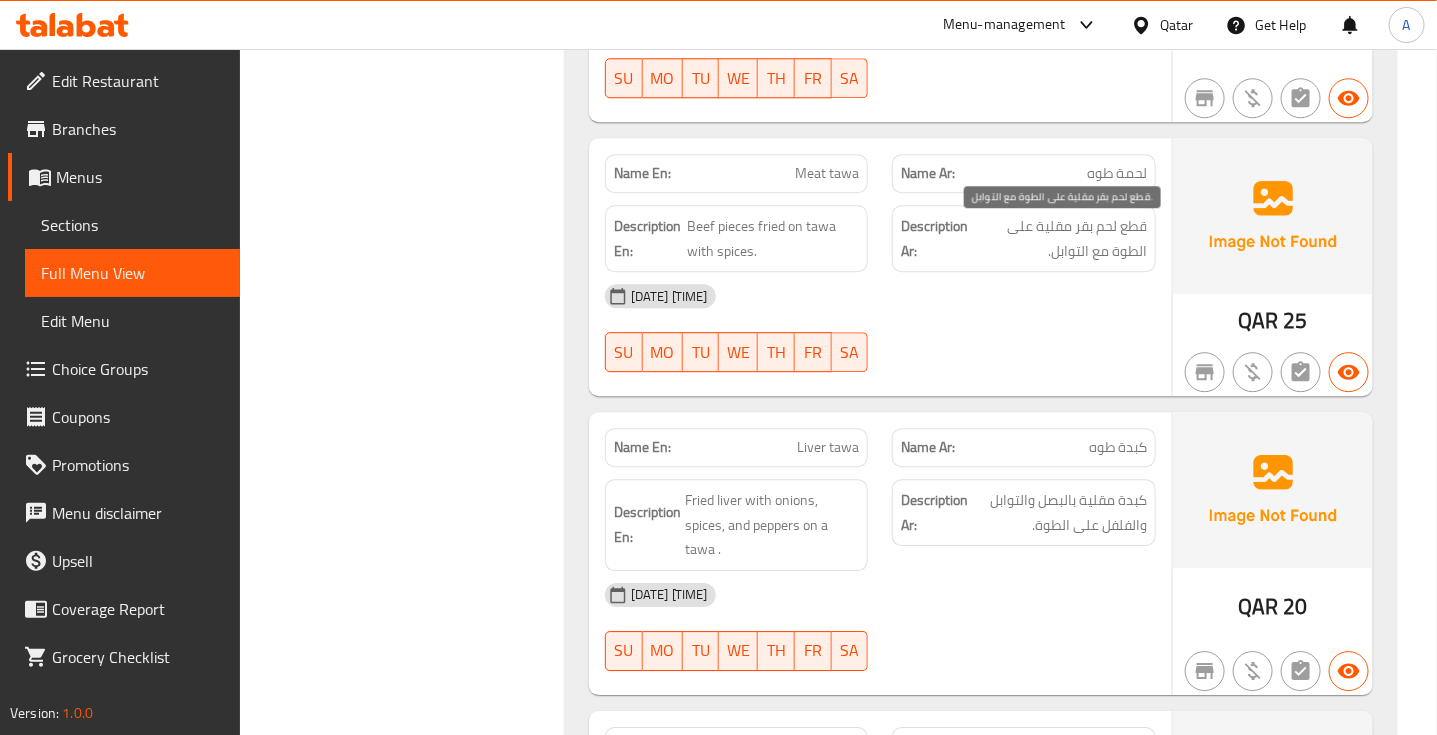 click on "قطع لحم بقر مقلية على الطوة مع التوابل." at bounding box center [1059, 238] 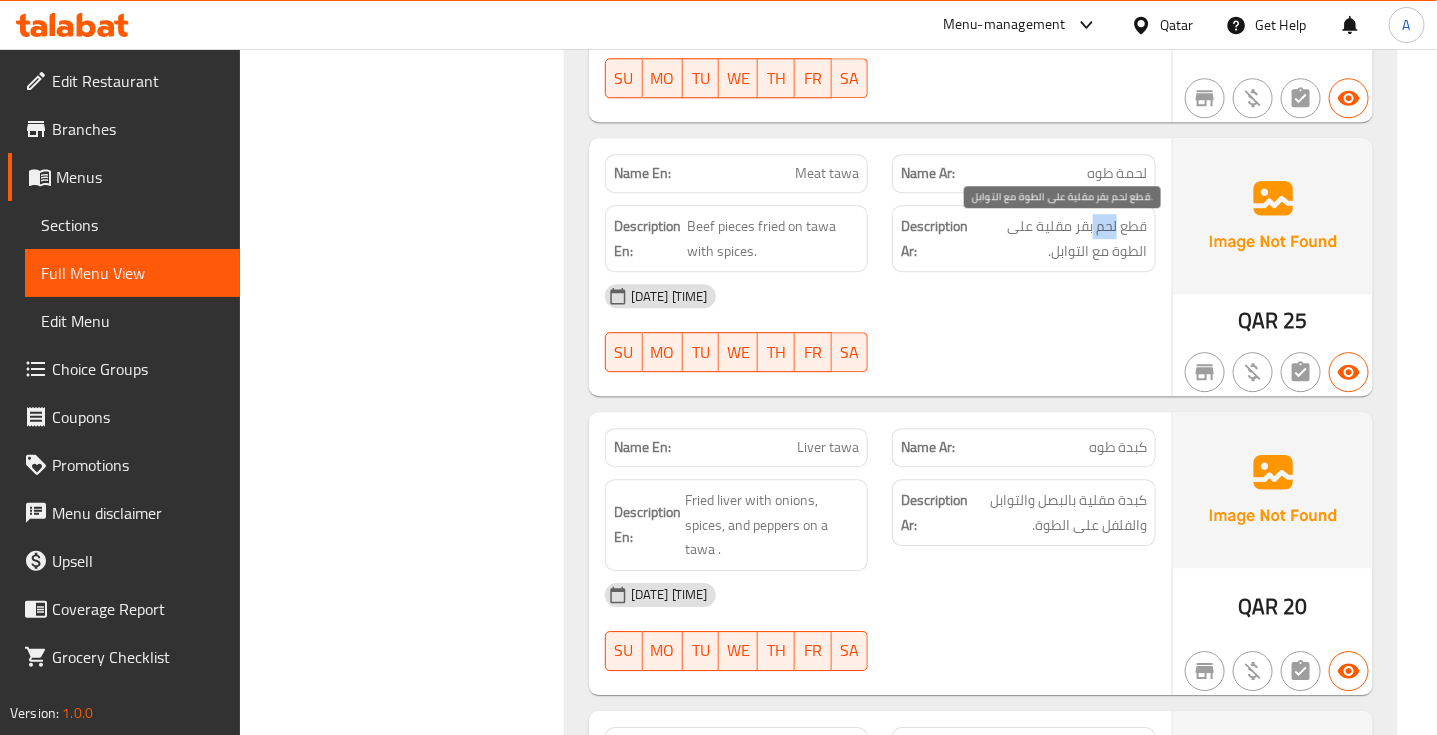 click on "قطع لحم بقر مقلية على الطوة مع التوابل." at bounding box center [1059, 238] 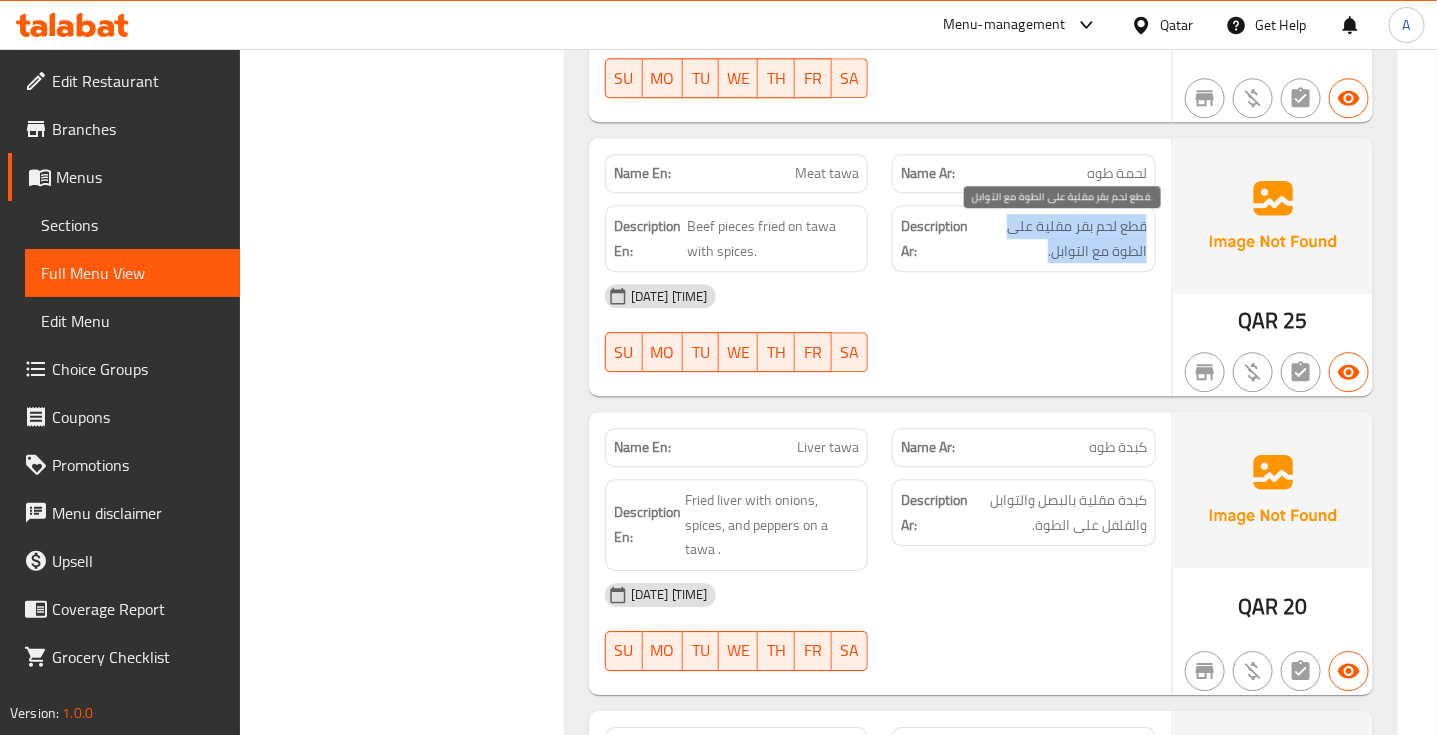 click on "قطع لحم بقر مقلية على الطوة مع التوابل." at bounding box center (1059, 238) 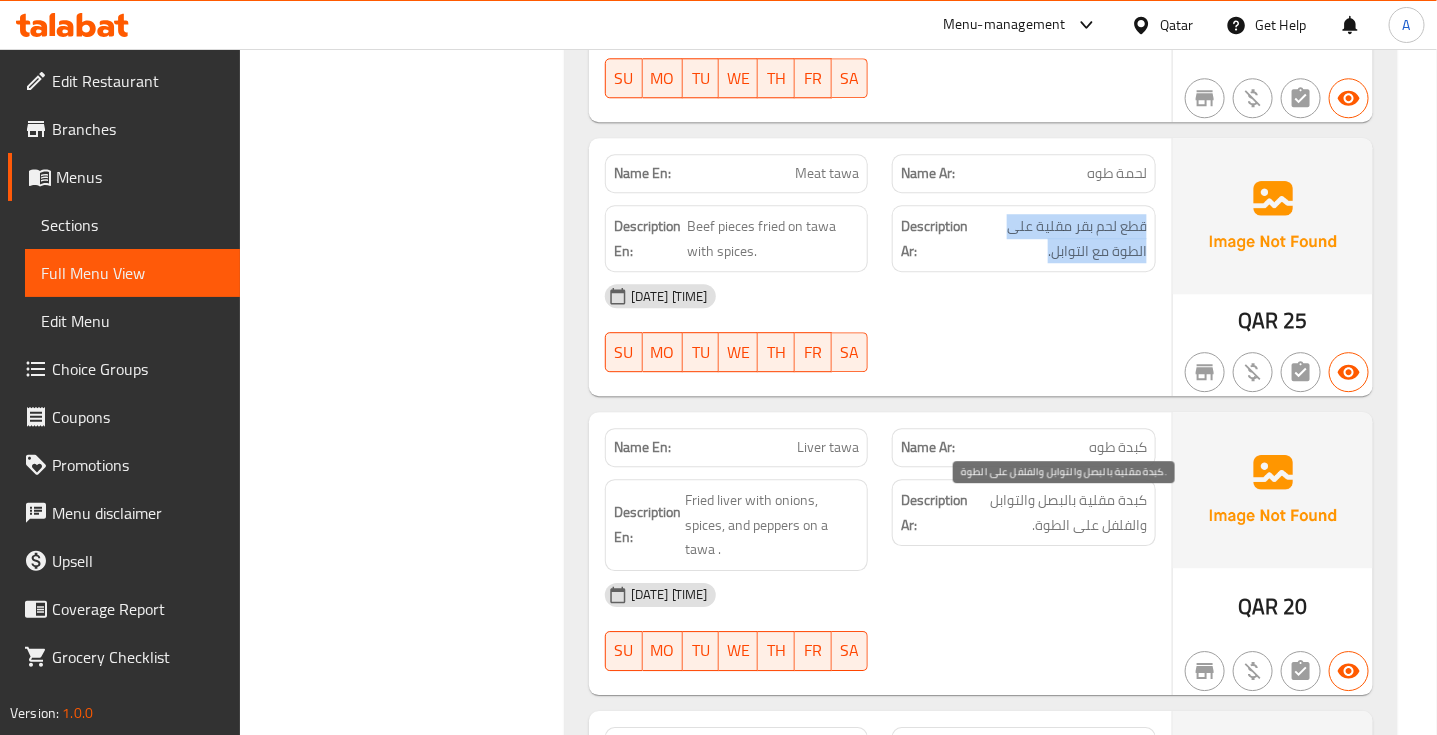 scroll, scrollTop: 2125, scrollLeft: 0, axis: vertical 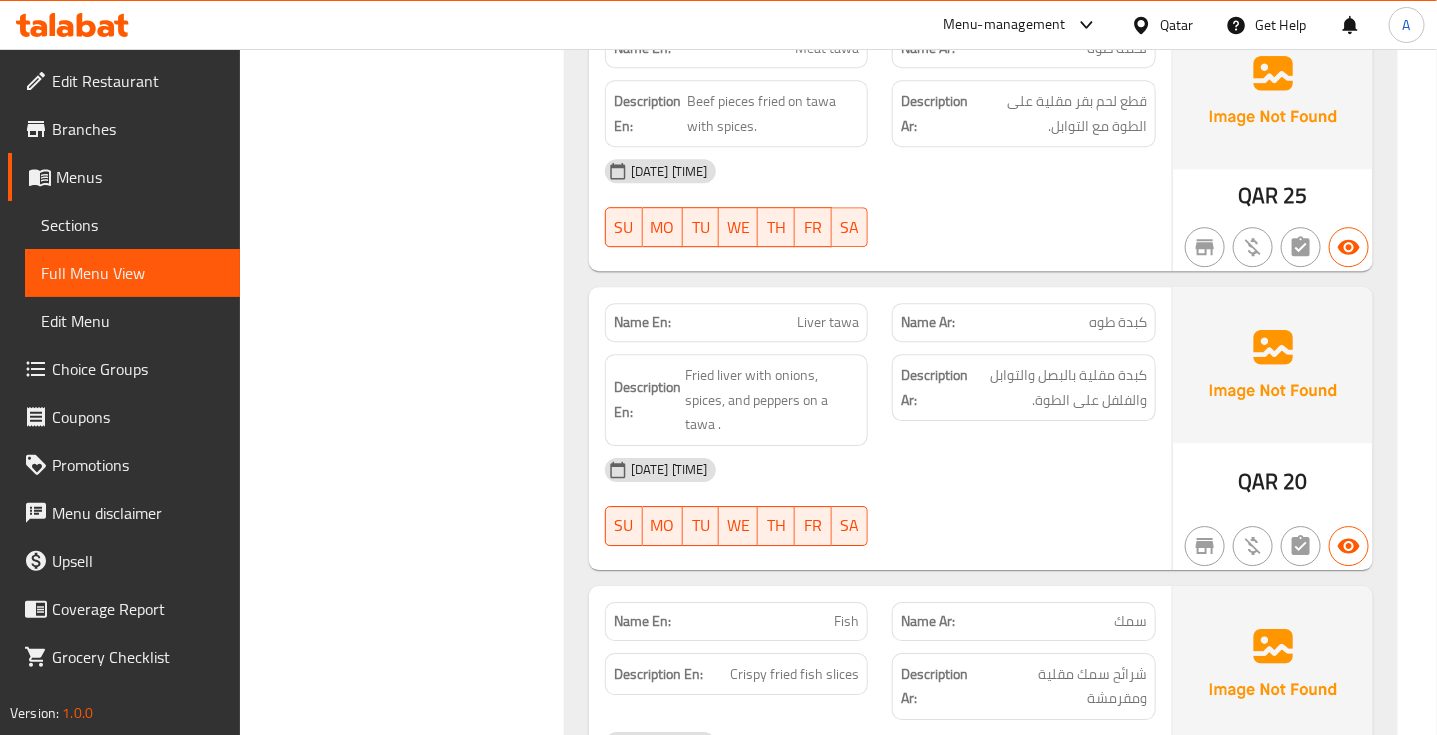 click on "كبدة طوه" at bounding box center (1118, 322) 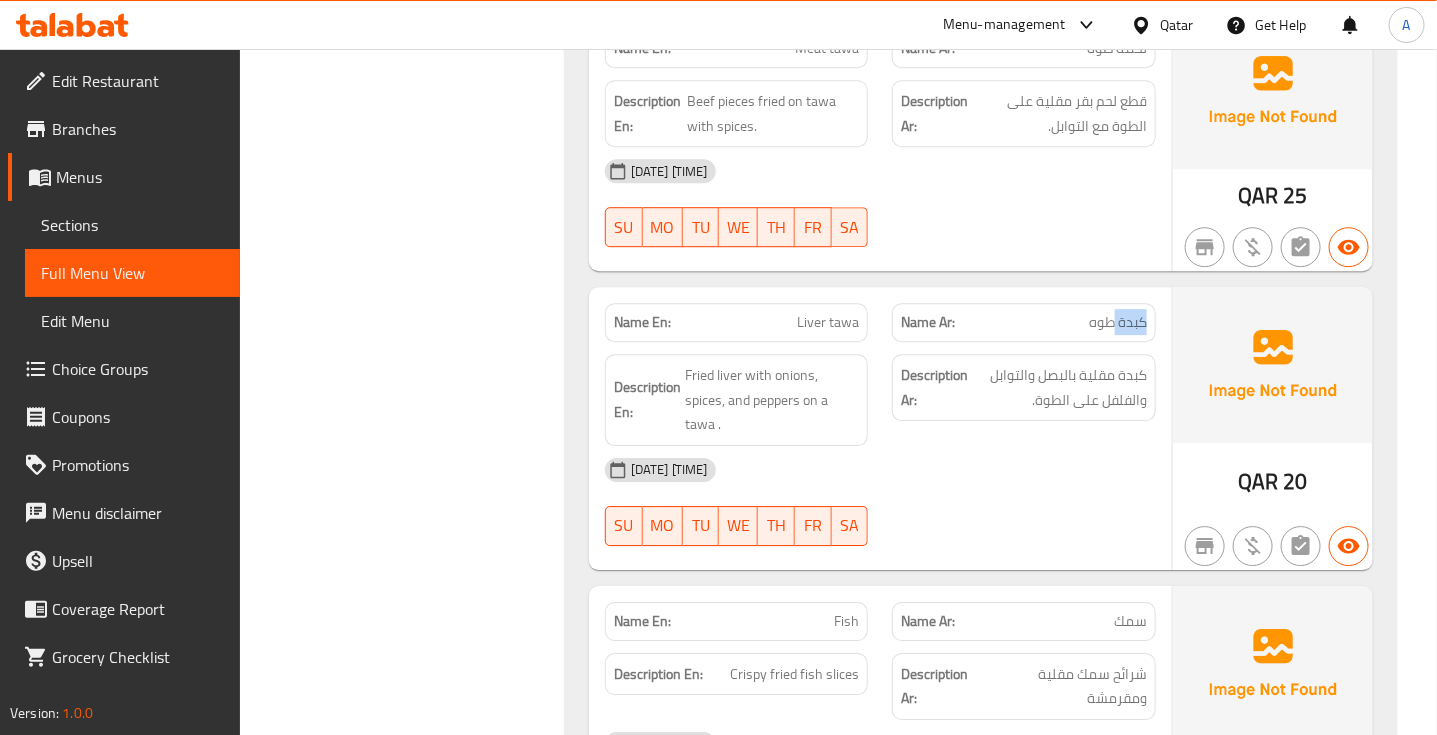 click on "كبدة طوه" at bounding box center [1118, 322] 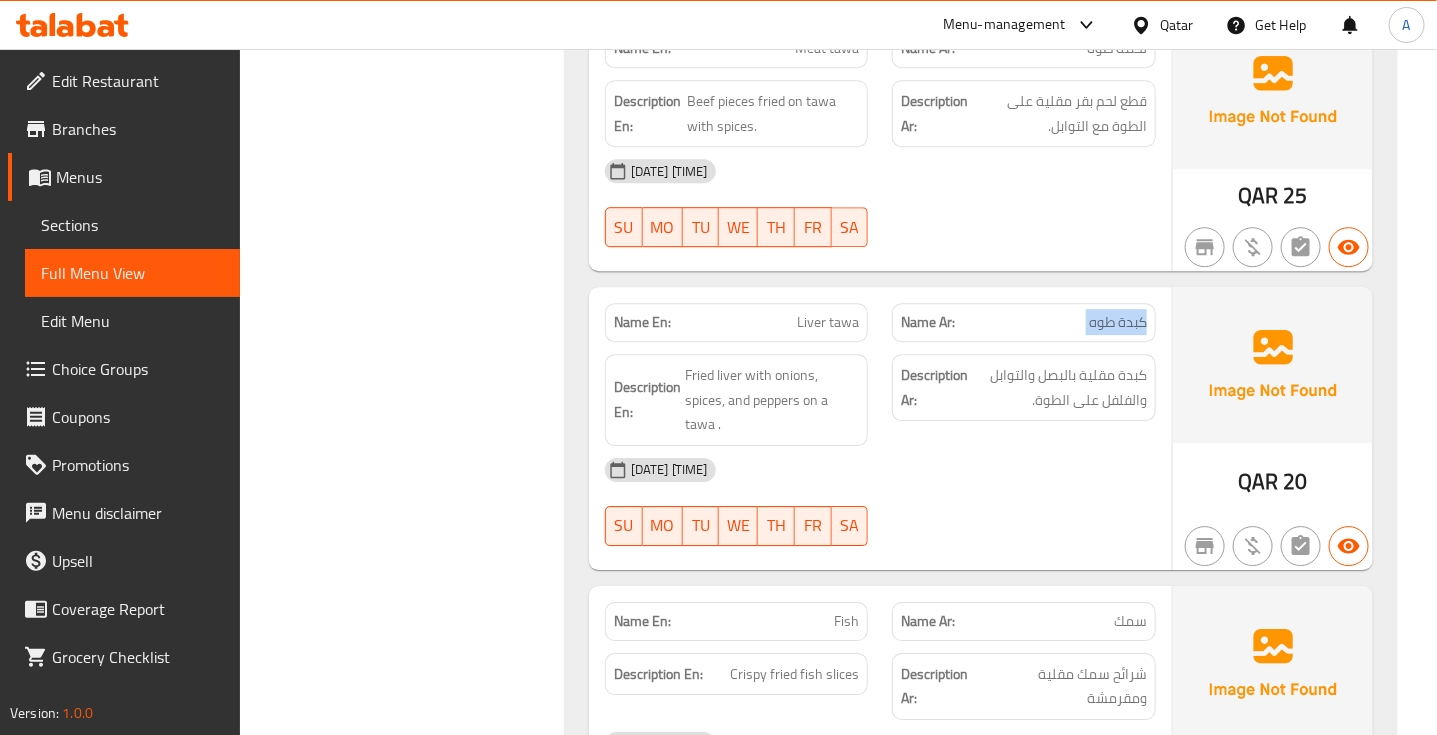click on "كبدة طوه" at bounding box center [1118, 322] 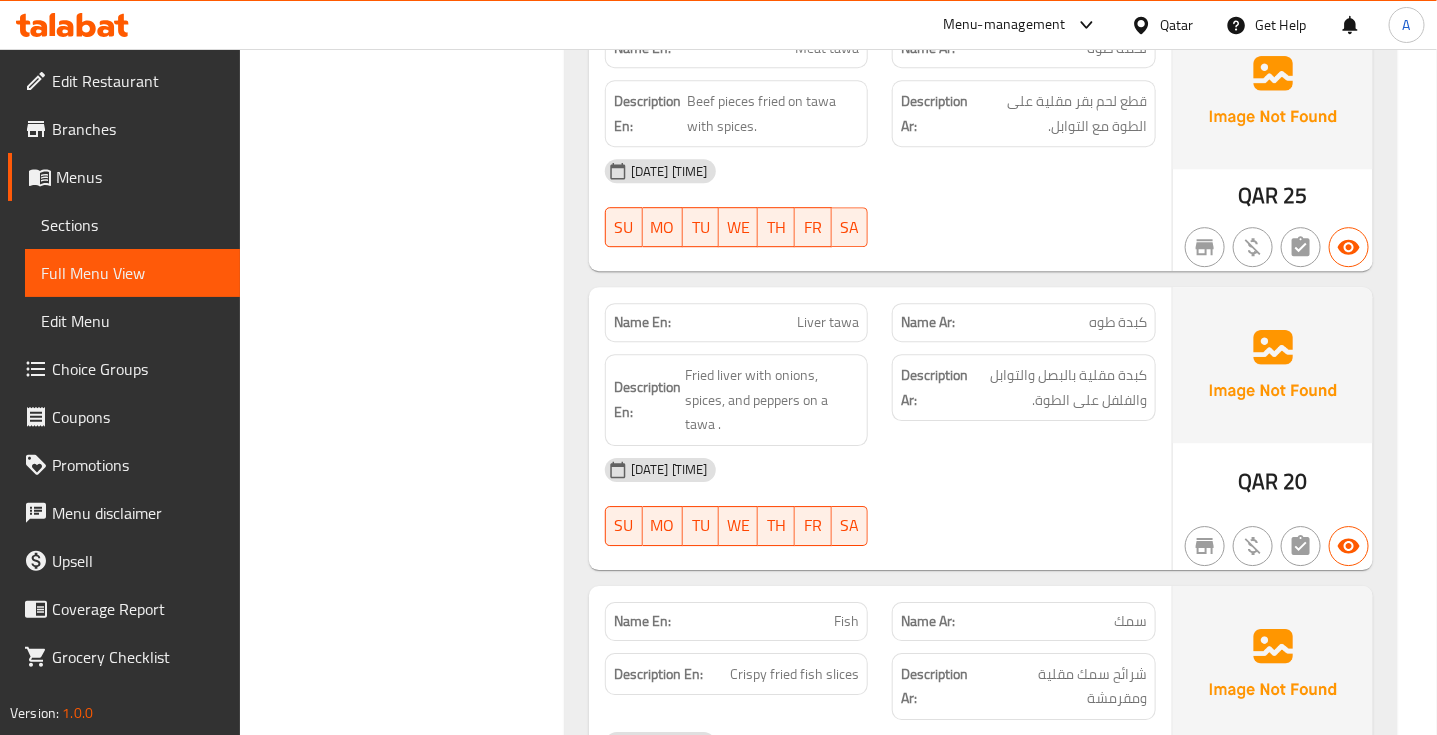 click on "Liver tawa" at bounding box center [828, 322] 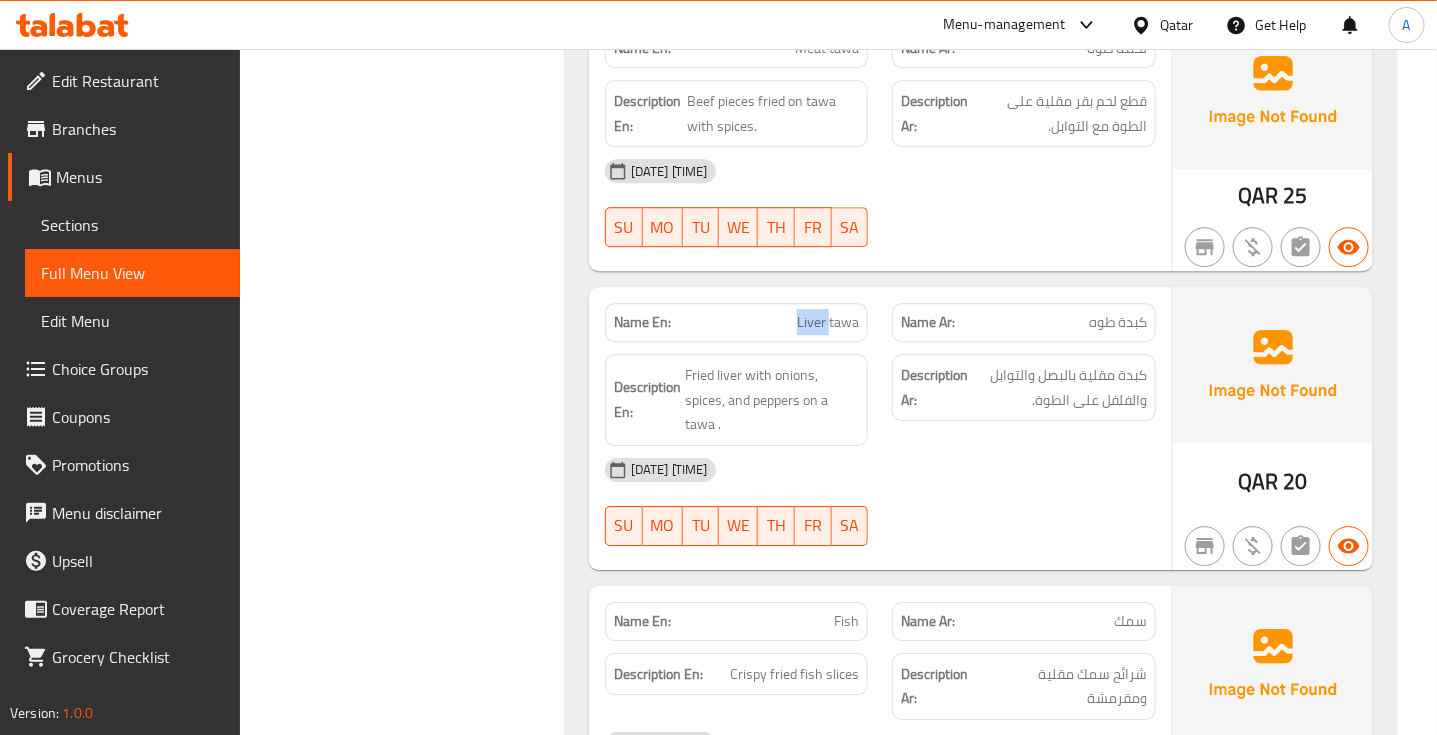 click on "Liver tawa" at bounding box center (828, 322) 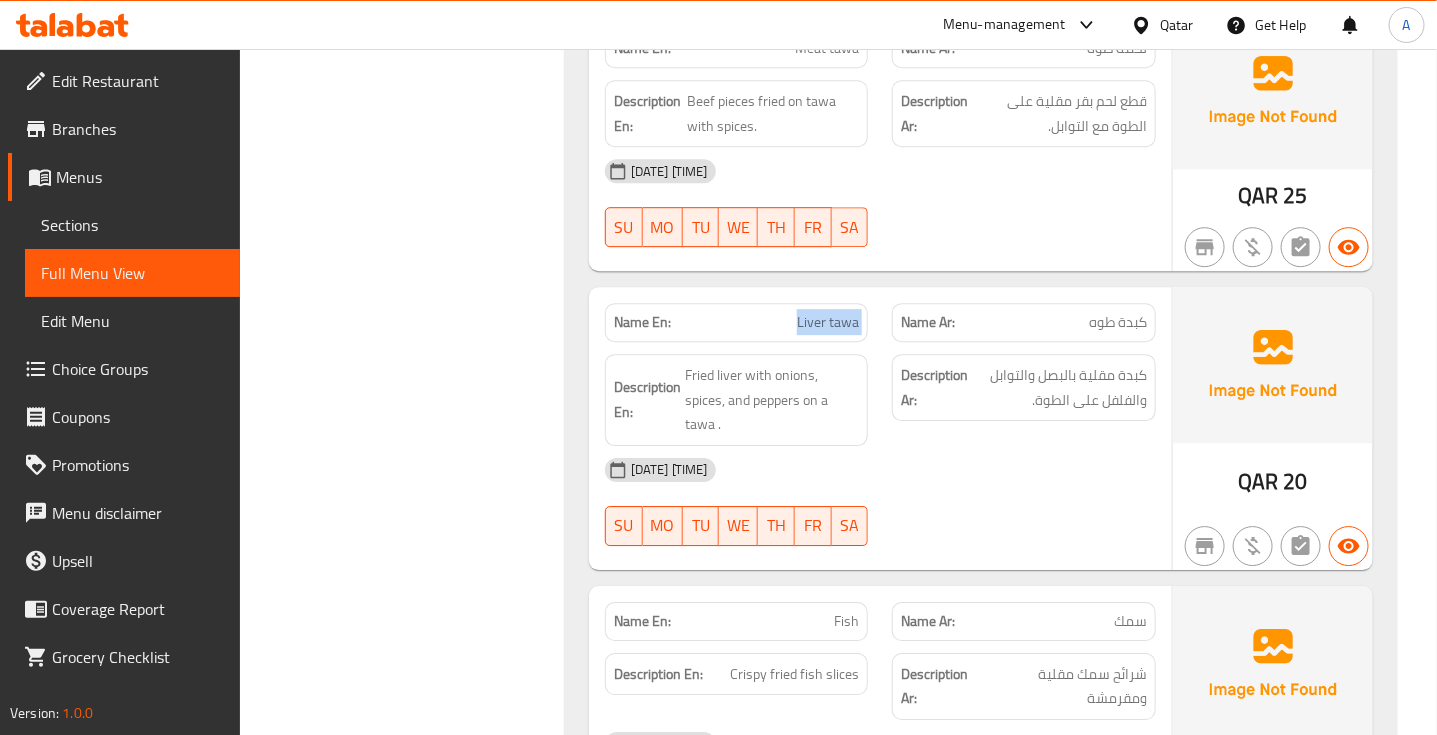 click on "Liver tawa" at bounding box center (828, 322) 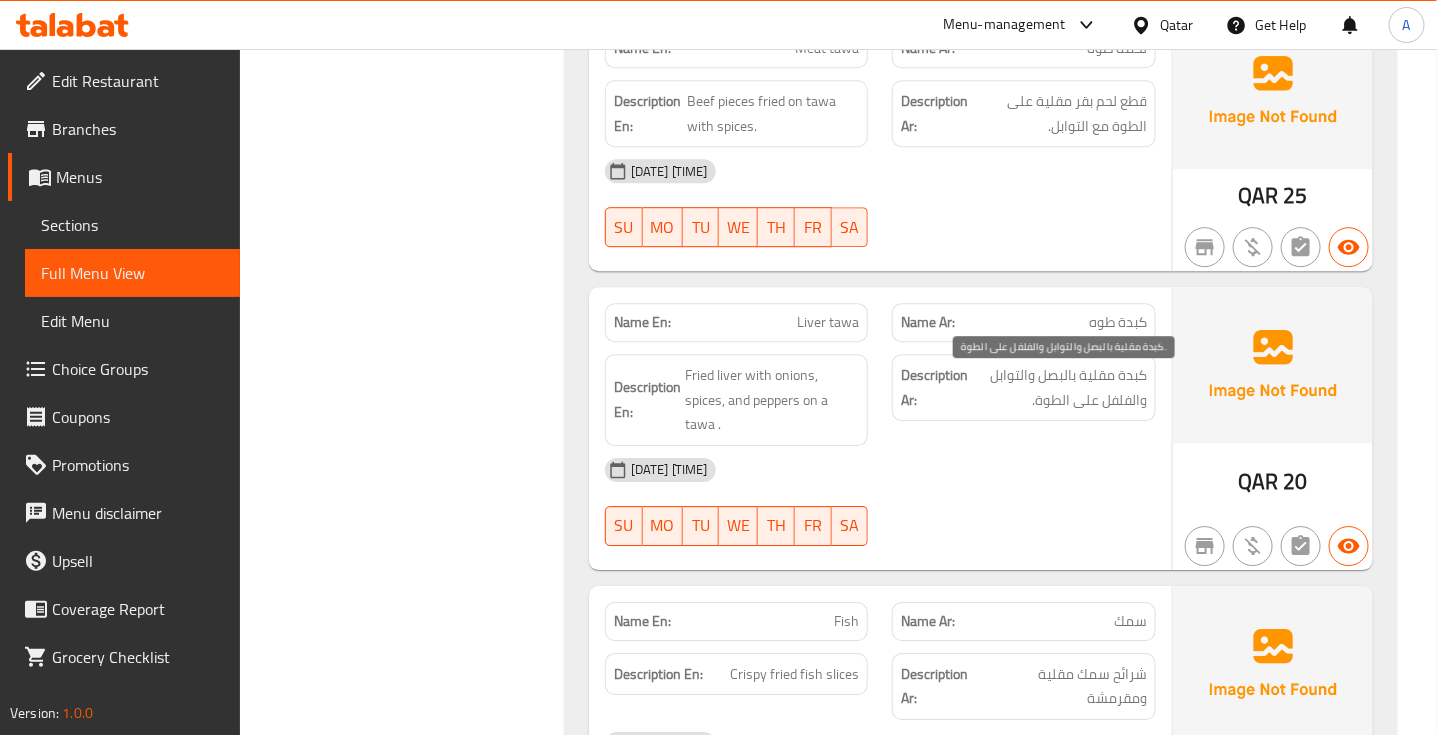 click on "كبدة مقلية بالبصل والتوابل والفلفل على الطوة." at bounding box center [1059, 387] 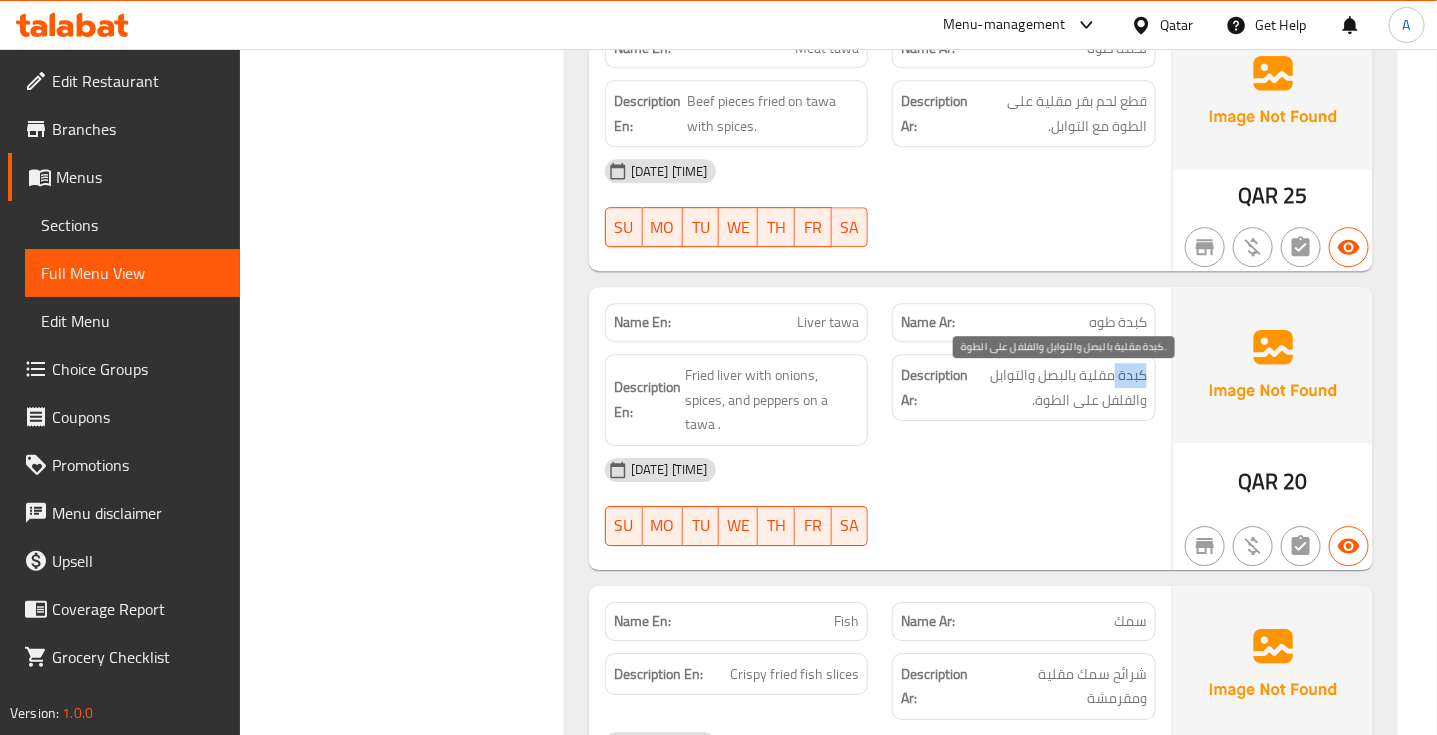 click on "كبدة مقلية بالبصل والتوابل والفلفل على الطوة." at bounding box center (1059, 387) 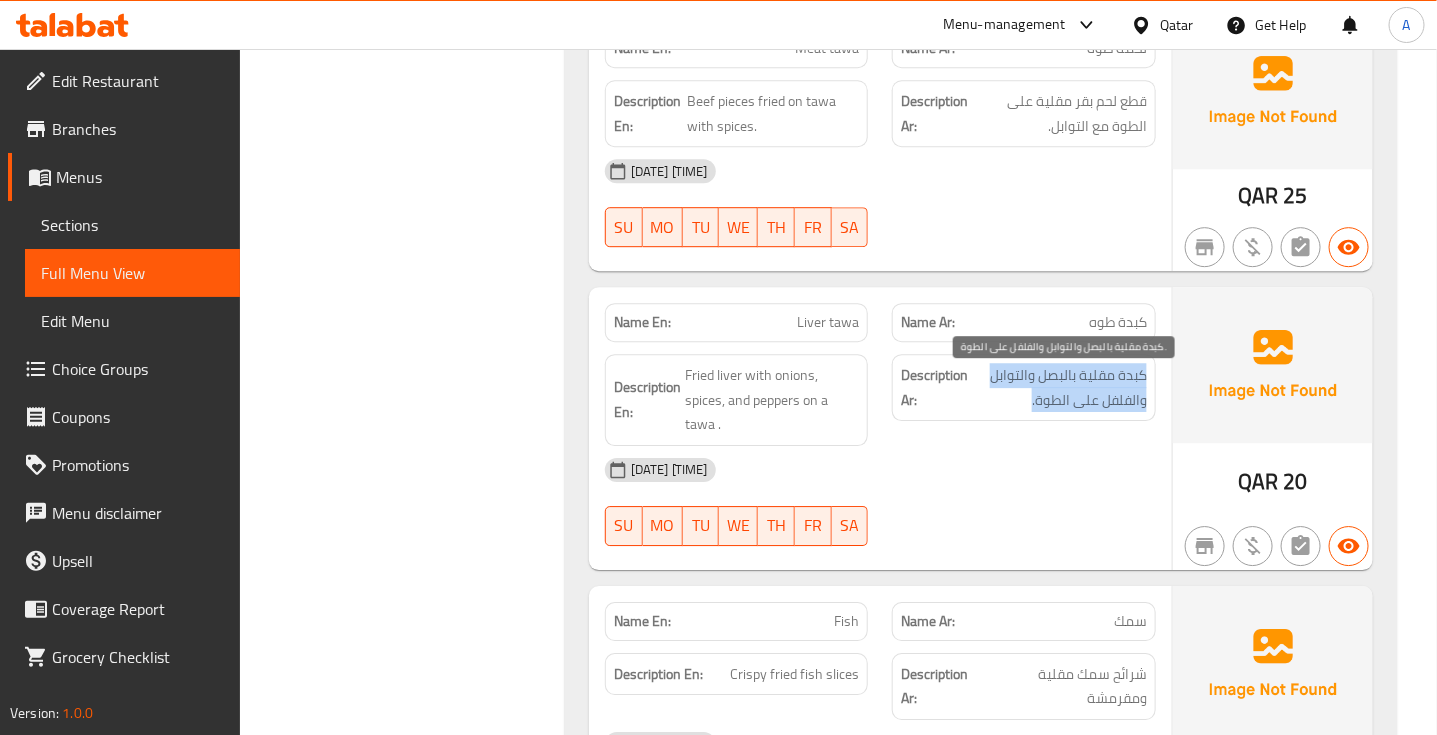 click on "كبدة مقلية بالبصل والتوابل والفلفل على الطوة." at bounding box center (1059, 387) 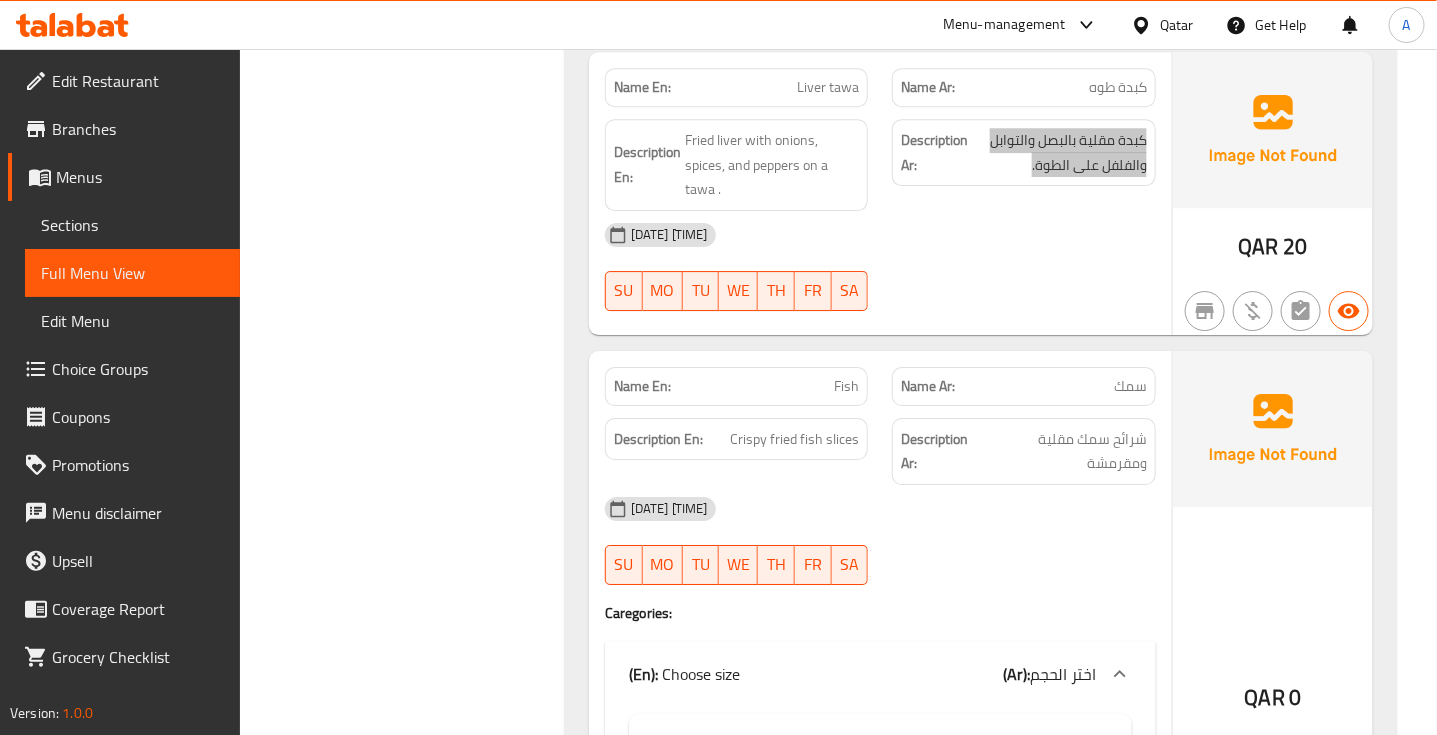 scroll, scrollTop: 2375, scrollLeft: 0, axis: vertical 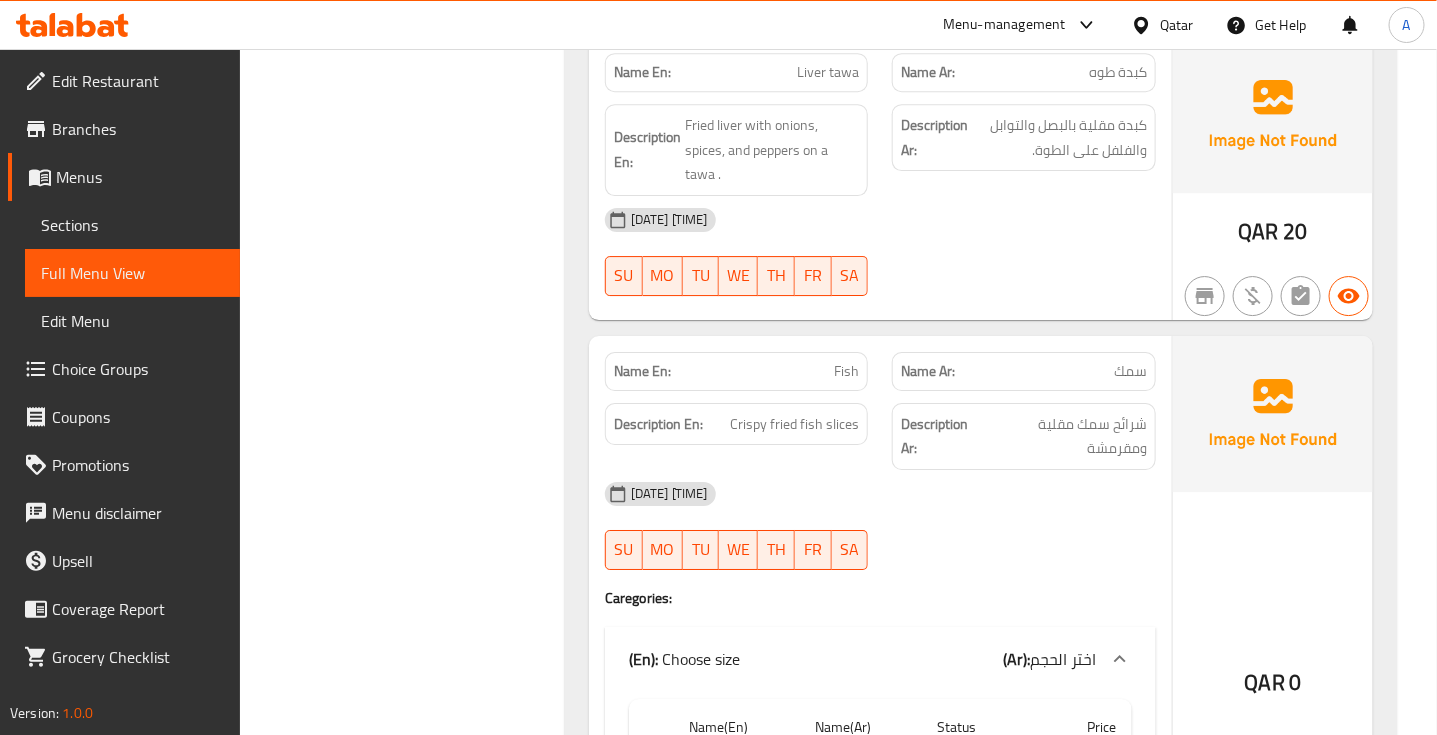 click on "سمك" at bounding box center [1130, 371] 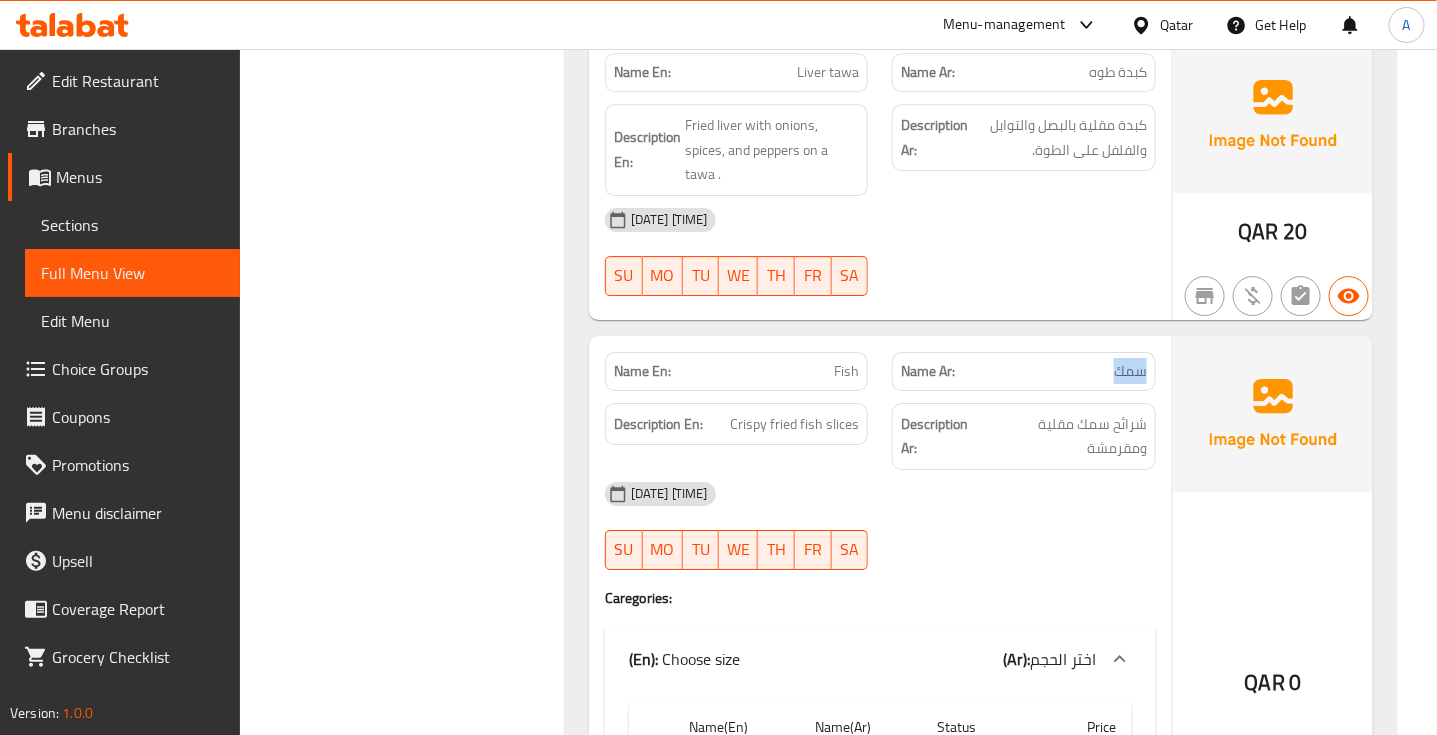 click on "سمك" at bounding box center [1130, 371] 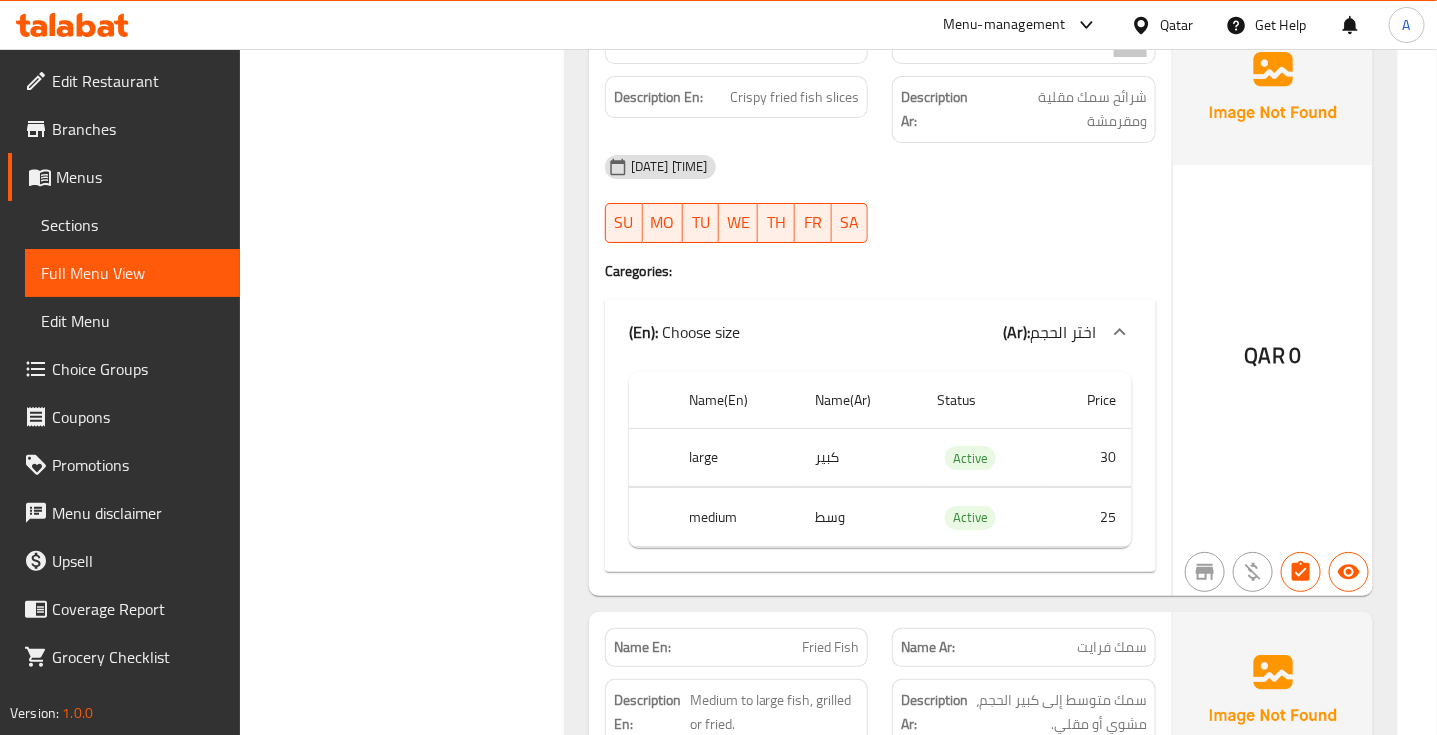 scroll, scrollTop: 2750, scrollLeft: 0, axis: vertical 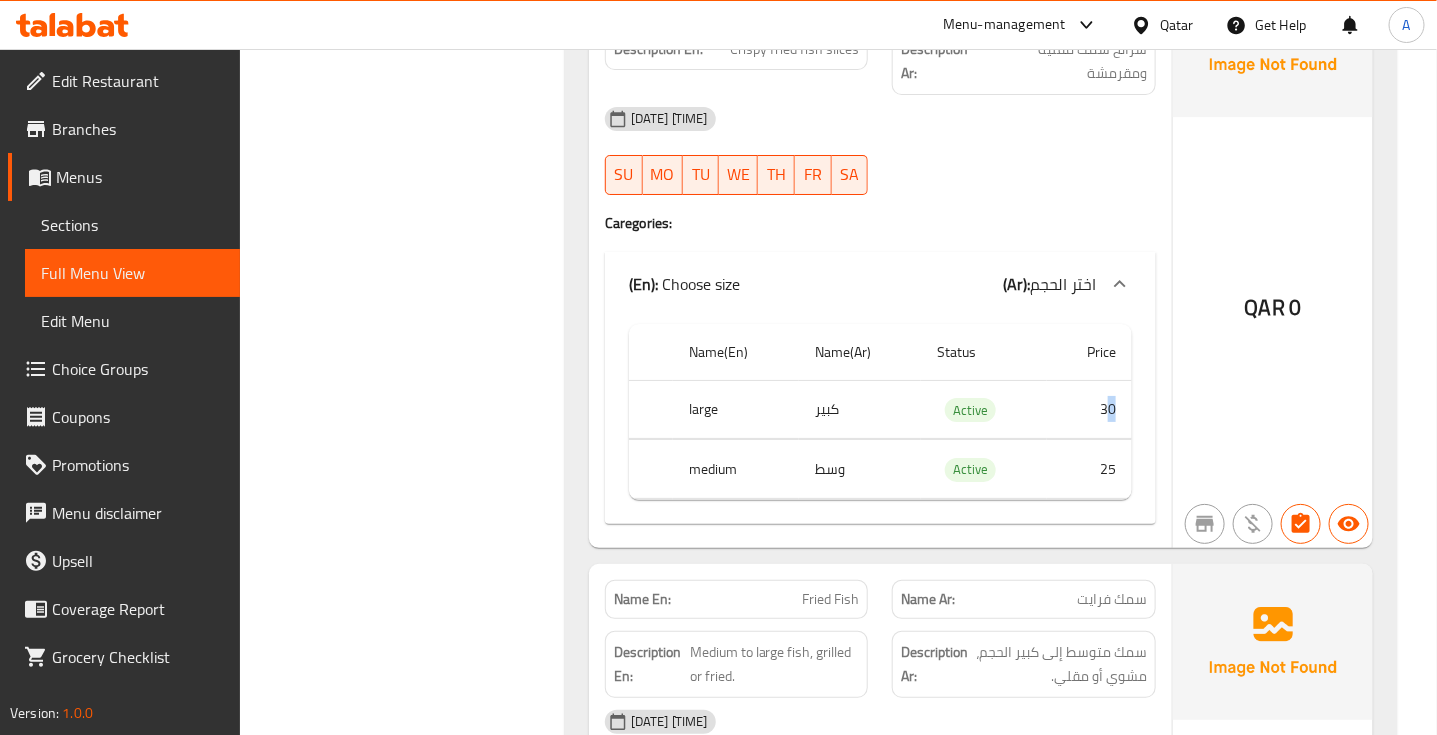 drag, startPoint x: 1106, startPoint y: 390, endPoint x: 1117, endPoint y: 392, distance: 11.18034 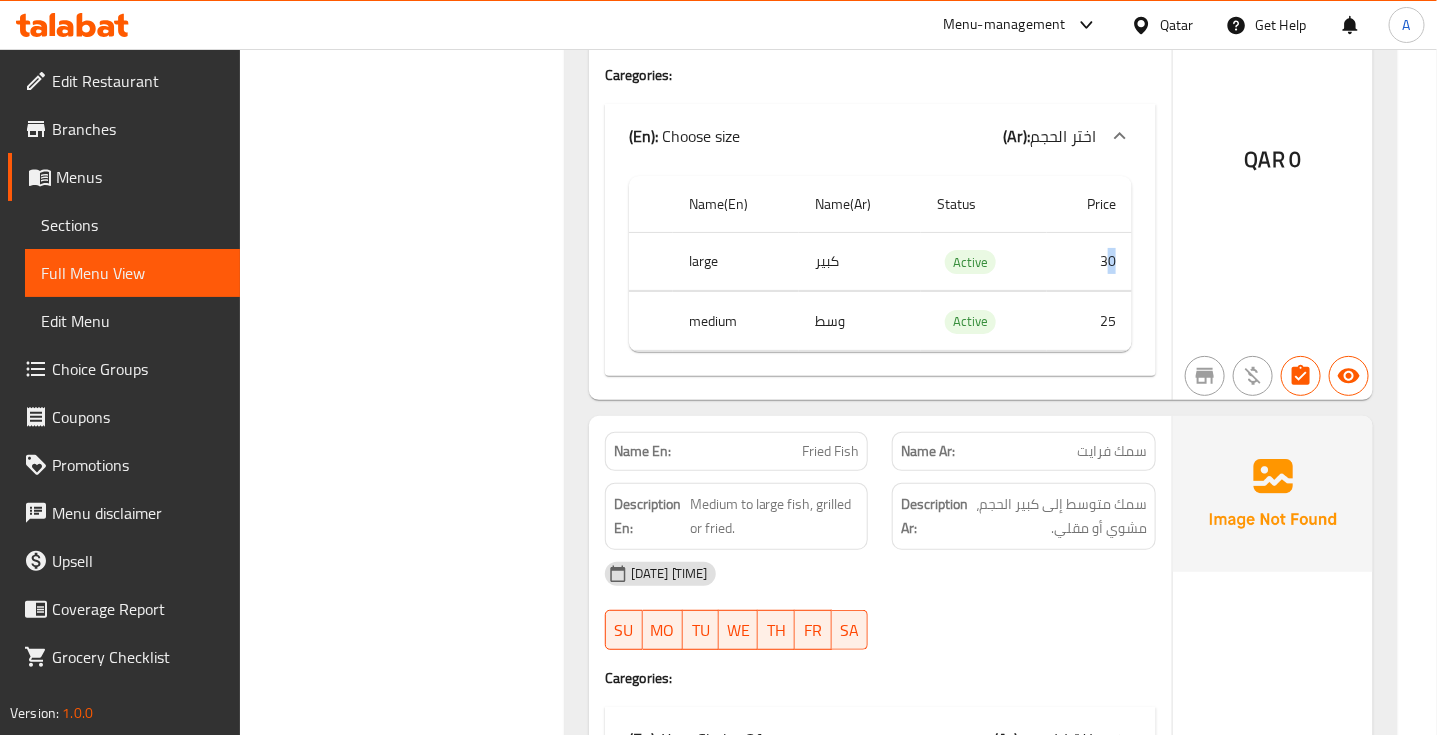 scroll, scrollTop: 3000, scrollLeft: 0, axis: vertical 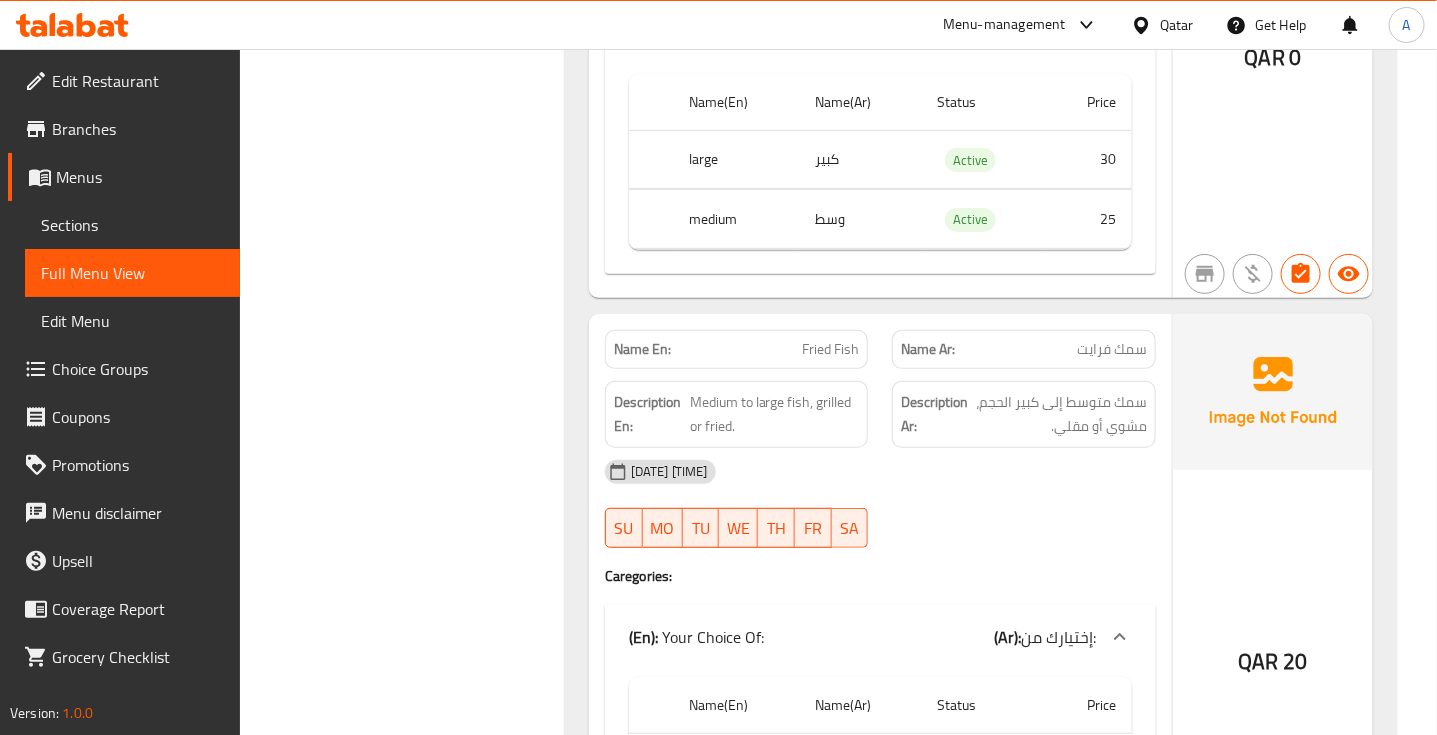click on "سمك فرايت" at bounding box center [1112, 349] 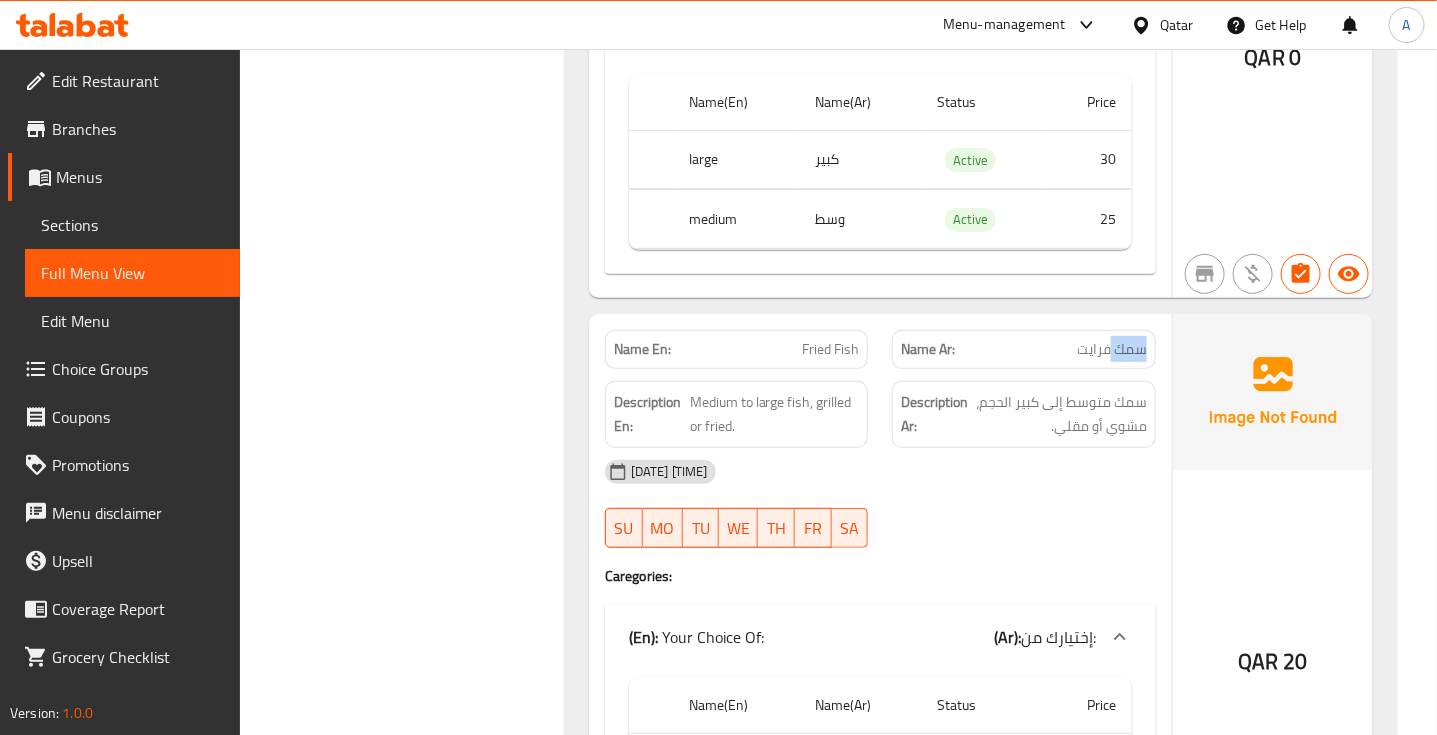 click on "سمك فرايت" at bounding box center [1112, 349] 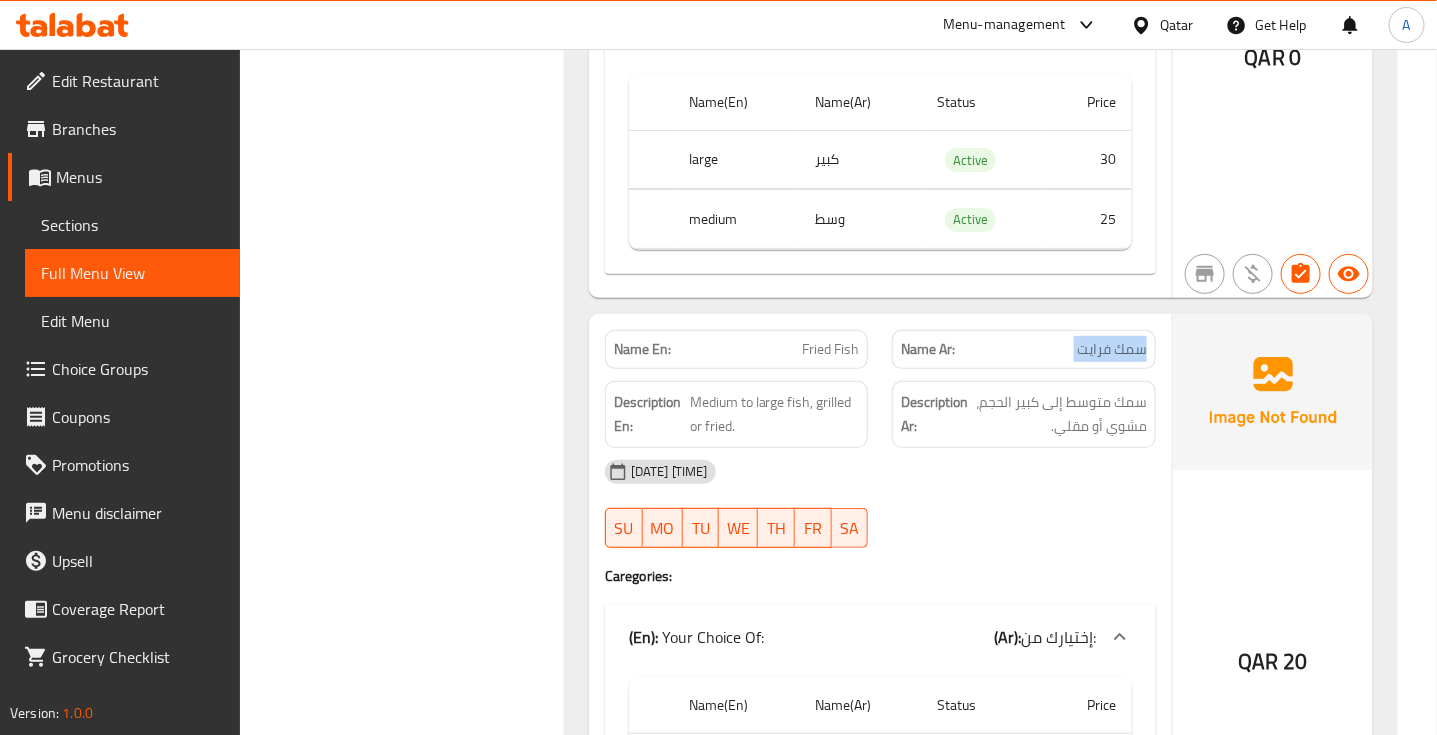 click on "سمك فرايت" at bounding box center (1112, 349) 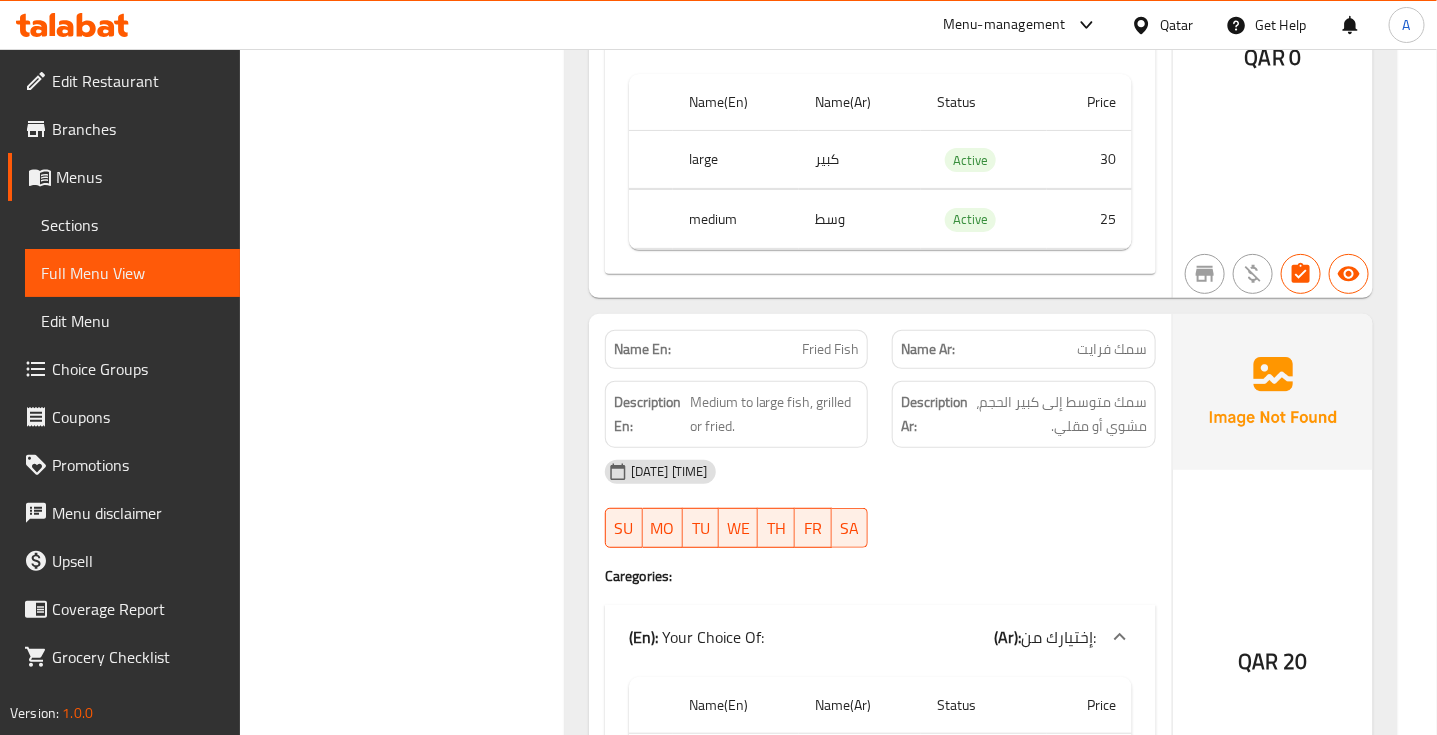 click on "Fried Fish" at bounding box center (830, 349) 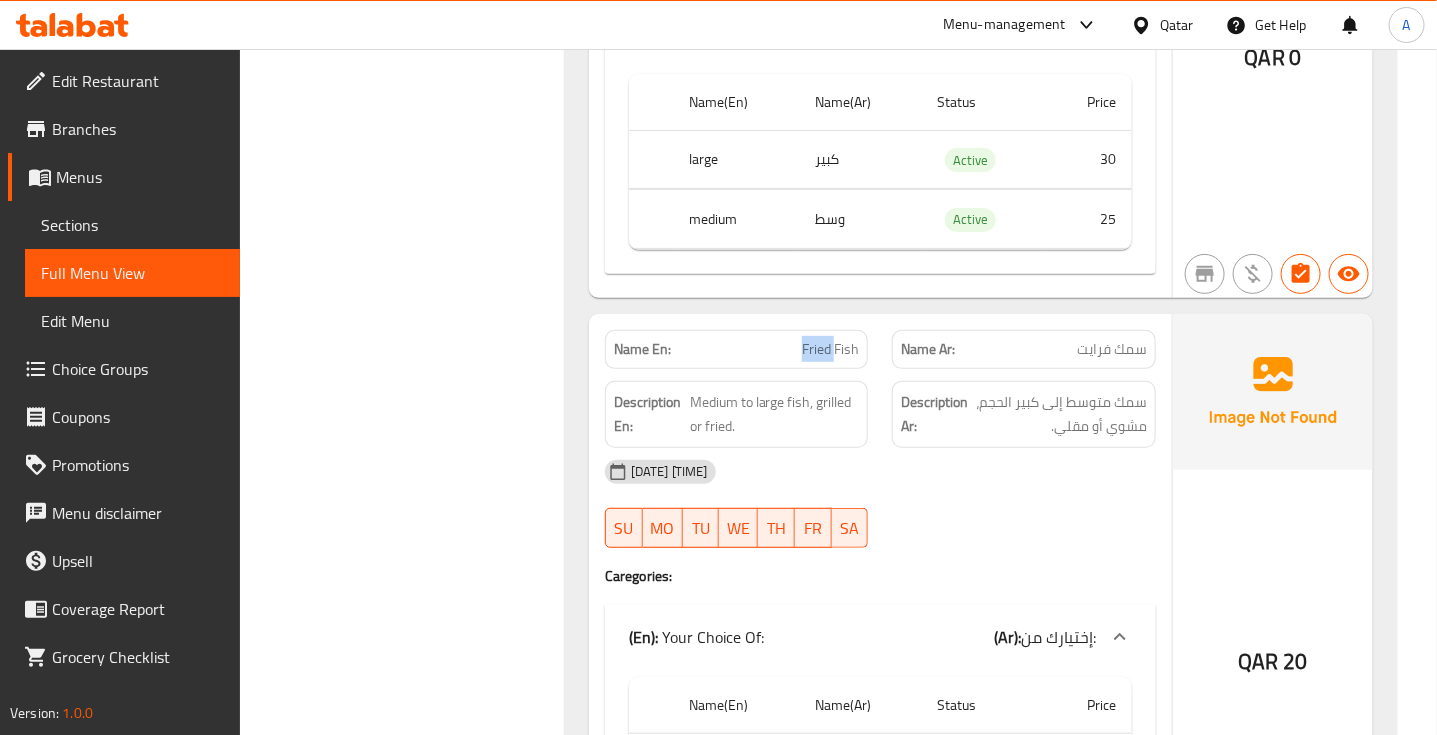 click on "Fried Fish" at bounding box center [830, 349] 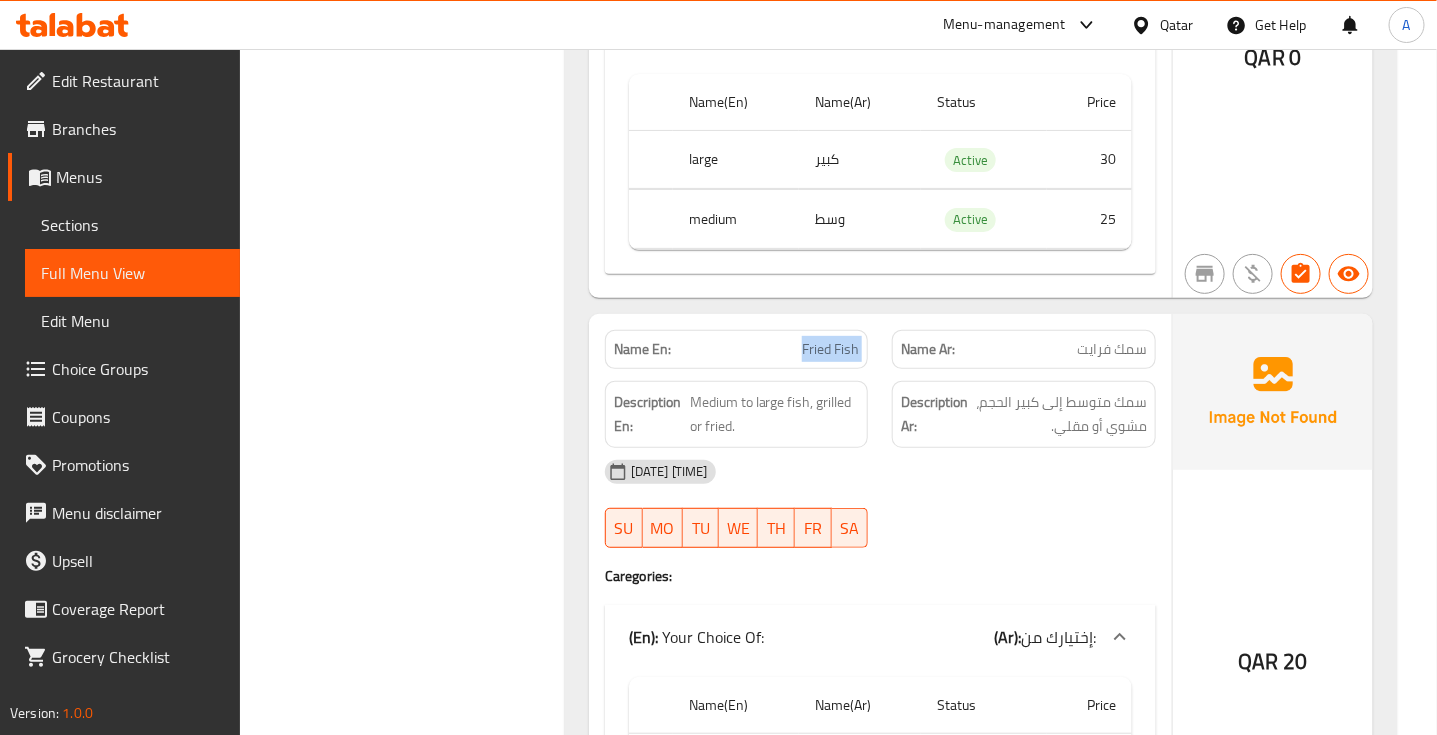 click on "Fried Fish" at bounding box center [830, 349] 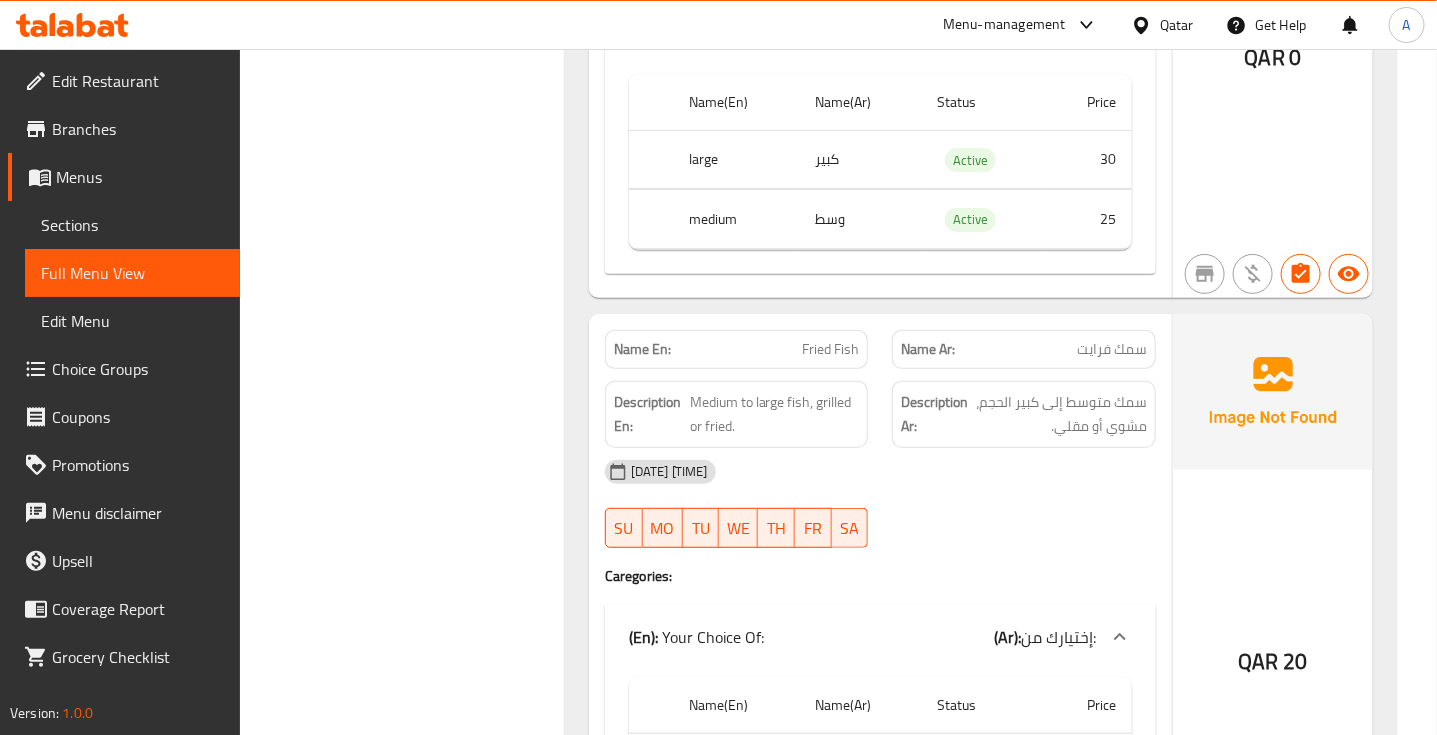 click on "سمك فرايت" at bounding box center [1112, 349] 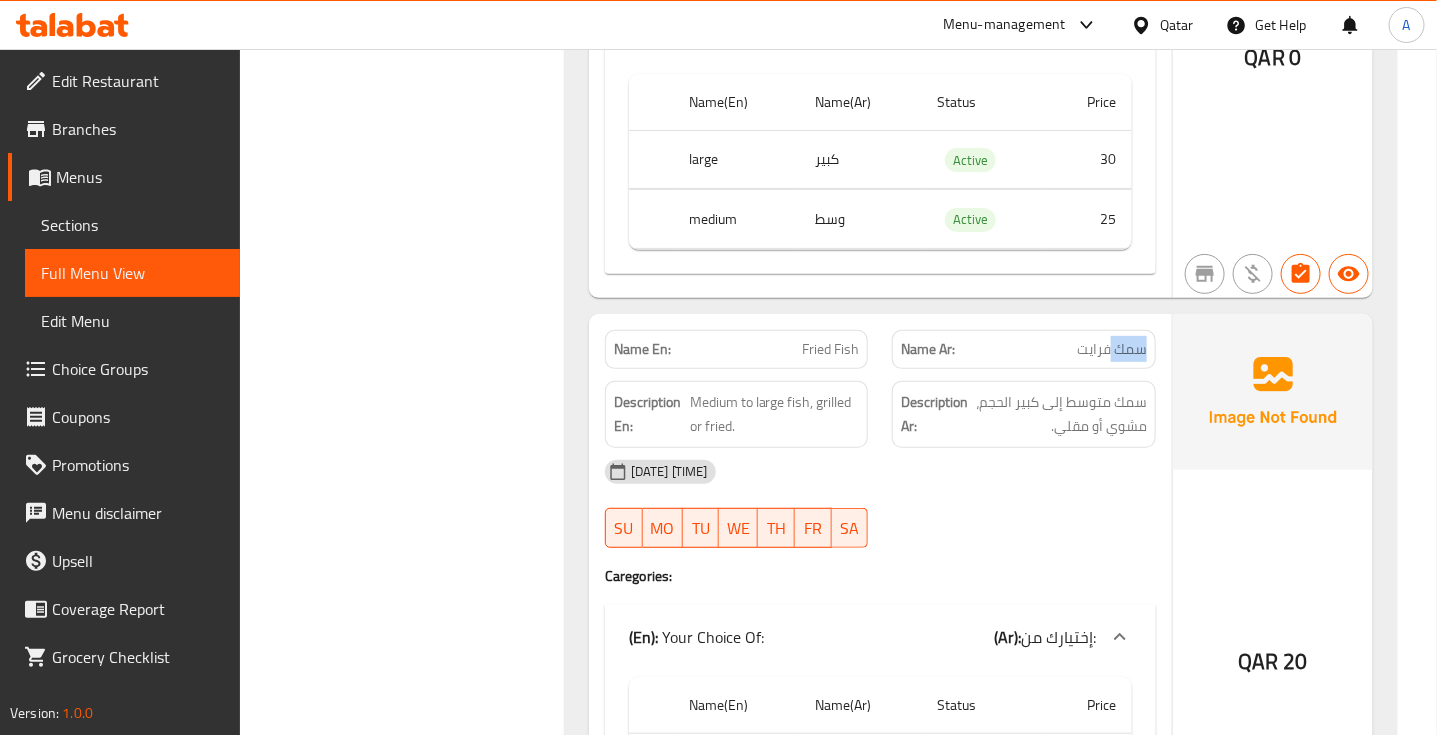 click on "سمك فرايت" at bounding box center [1112, 349] 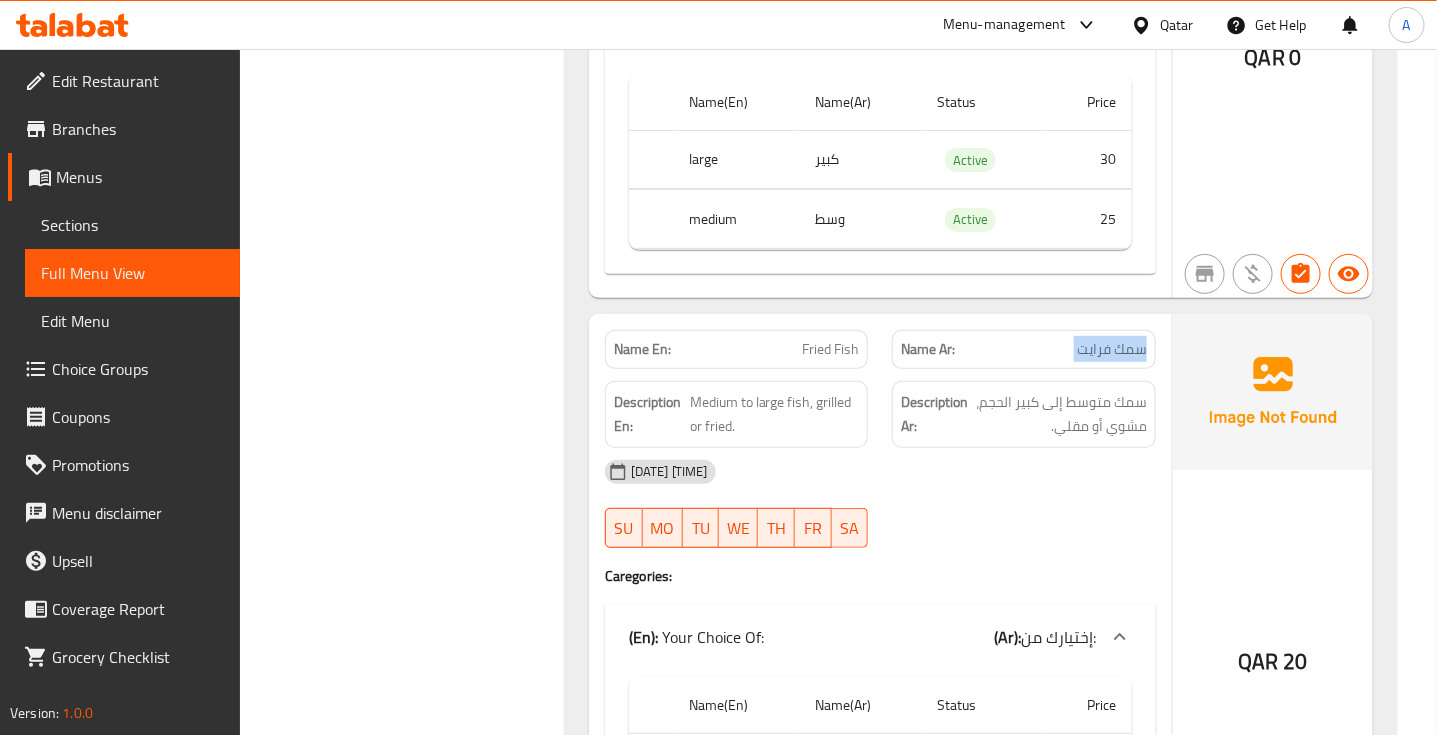 click on "سمك فرايت" at bounding box center (1112, 349) 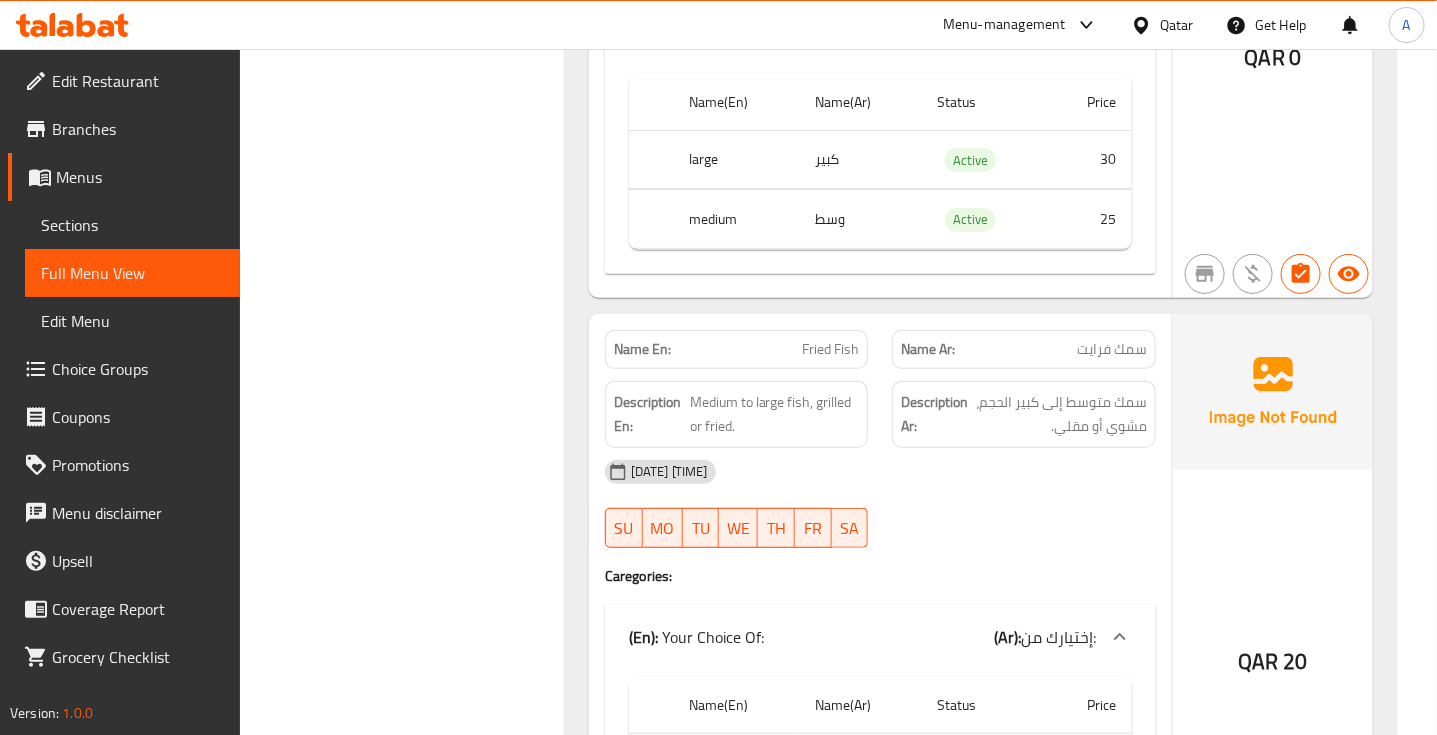click on "Fried Fish" at bounding box center [830, 349] 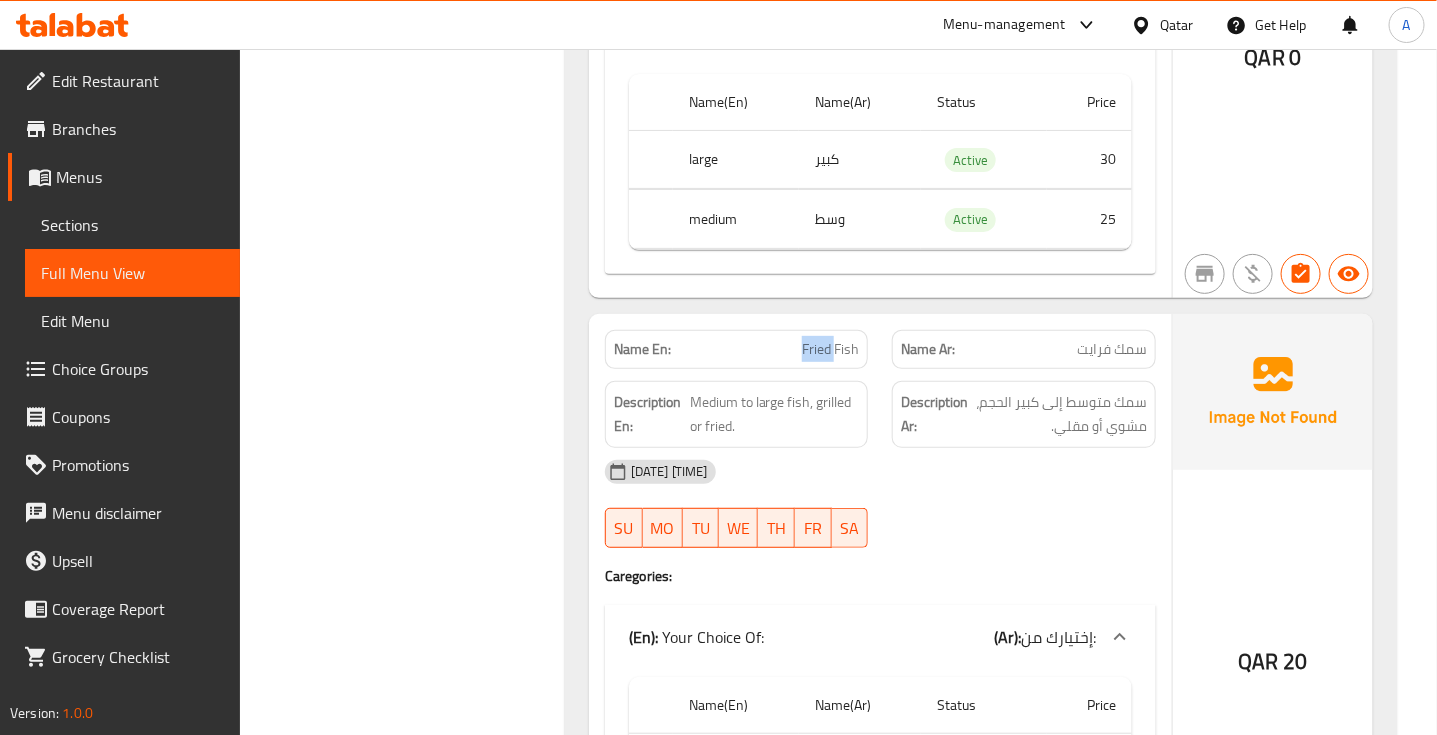 click on "Fried Fish" at bounding box center (830, 349) 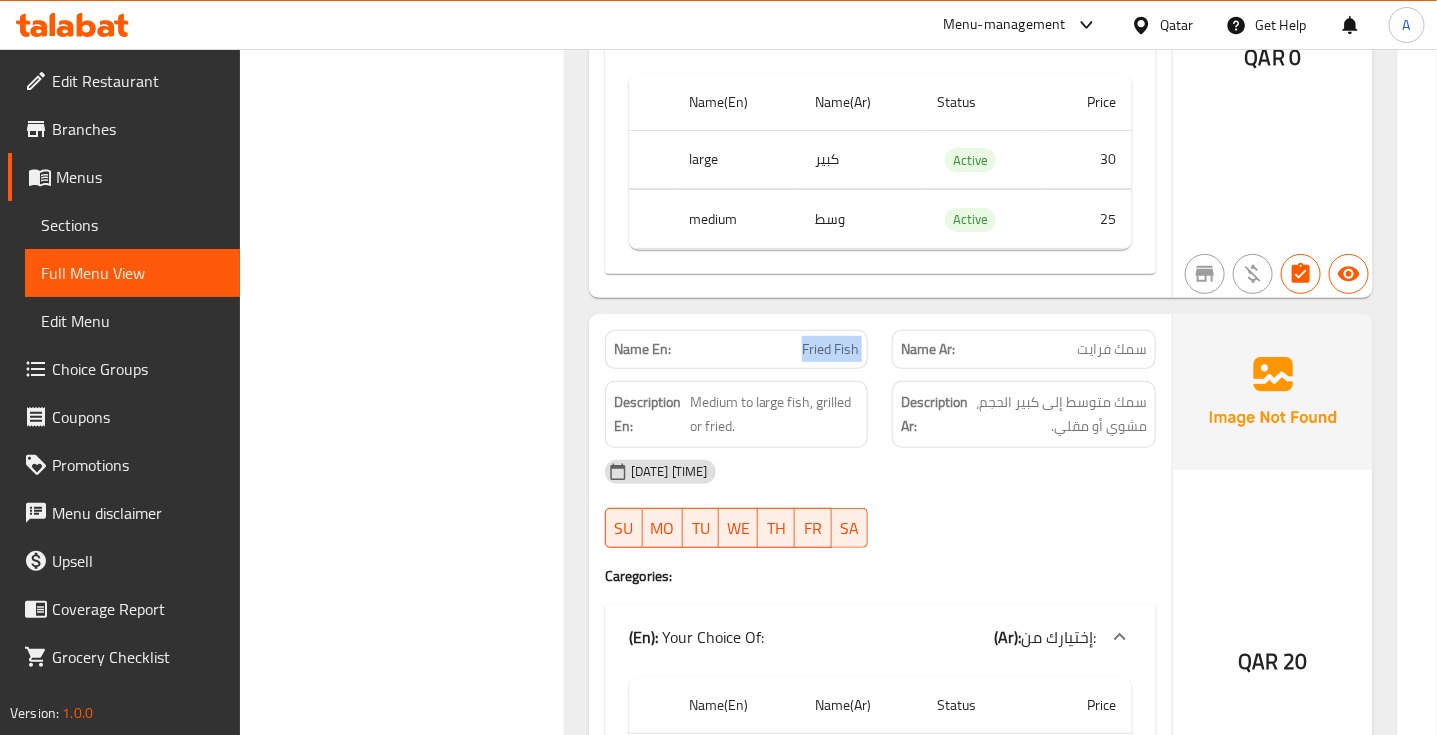 click on "Fried Fish" at bounding box center [830, 349] 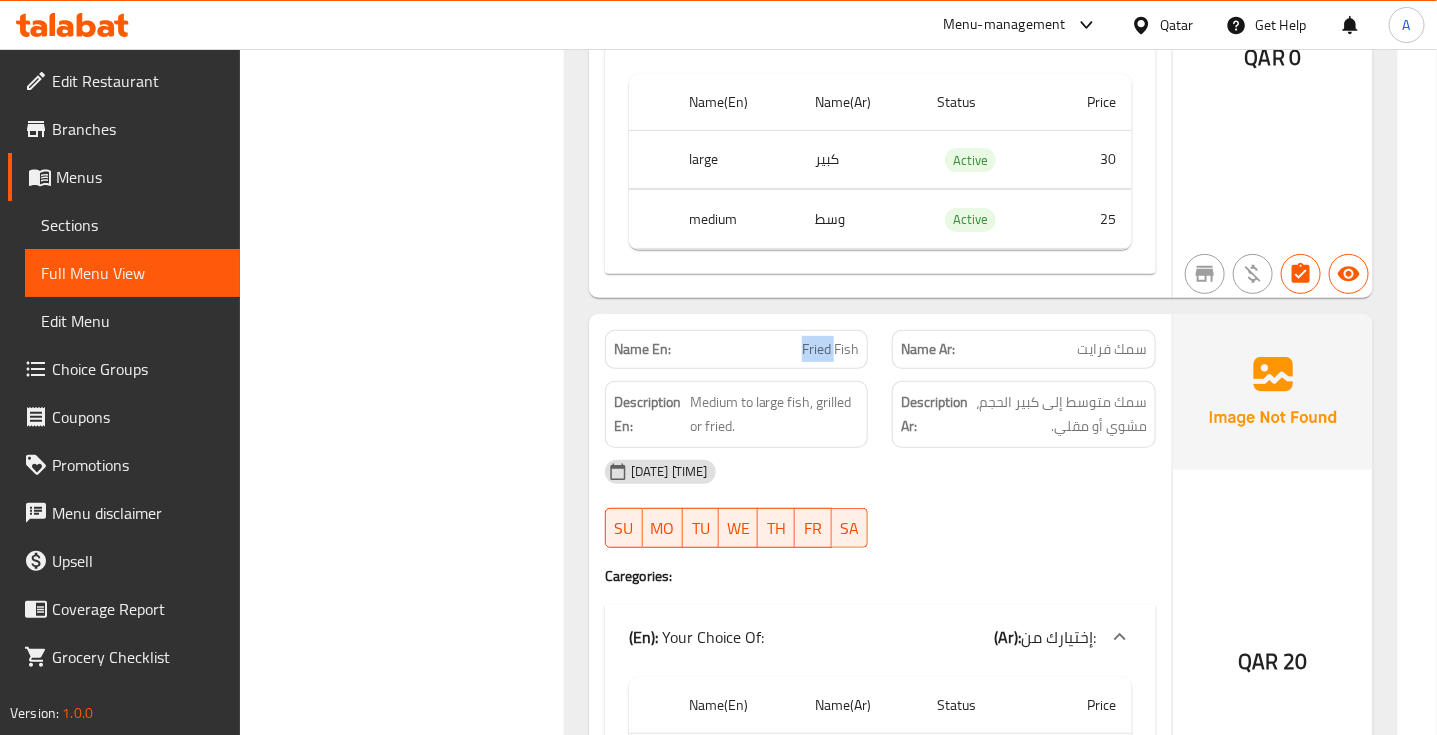 click on "Fried Fish" at bounding box center [830, 349] 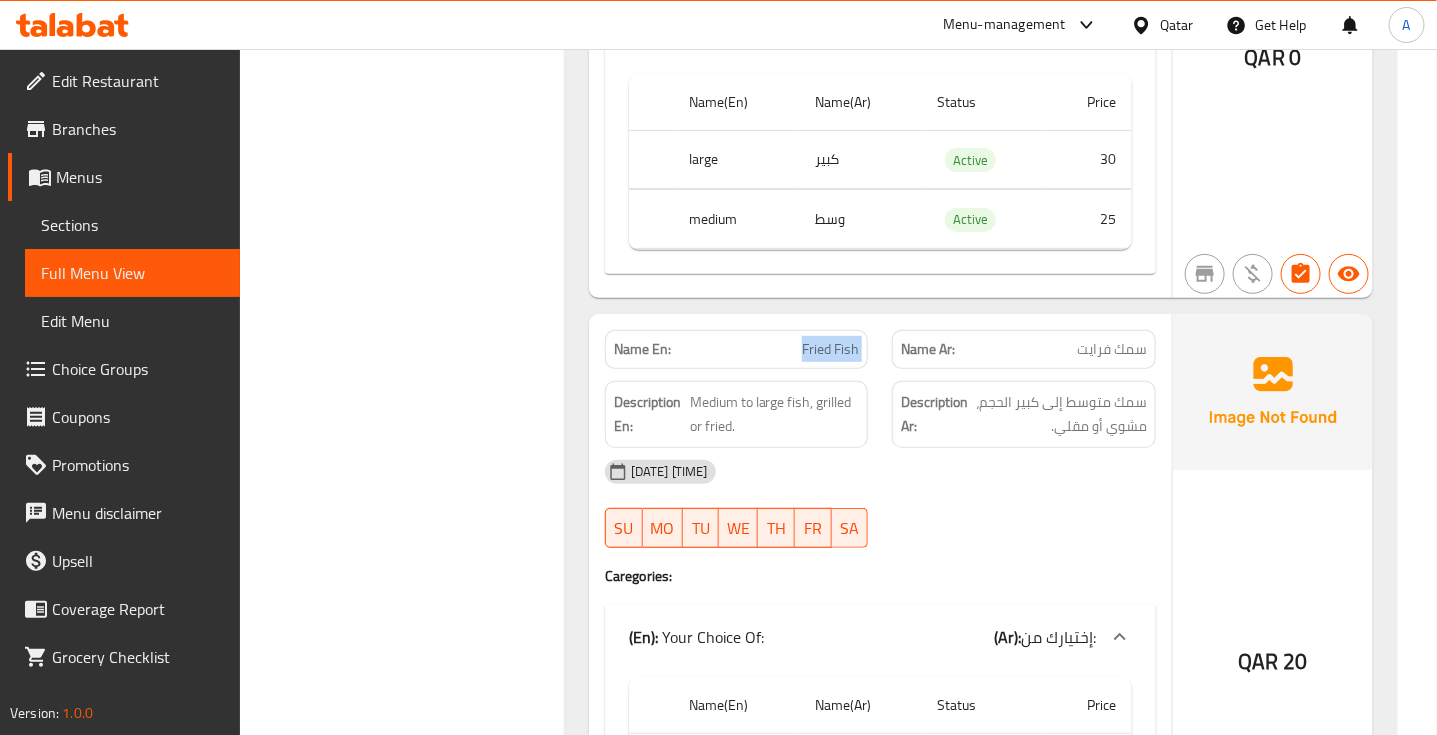 click on "Fried Fish" at bounding box center (830, 349) 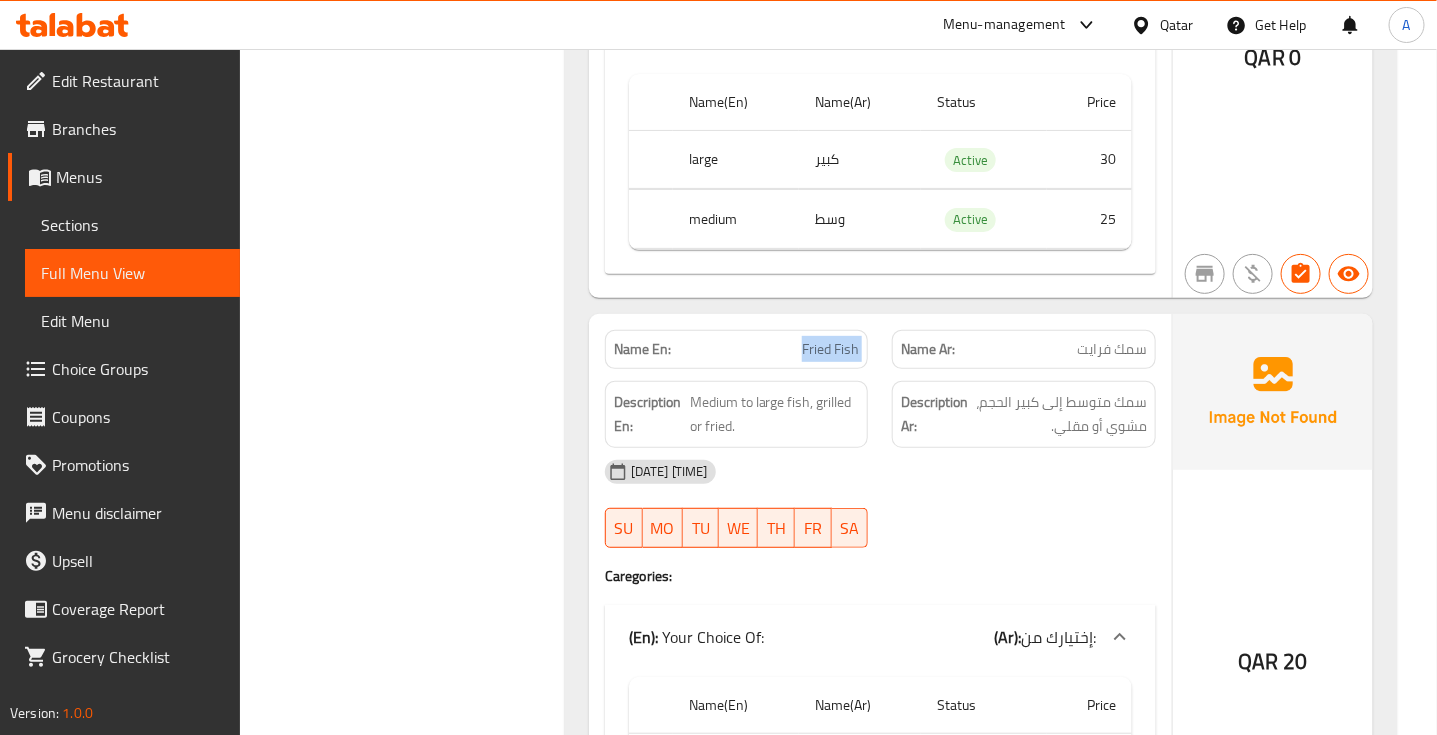 click on "Fried Fish" at bounding box center [830, 349] 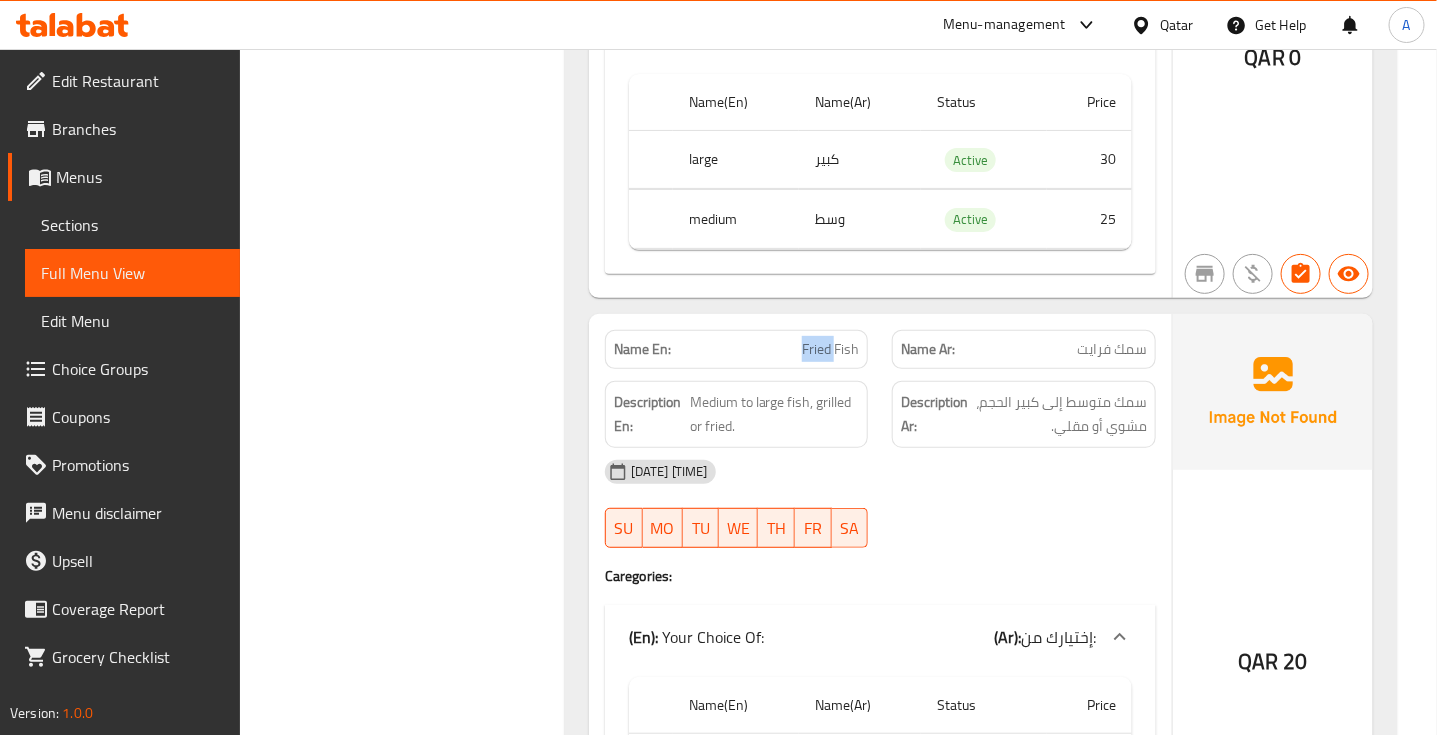 click on "Fried Fish" at bounding box center (830, 349) 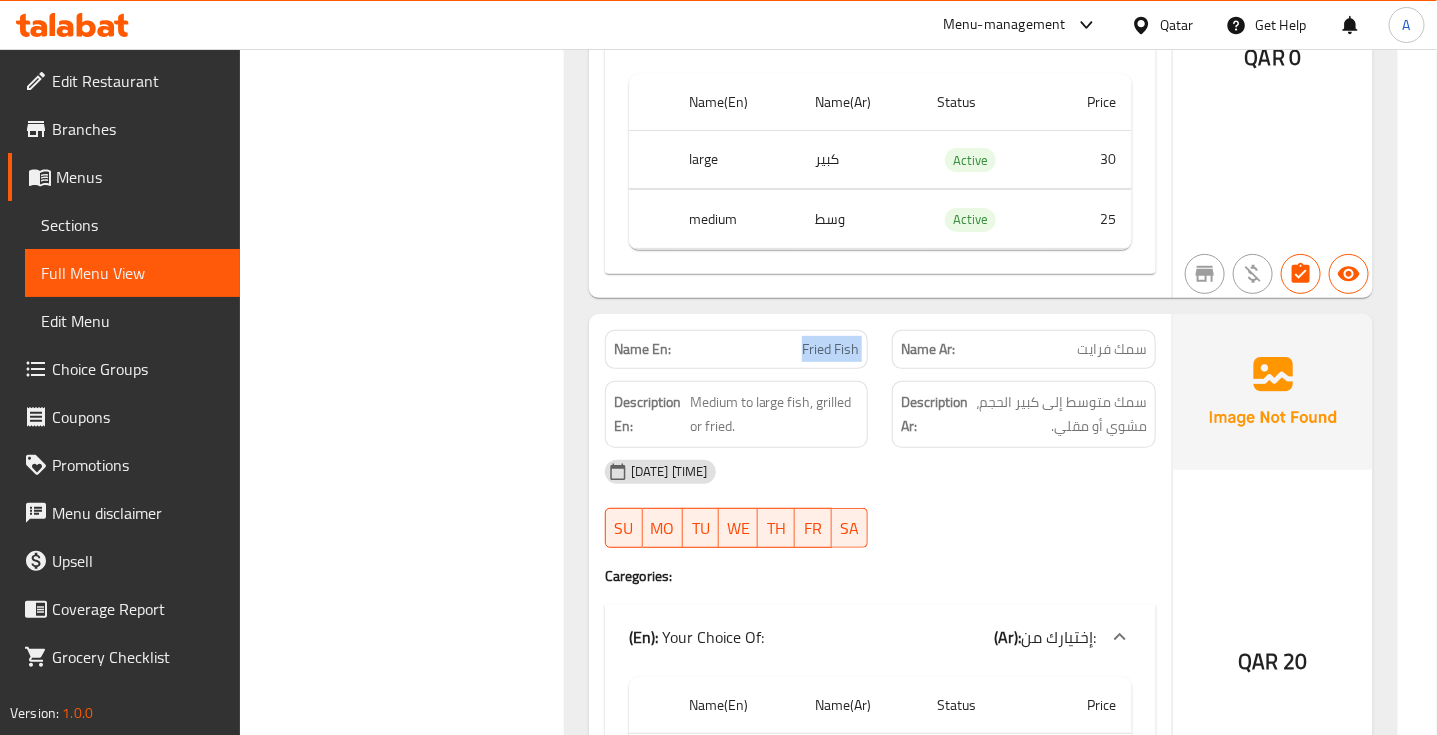 click on "Fried Fish" at bounding box center (830, 349) 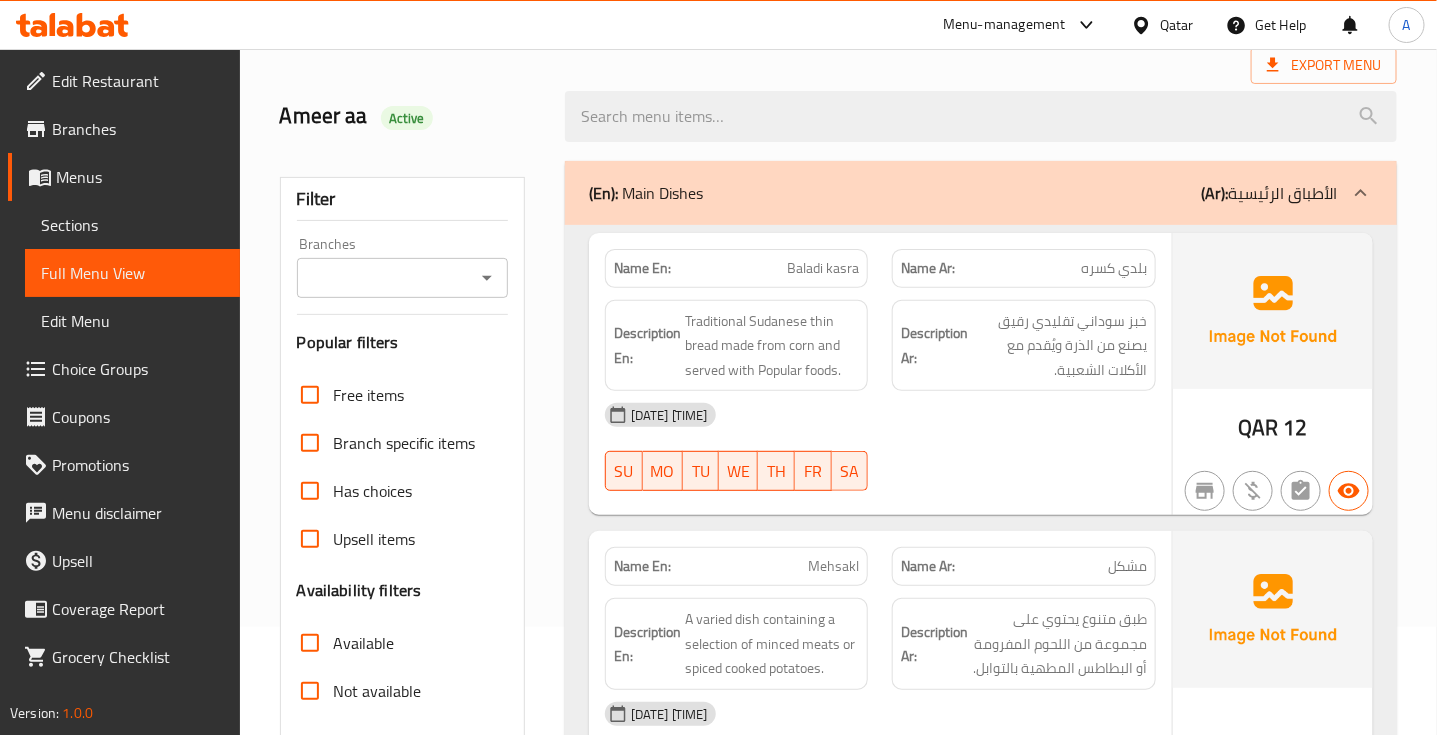 scroll, scrollTop: 500, scrollLeft: 0, axis: vertical 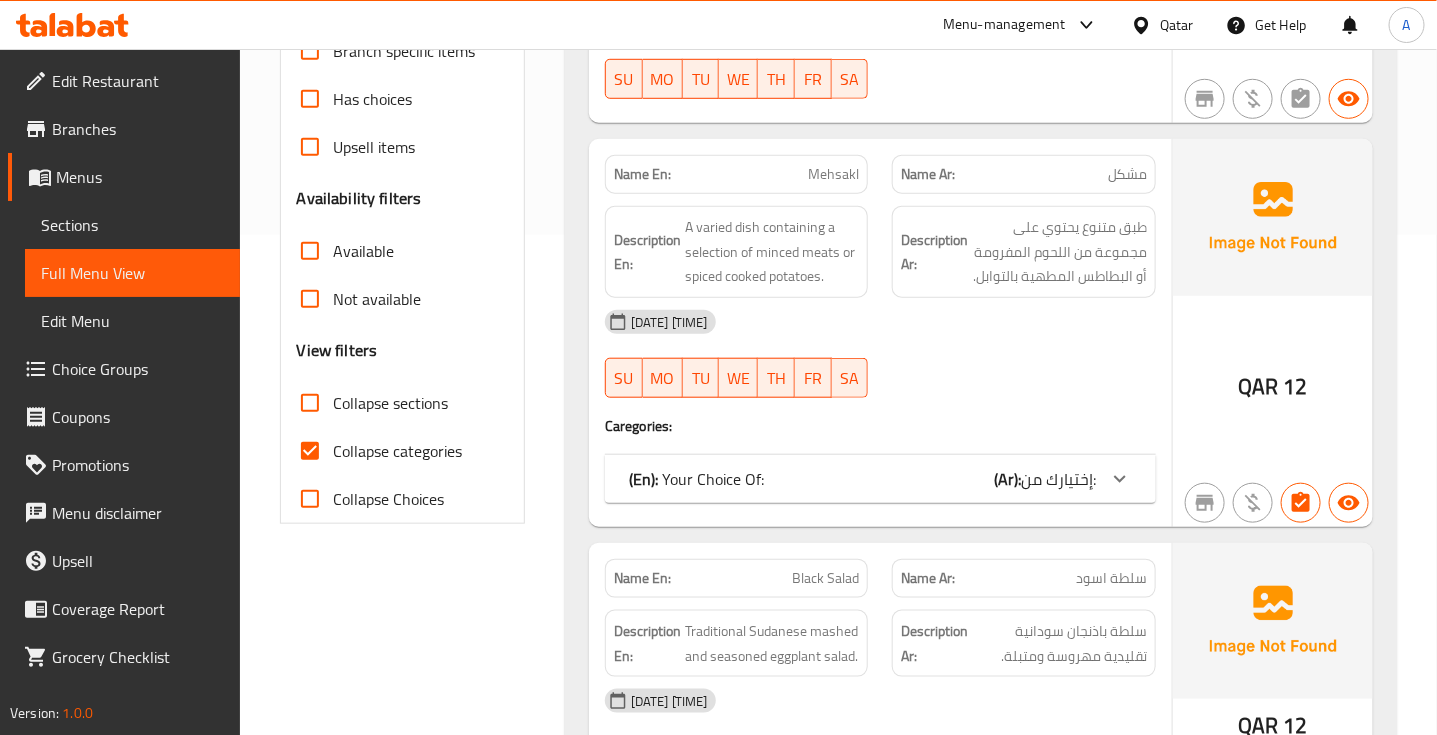 click on "Collapse categories" at bounding box center (310, 451) 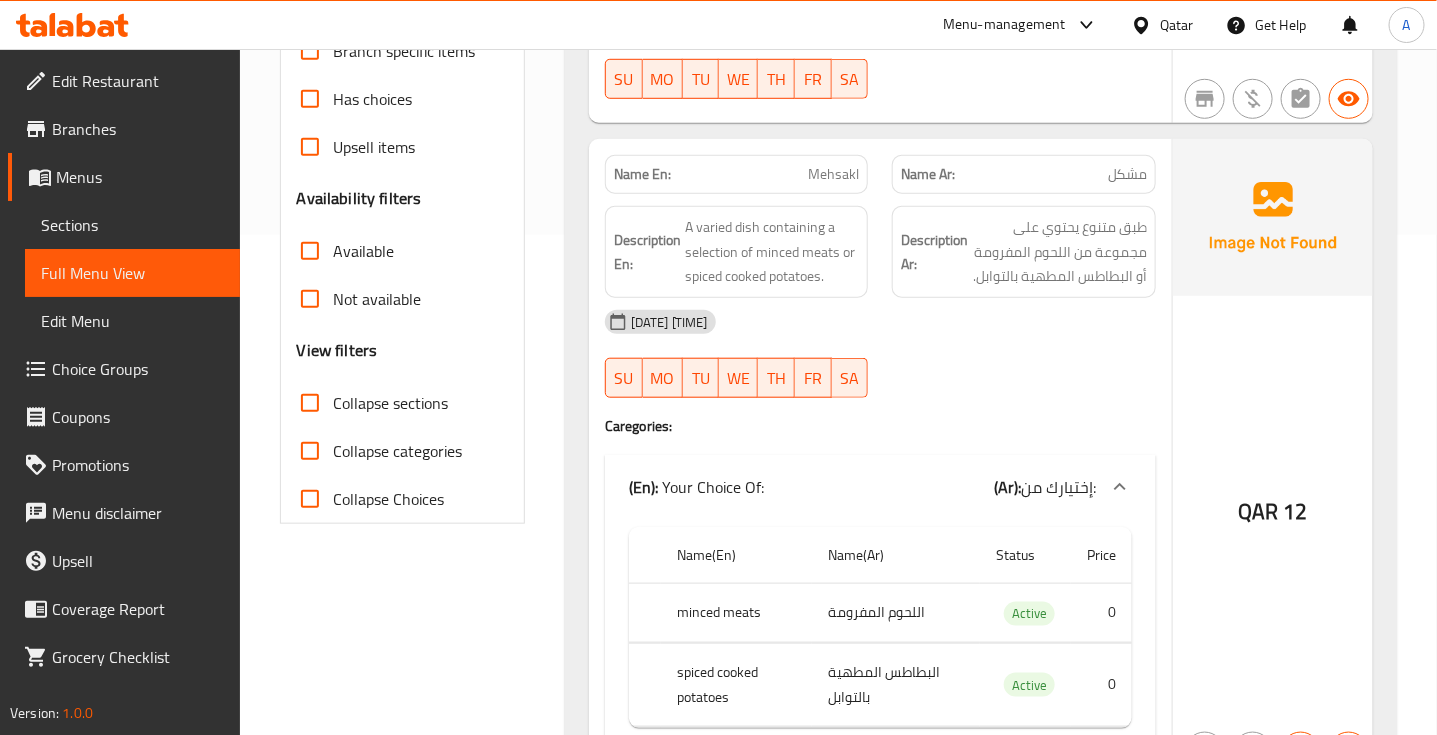 scroll, scrollTop: 0, scrollLeft: 0, axis: both 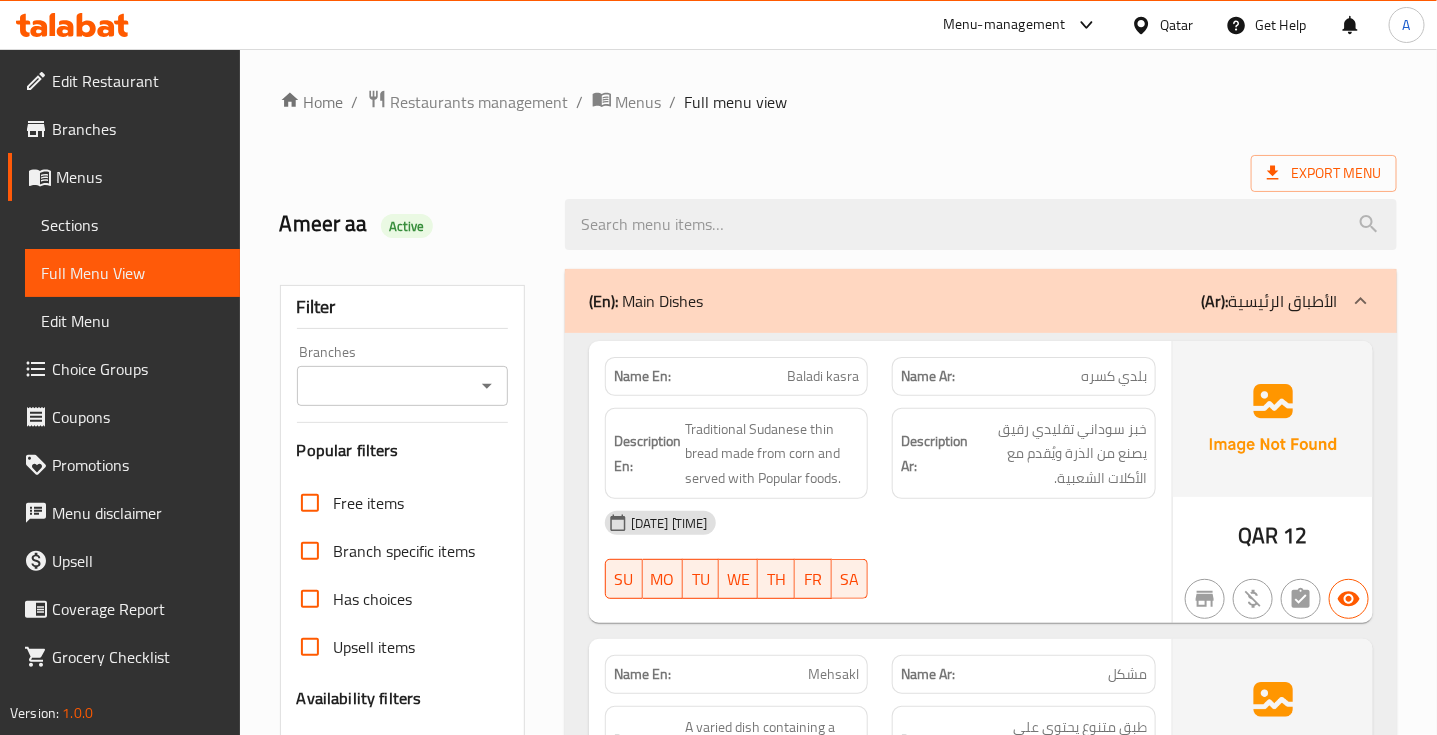 click on "Home / Restaurants management / Menus / Full menu view Export Menu Ameer aa   Active Filter Branches Branches Popular filters Free items Branch specific items Has choices Upsell items Availability filters Available Not available View filters Collapse sections Collapse categories Collapse Choices (En):   Main Dishes (Ar): الأطباق الرئيسية Name En: Baladi kasra Name Ar: بلدي كسره Description En: Traditional Sudanese thin bread made from corn and served with Popular foods. Description Ar: خبز سوداني تقليدي رقيق يصنع من الذرة ويُقدم مع الأكلات الشعبية. [DATE] [TIME] SU MO TU WE TH FR SA QAR 12 Name En: Mehsakl Name Ar: مشكل Description En: A varied dish containing a selection of minced meats or spiced cooked potatoes. Description Ar: طبق متنوع يحتوي على مجموعة من اللحوم المفرومة أو البطاطس المطهية بالتوابل. [DATE] [TIME] SU MO TU WE TH FR SA Caregories: (En):   0" at bounding box center (838, 4960) 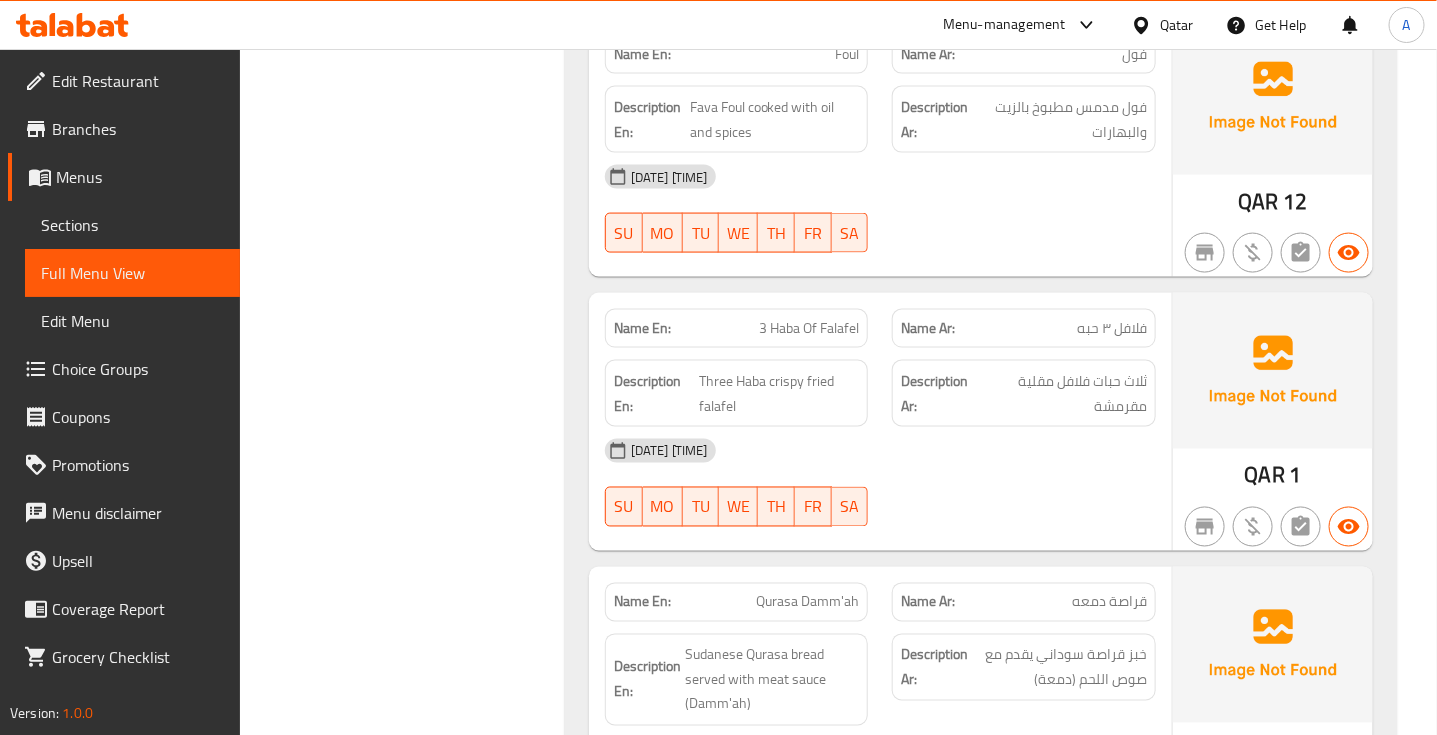 scroll, scrollTop: 3916, scrollLeft: 0, axis: vertical 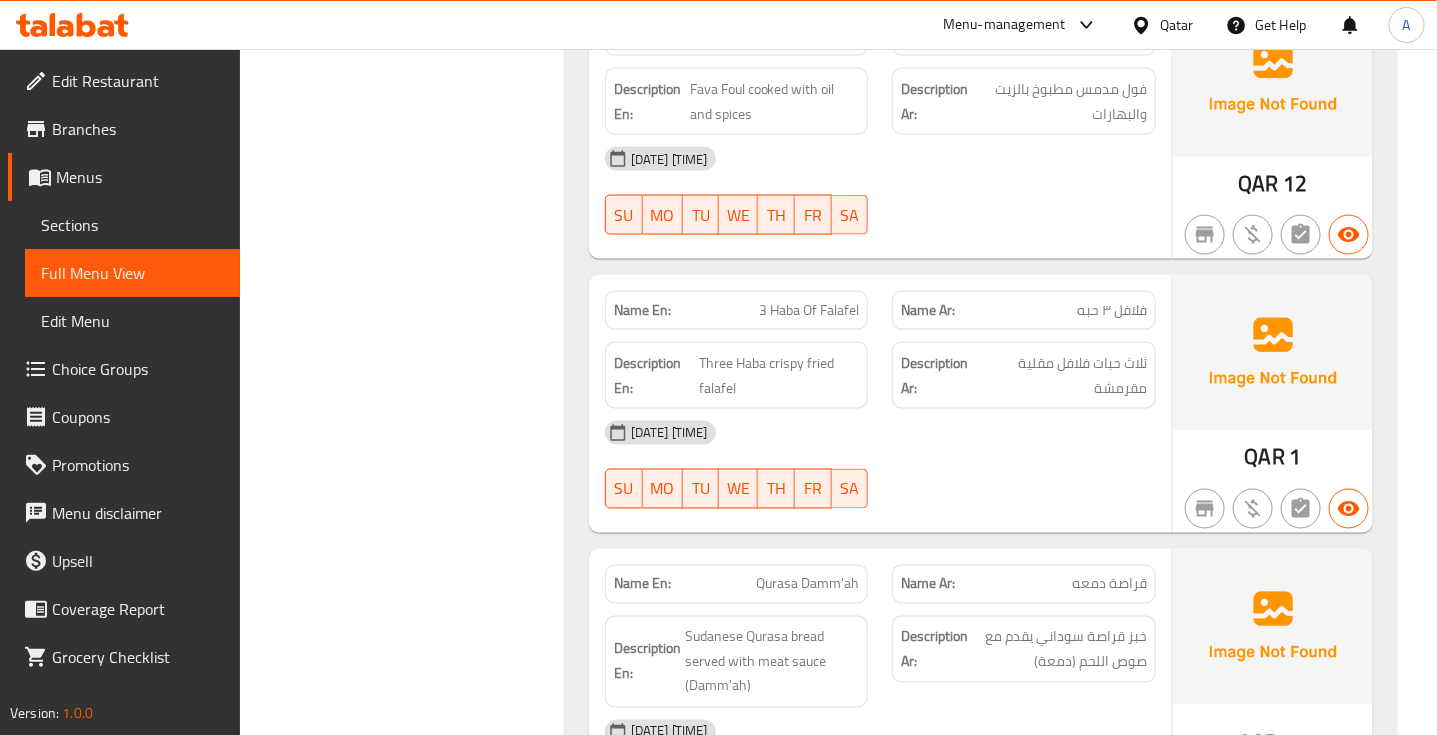 click on "3 Haba Of Falafel" at bounding box center (809, 310) 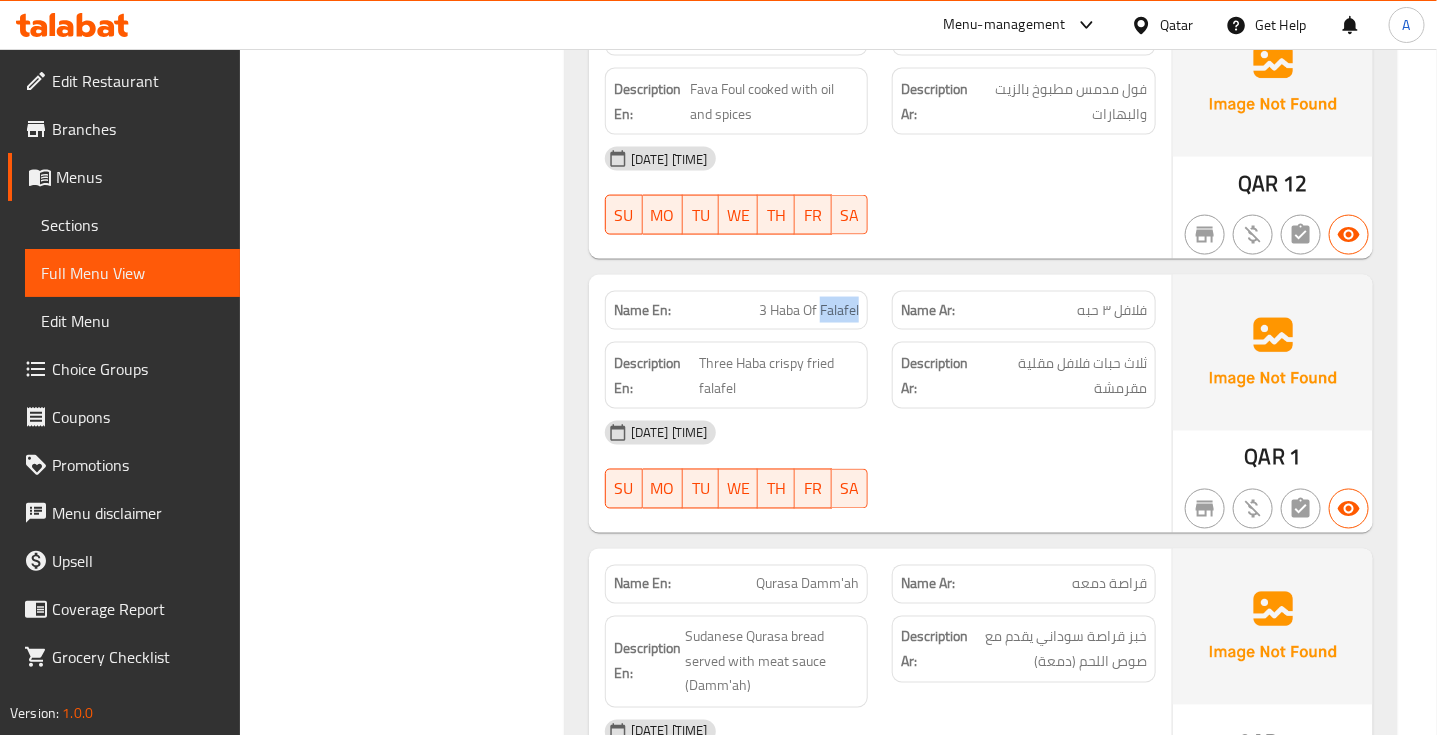 click on "3 Haba Of Falafel" at bounding box center [809, 310] 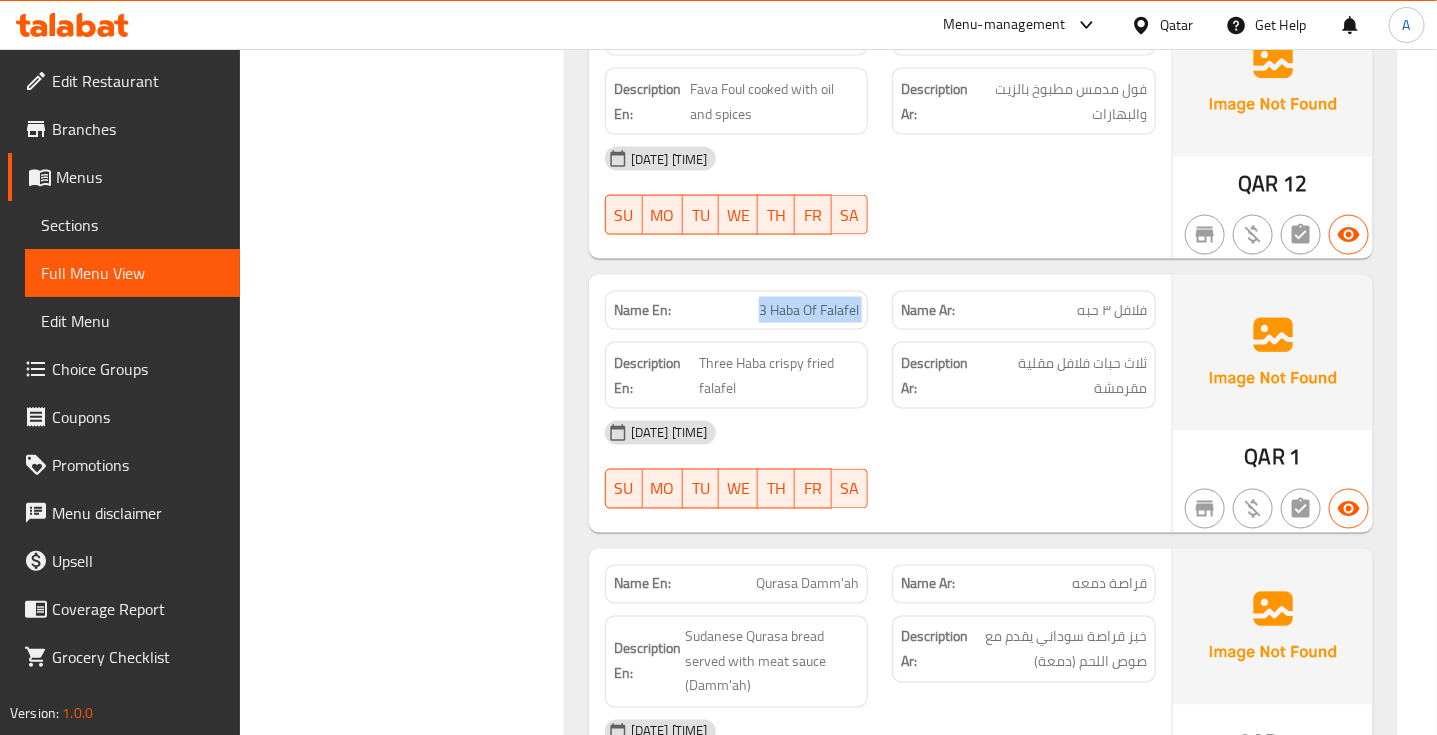 click on "3 Haba Of Falafel" at bounding box center [809, 310] 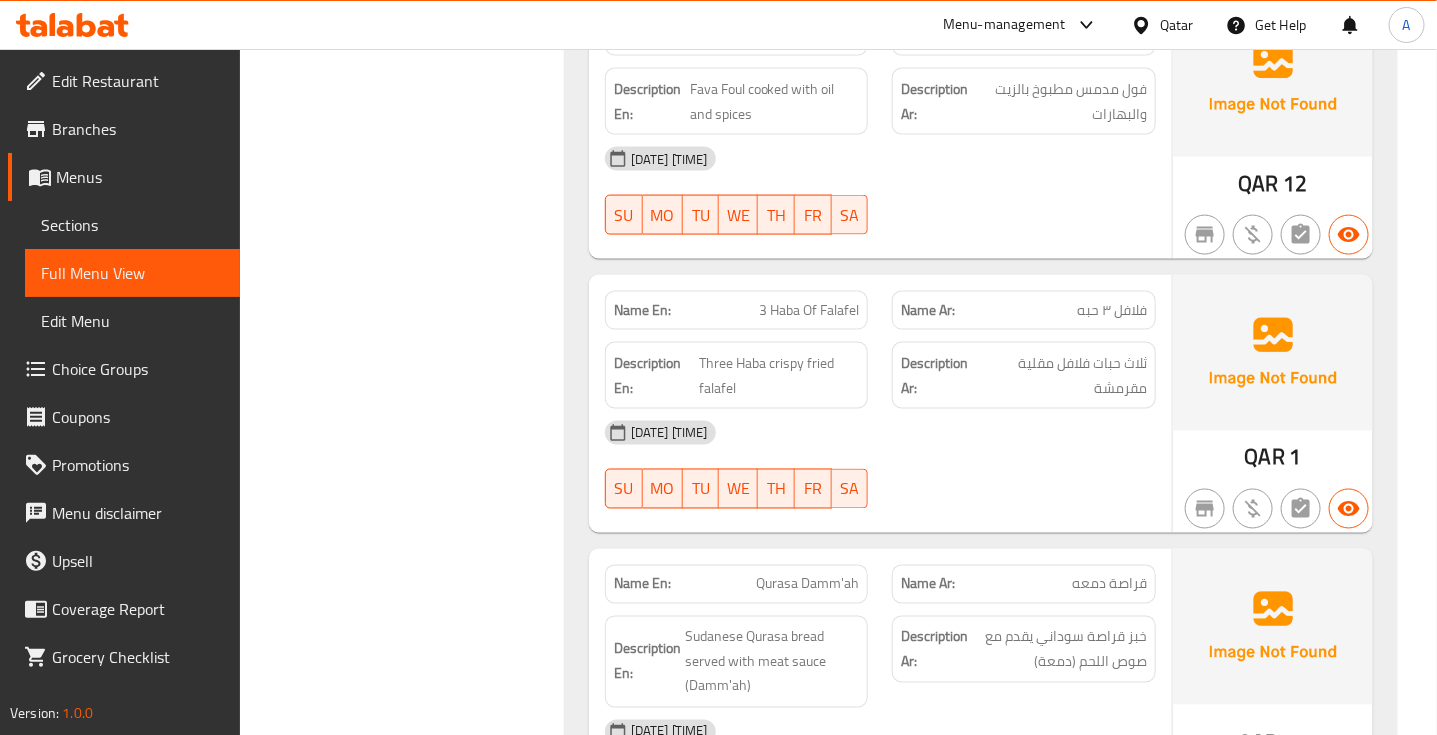 click on "Name Ar: فلافل ٣ حبه" at bounding box center [1024, 310] 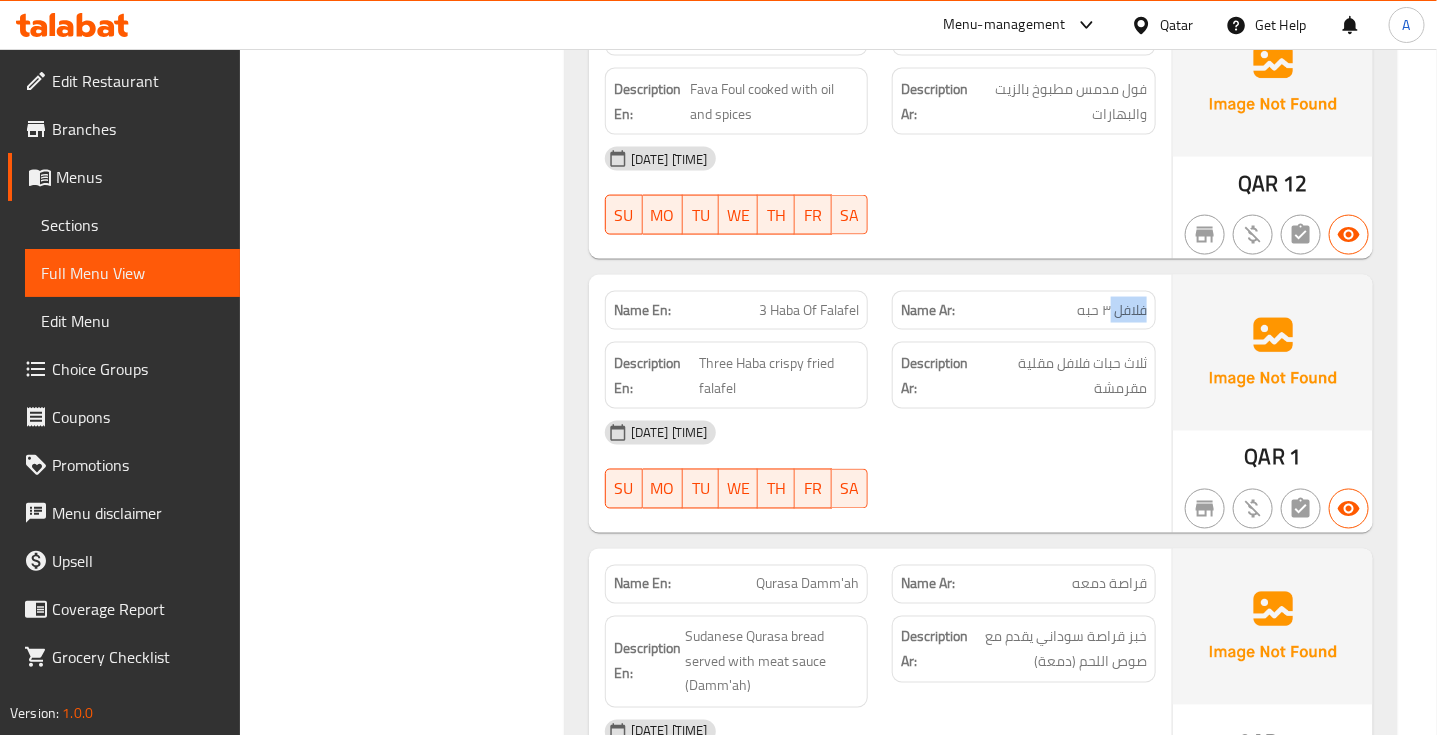 click on "فلافل ٣ حبه" at bounding box center (1112, 310) 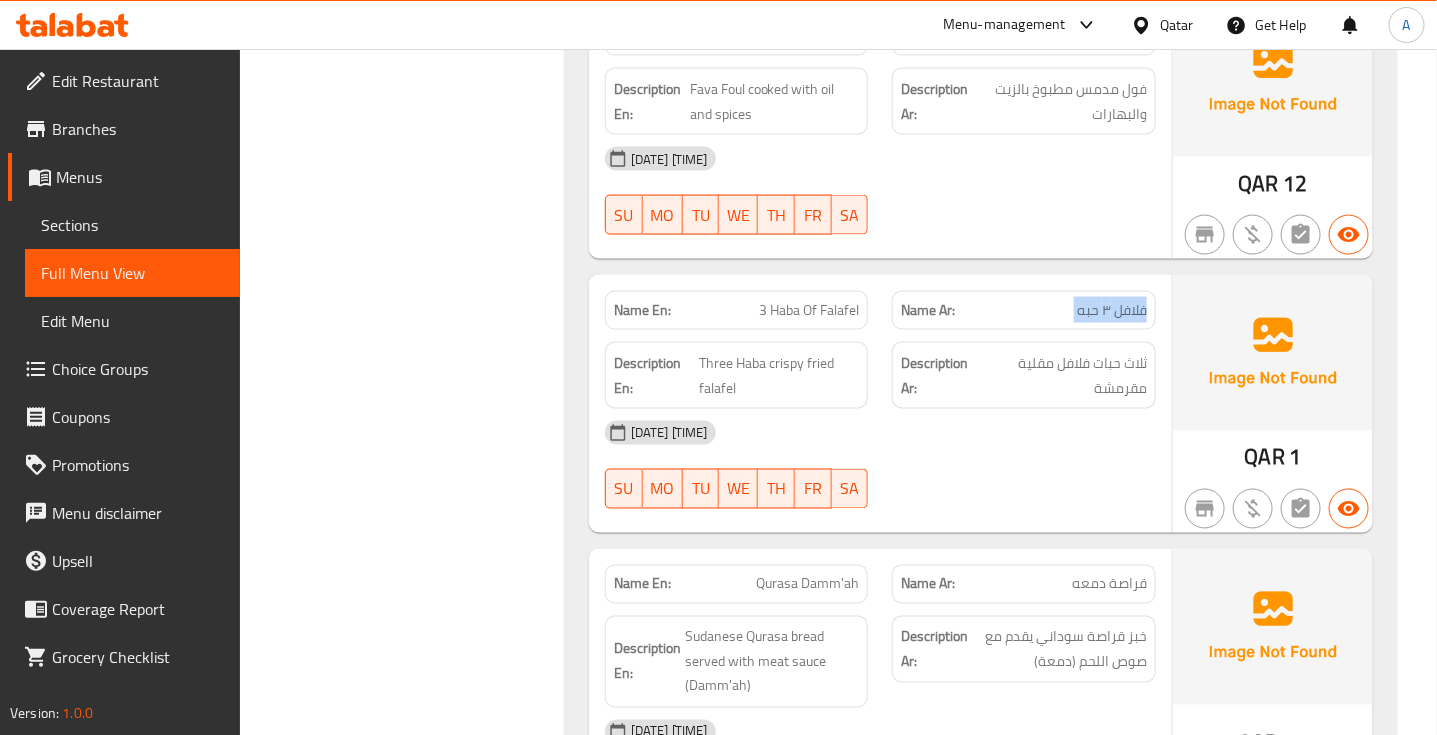 click on "فلافل ٣ حبه" at bounding box center [1112, 310] 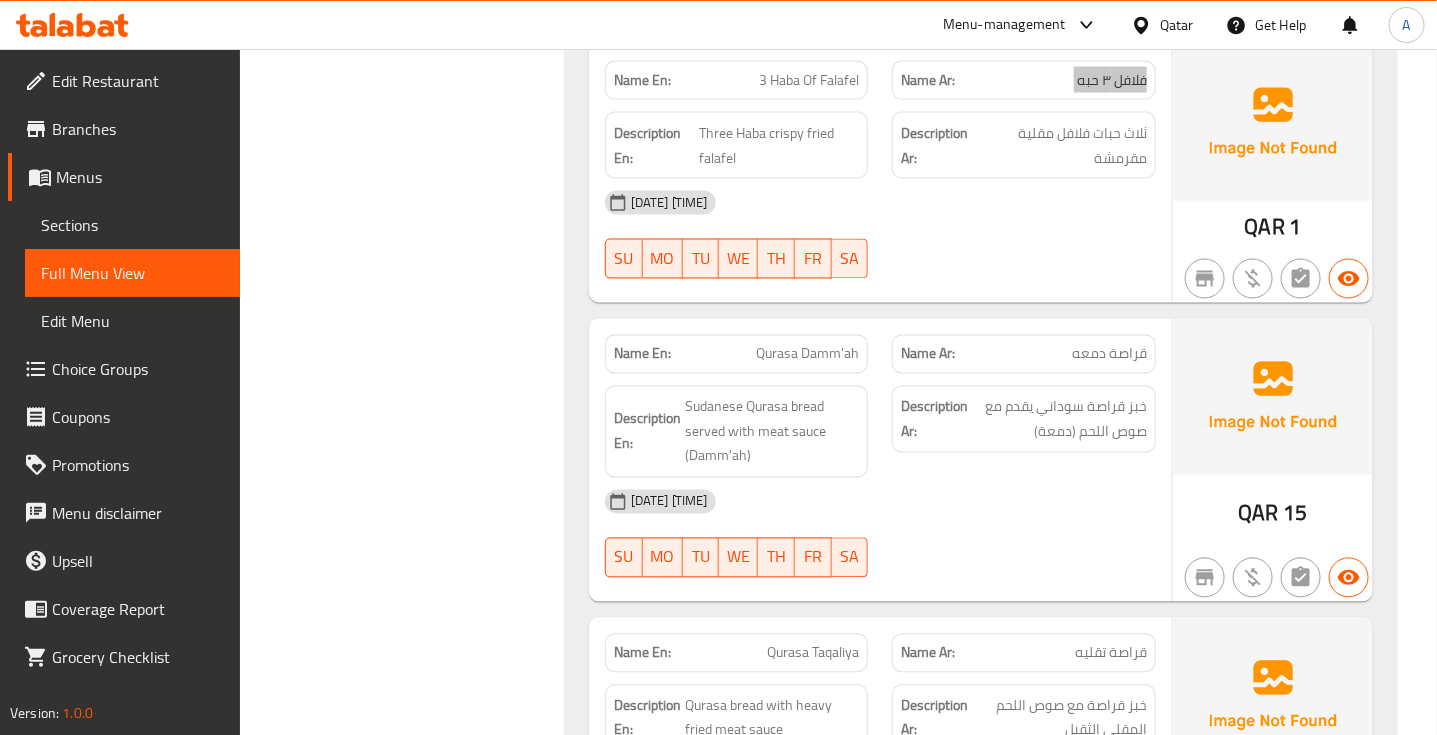 scroll, scrollTop: 4166, scrollLeft: 0, axis: vertical 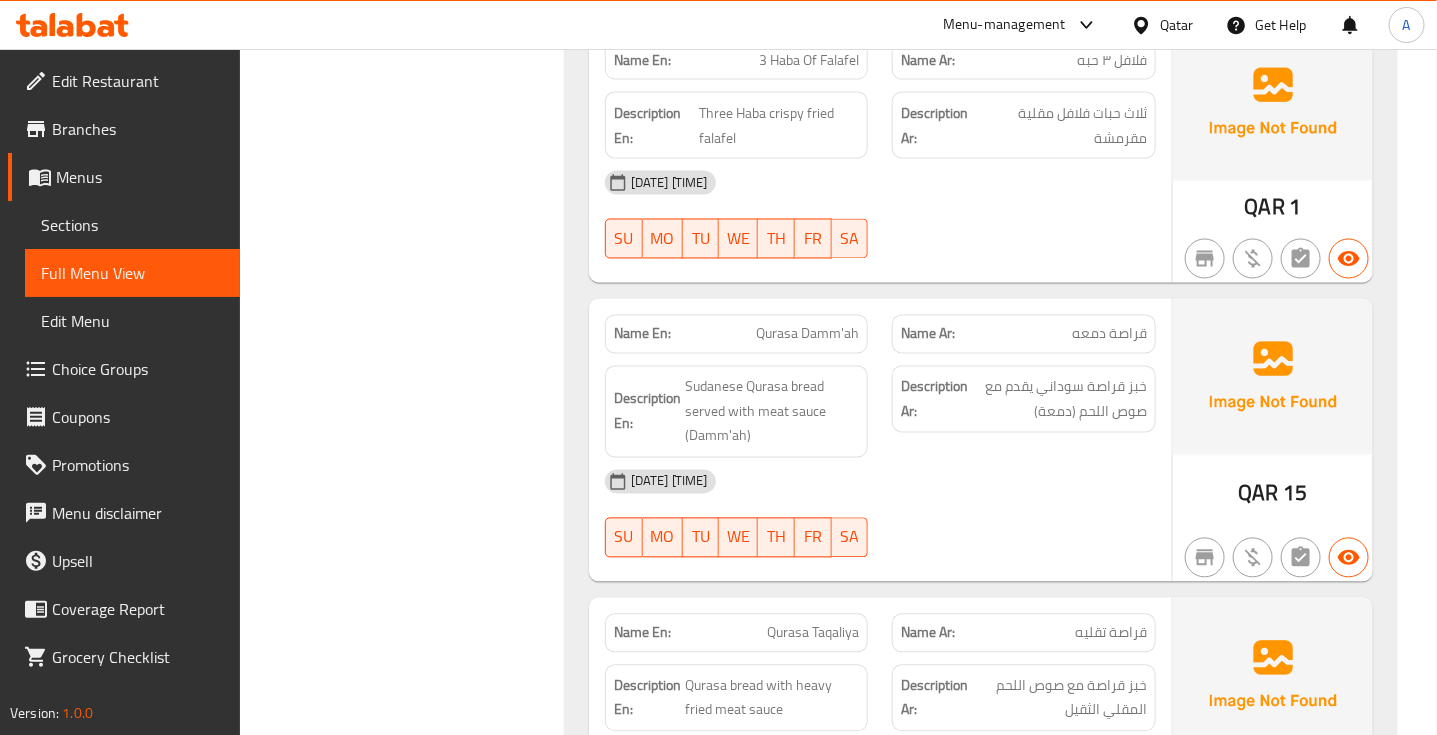 click on "قراصة دمعه" at bounding box center [1109, 334] 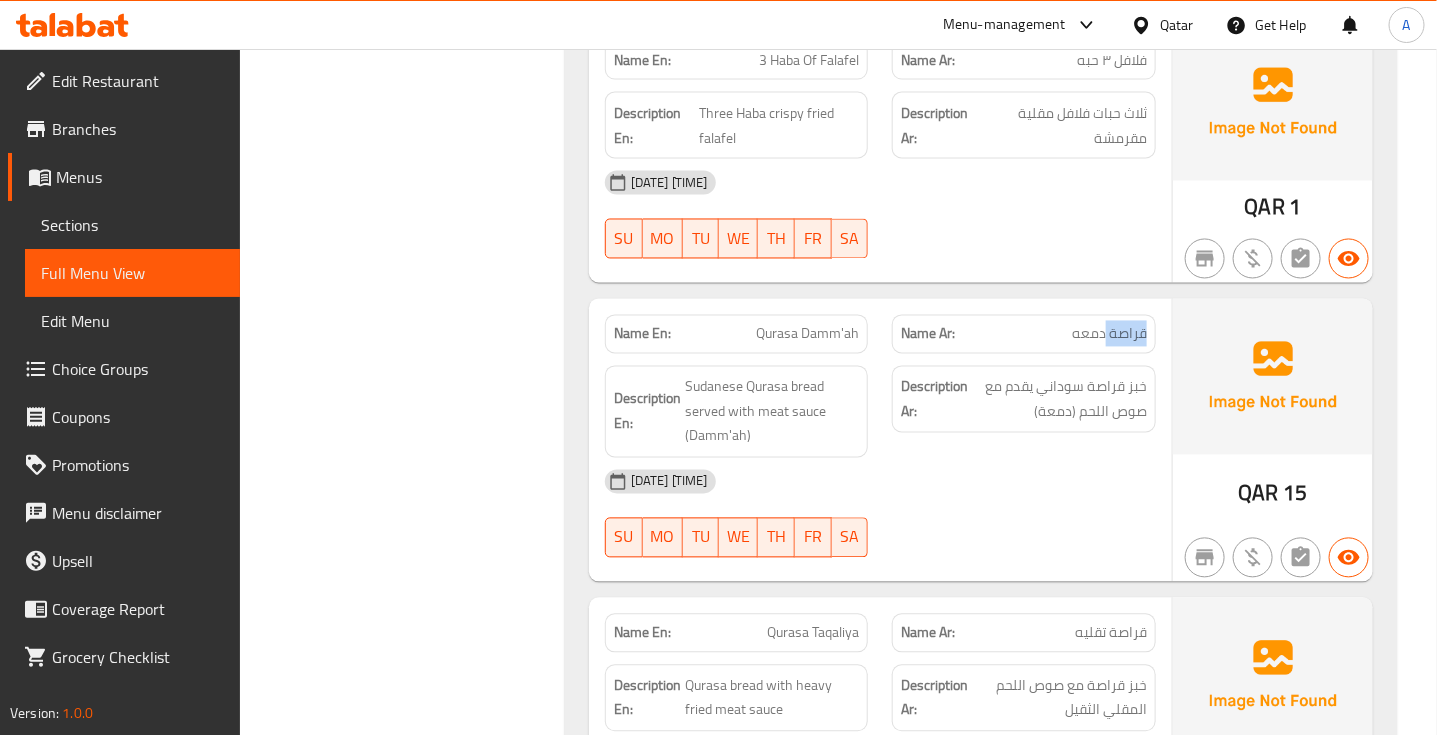 click on "قراصة دمعه" at bounding box center (1109, 334) 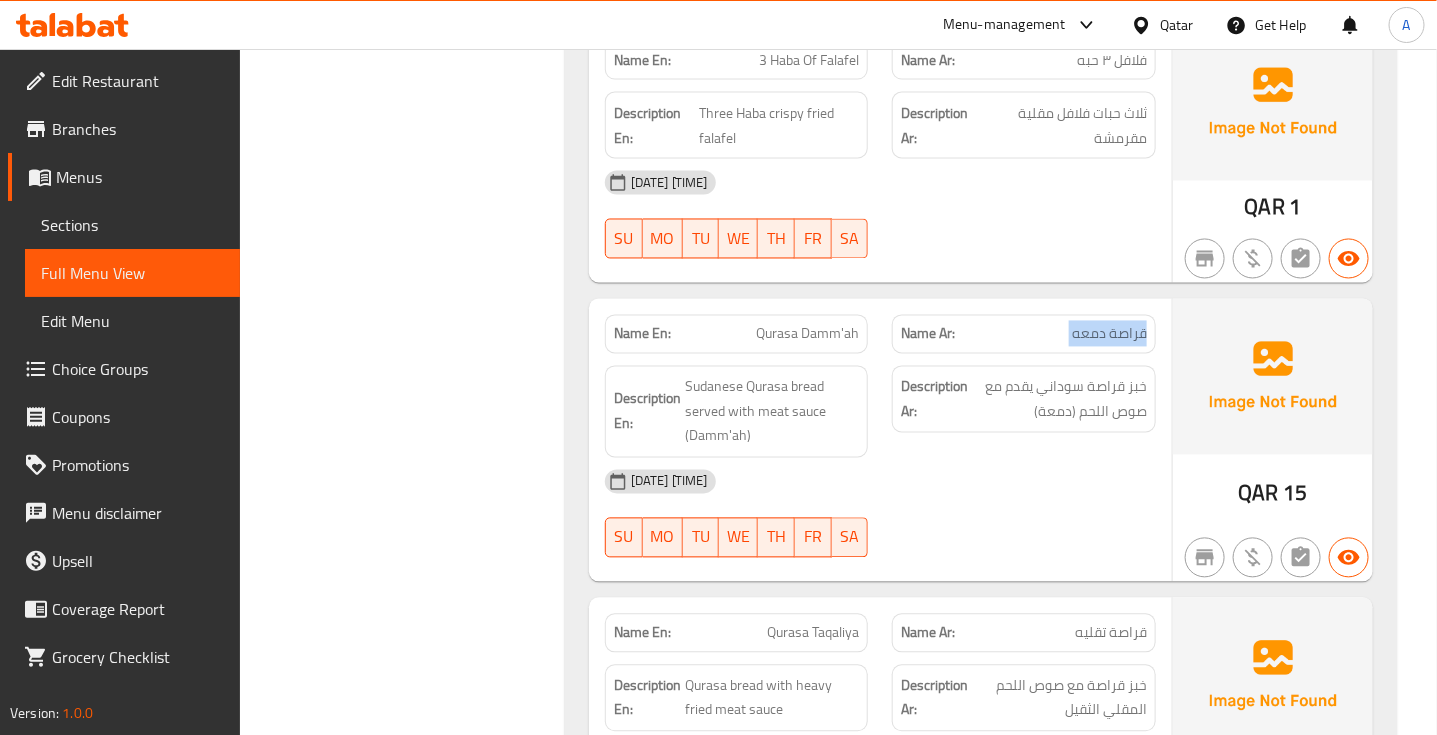 click on "قراصة دمعه" at bounding box center (1109, 334) 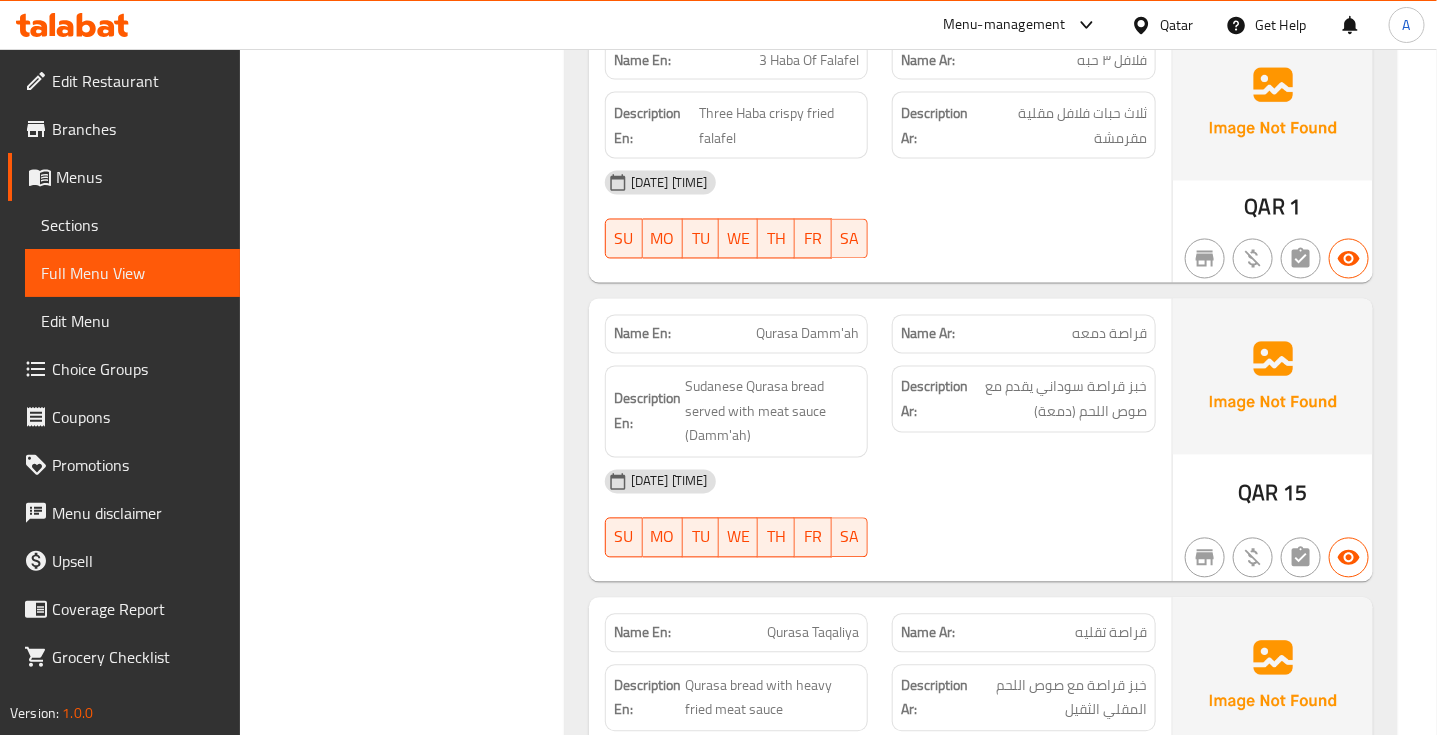 click on "Qurasa Damm'ah" at bounding box center [807, 334] 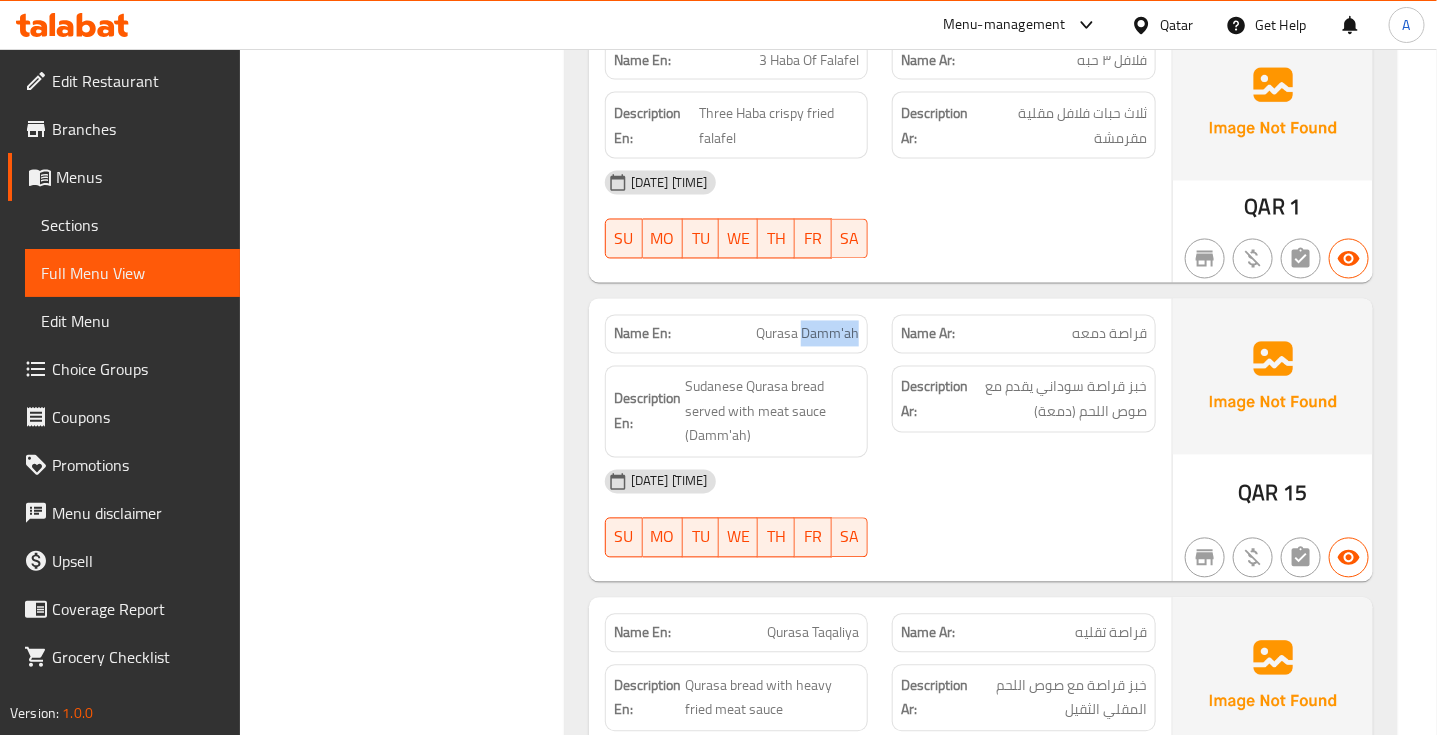 click on "Qurasa Damm'ah" at bounding box center [807, 334] 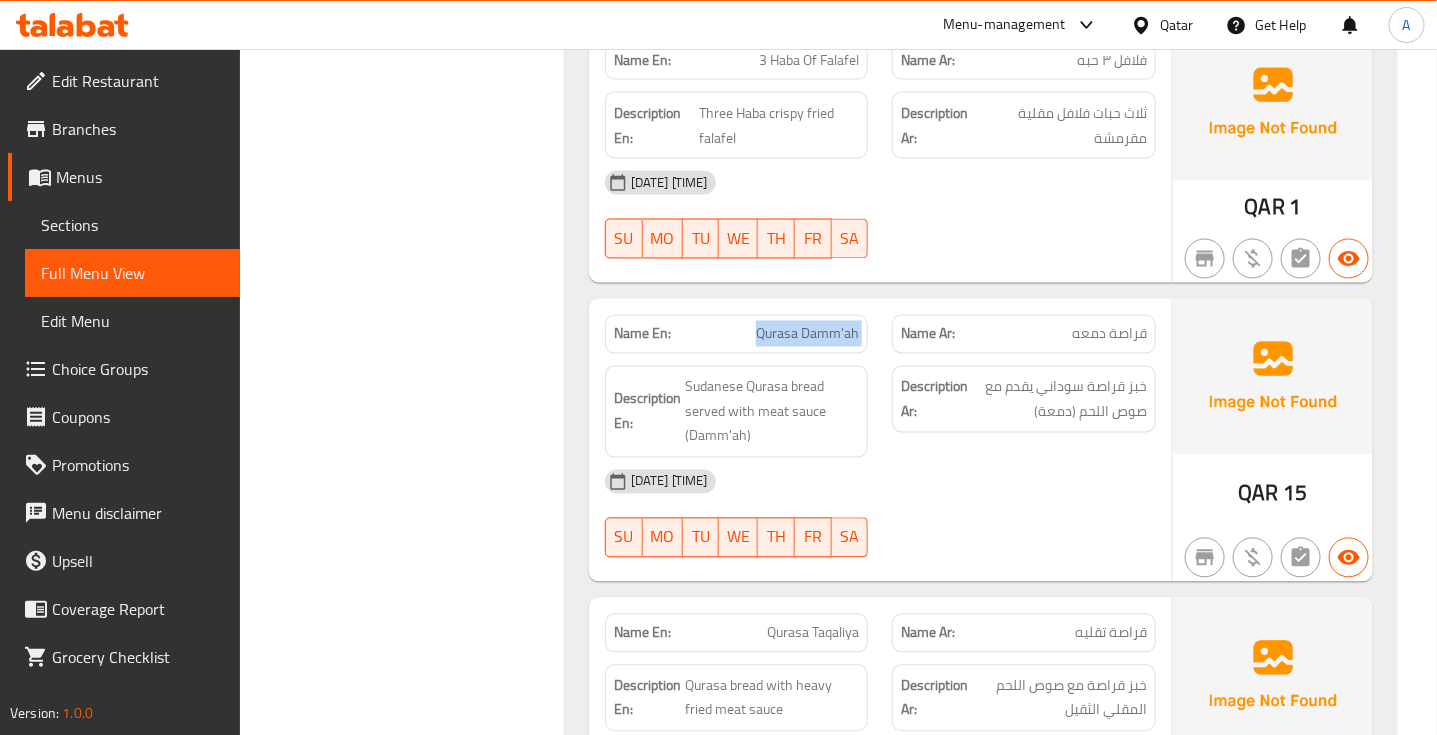 click on "Qurasa Damm'ah" at bounding box center (807, 334) 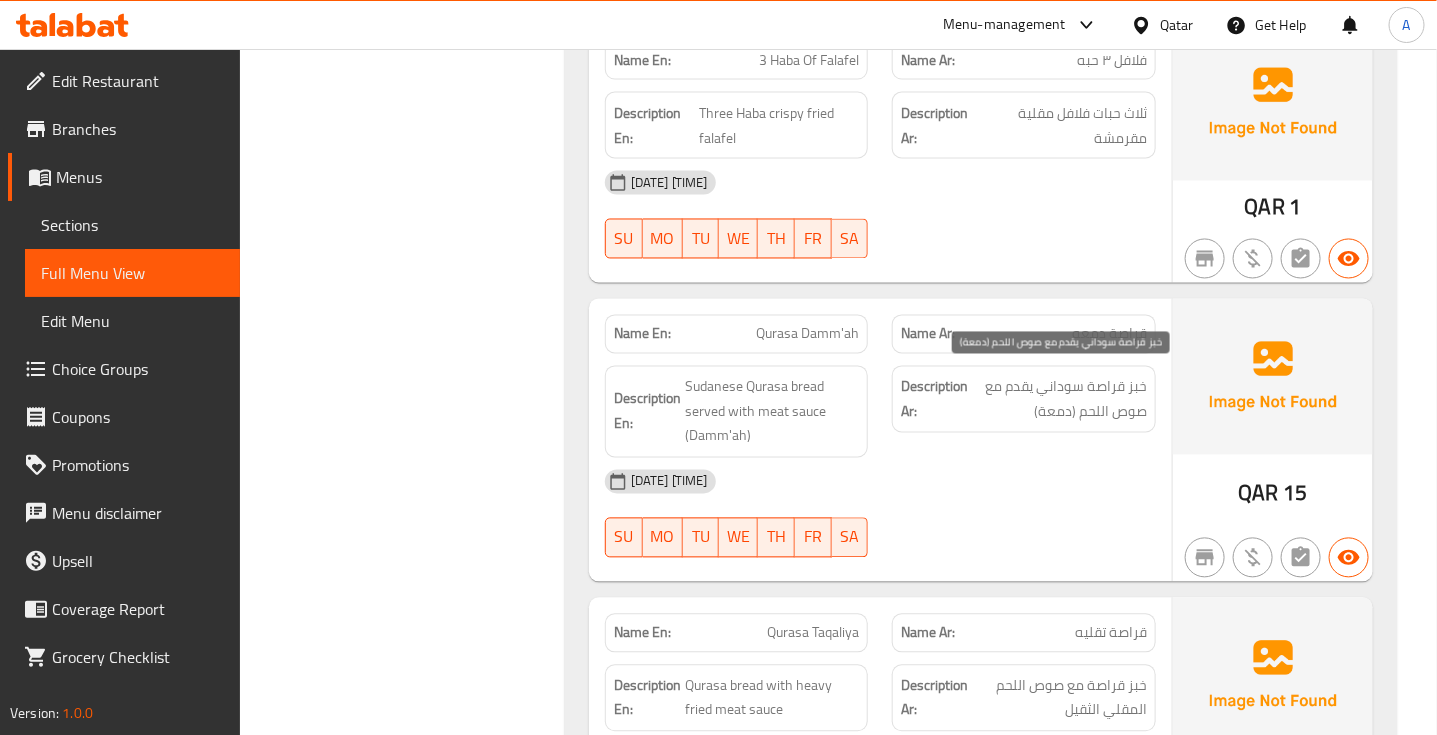 click on "خبز قراصة سوداني يقدم مع صوص اللحم (دمعة)" at bounding box center (1059, 399) 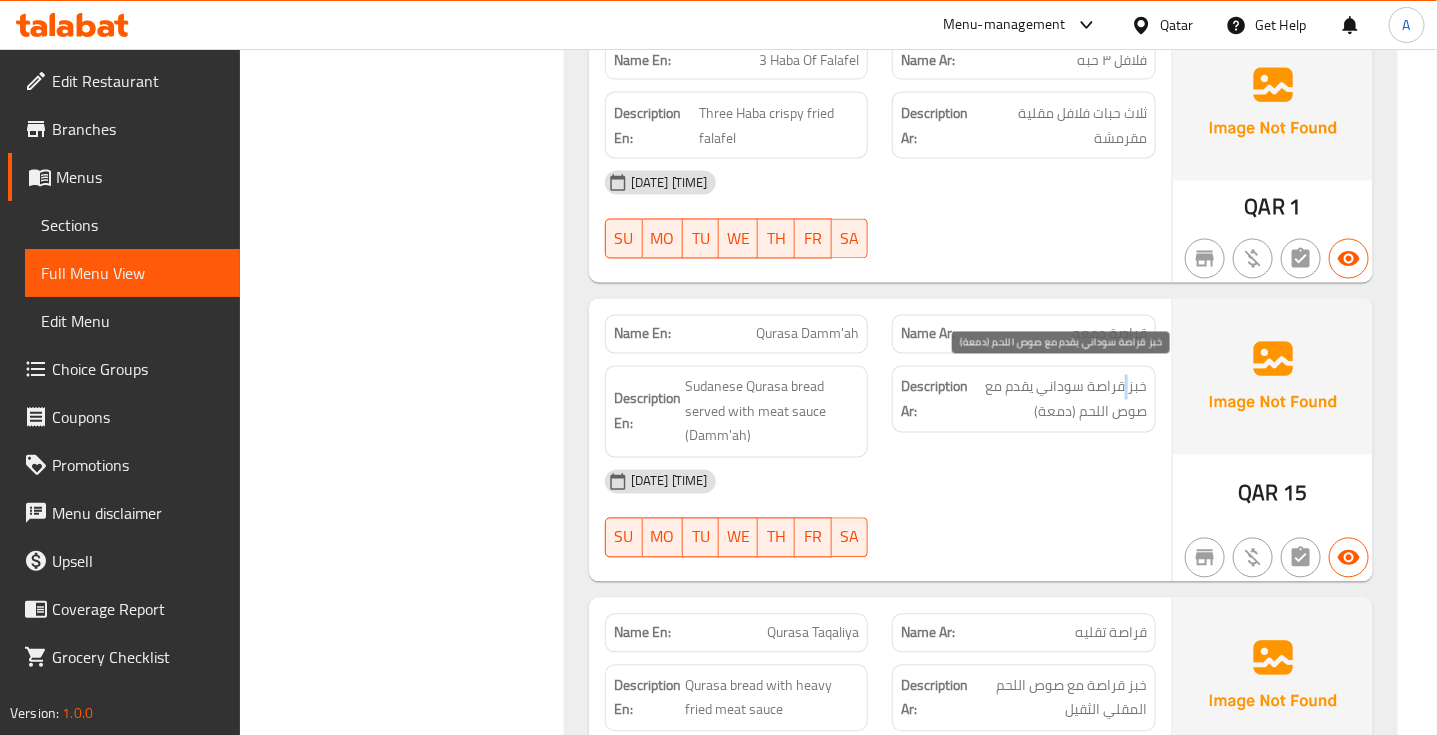 click on "خبز قراصة سوداني يقدم مع صوص اللحم (دمعة)" at bounding box center (1059, 399) 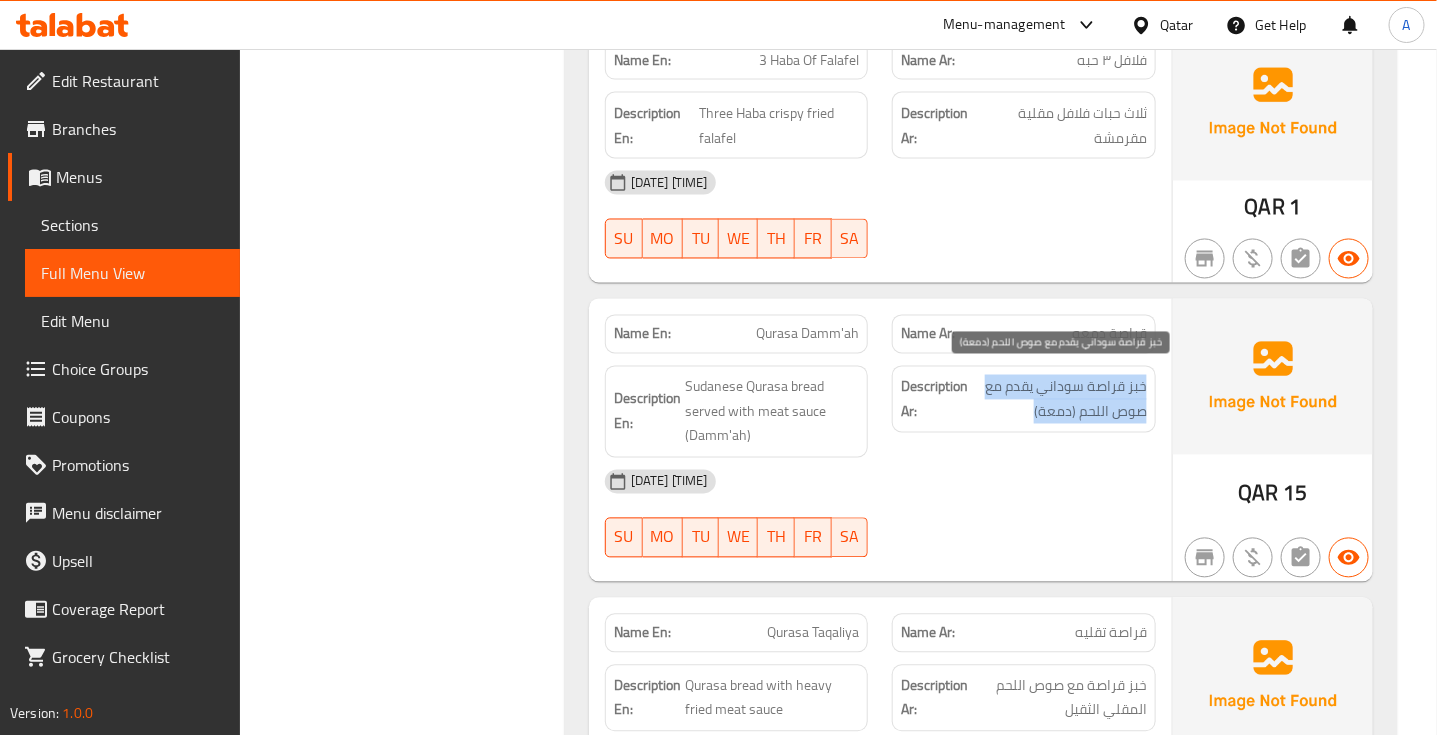 click on "خبز قراصة سوداني يقدم مع صوص اللحم (دمعة)" at bounding box center [1059, 399] 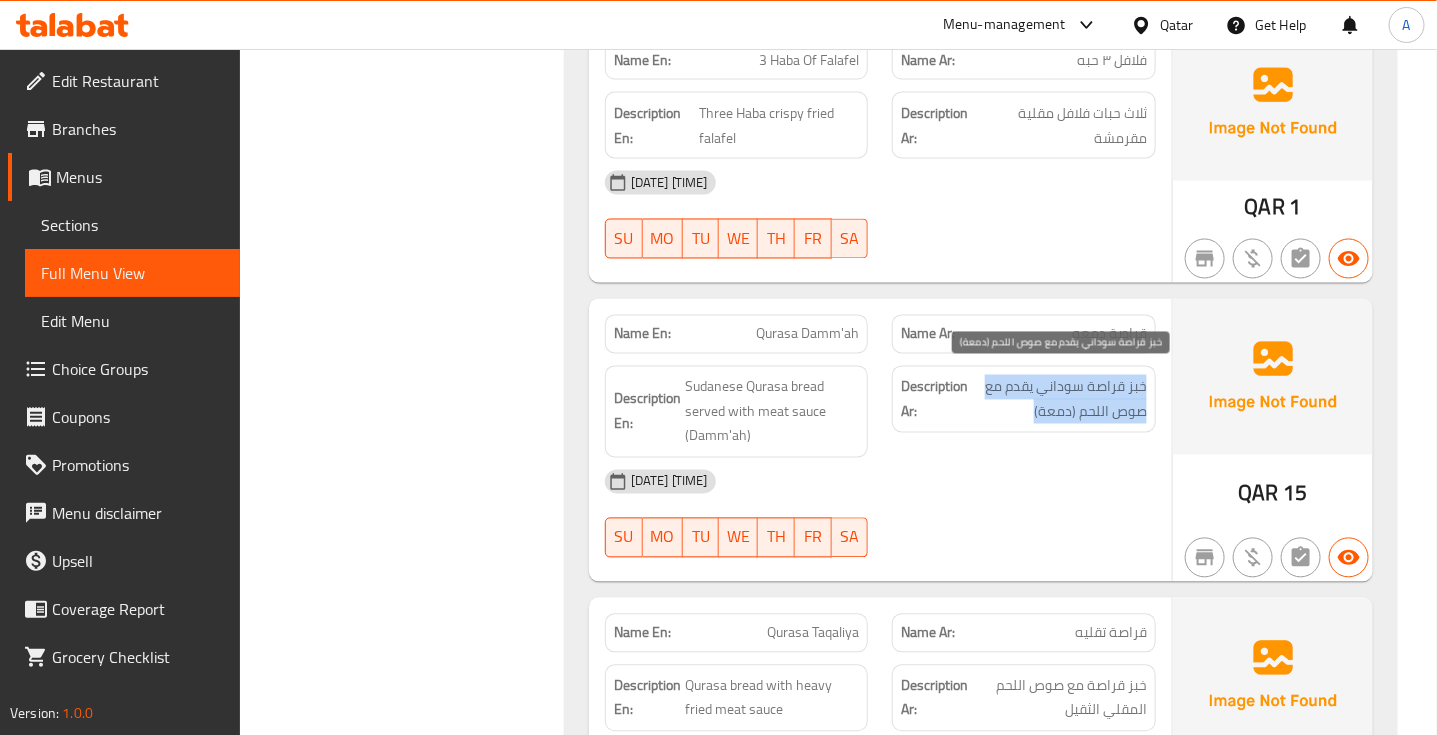 click on "خبز قراصة سوداني يقدم مع صوص اللحم (دمعة)" at bounding box center (1059, 399) 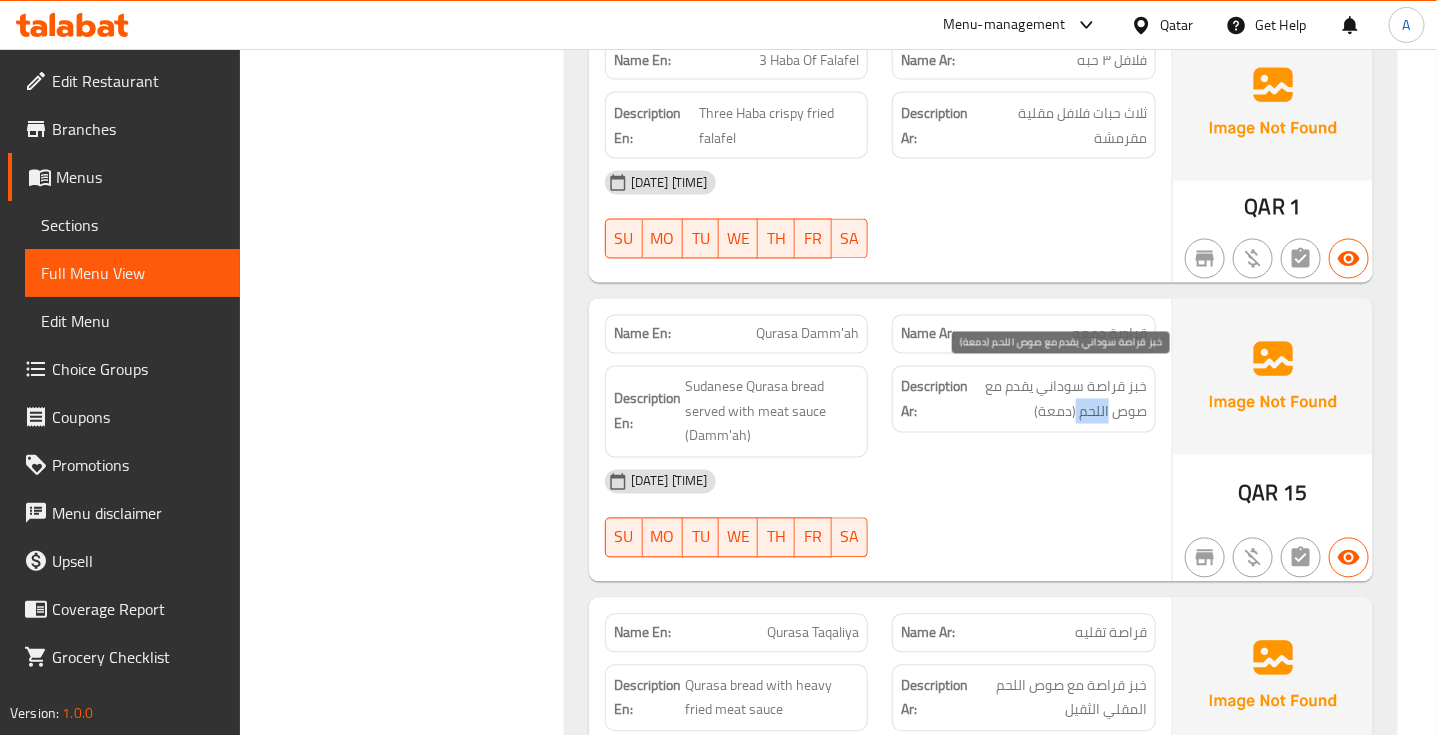 click on "خبز قراصة سوداني يقدم مع صوص اللحم (دمعة)" at bounding box center (1059, 399) 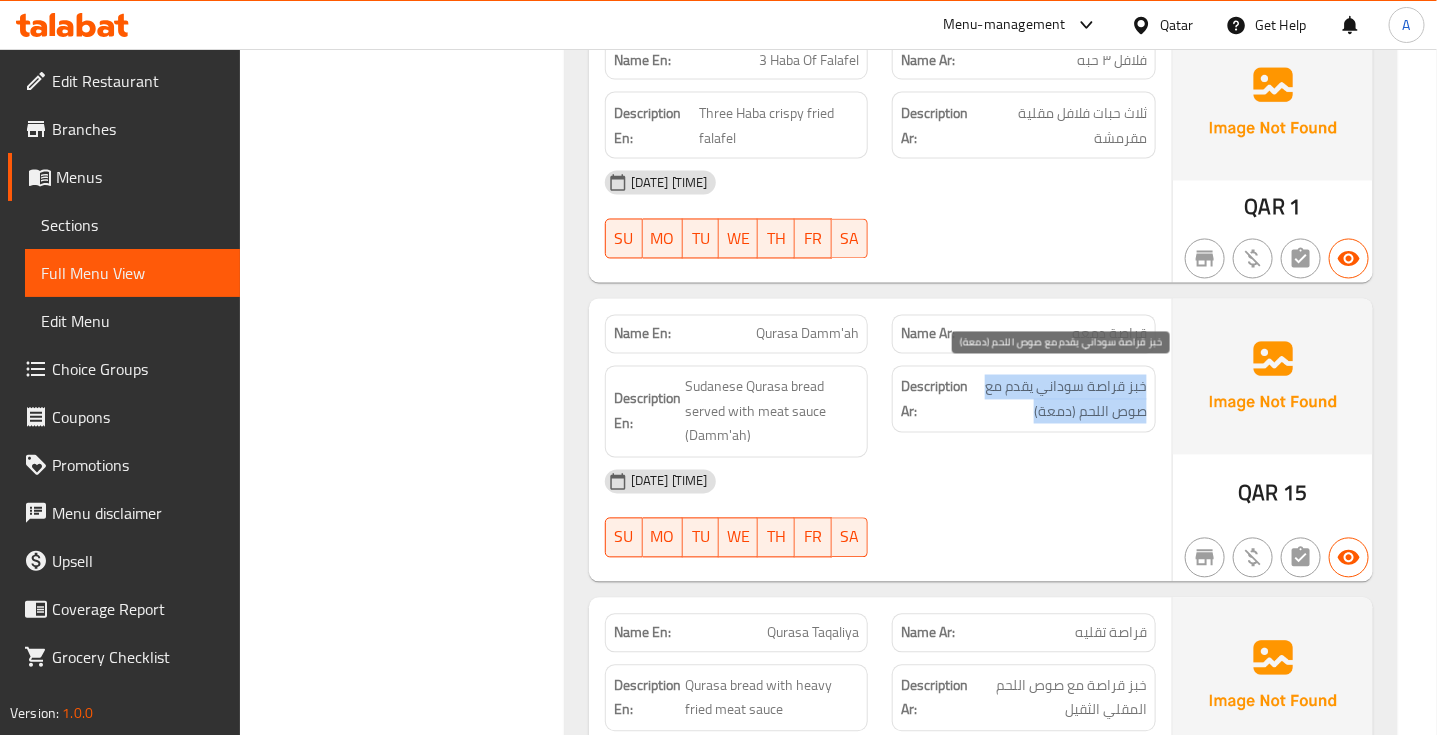 click on "خبز قراصة سوداني يقدم مع صوص اللحم (دمعة)" at bounding box center [1059, 399] 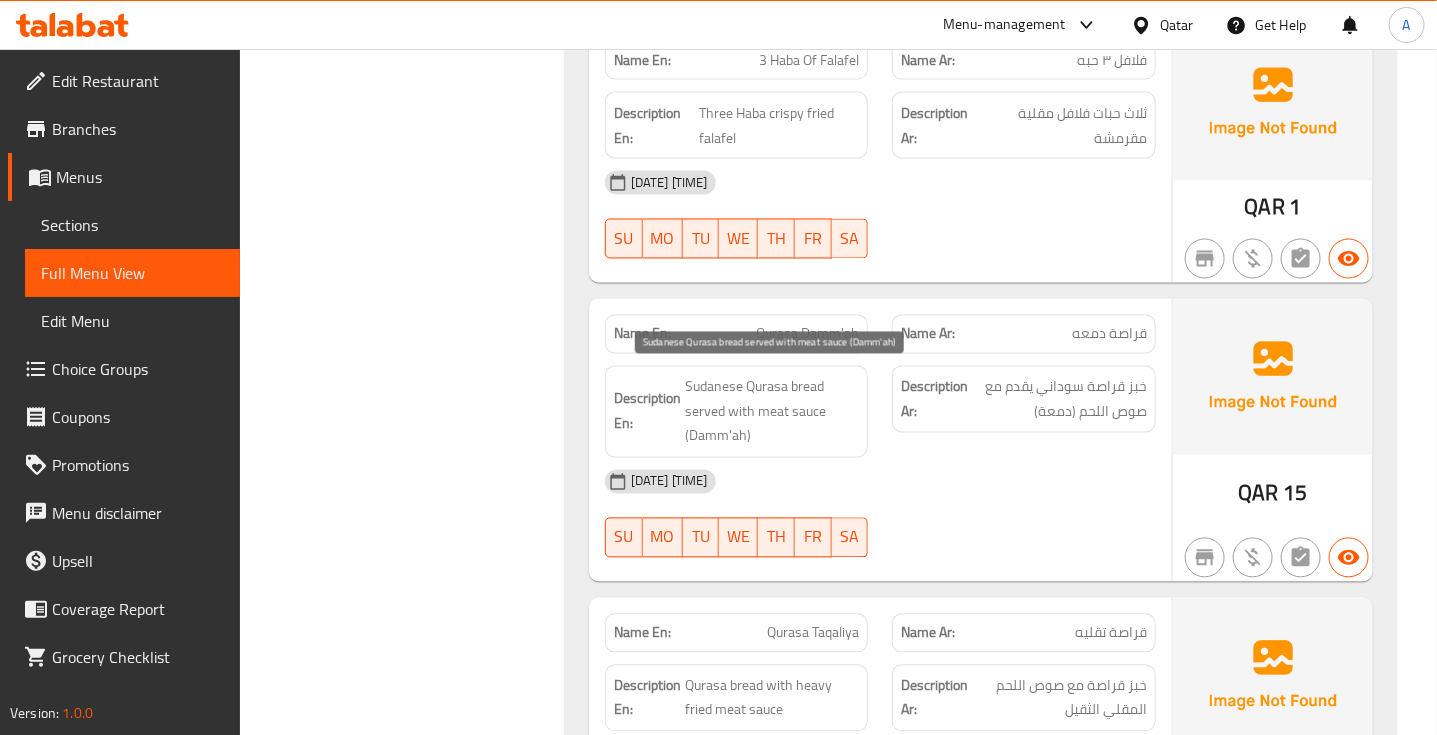 click on "Sudanese Qurasa bread served with meat sauce (Damm'ah)" at bounding box center [772, 412] 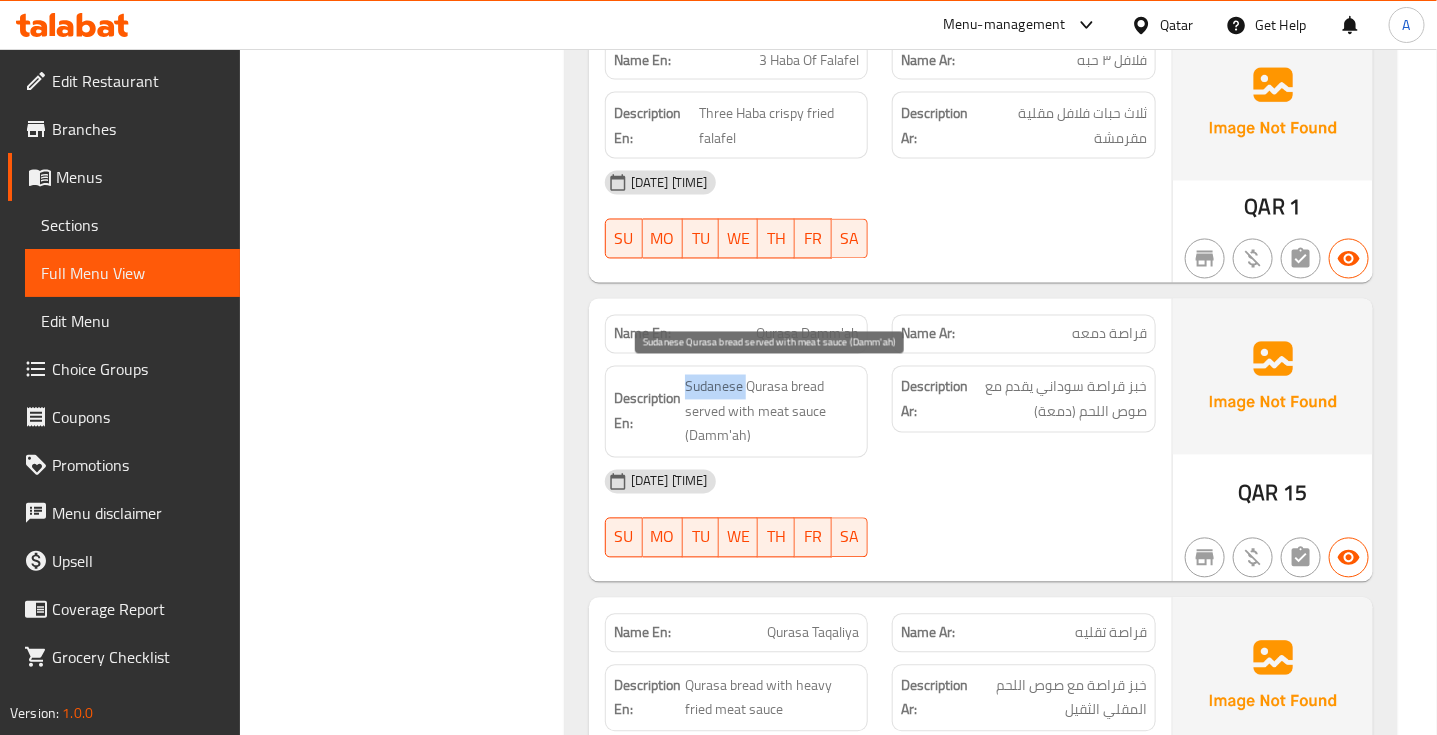 click on "Sudanese Qurasa bread served with meat sauce (Damm'ah)" at bounding box center (772, 412) 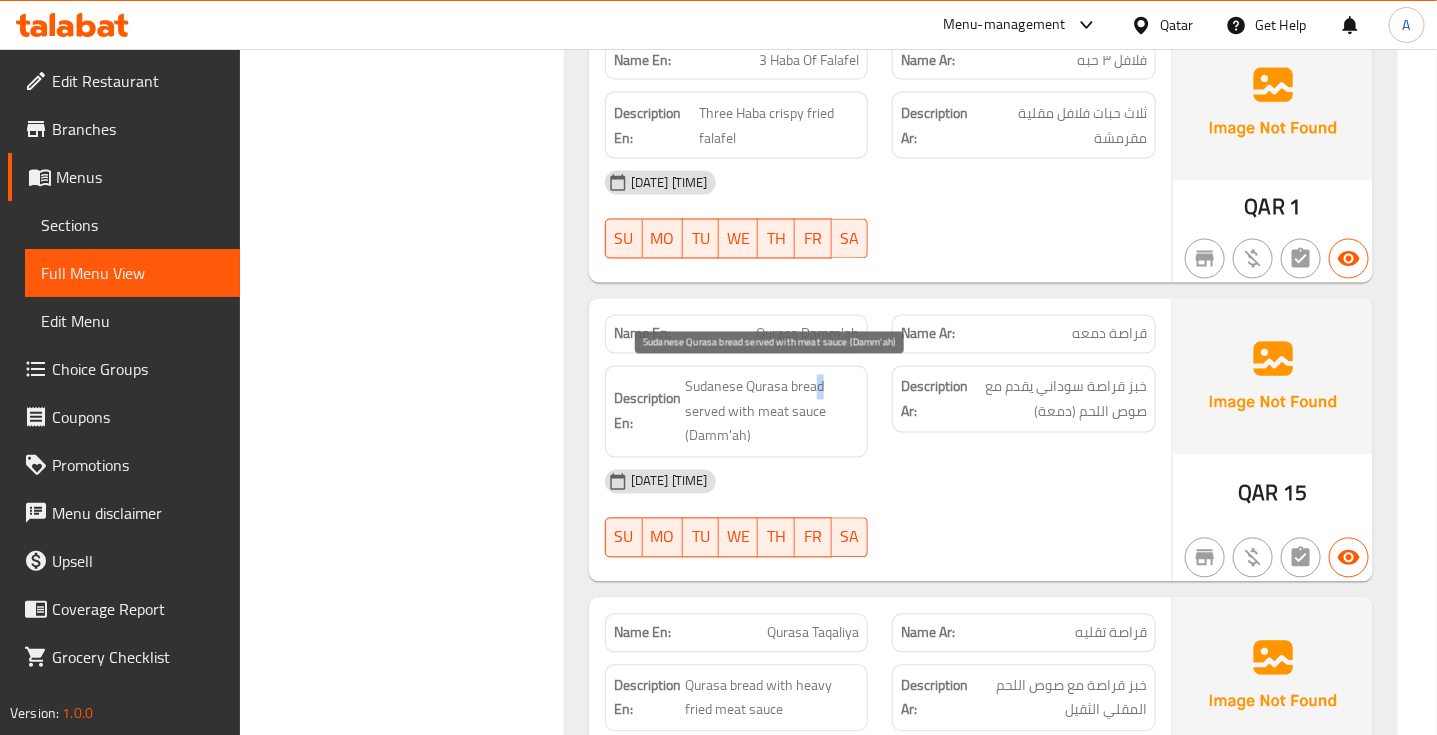 click on "Sudanese Qurasa bread served with meat sauce (Damm'ah)" at bounding box center [772, 412] 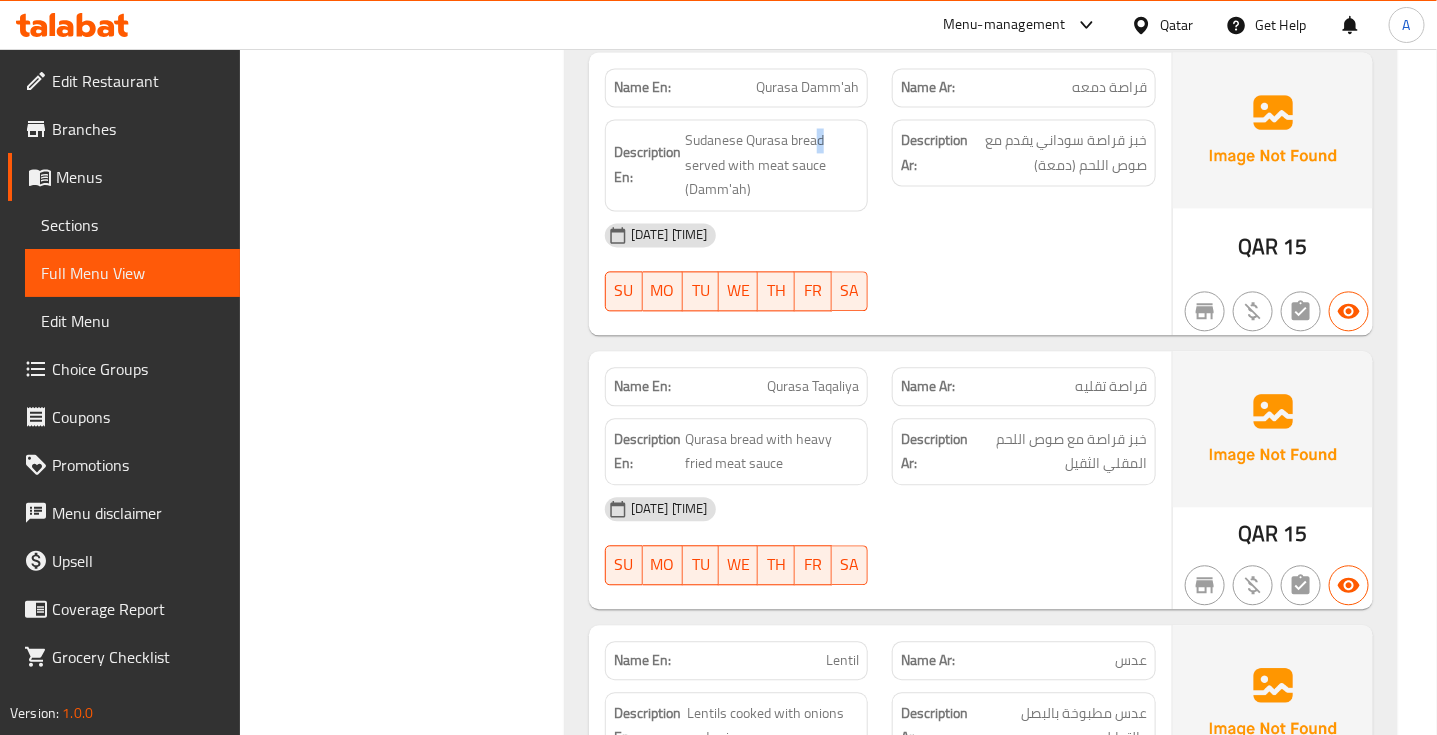 scroll, scrollTop: 4416, scrollLeft: 0, axis: vertical 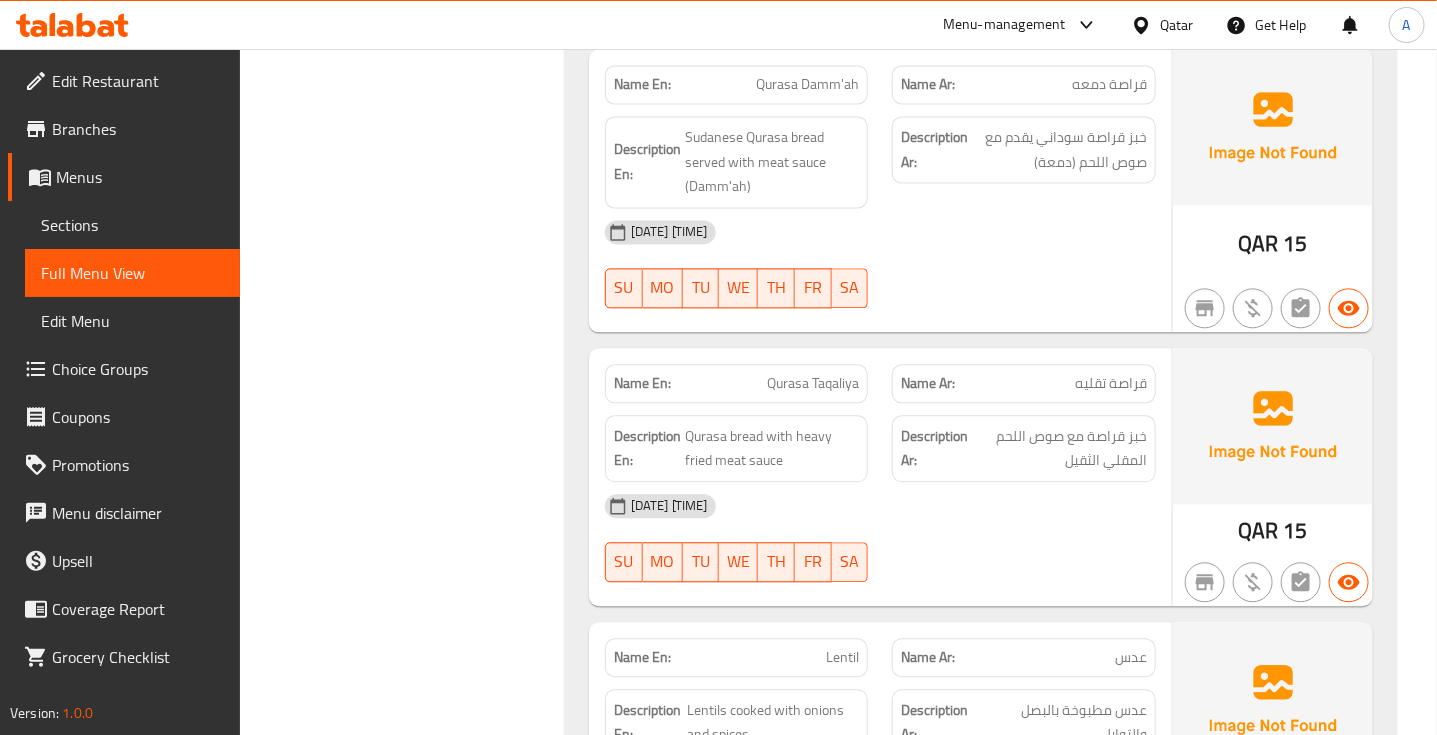 click on "قراصة تقليه" at bounding box center [1111, 383] 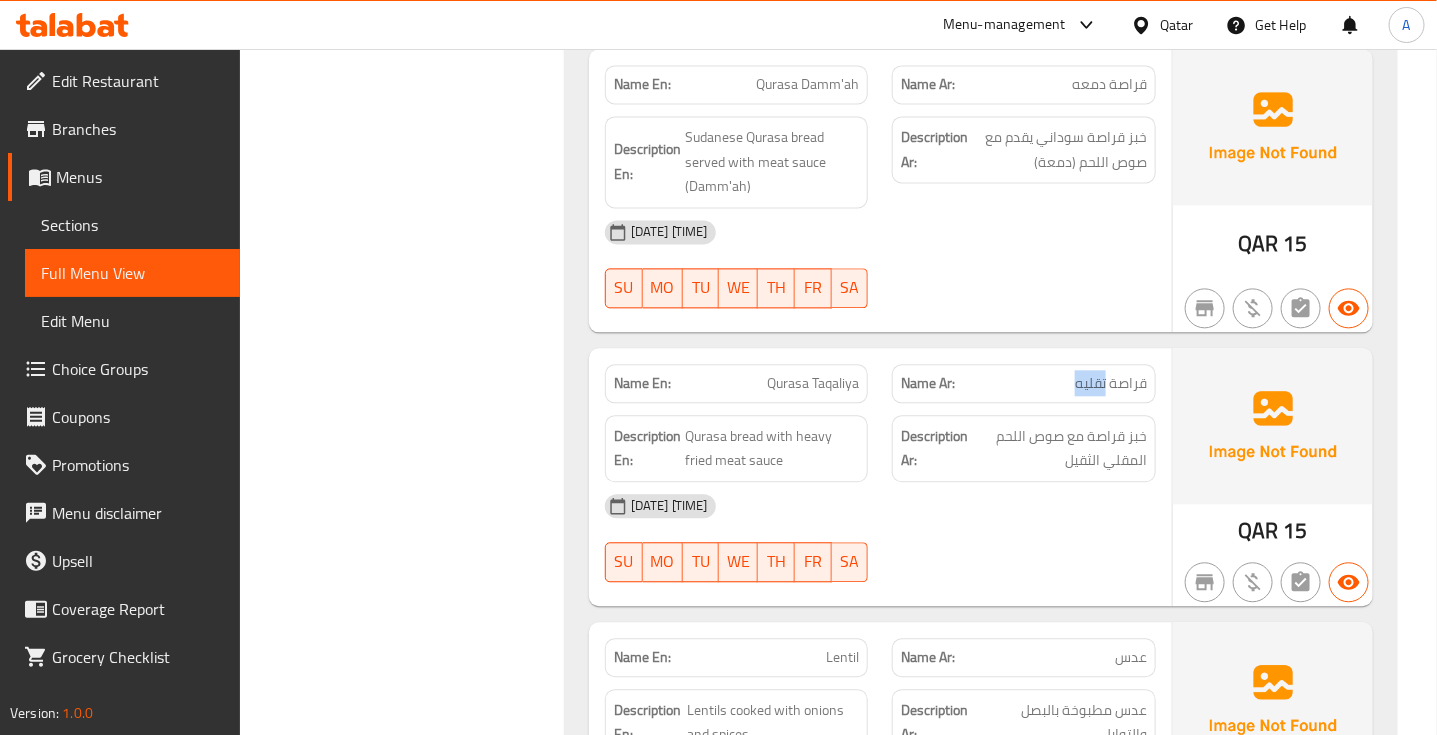 click on "قراصة تقليه" at bounding box center [1111, 383] 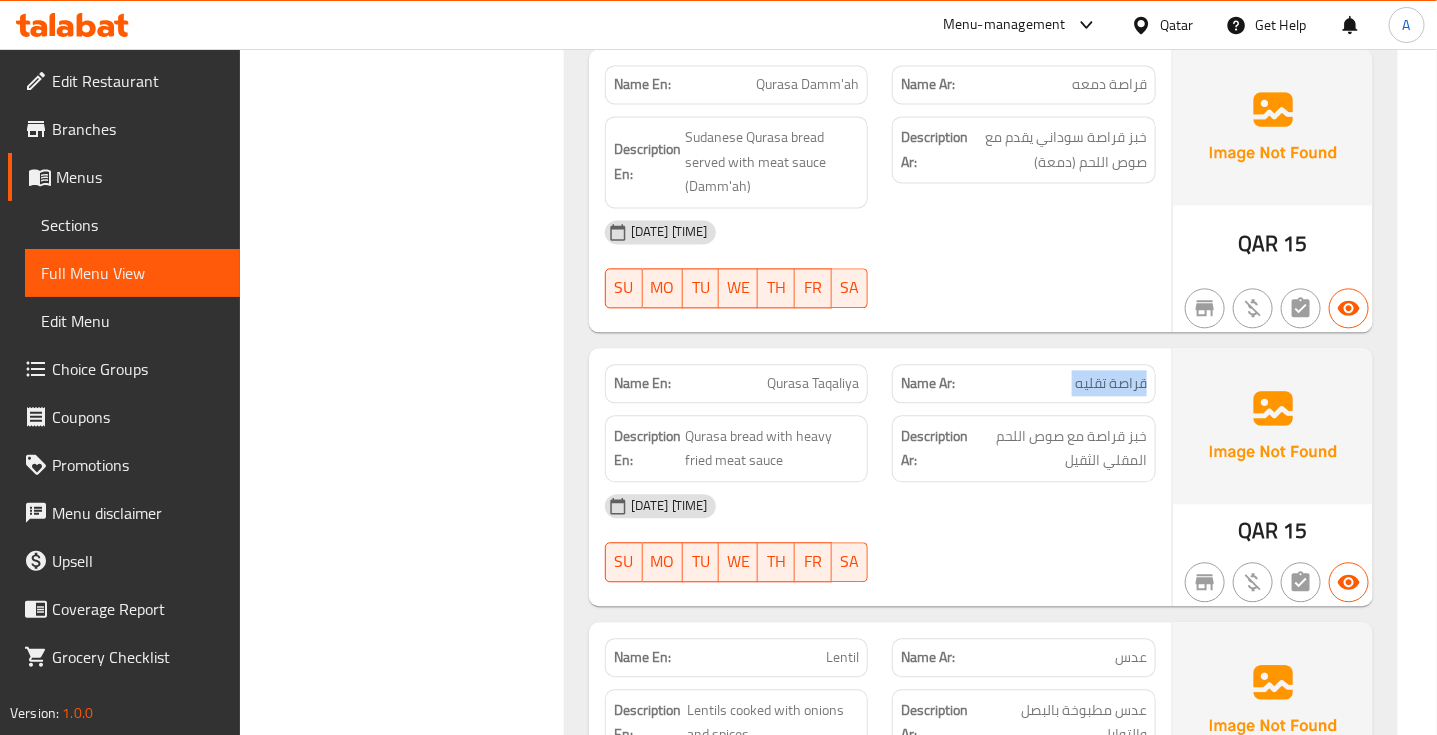 click on "قراصة تقليه" at bounding box center (1111, 383) 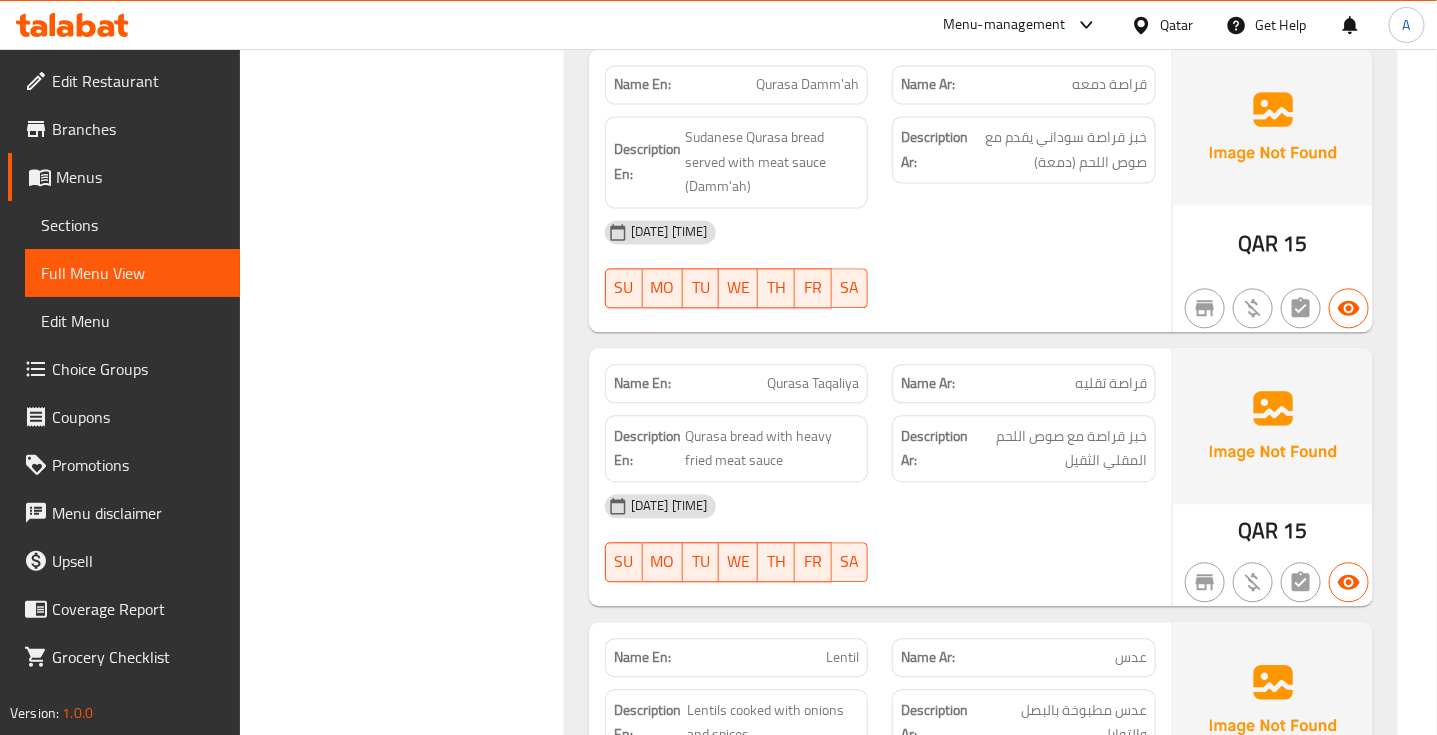 click on "Qurasa Taqaliya" at bounding box center [813, 383] 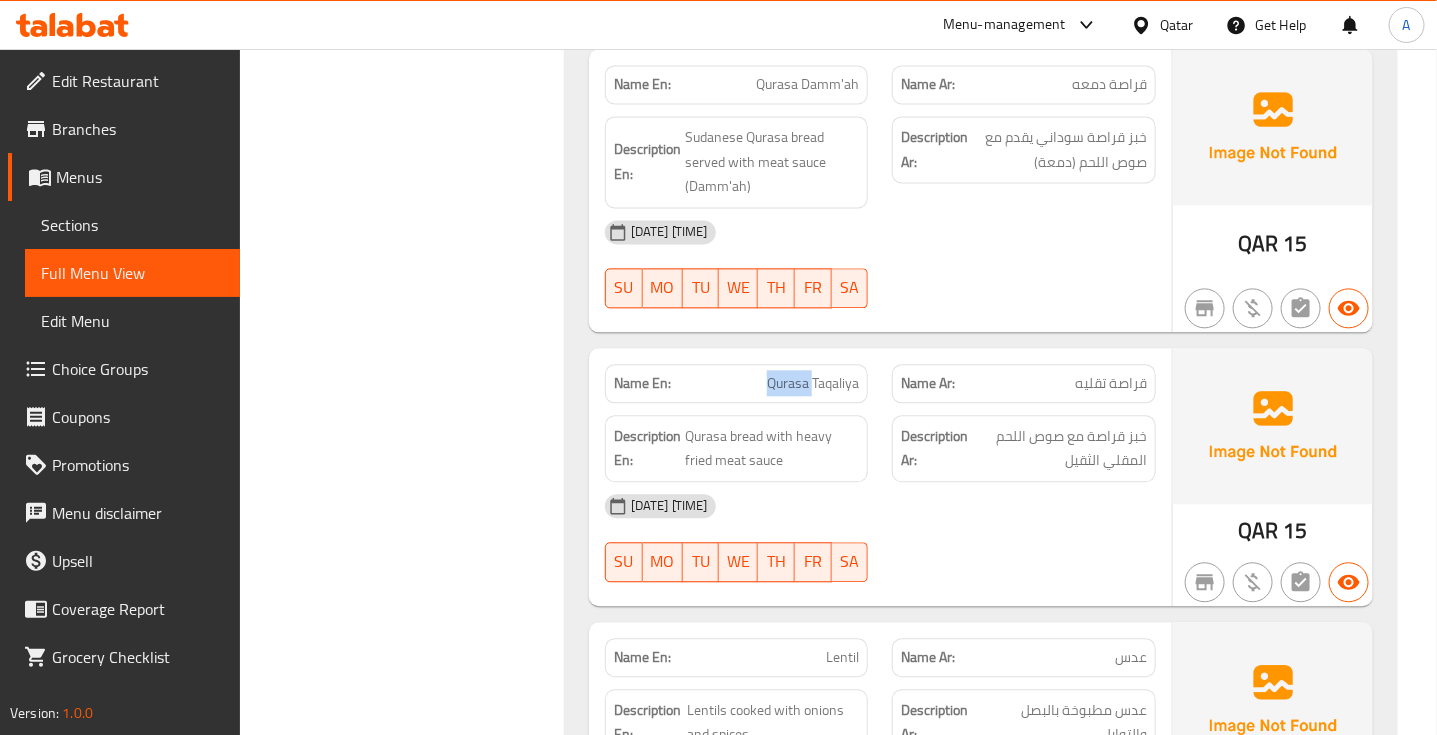 click on "Qurasa Taqaliya" at bounding box center (813, 383) 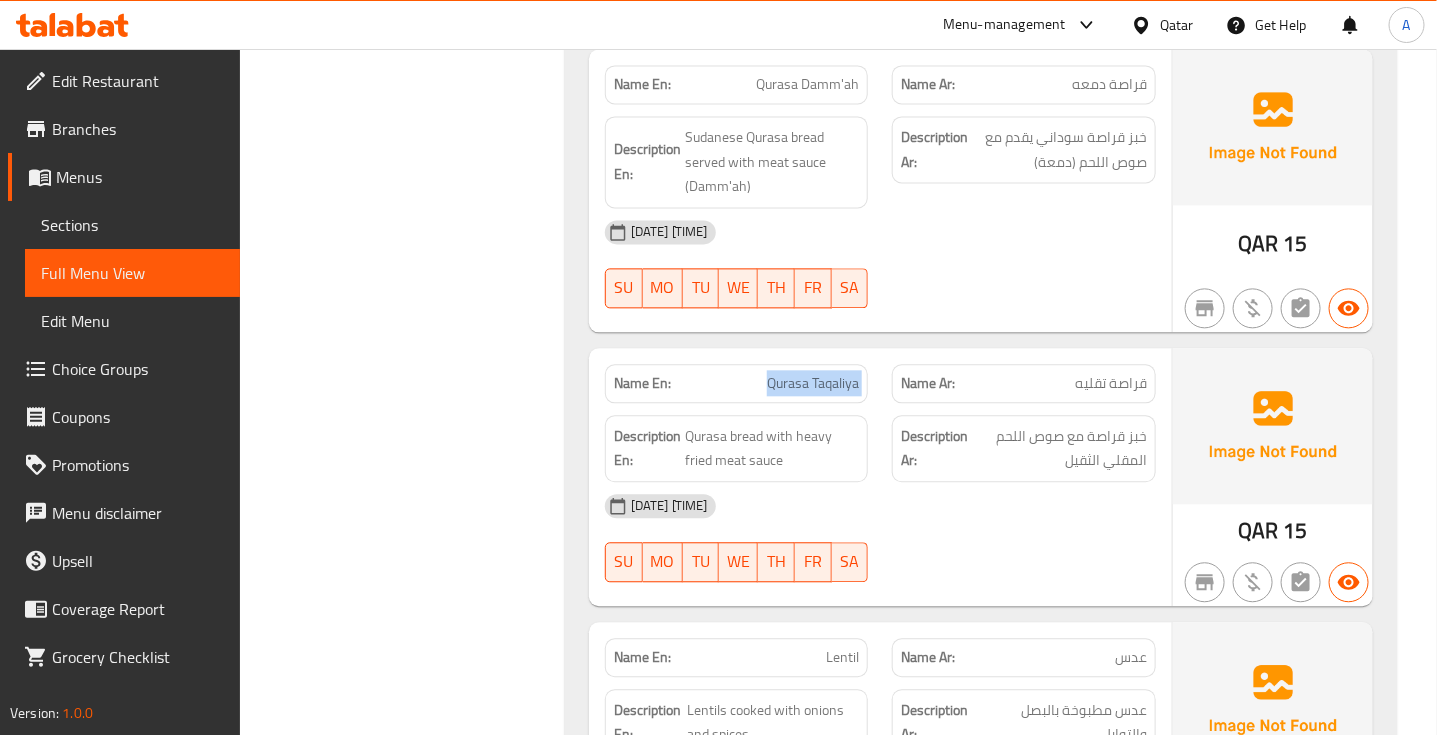 click on "Qurasa Taqaliya" at bounding box center [813, 383] 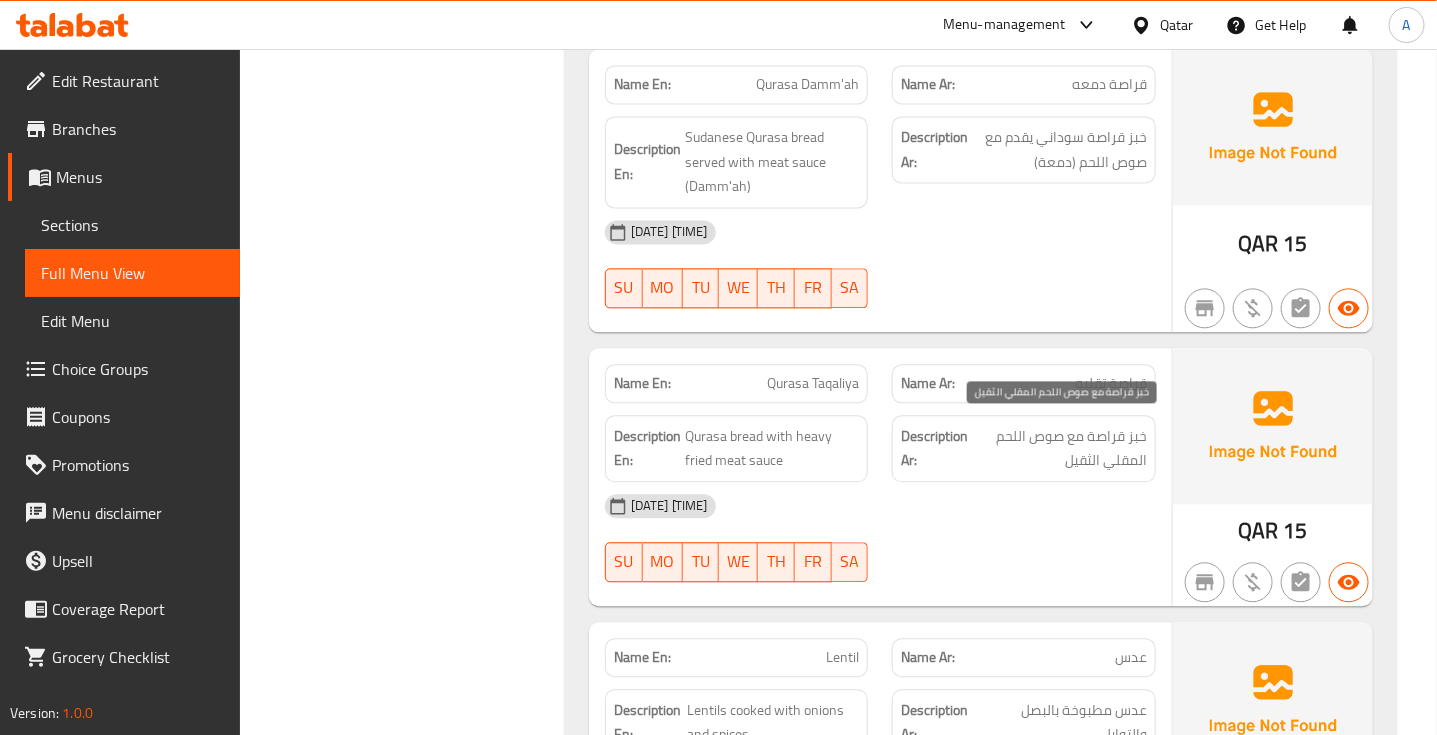 click on "خبز قراصة مع صوص اللحم المقلي الثقيل" at bounding box center (1059, 448) 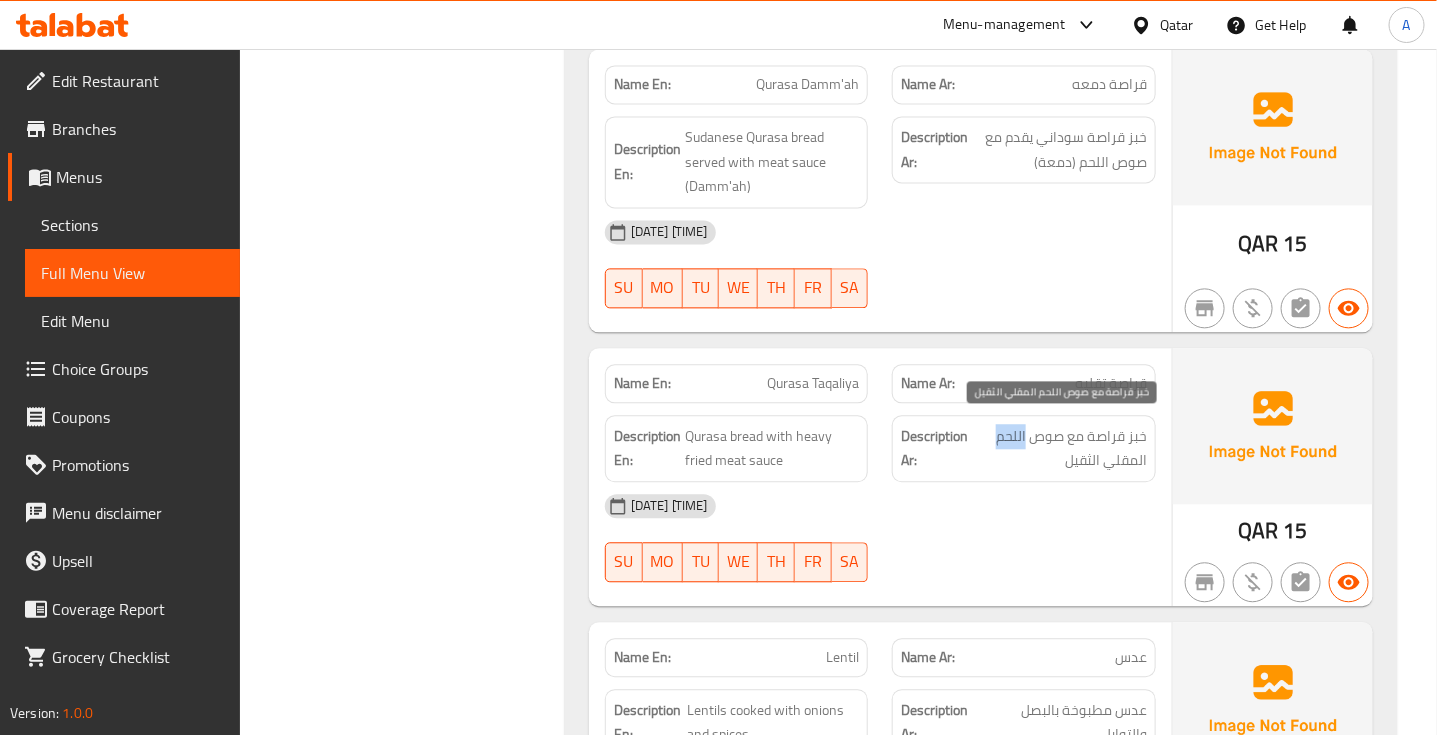 click on "خبز قراصة مع صوص اللحم المقلي الثقيل" at bounding box center [1059, 448] 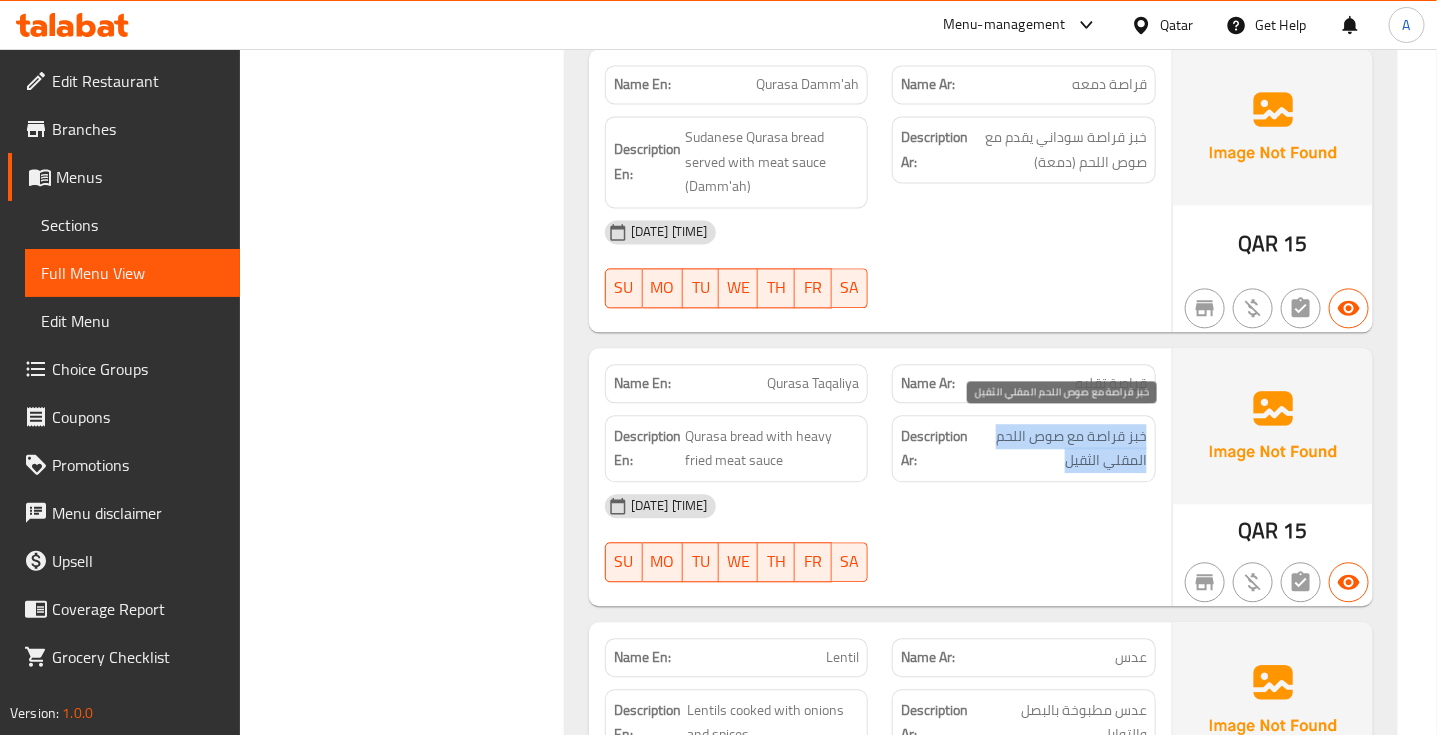 click on "خبز قراصة مع صوص اللحم المقلي الثقيل" at bounding box center [1059, 448] 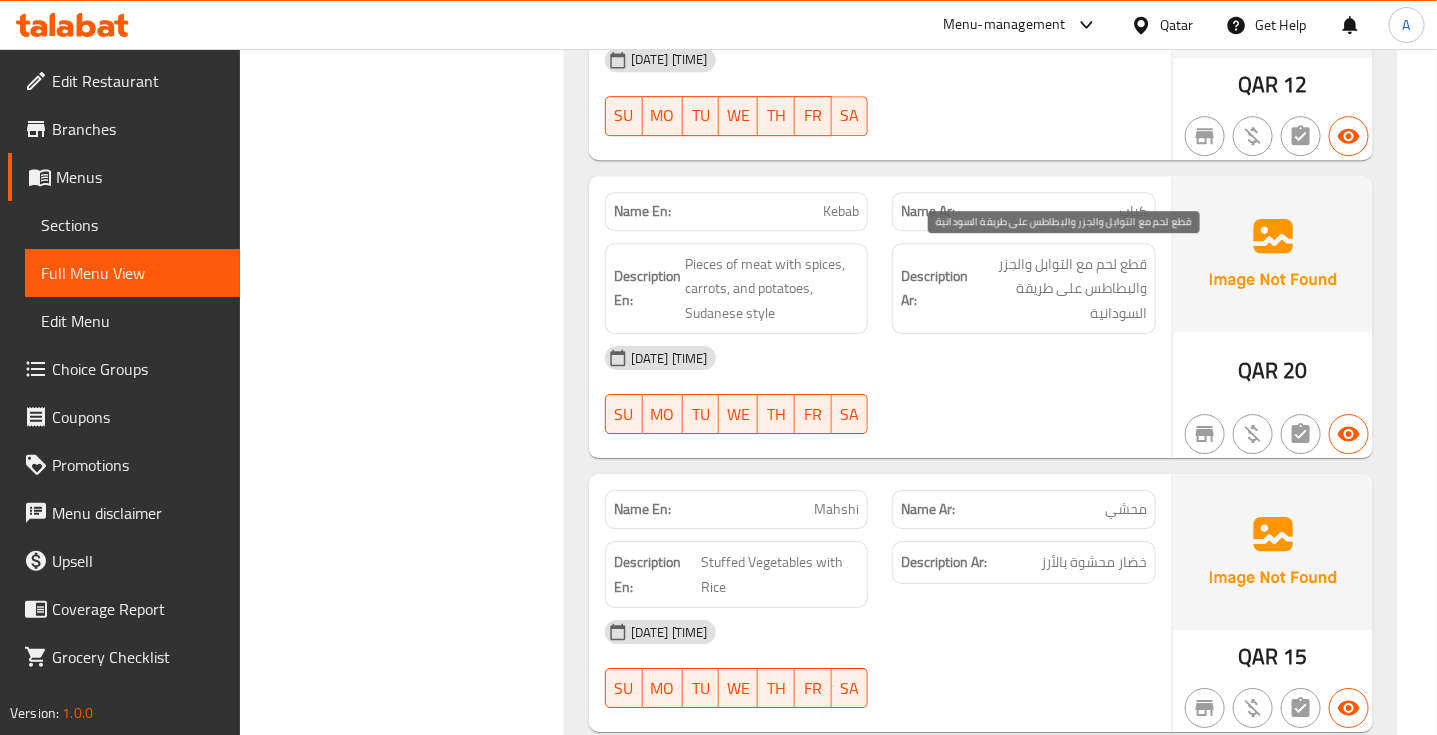 scroll, scrollTop: 5166, scrollLeft: 0, axis: vertical 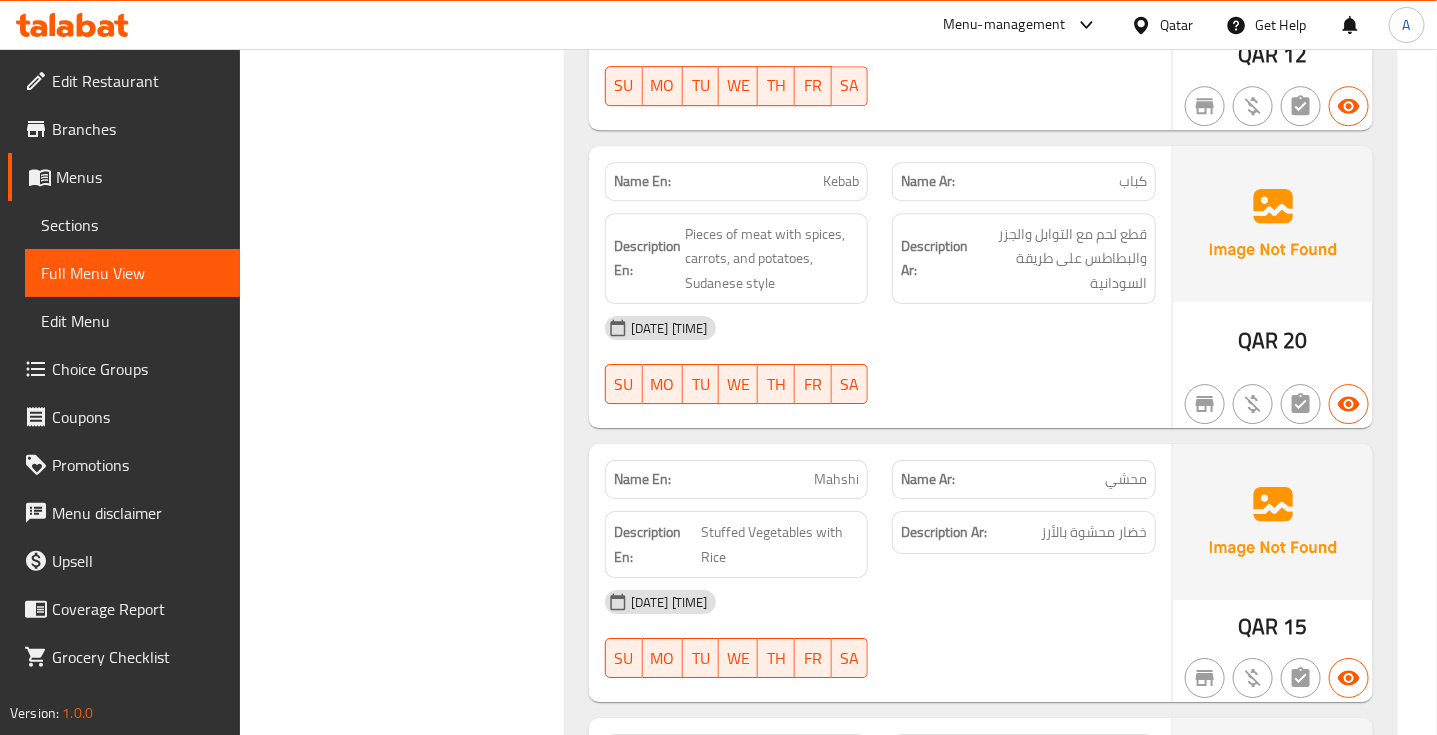 click on "Kebab" at bounding box center [841, 181] 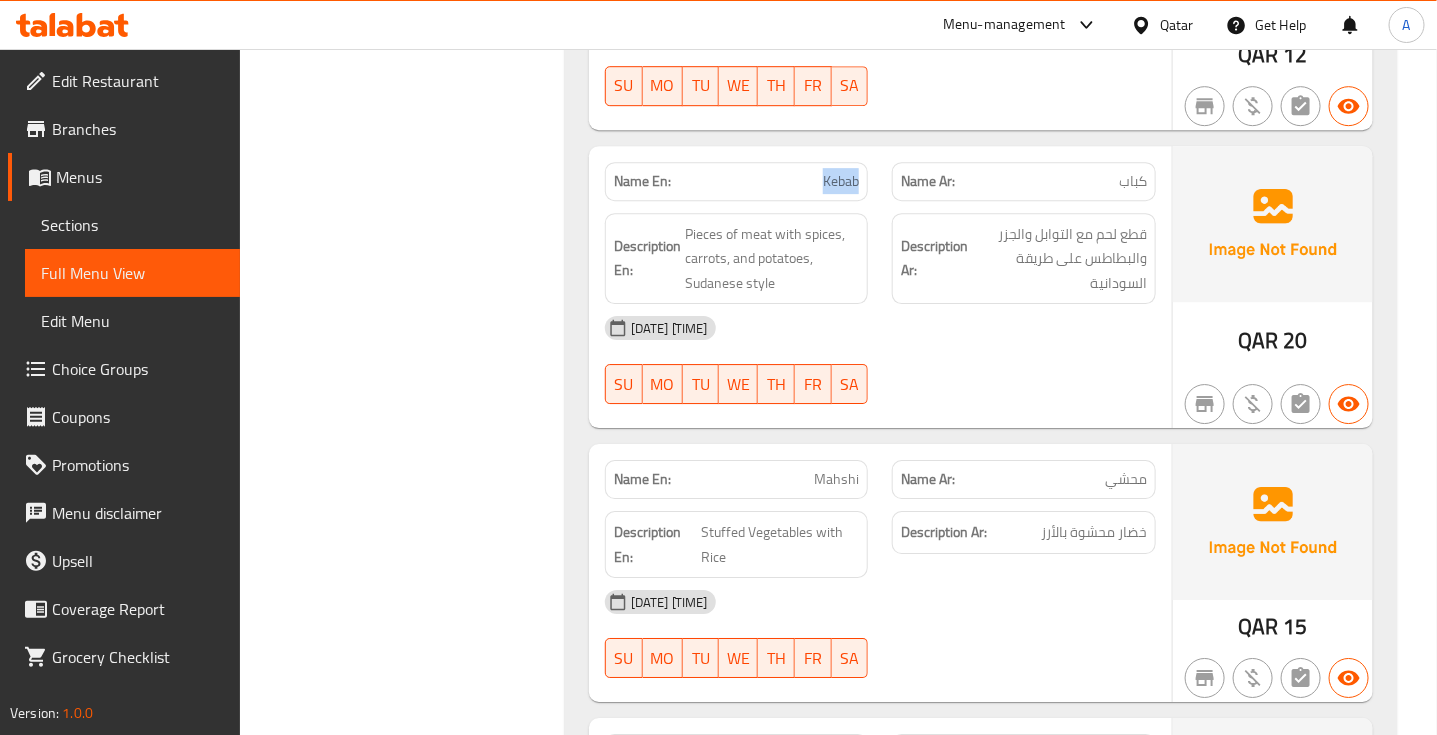 click on "Kebab" at bounding box center (841, 181) 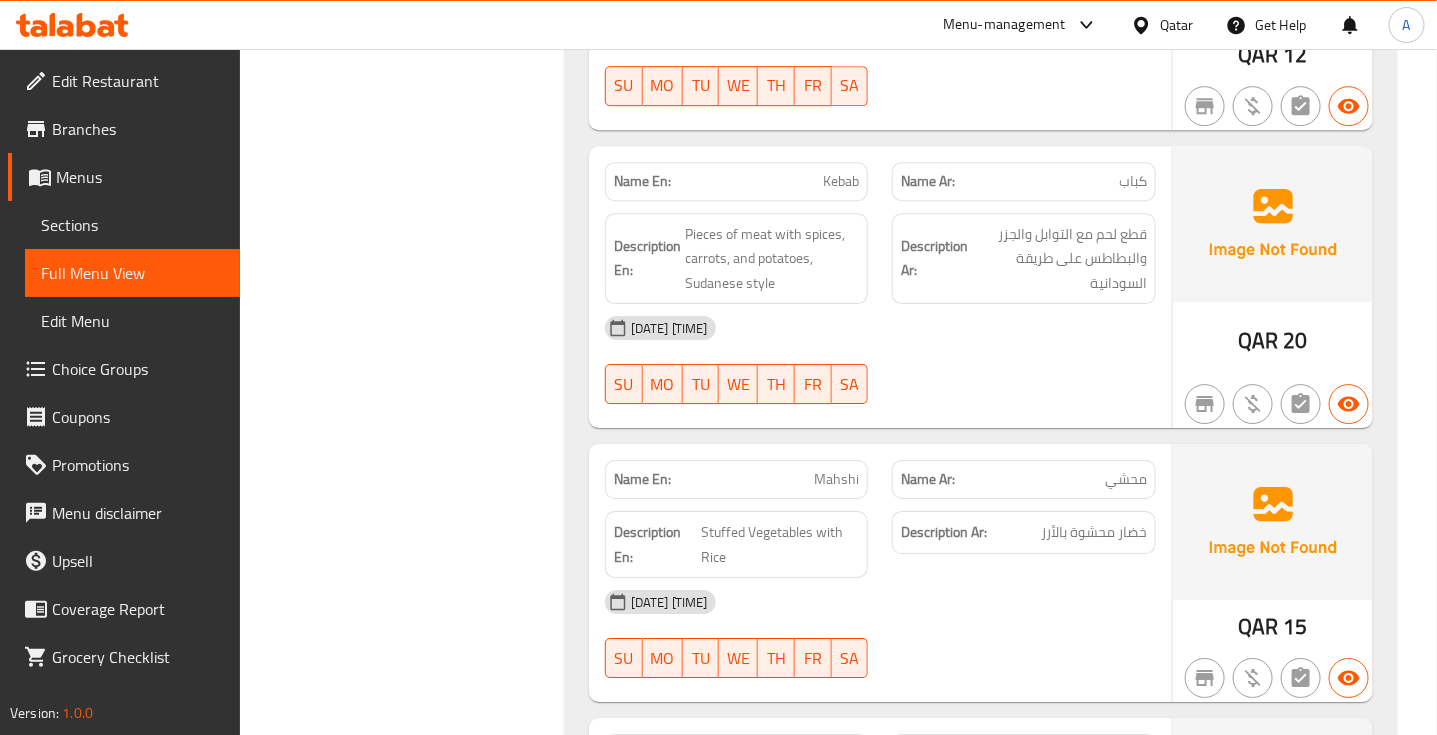click on "كباب" at bounding box center [1133, 181] 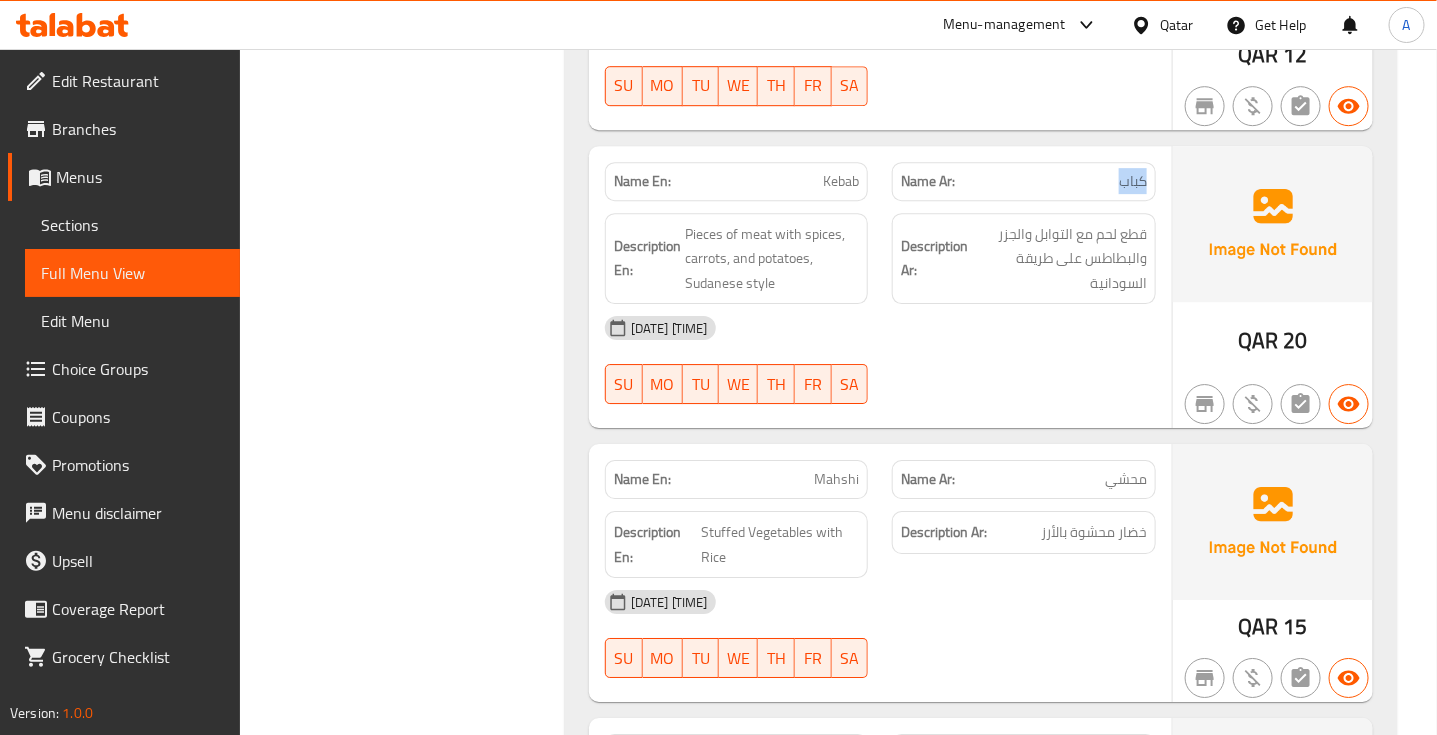 click on "كباب" at bounding box center [1133, 181] 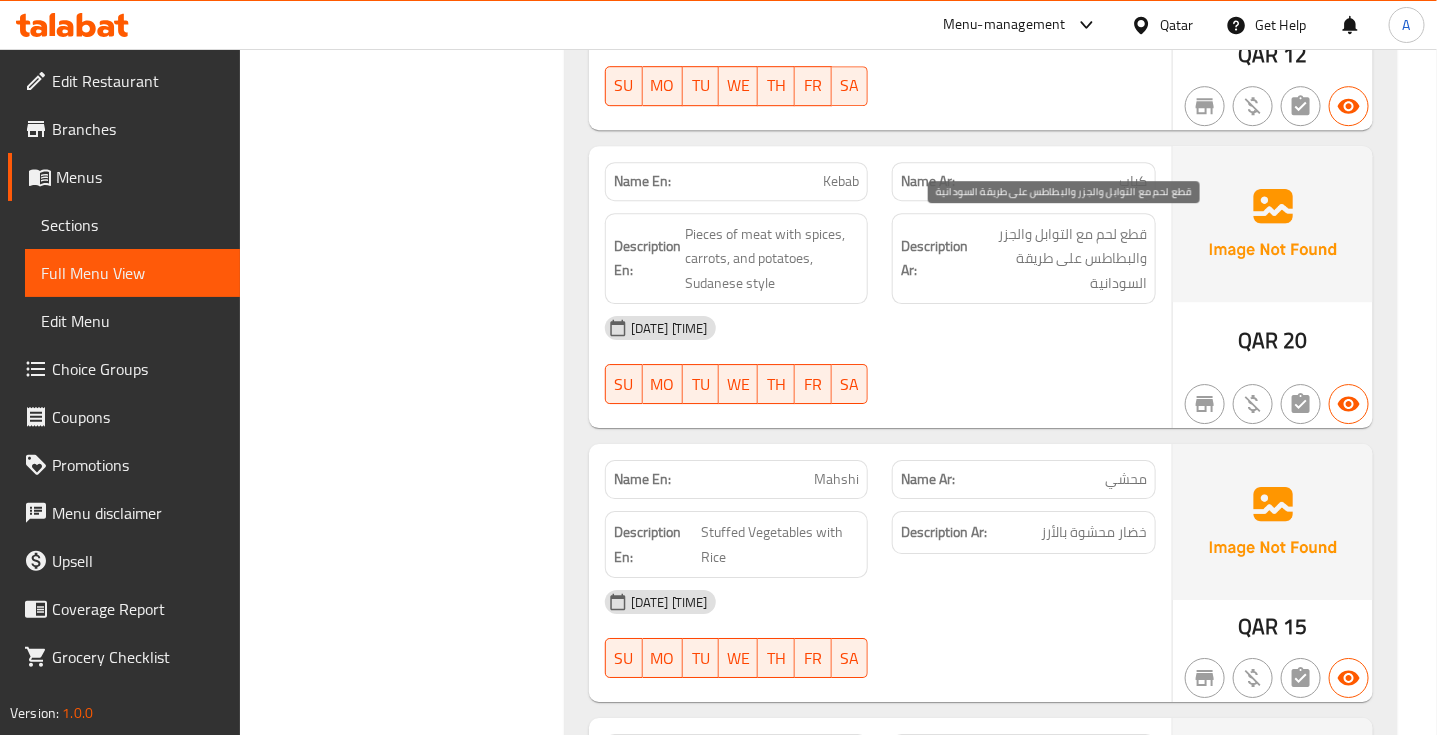 click on "قطع لحم مع التوابل والجزر والبطاطس على طريقة السودانية" at bounding box center (1059, 259) 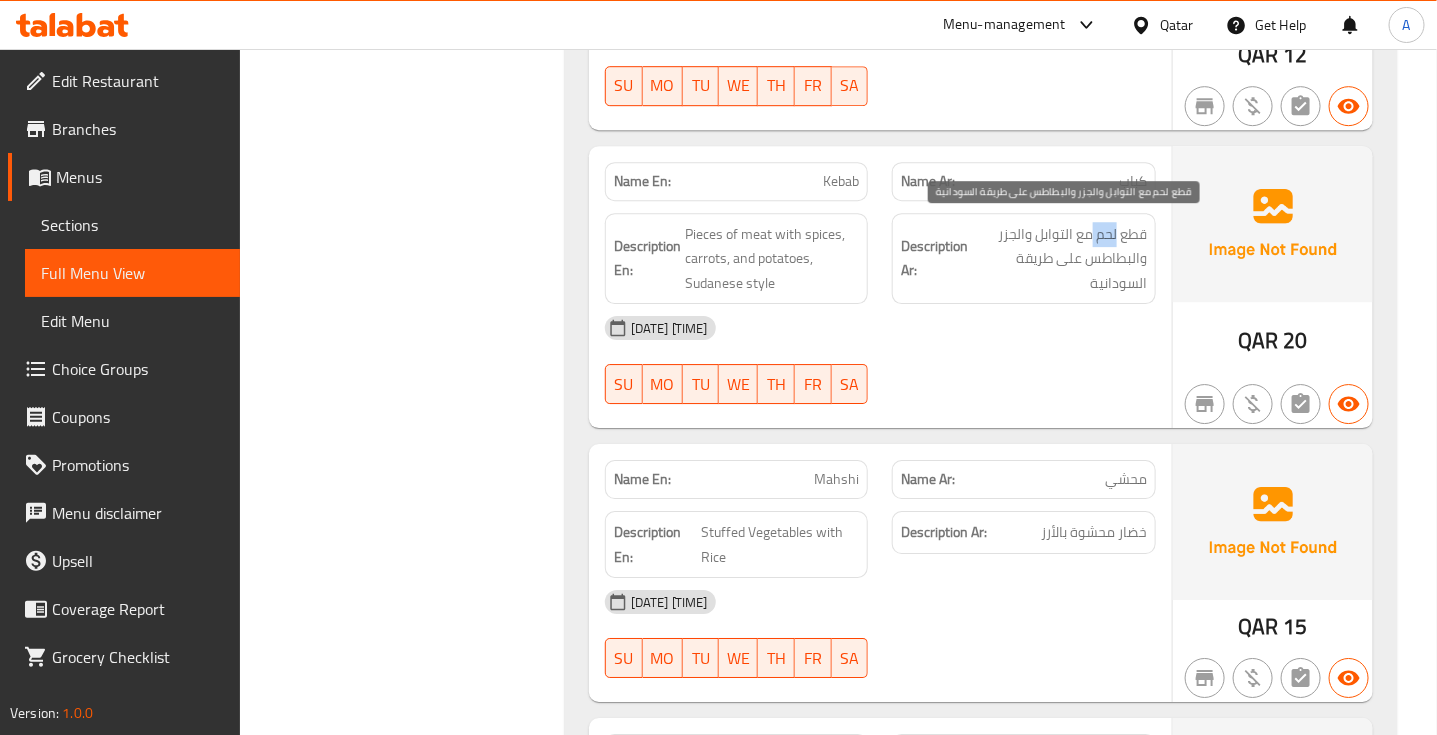 click on "قطع لحم مع التوابل والجزر والبطاطس على طريقة السودانية" at bounding box center [1059, 259] 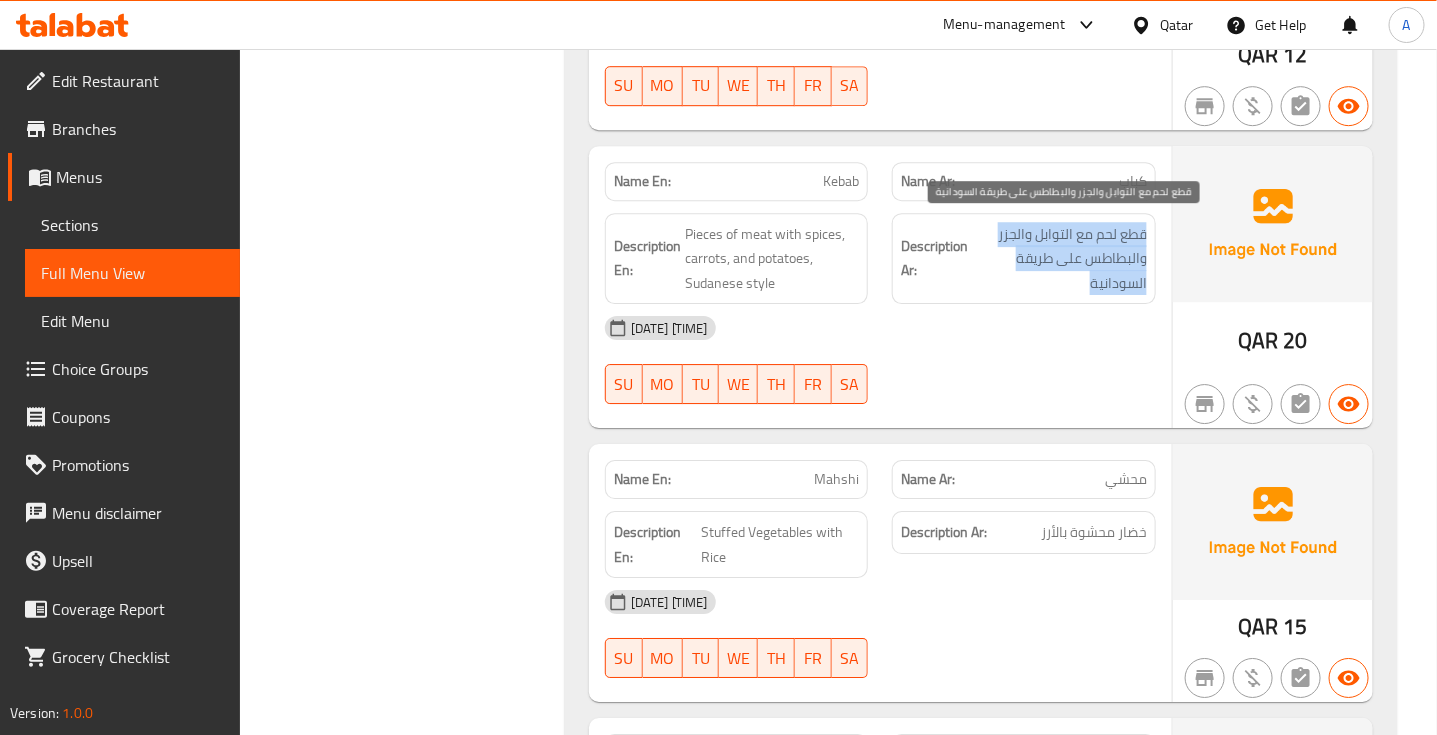 click on "قطع لحم مع التوابل والجزر والبطاطس على طريقة السودانية" at bounding box center [1059, 259] 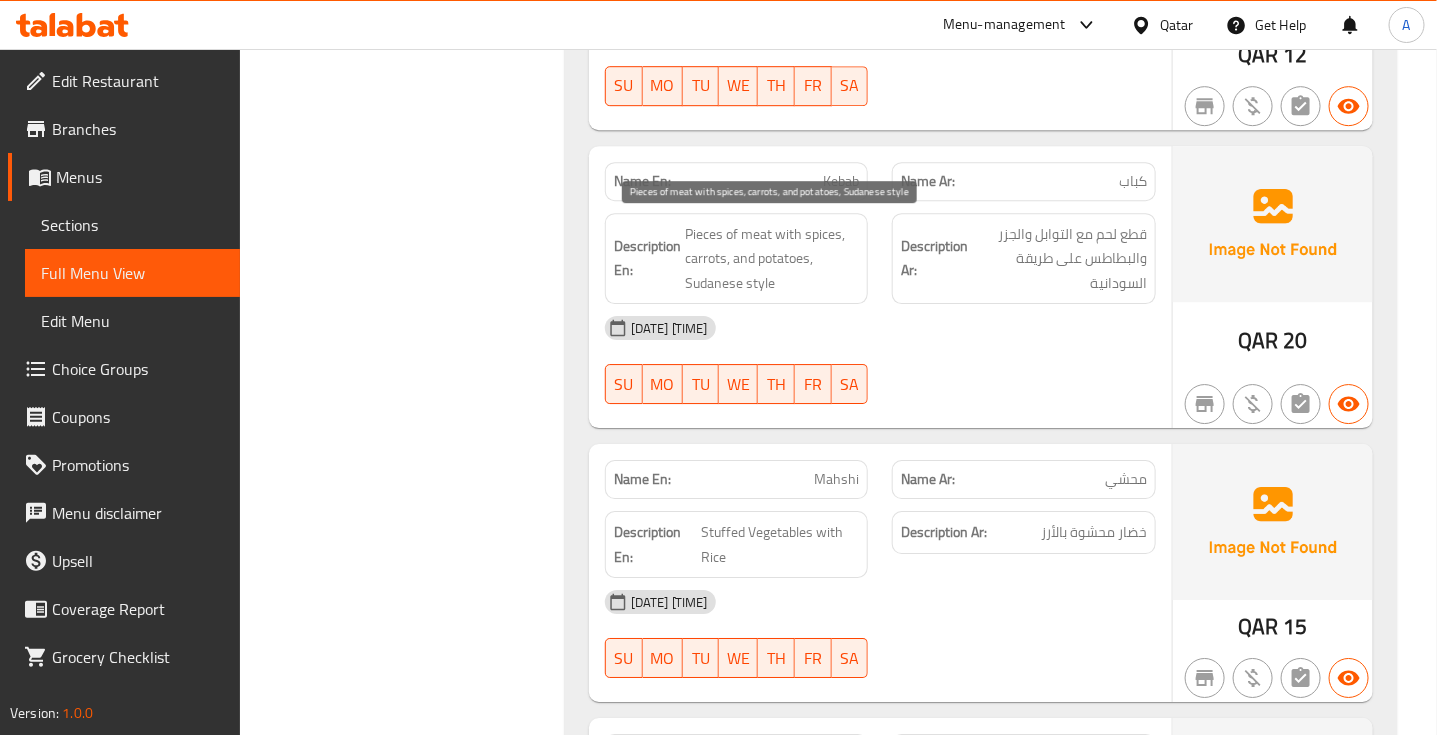 click on "Pieces of meat with spices, carrots, and potatoes, Sudanese style" at bounding box center [772, 259] 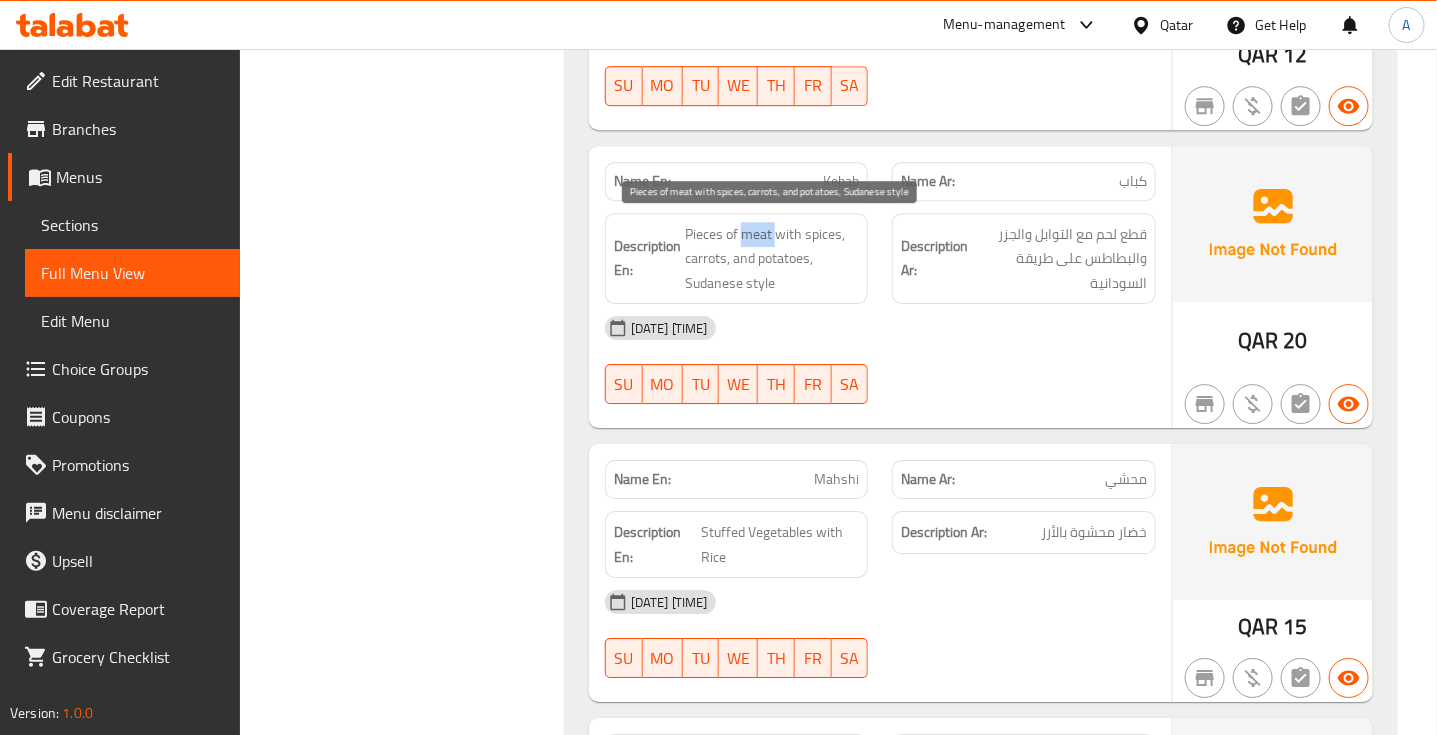 click on "Pieces of meat with spices, carrots, and potatoes, Sudanese style" at bounding box center (772, 259) 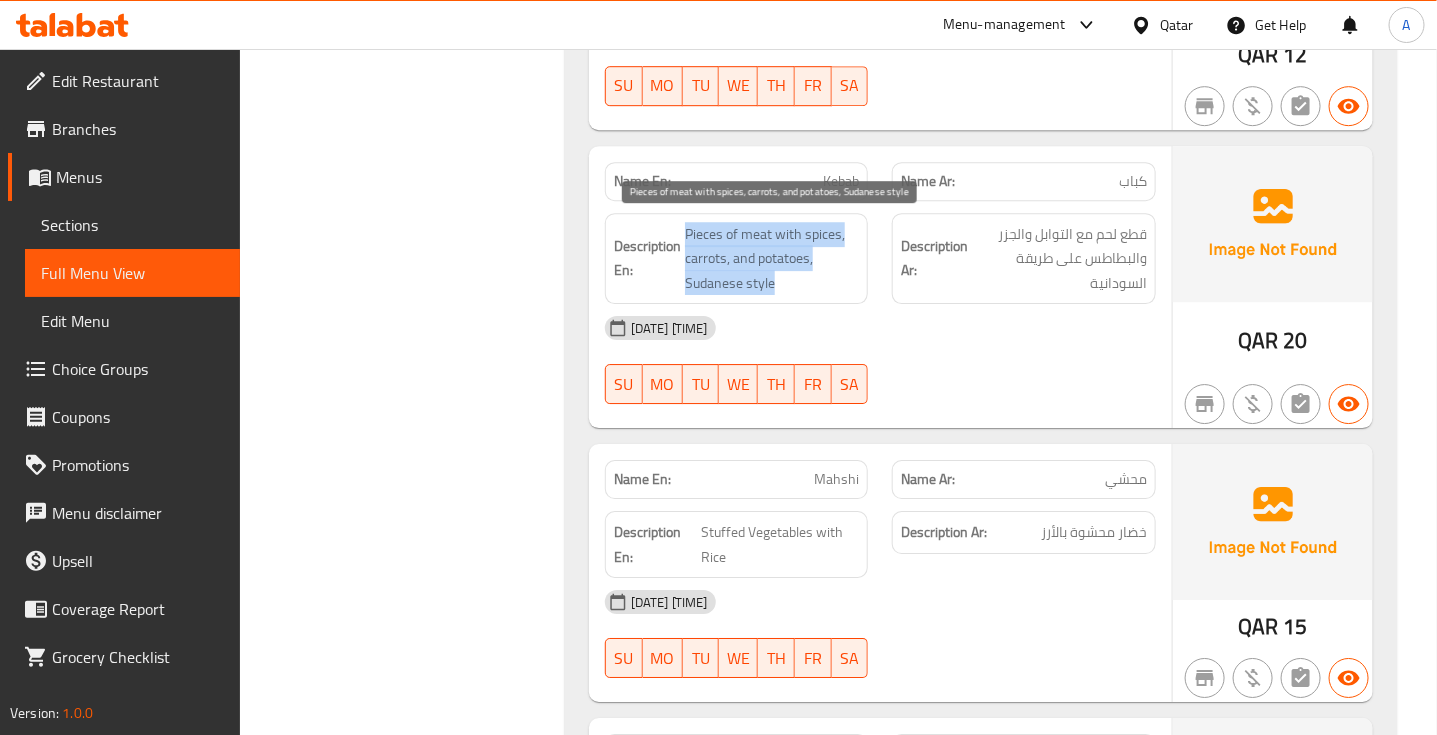 click on "Pieces of meat with spices, carrots, and potatoes, Sudanese style" at bounding box center [772, 259] 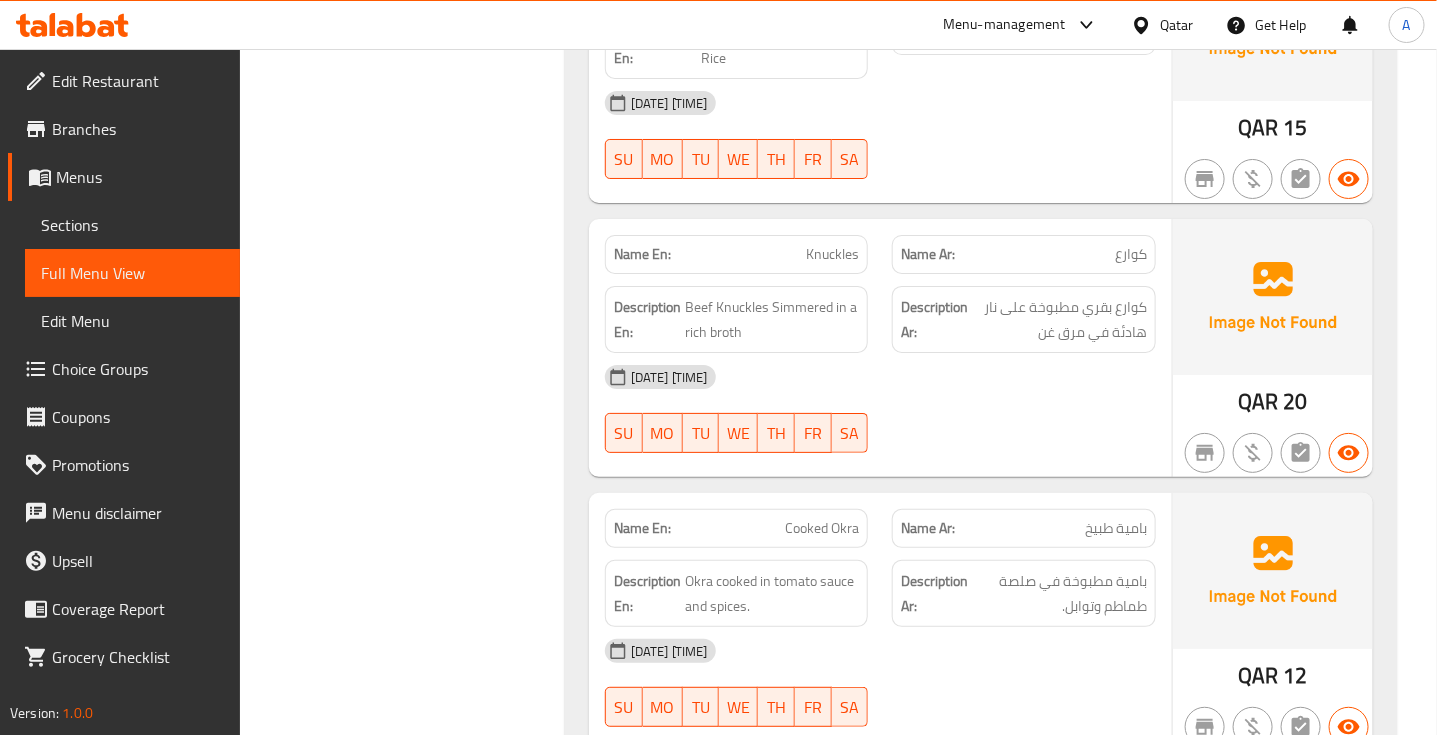 scroll, scrollTop: 5666, scrollLeft: 0, axis: vertical 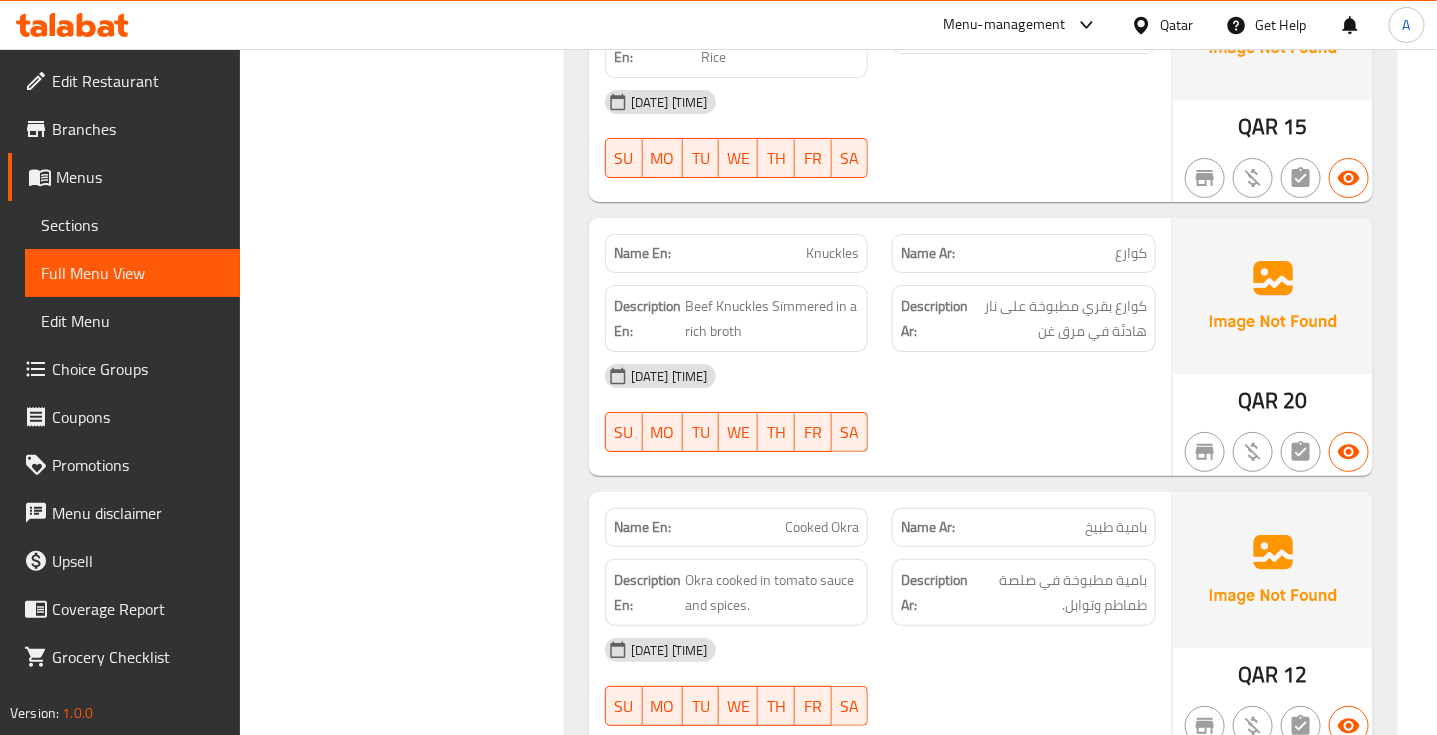 click on "Knuckles" at bounding box center (832, 253) 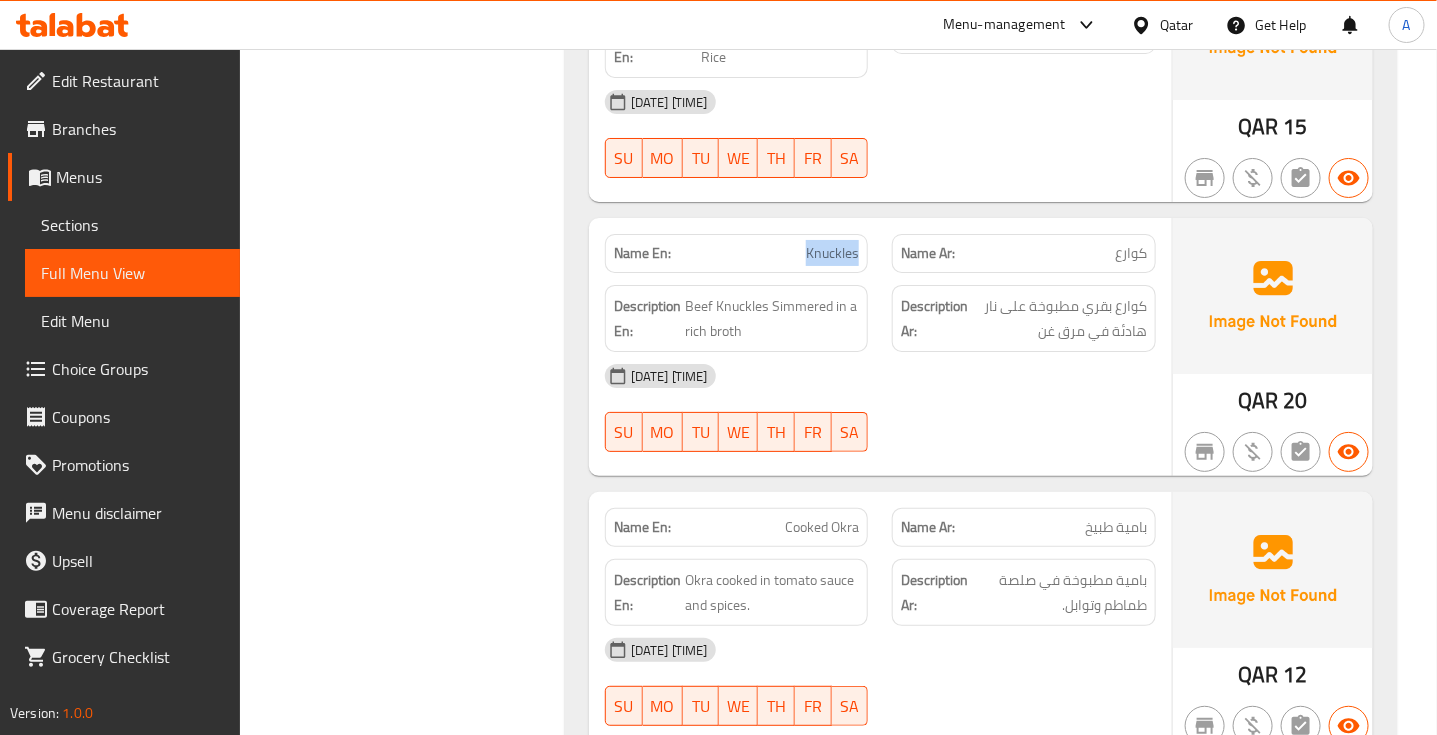click on "Knuckles" at bounding box center (832, 253) 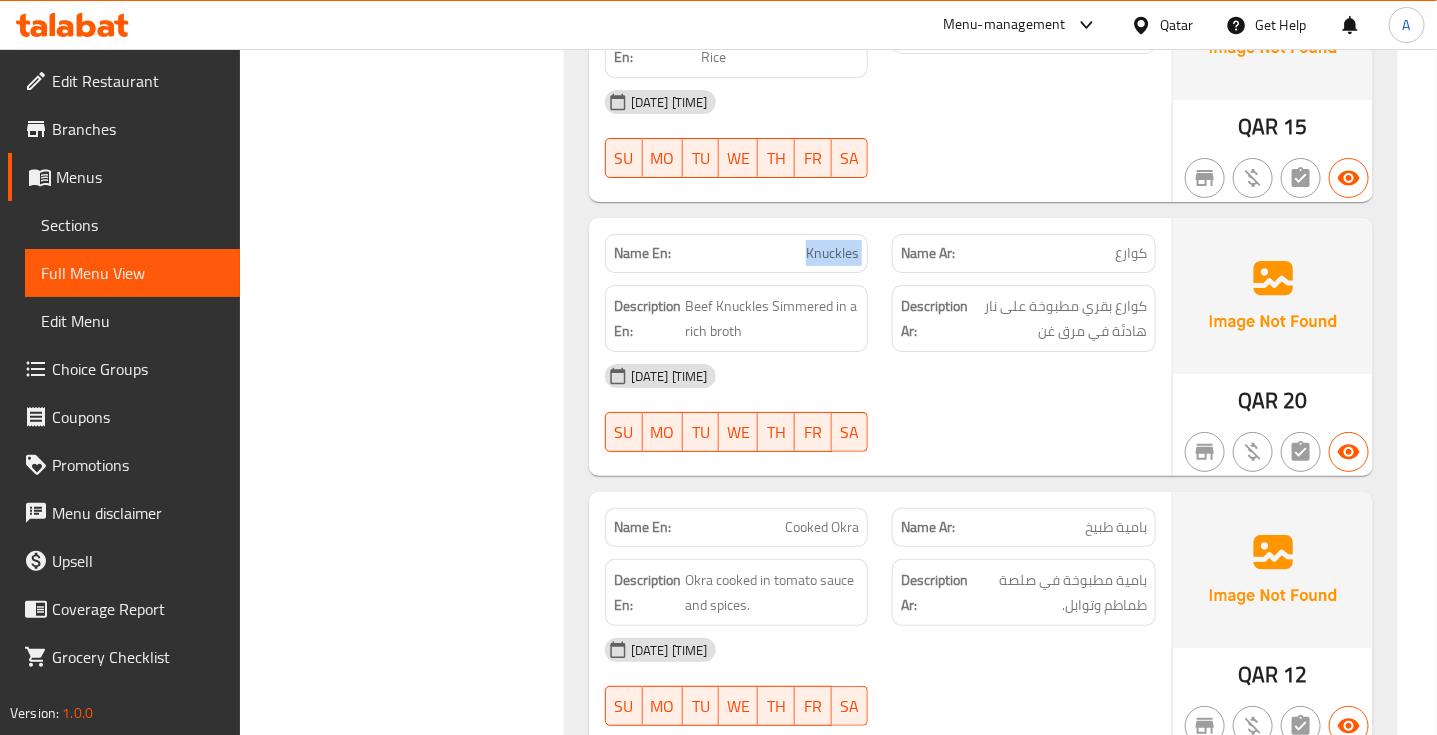 click on "Knuckles" at bounding box center [832, 253] 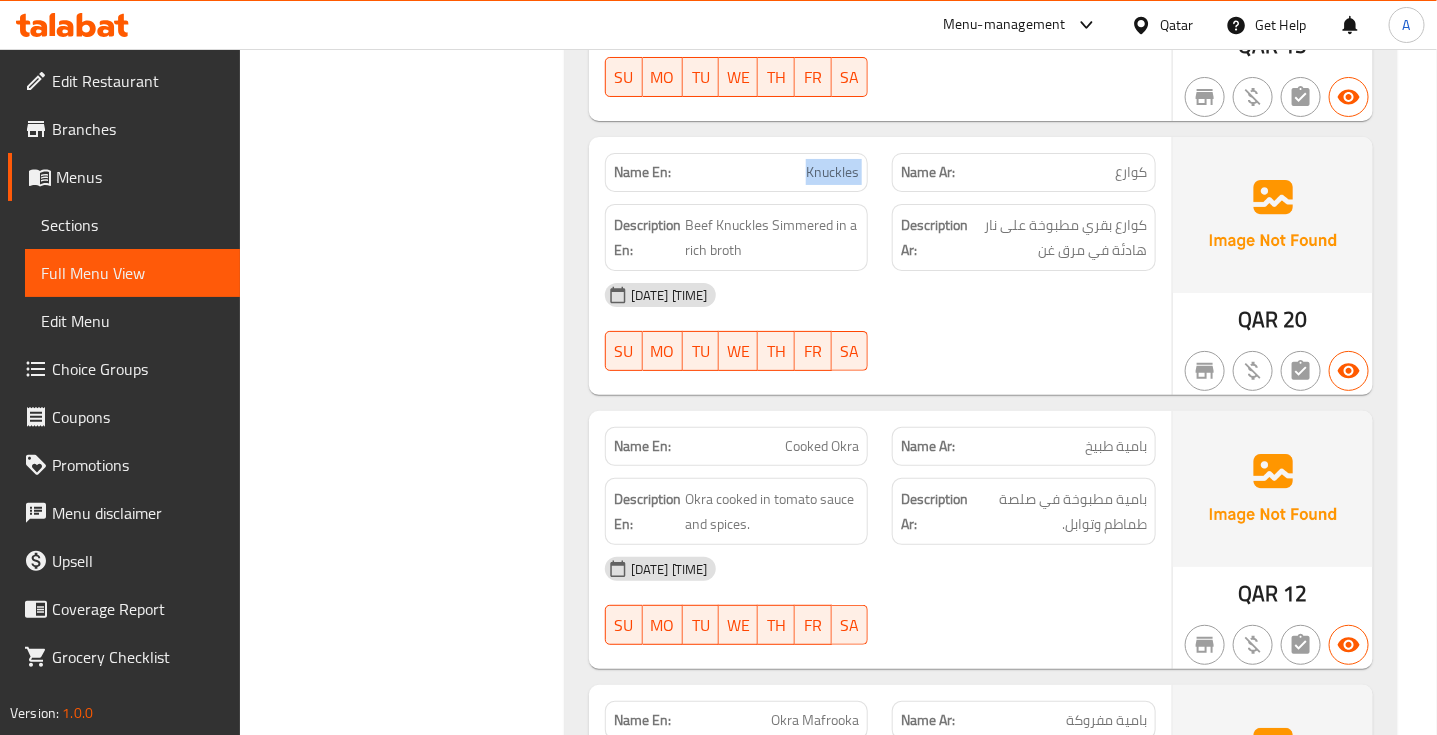 scroll, scrollTop: 5791, scrollLeft: 0, axis: vertical 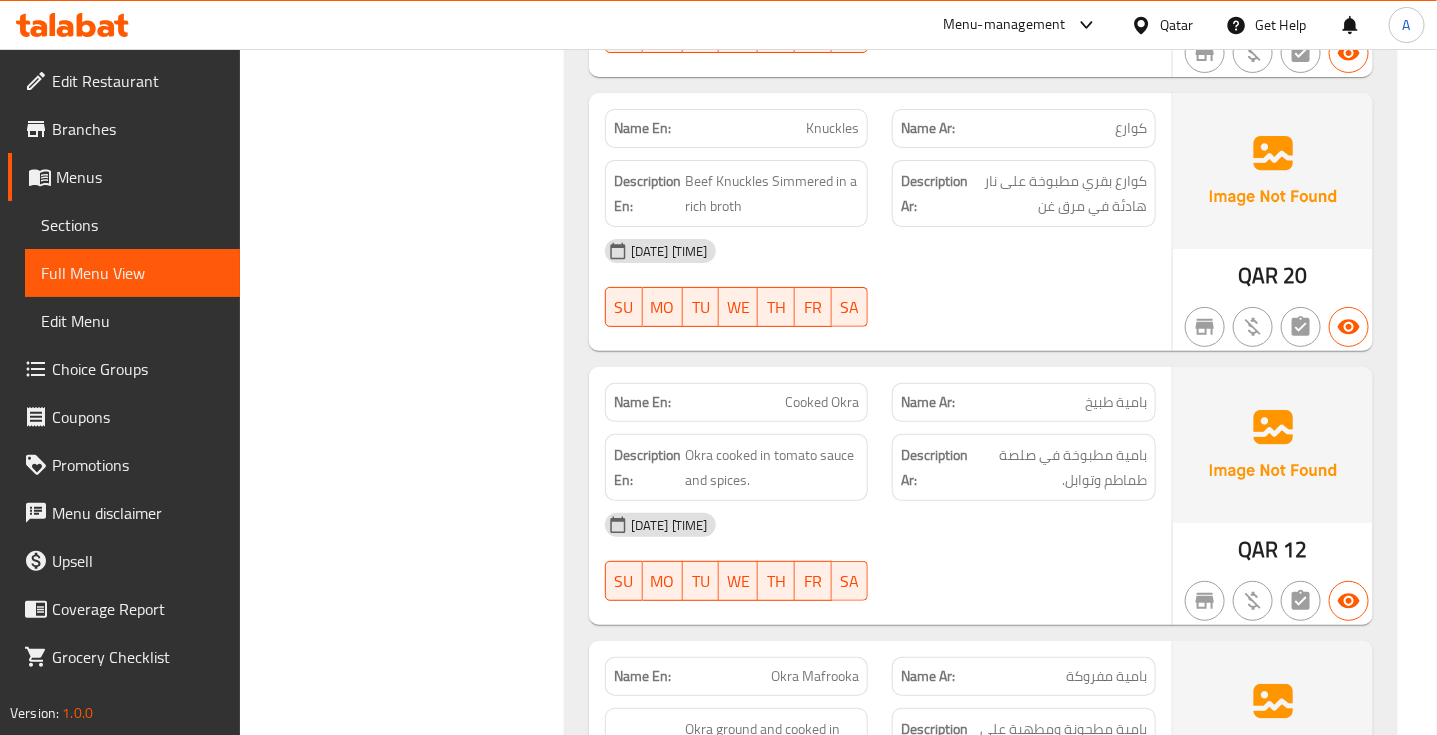 click on "Cooked Okra" at bounding box center [822, 402] 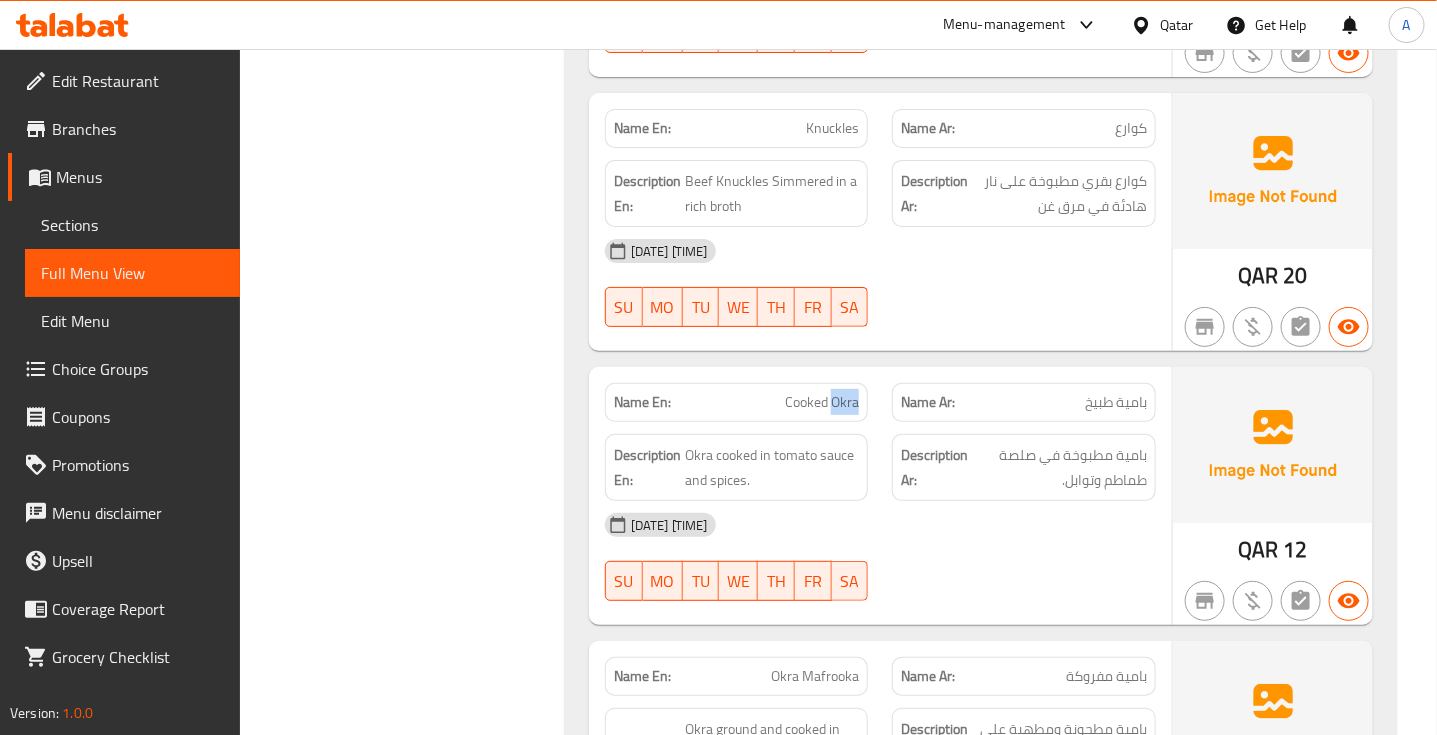 click on "Cooked Okra" at bounding box center [822, 402] 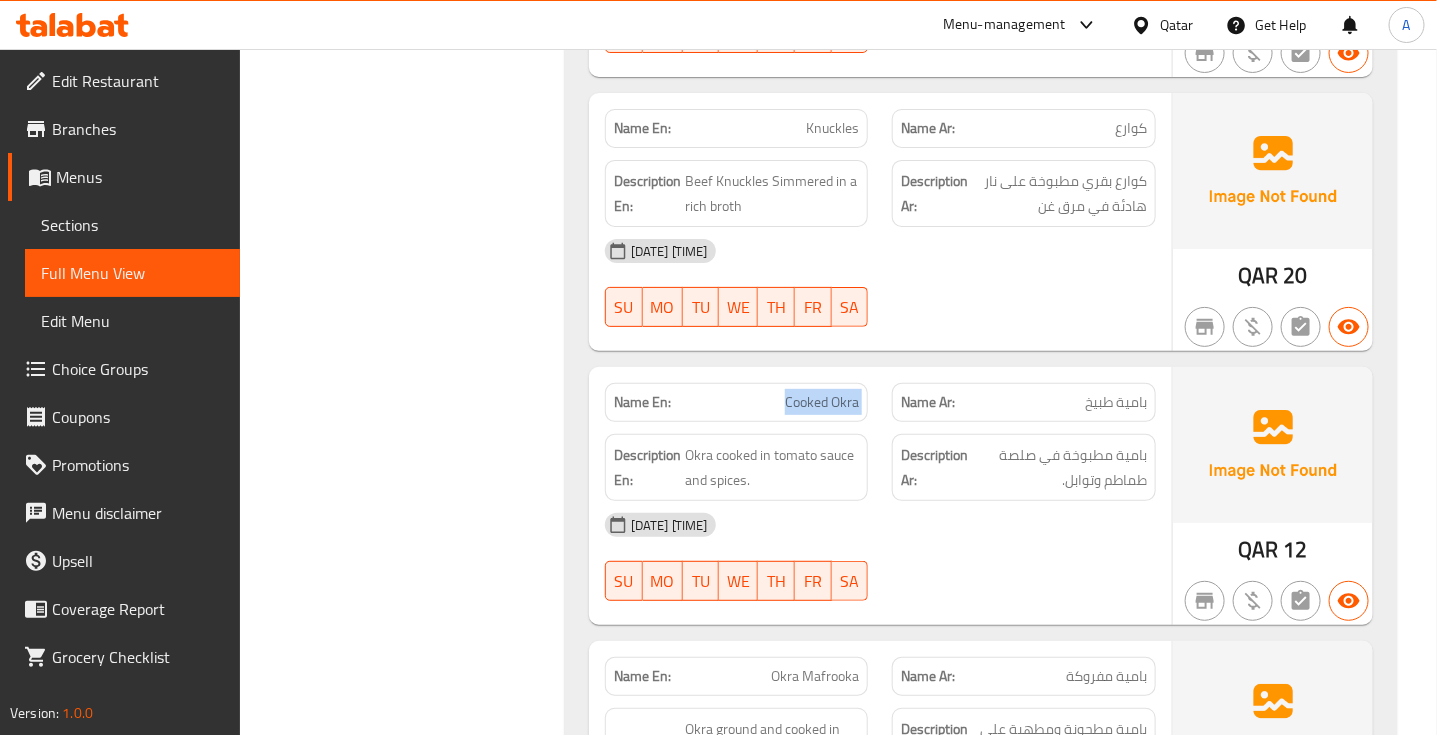drag, startPoint x: 841, startPoint y: 397, endPoint x: 930, endPoint y: 401, distance: 89.08984 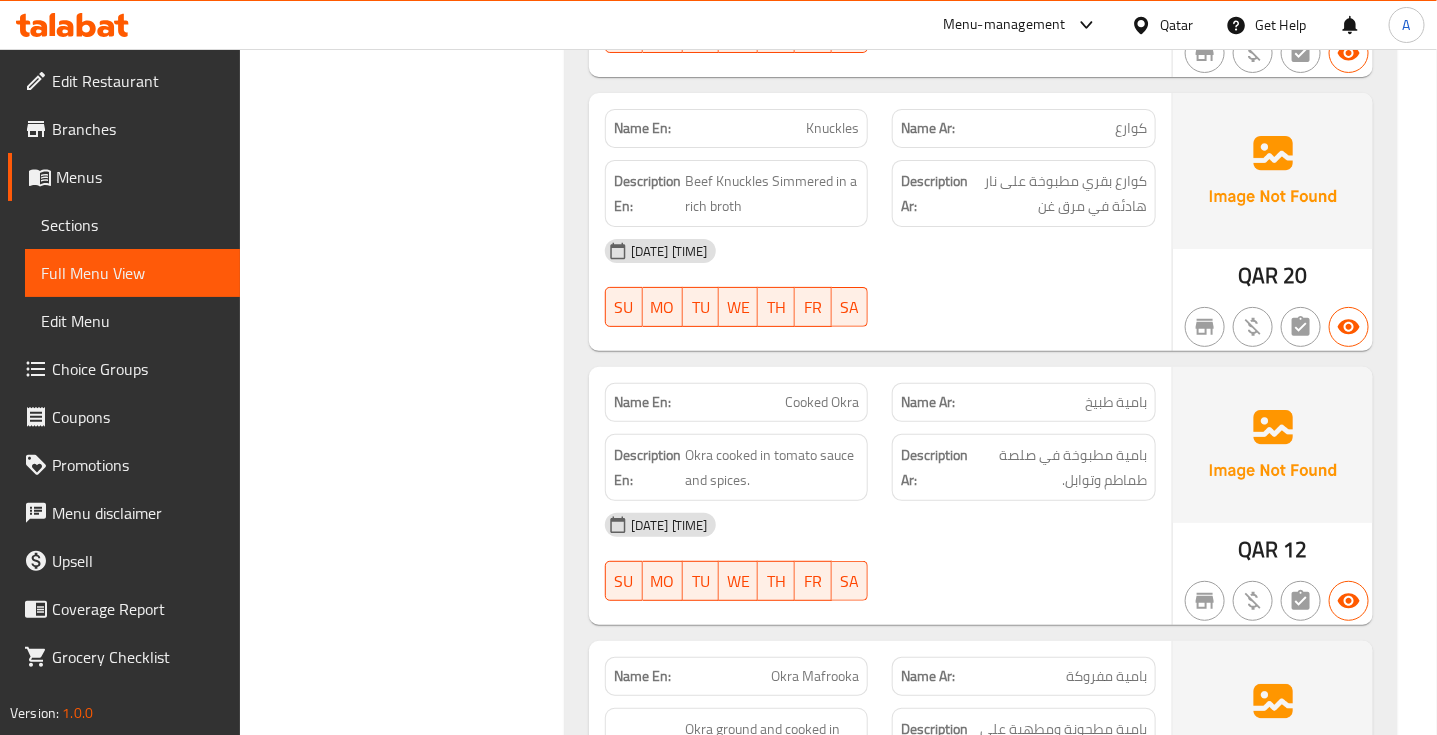 click on "بامية طبيخ" at bounding box center (1116, 402) 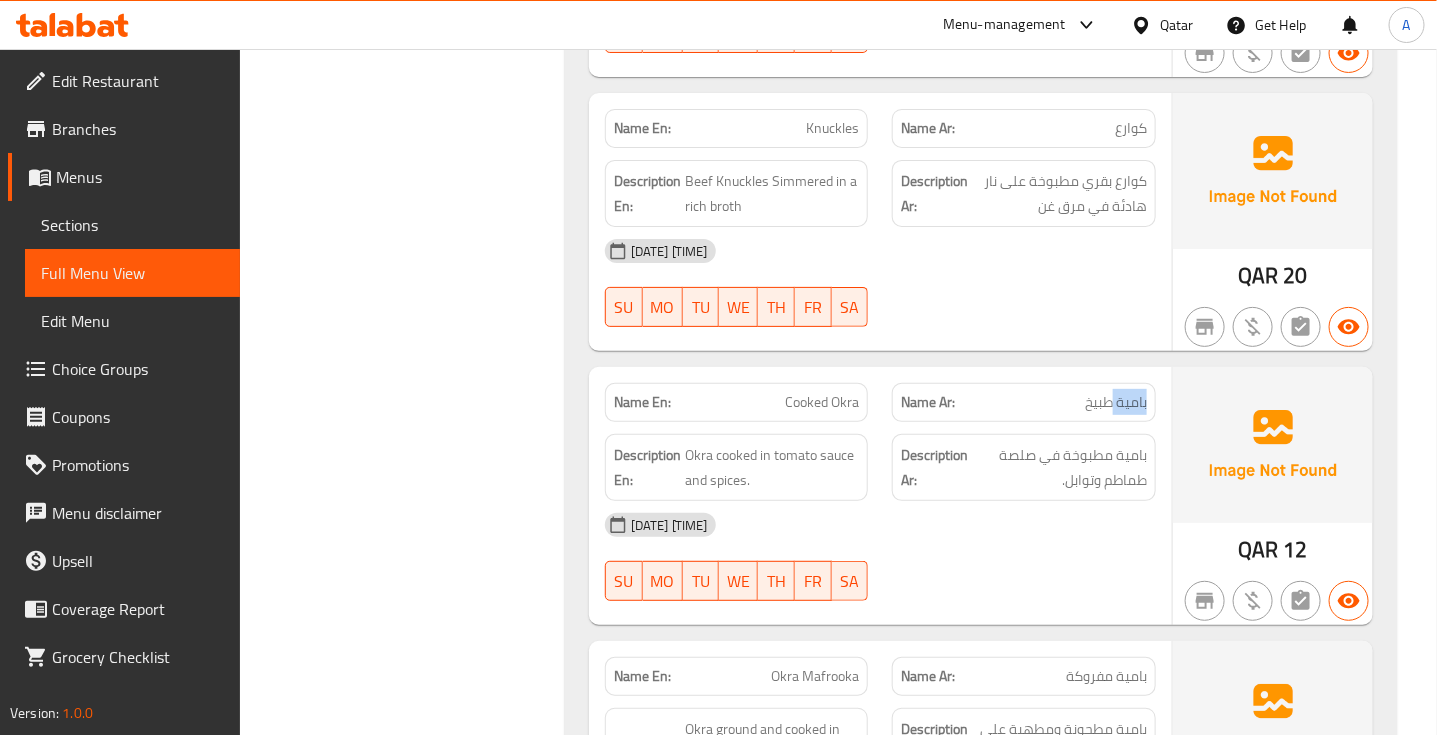 click on "بامية طبيخ" at bounding box center (1116, 402) 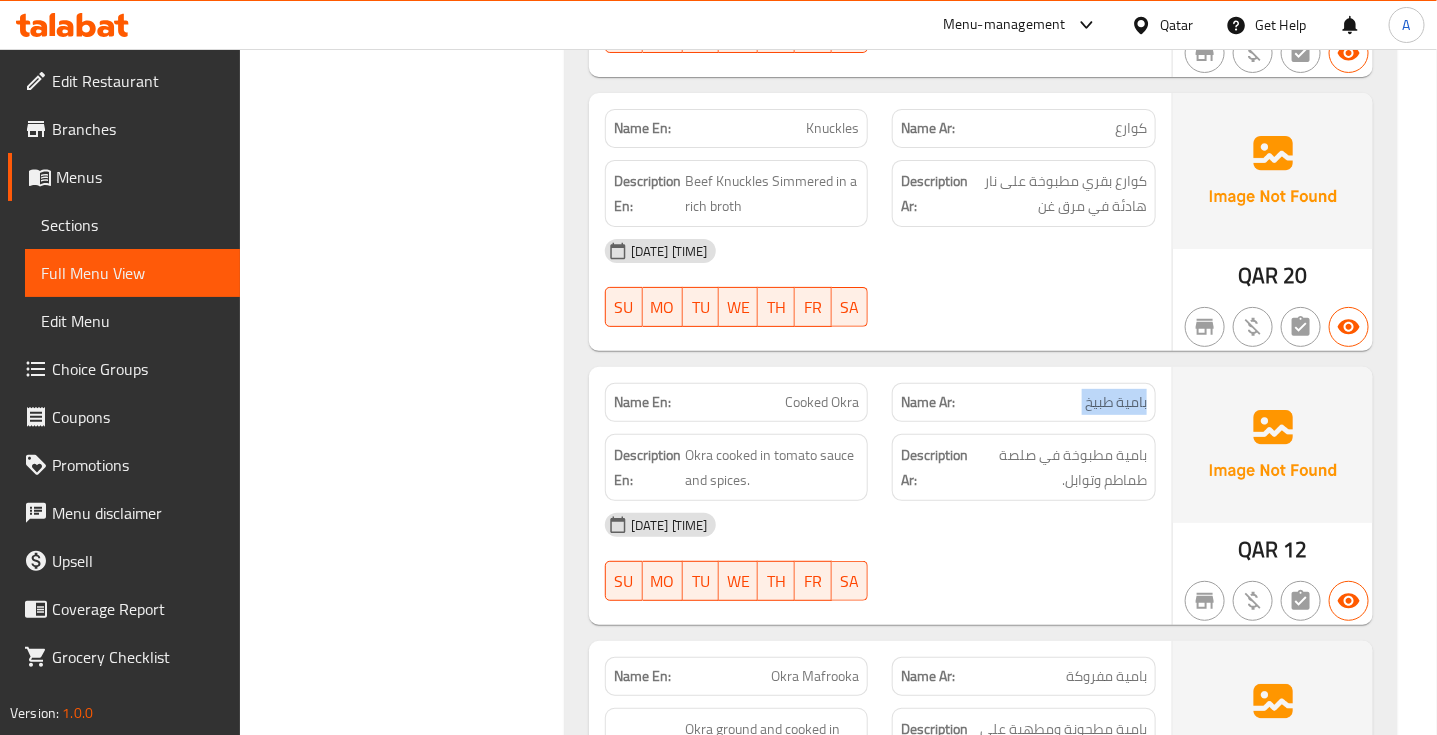 click on "بامية طبيخ" at bounding box center (1116, 402) 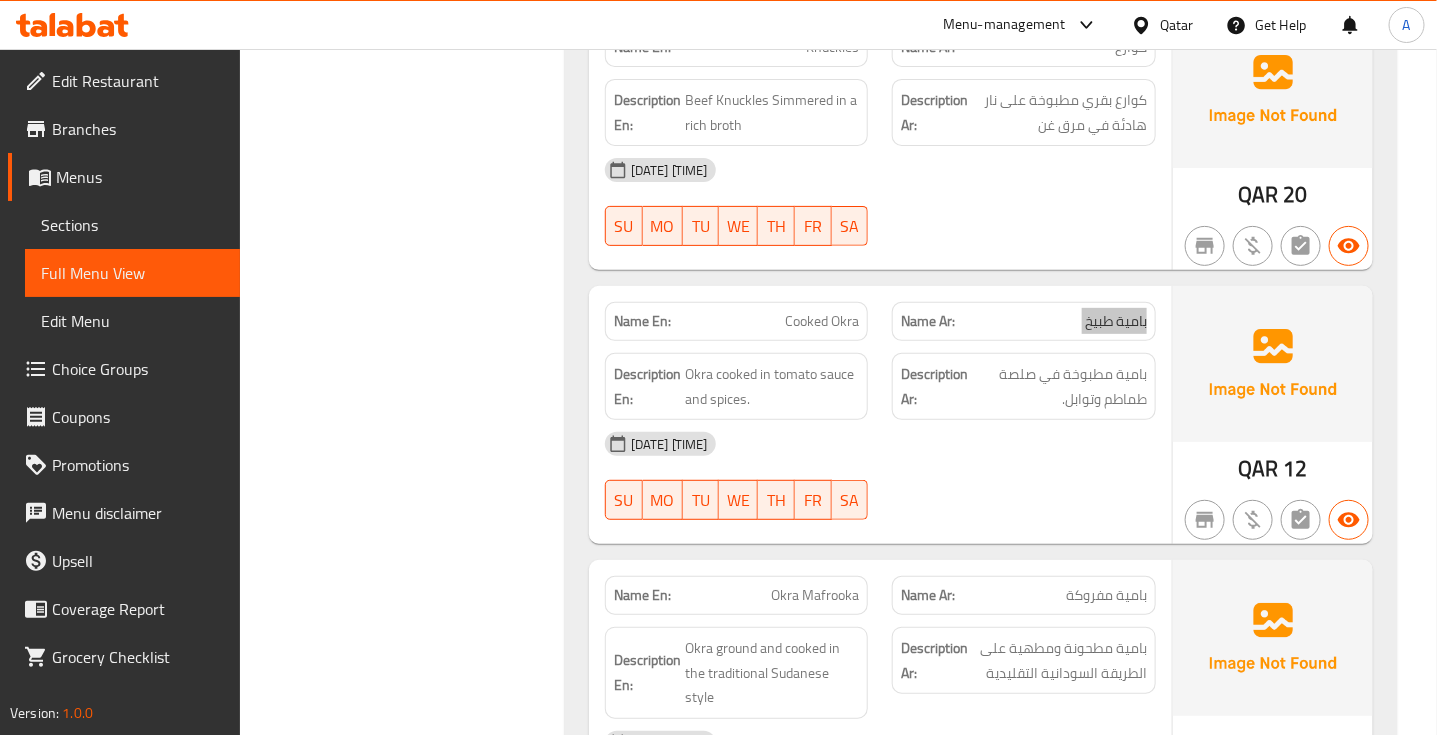 scroll, scrollTop: 5916, scrollLeft: 0, axis: vertical 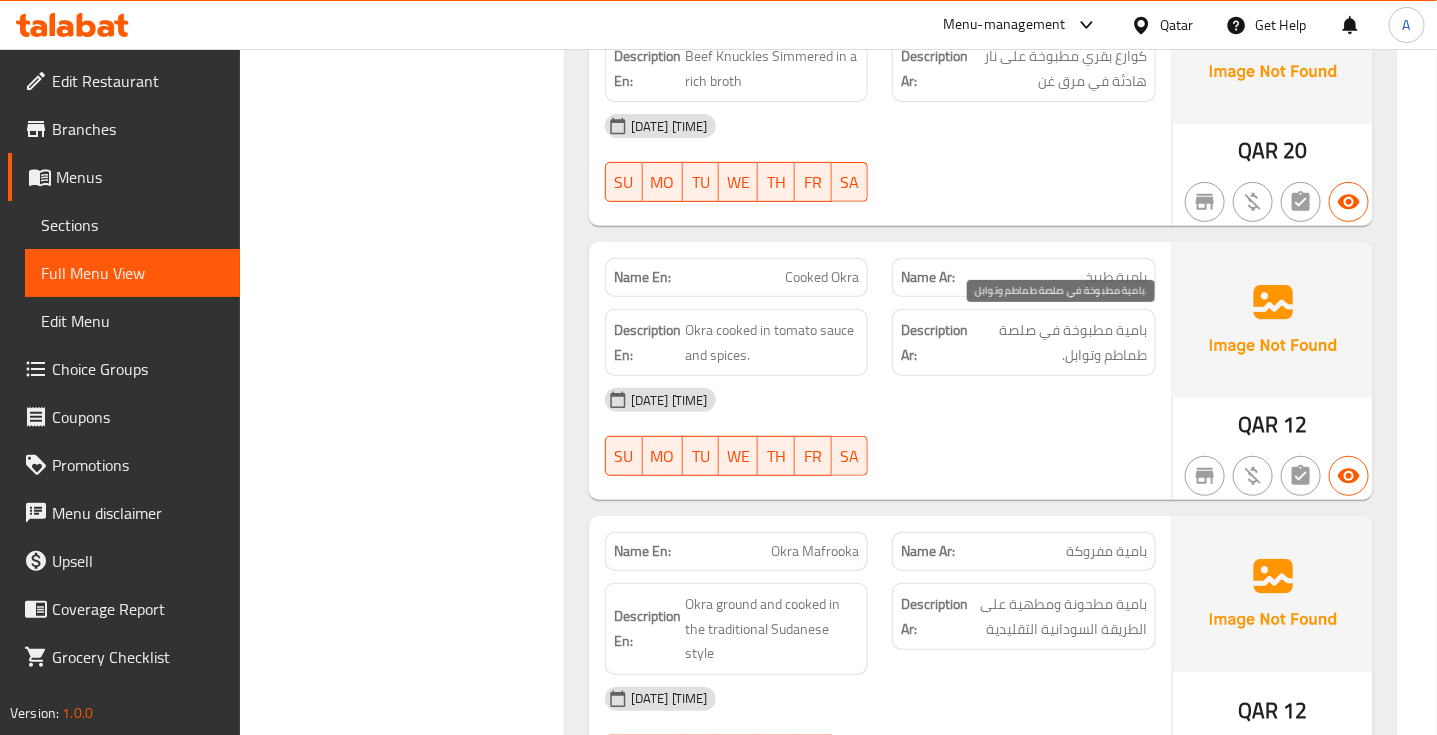 click on "بامية مطبوخة في صلصة طماطم وتوابل." at bounding box center (1059, 342) 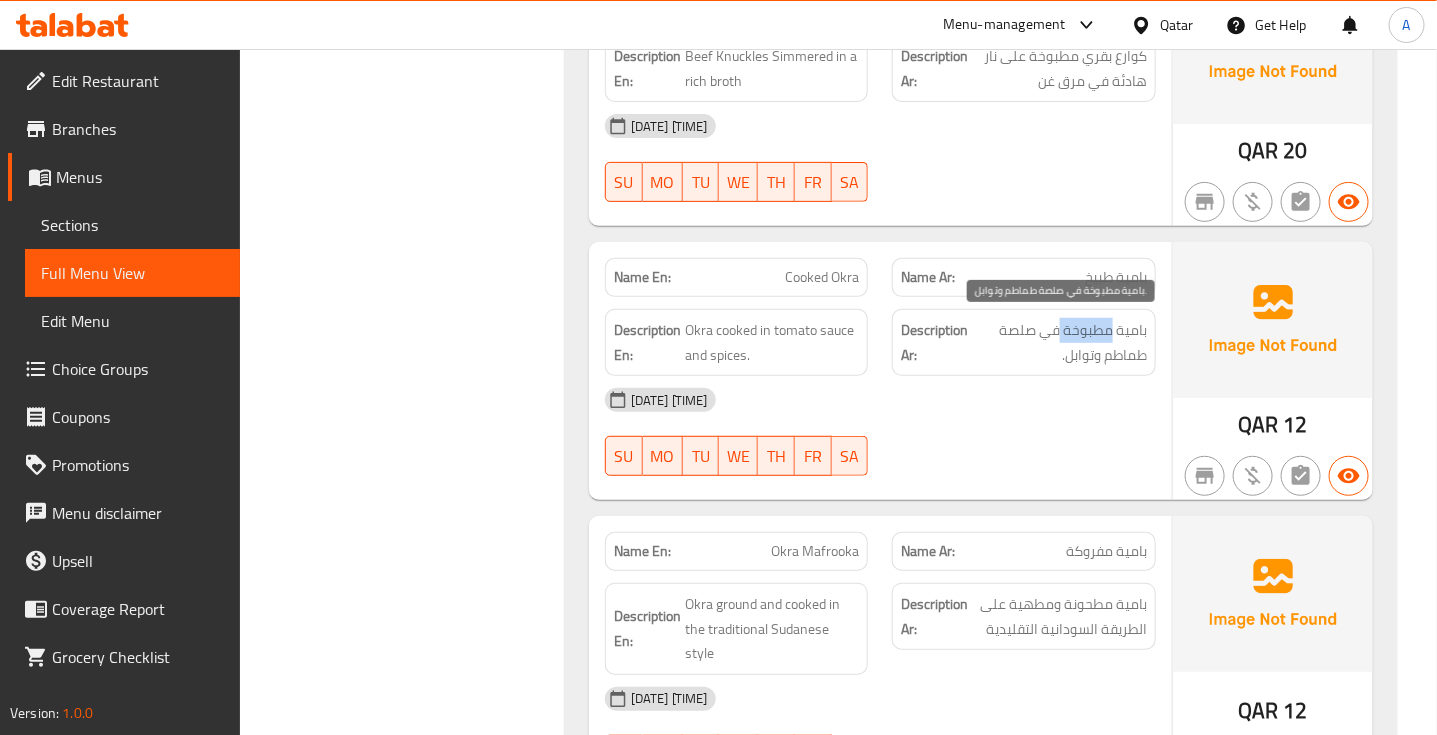 click on "بامية مطبوخة في صلصة طماطم وتوابل." at bounding box center [1059, 342] 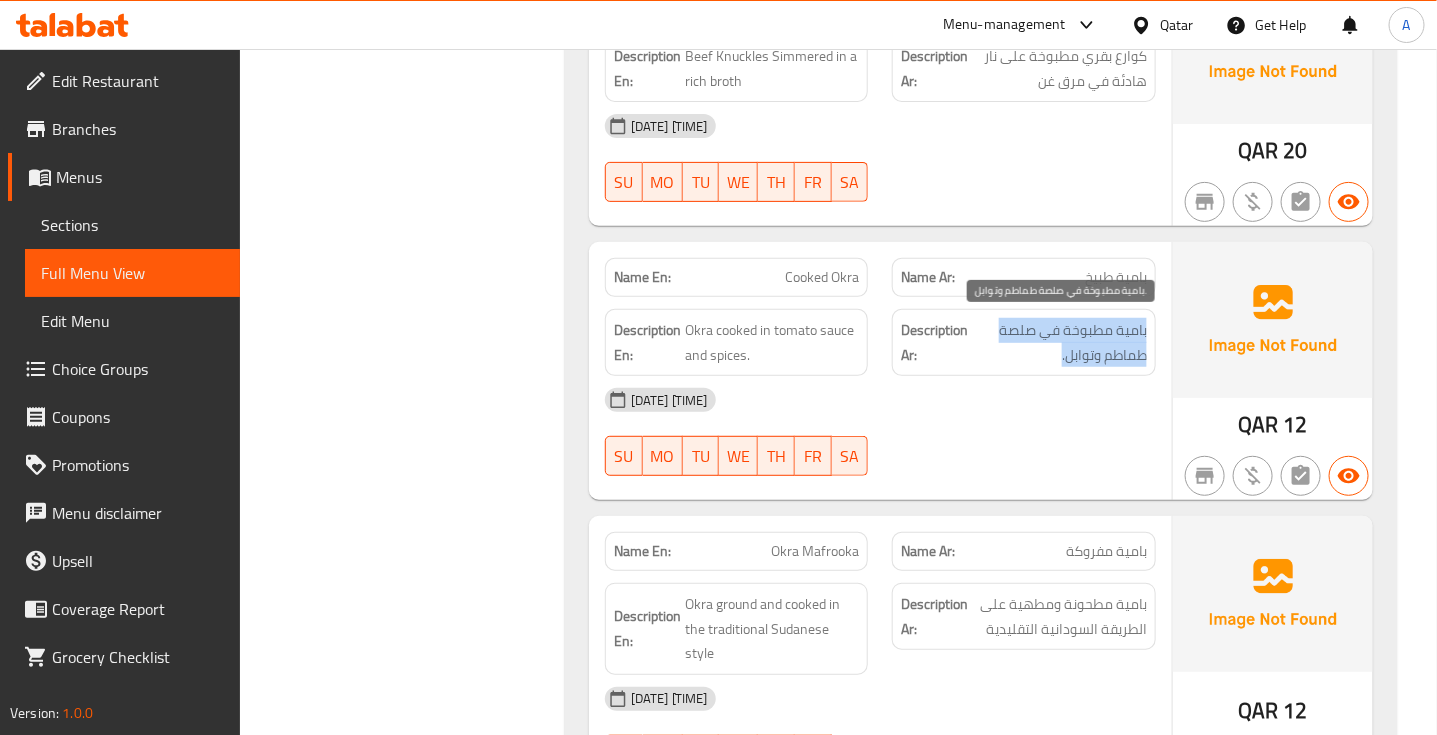 click on "بامية مطبوخة في صلصة طماطم وتوابل." at bounding box center (1059, 342) 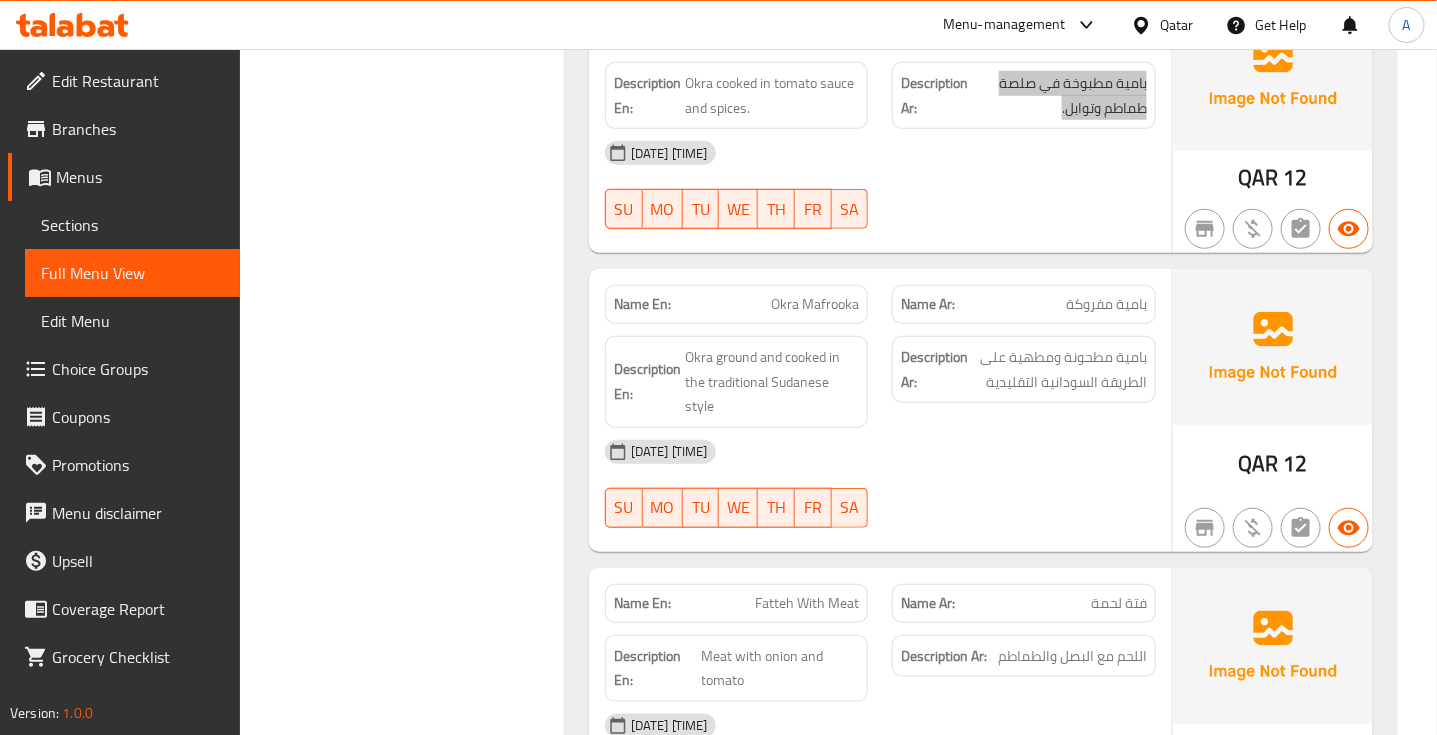 scroll, scrollTop: 6291, scrollLeft: 0, axis: vertical 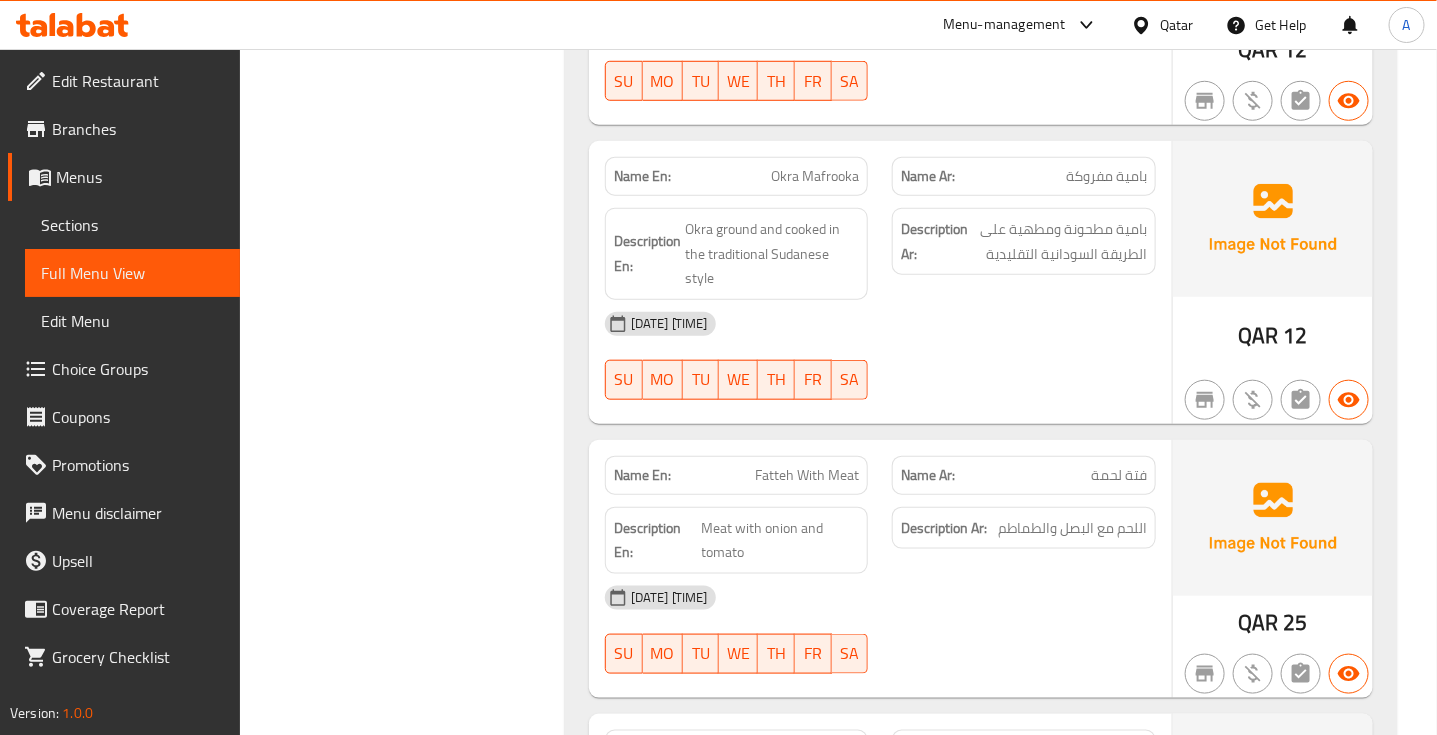 click on "Okra Mafrooka" at bounding box center (815, 176) 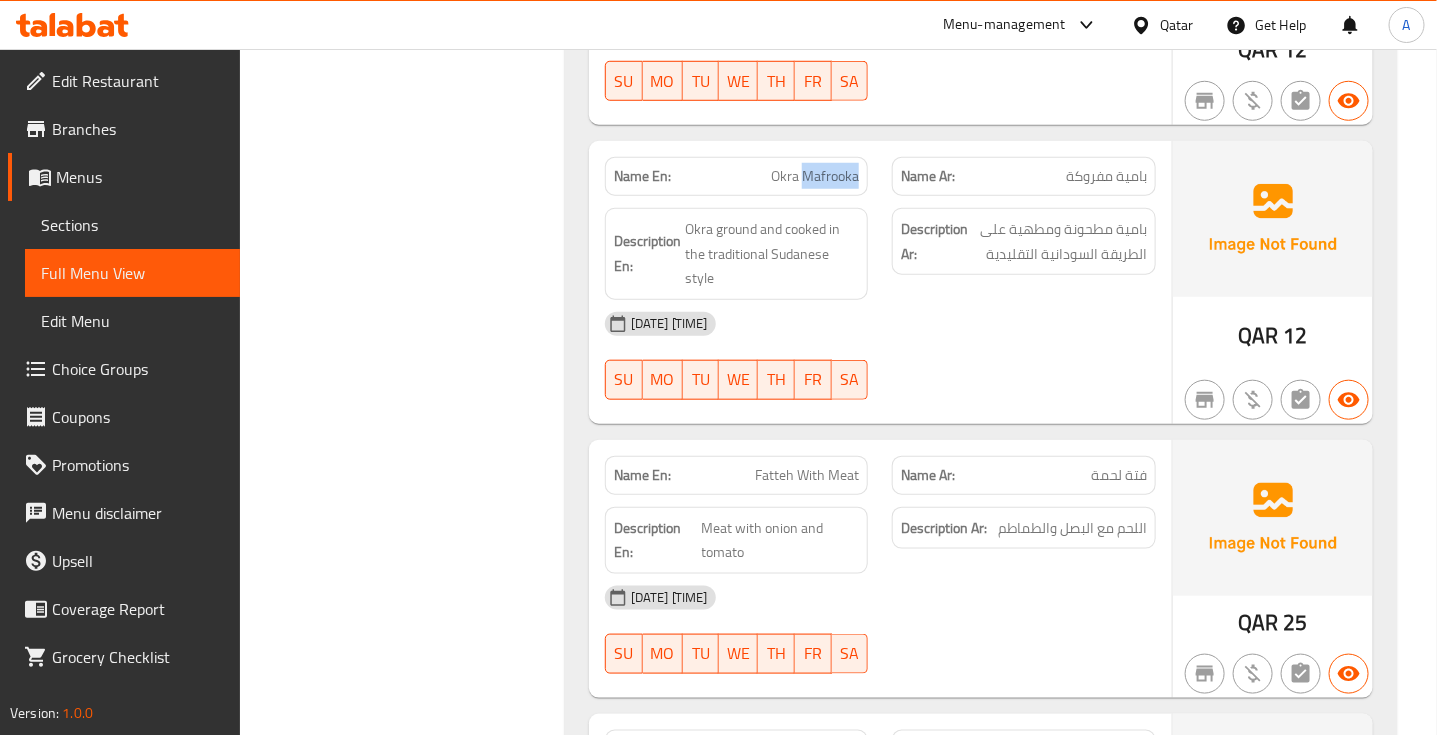 click on "Okra Mafrooka" at bounding box center (815, 176) 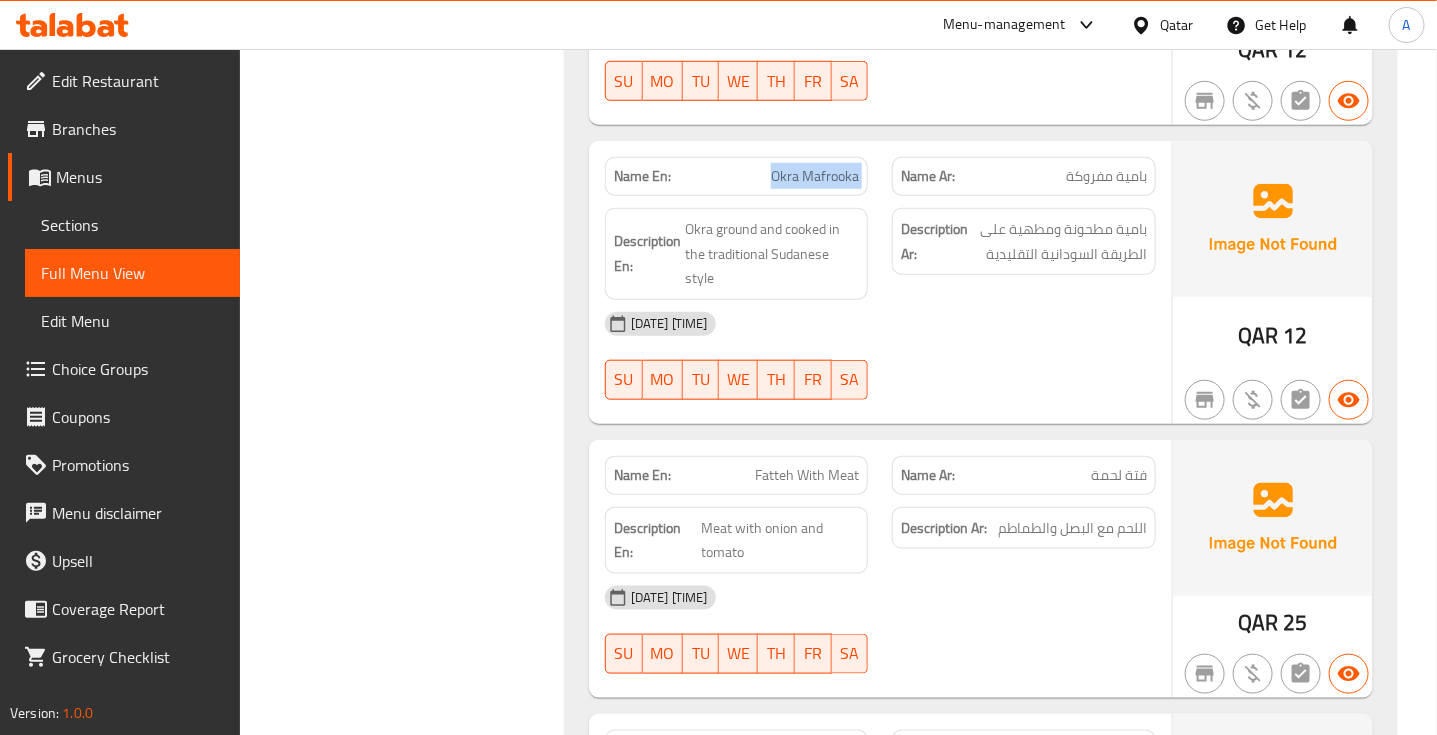 click on "Okra Mafrooka" at bounding box center (815, 176) 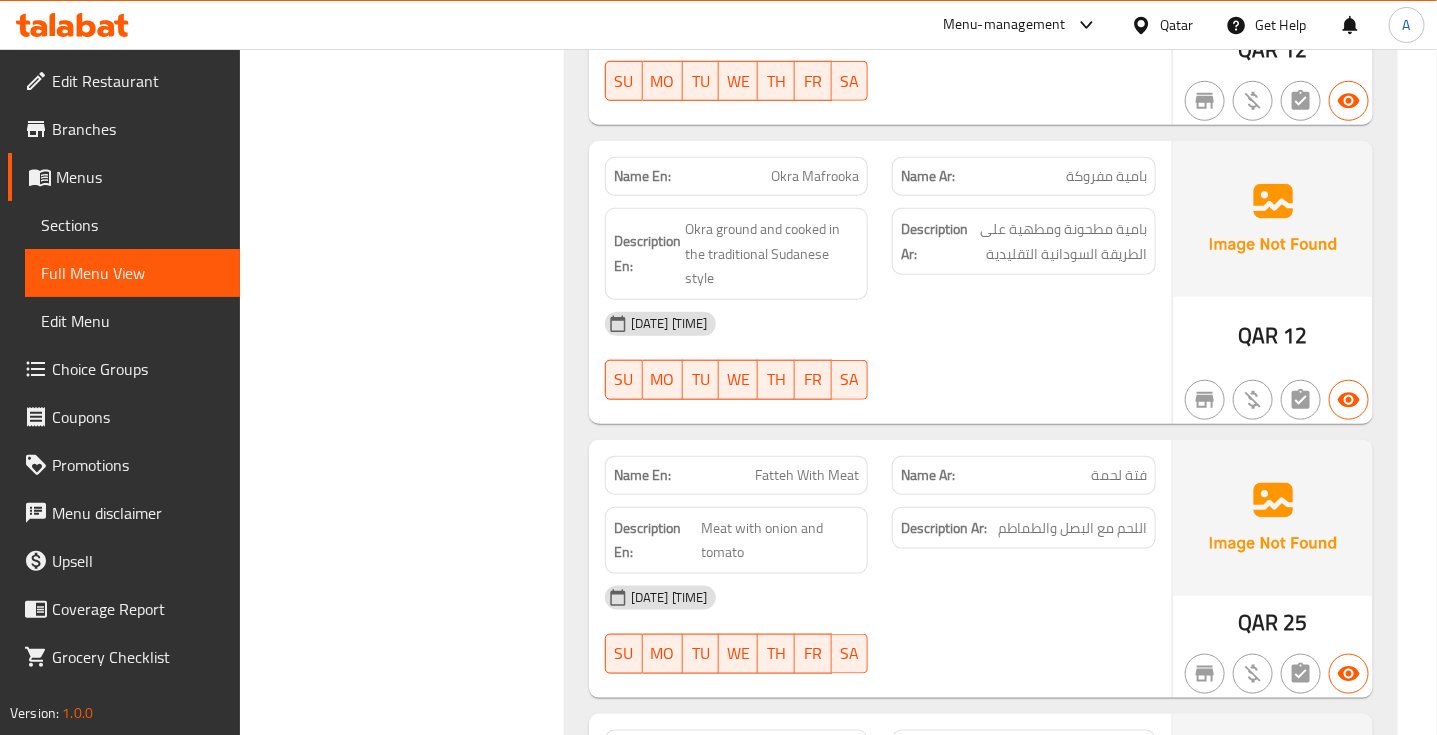 click on "بامية مفروكة" at bounding box center (1106, 176) 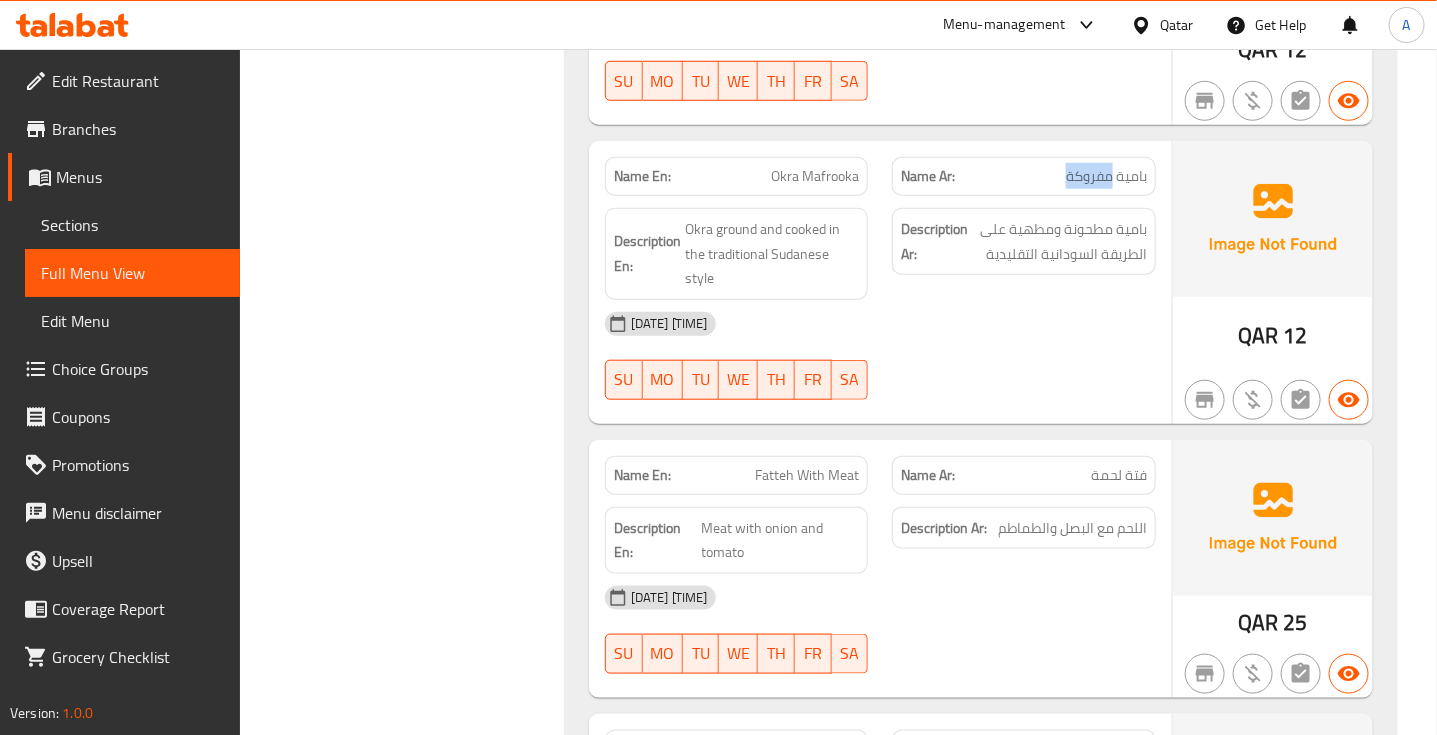 click on "بامية مفروكة" at bounding box center (1106, 176) 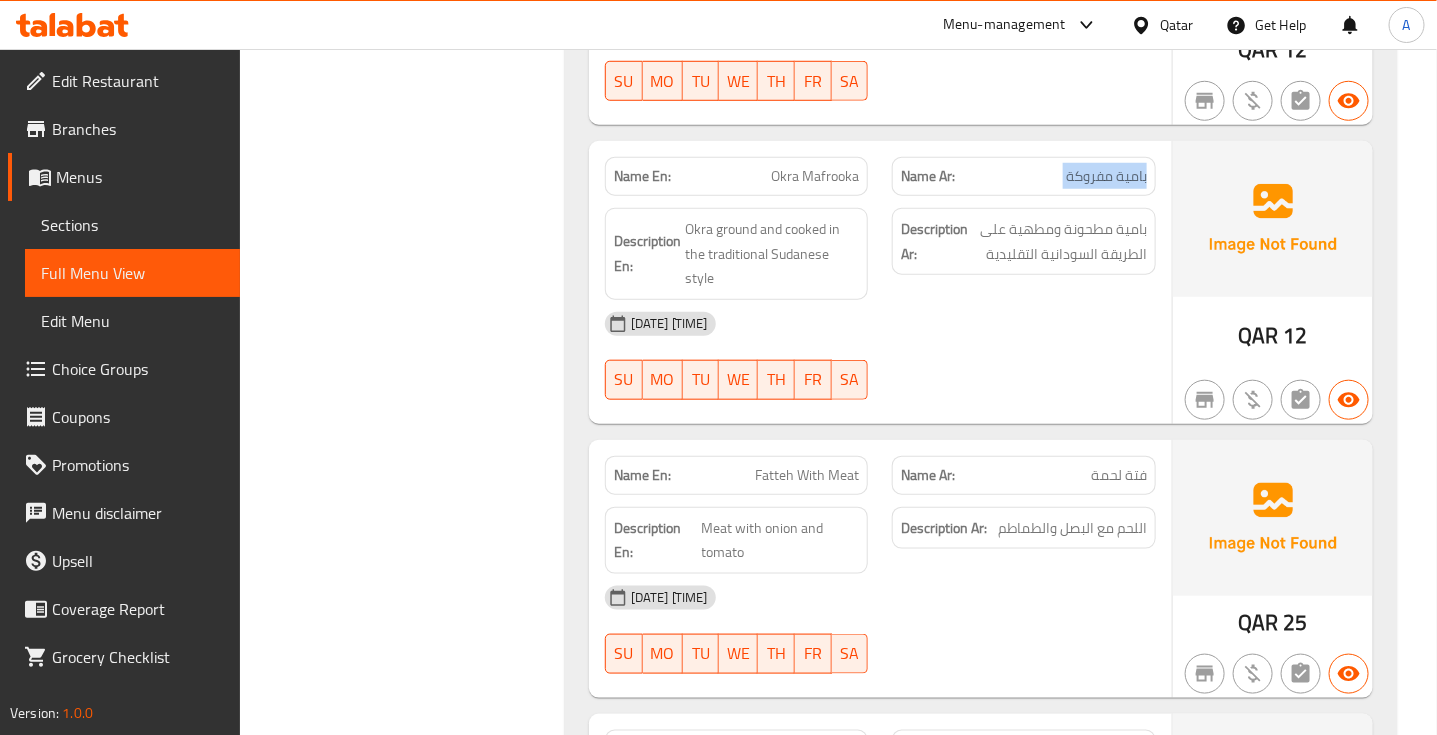 click on "بامية مفروكة" at bounding box center [1106, 176] 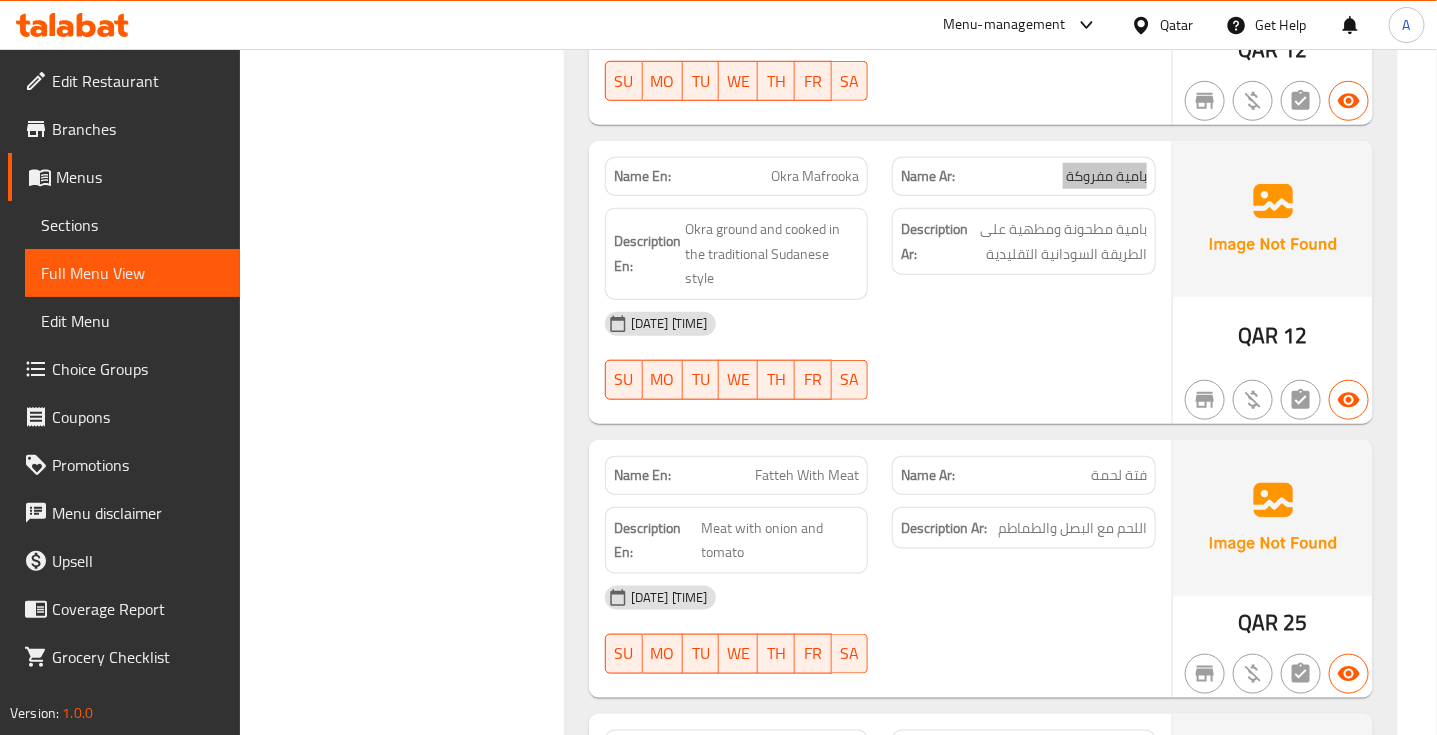 scroll, scrollTop: 6416, scrollLeft: 0, axis: vertical 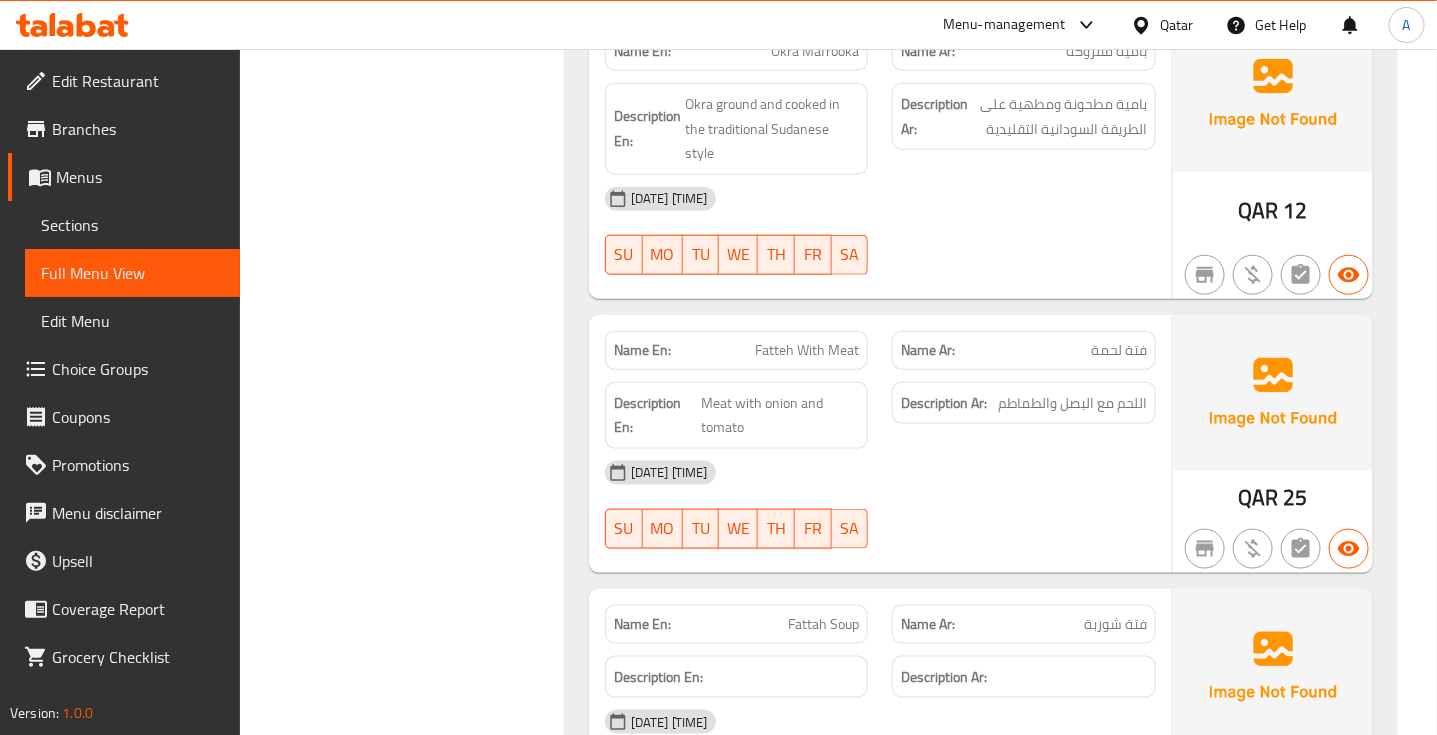 click on "Fatteh With Meat" at bounding box center [807, 350] 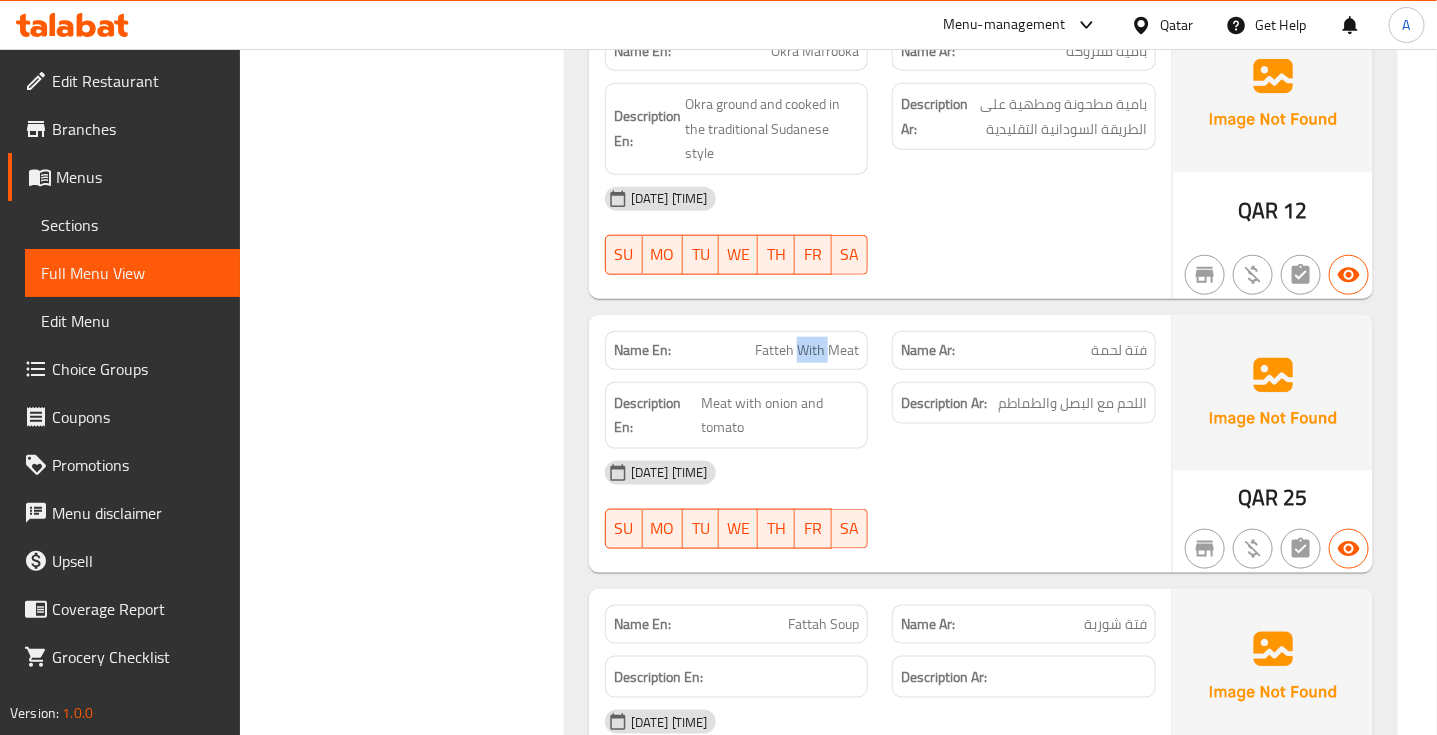click on "Fatteh With Meat" at bounding box center [807, 350] 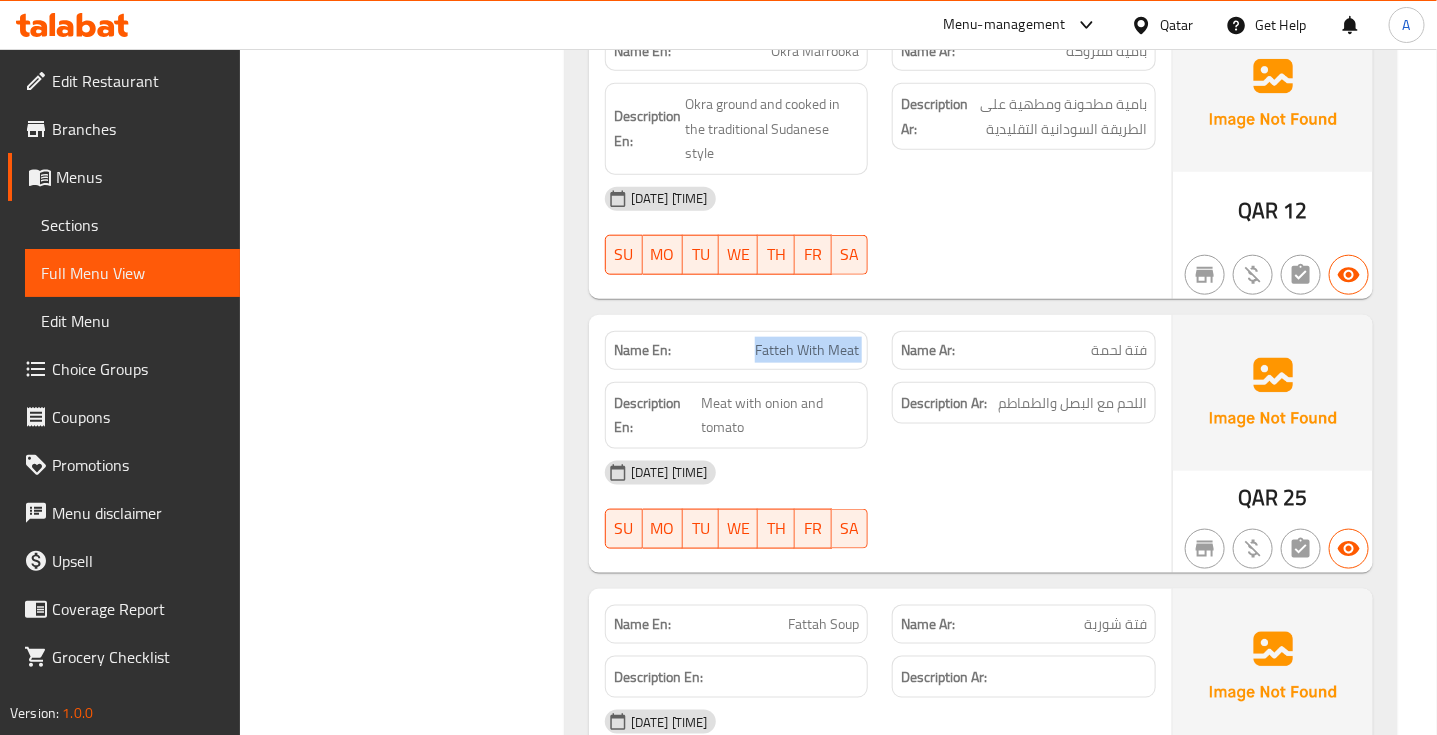 click on "Fatteh With Meat" at bounding box center [807, 350] 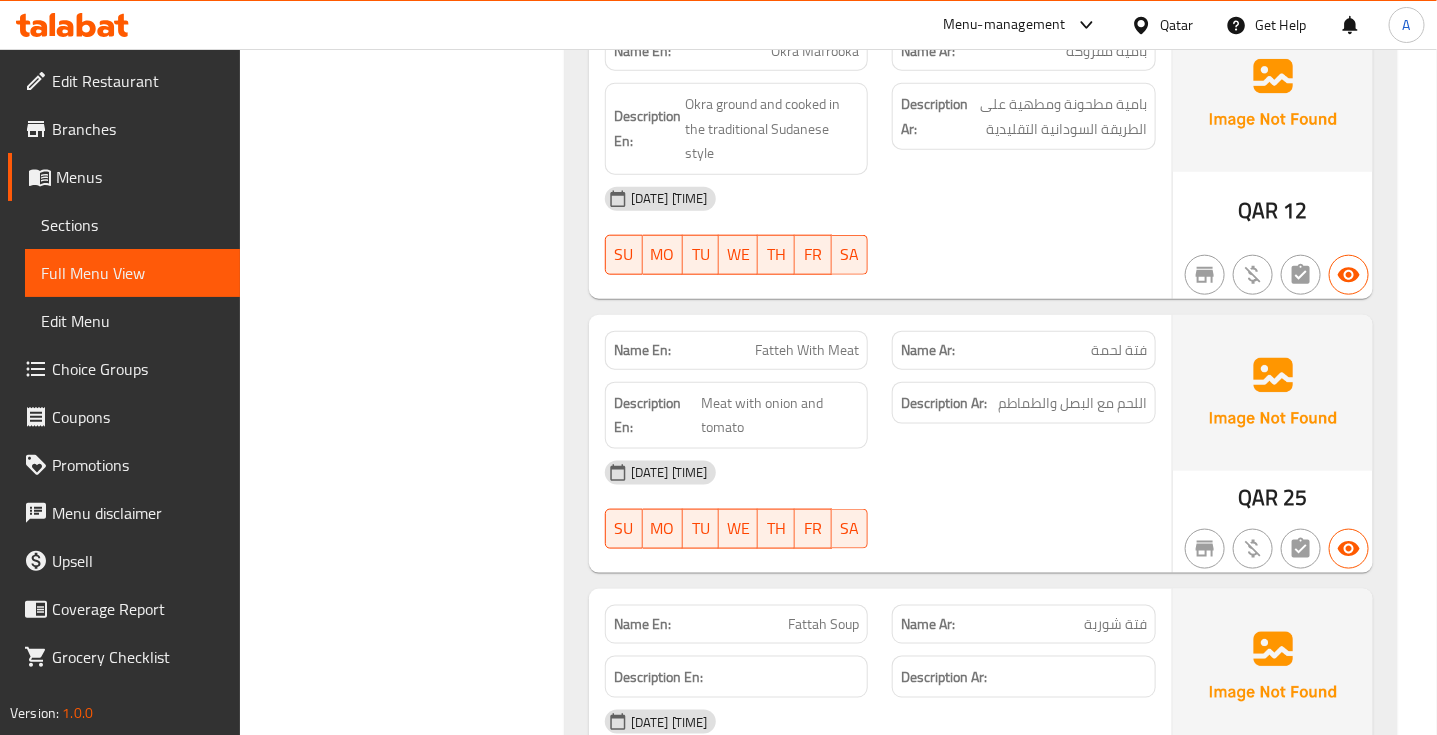 click on "فتة لحمة" at bounding box center [1119, 350] 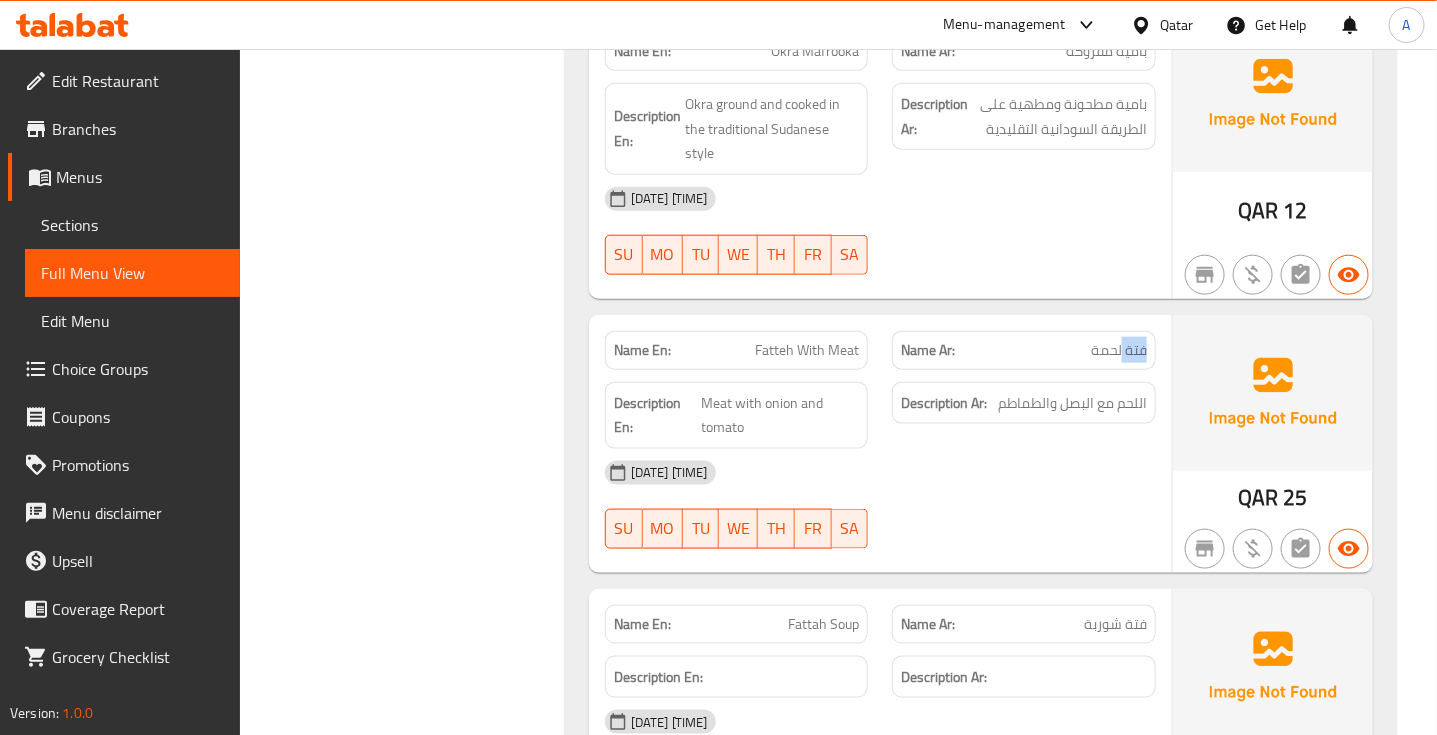 click on "فتة لحمة" at bounding box center [1119, 350] 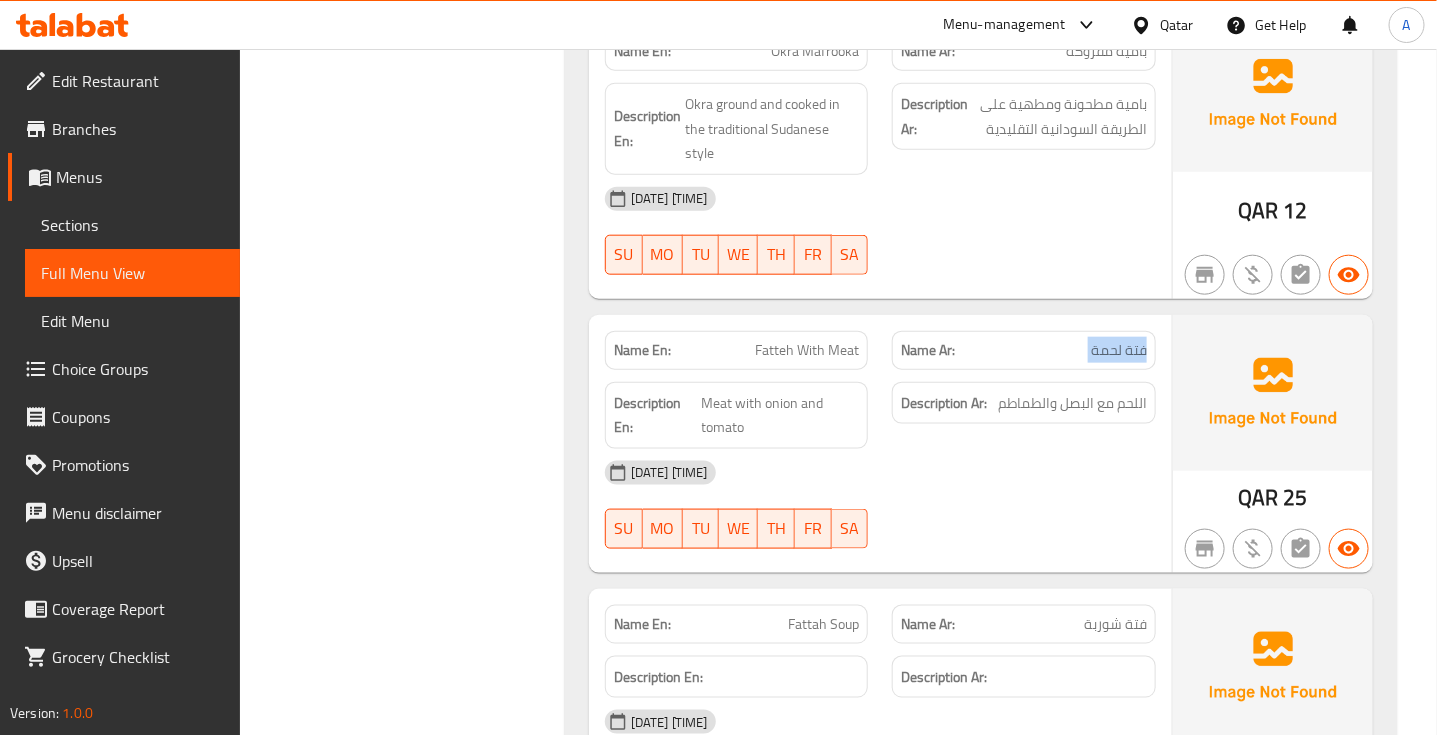 click on "فتة لحمة" at bounding box center (1119, 350) 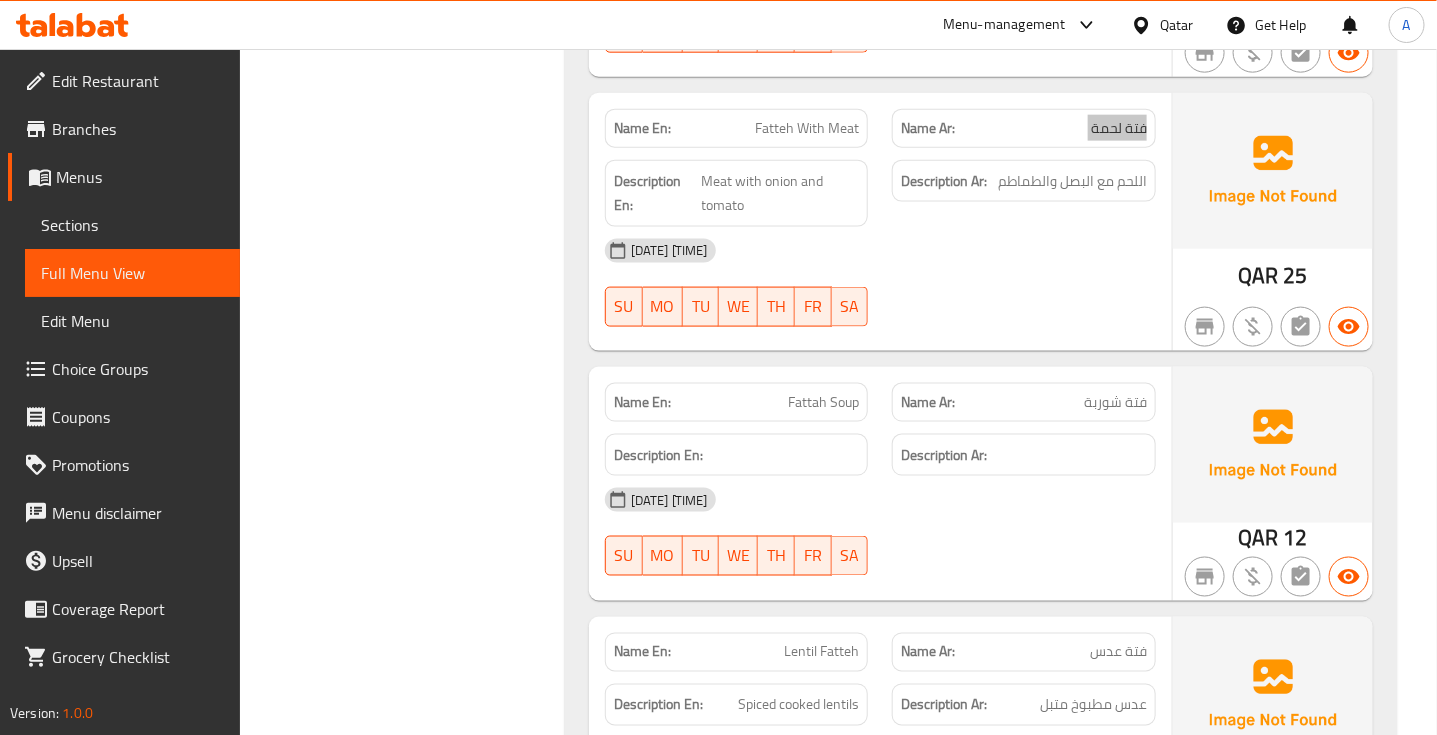 scroll, scrollTop: 6666, scrollLeft: 0, axis: vertical 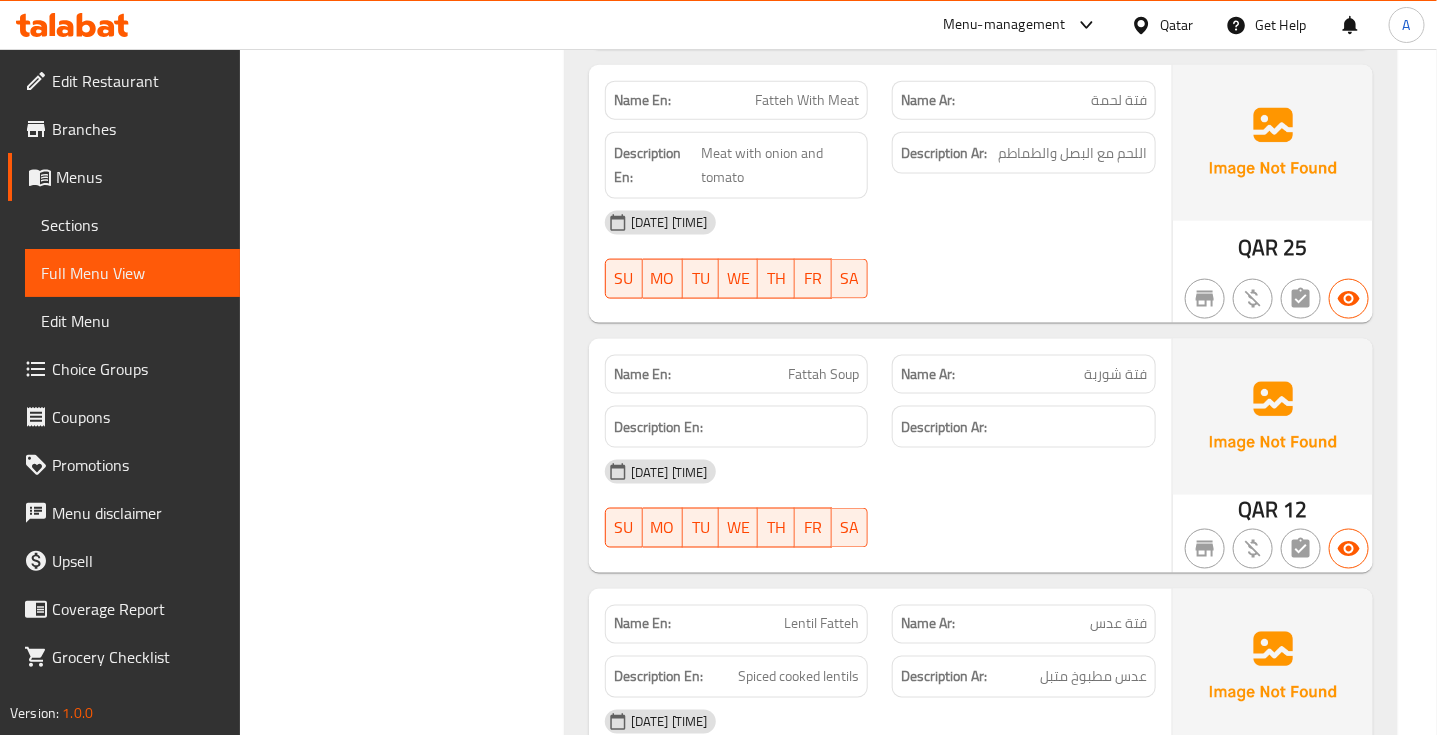 click on "فتة شوربة" at bounding box center (1115, 374) 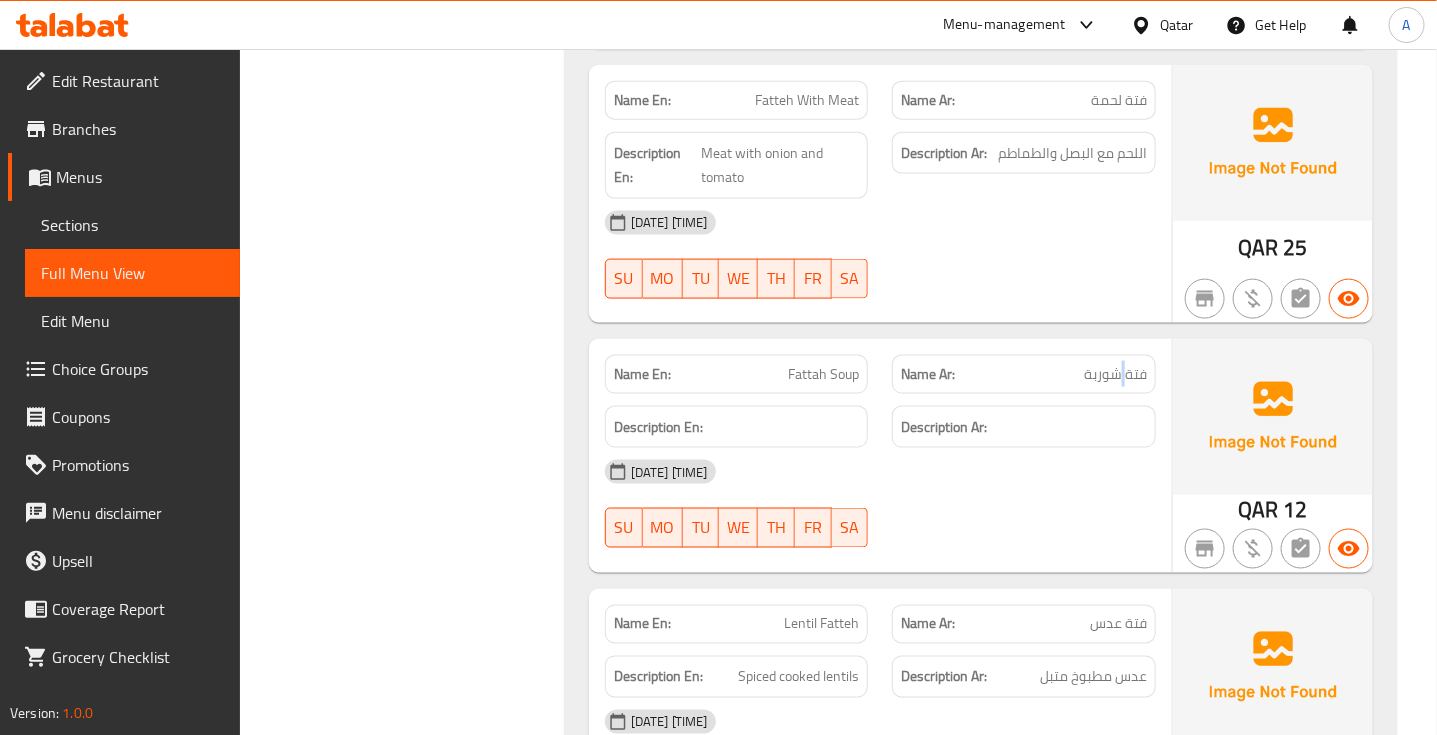click on "فتة شوربة" at bounding box center (1115, 374) 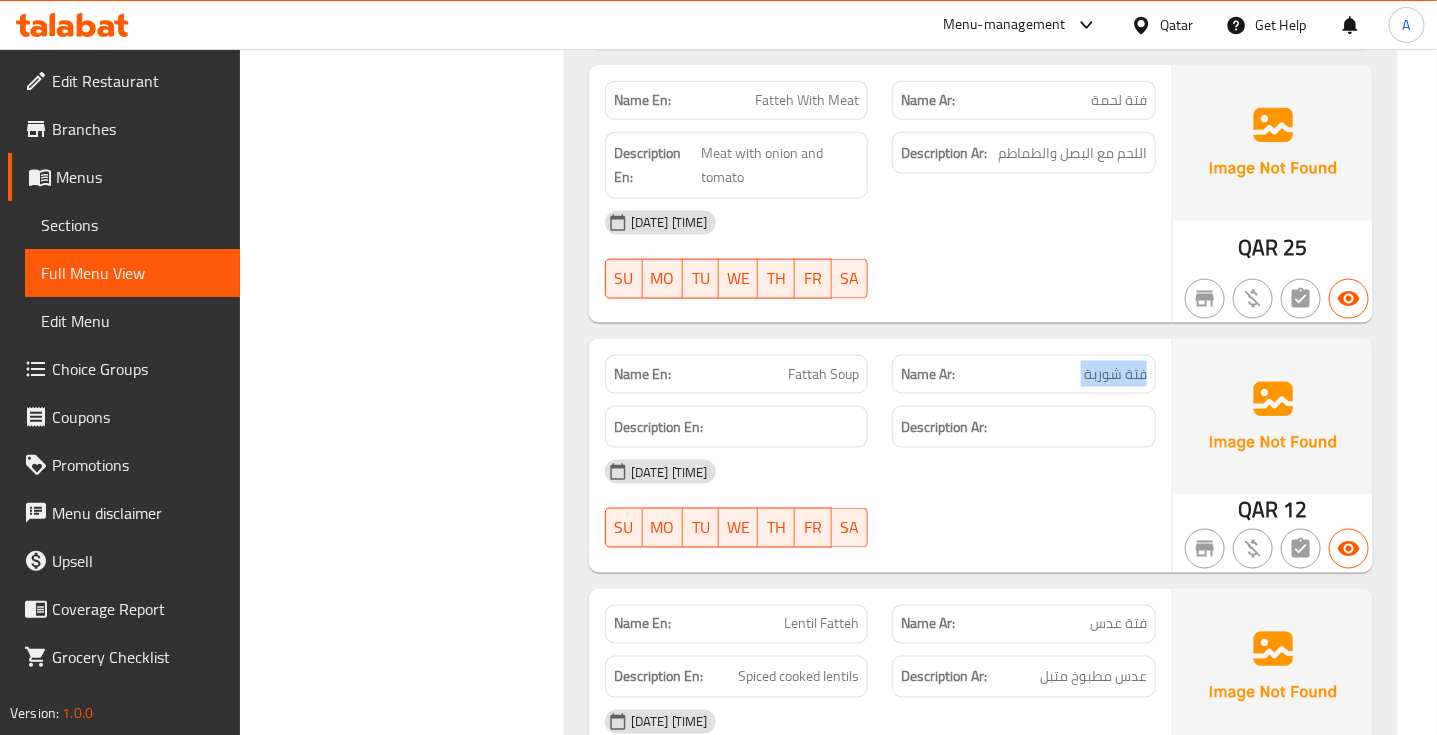 click on "فتة شوربة" at bounding box center (1115, 374) 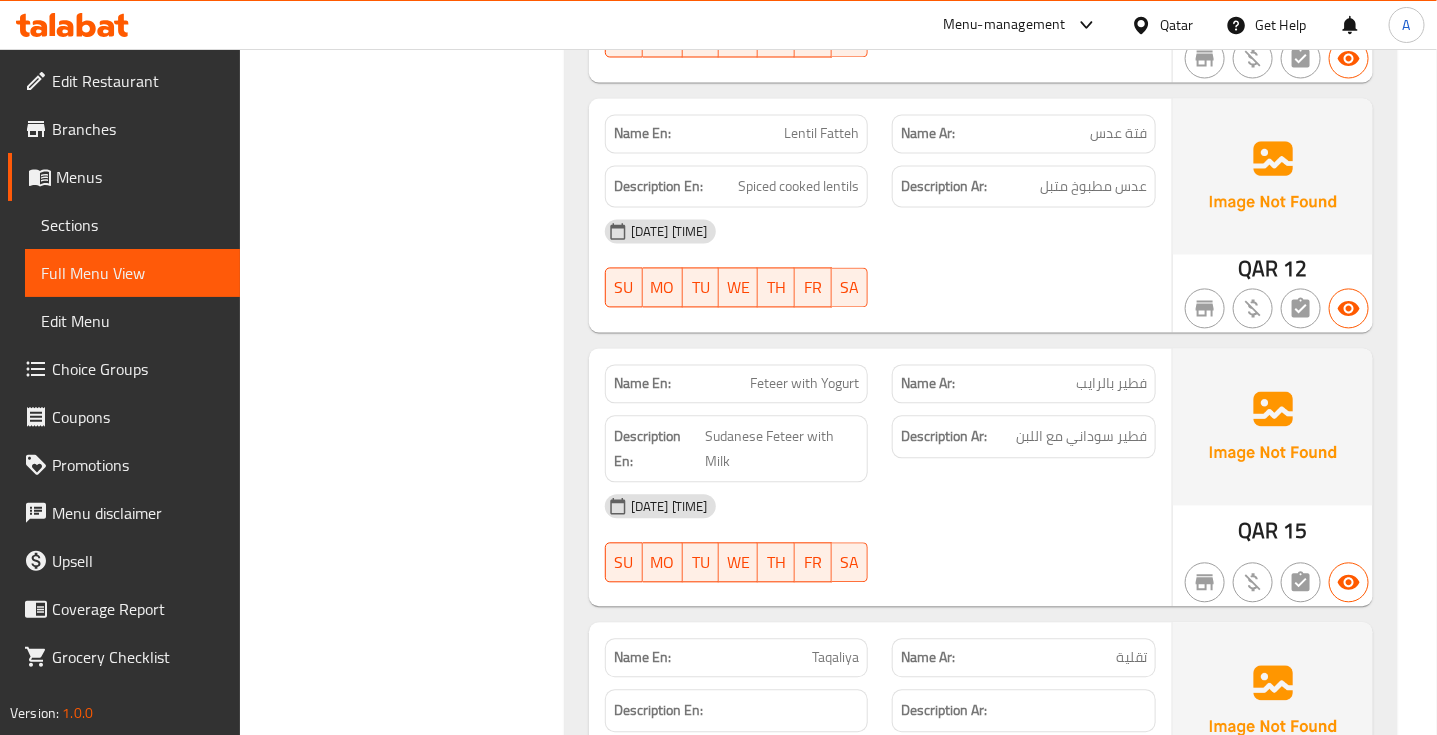 scroll, scrollTop: 7291, scrollLeft: 0, axis: vertical 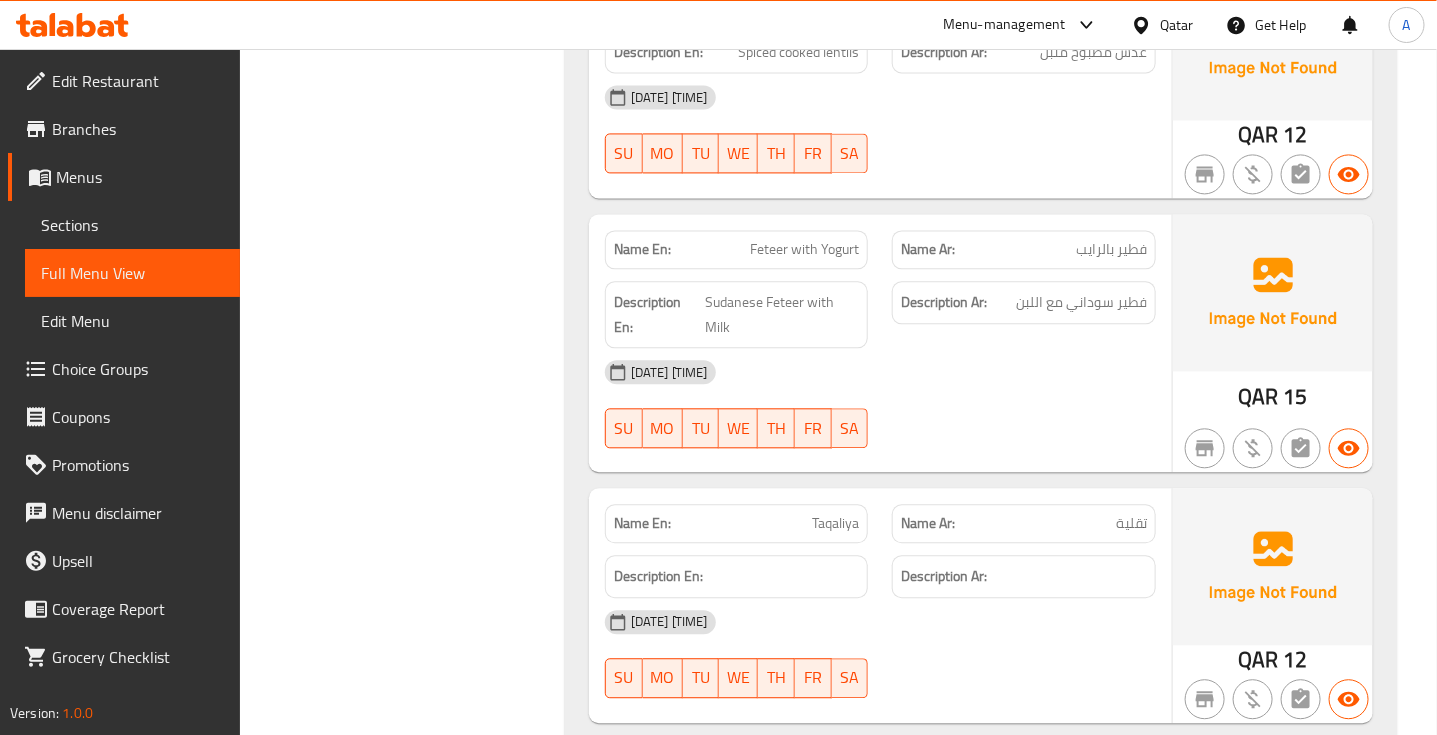 click on "فطير بالرايب" at bounding box center (1111, 249) 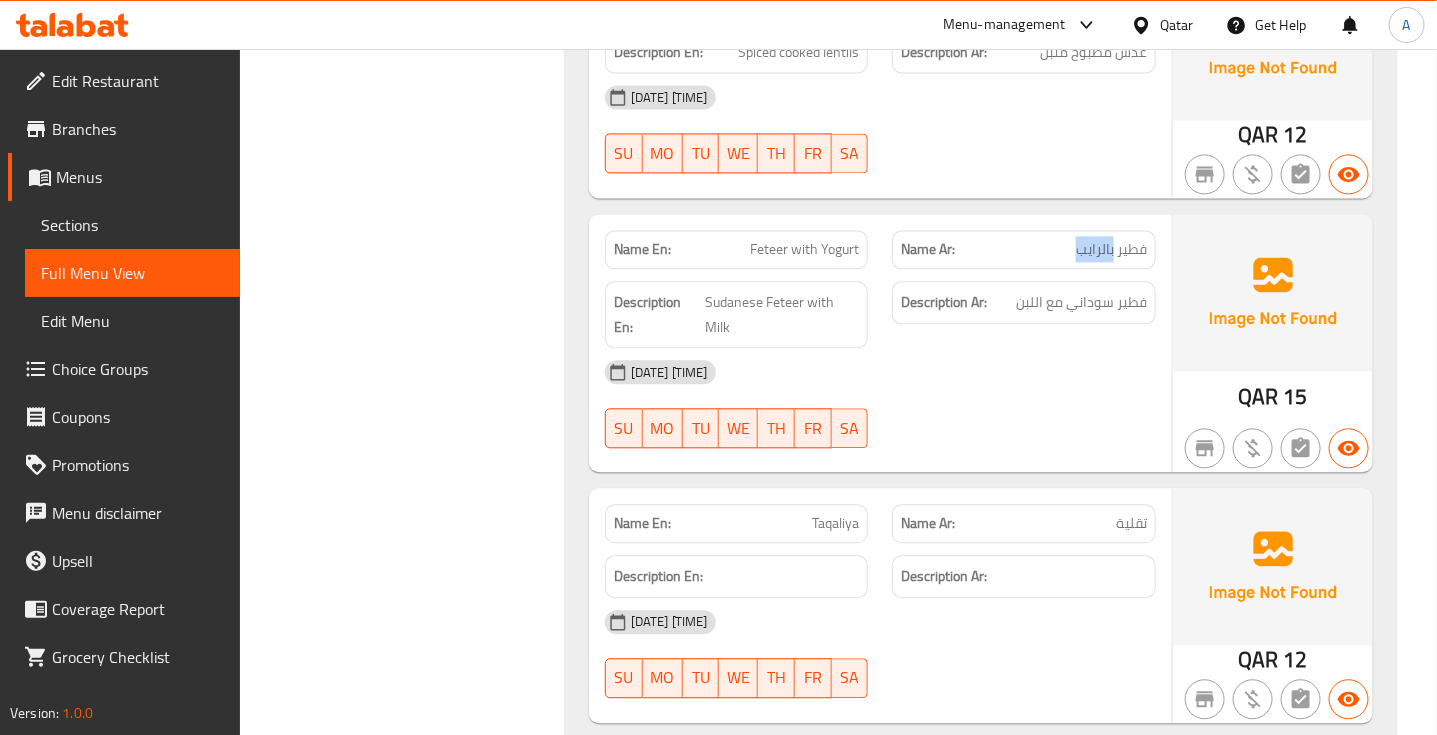 click on "فطير بالرايب" at bounding box center (1111, 249) 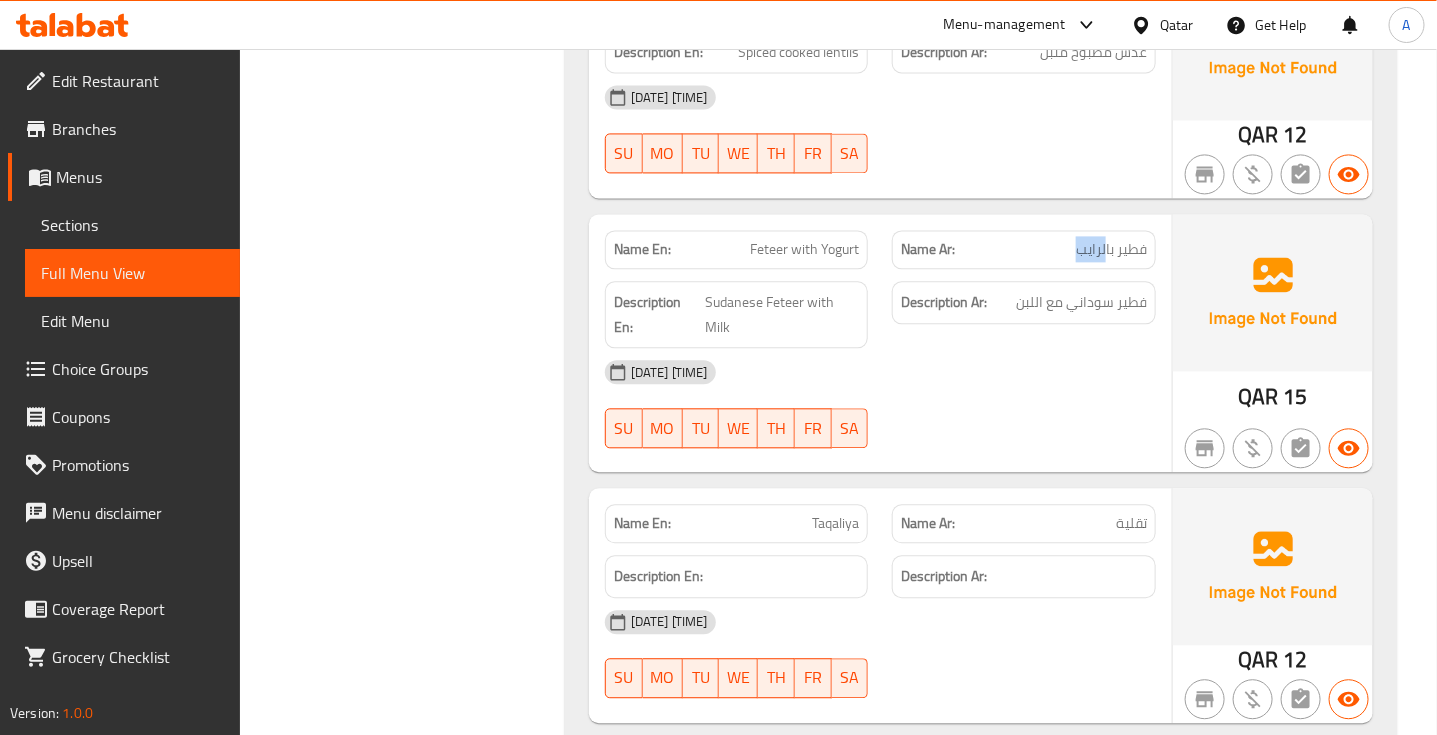 drag, startPoint x: 1105, startPoint y: 256, endPoint x: 1053, endPoint y: 256, distance: 52 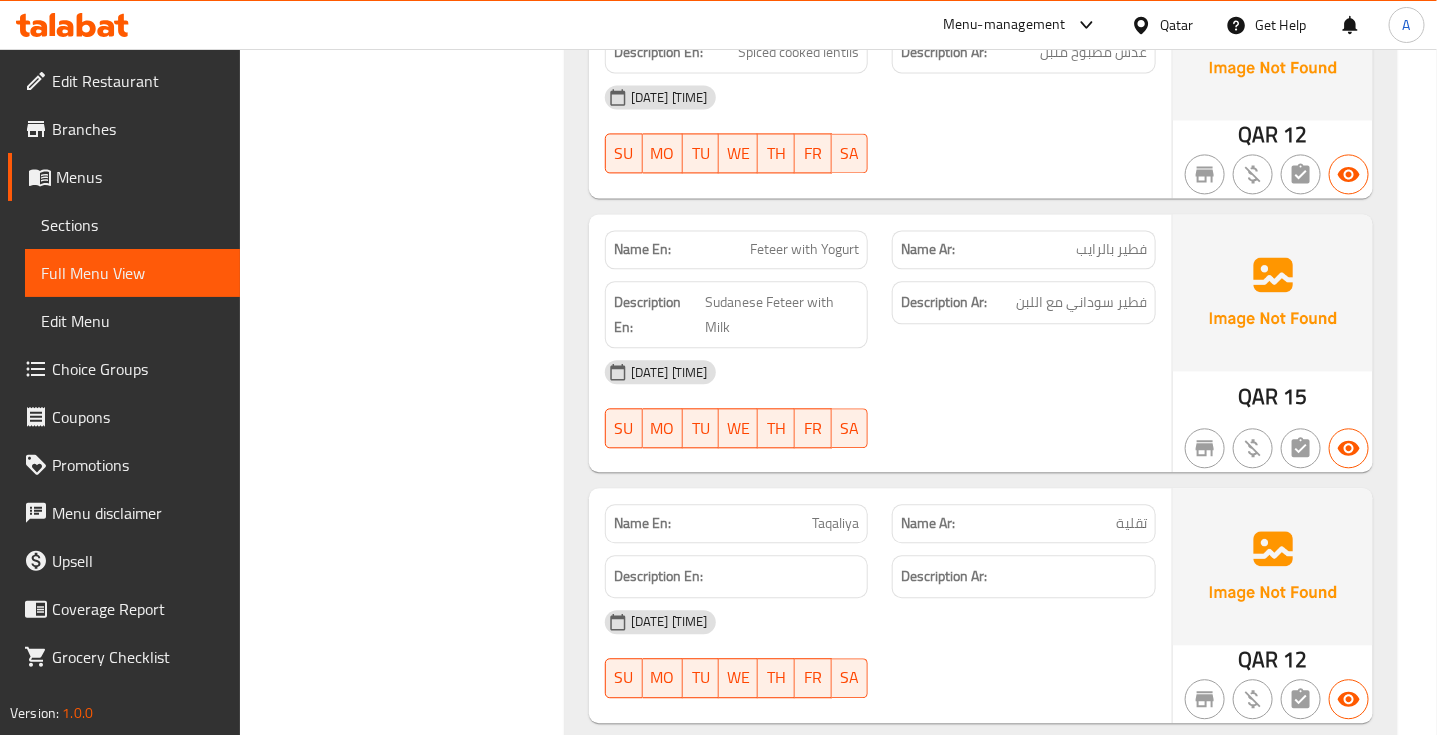 click on "Feteer with Yogurt" at bounding box center [804, 249] 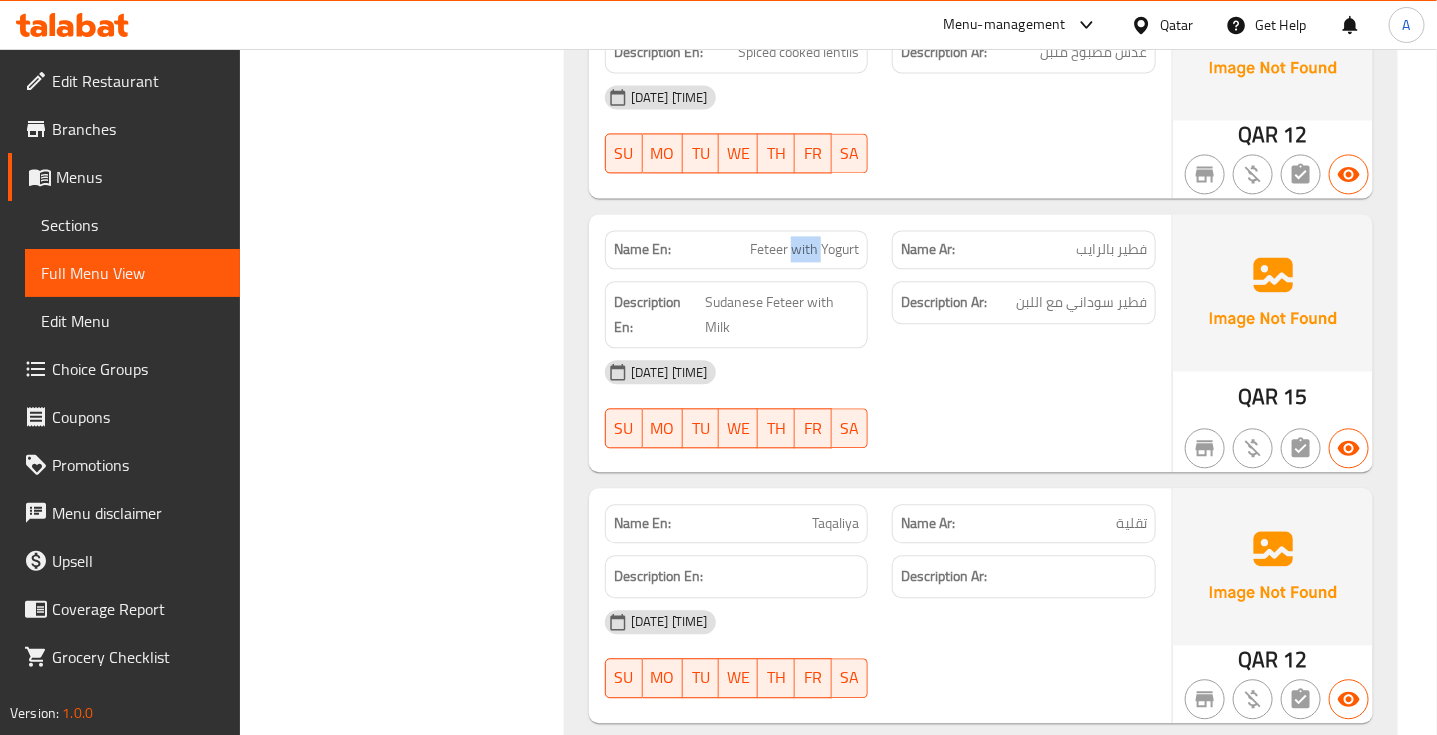 click on "Feteer with Yogurt" at bounding box center [804, 249] 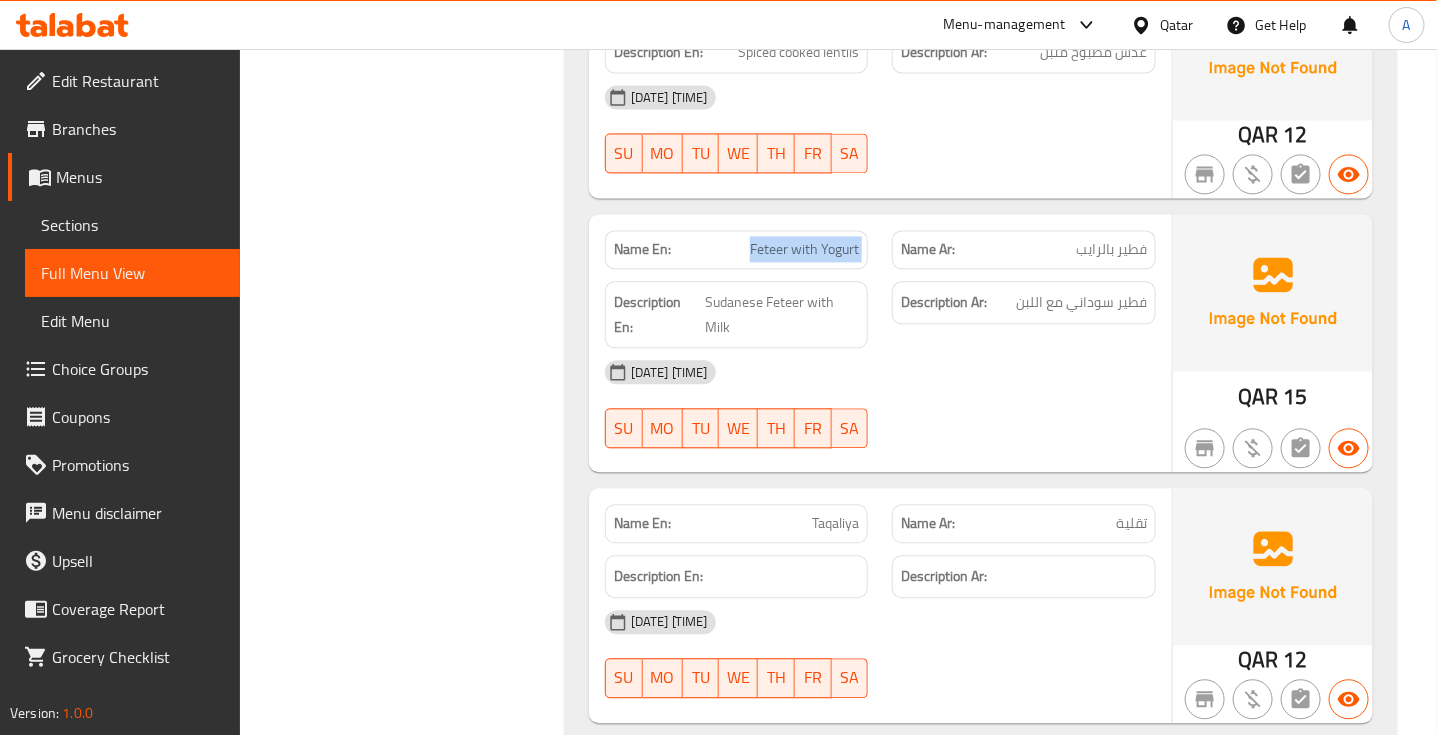 click on "Feteer with Yogurt" at bounding box center [804, 249] 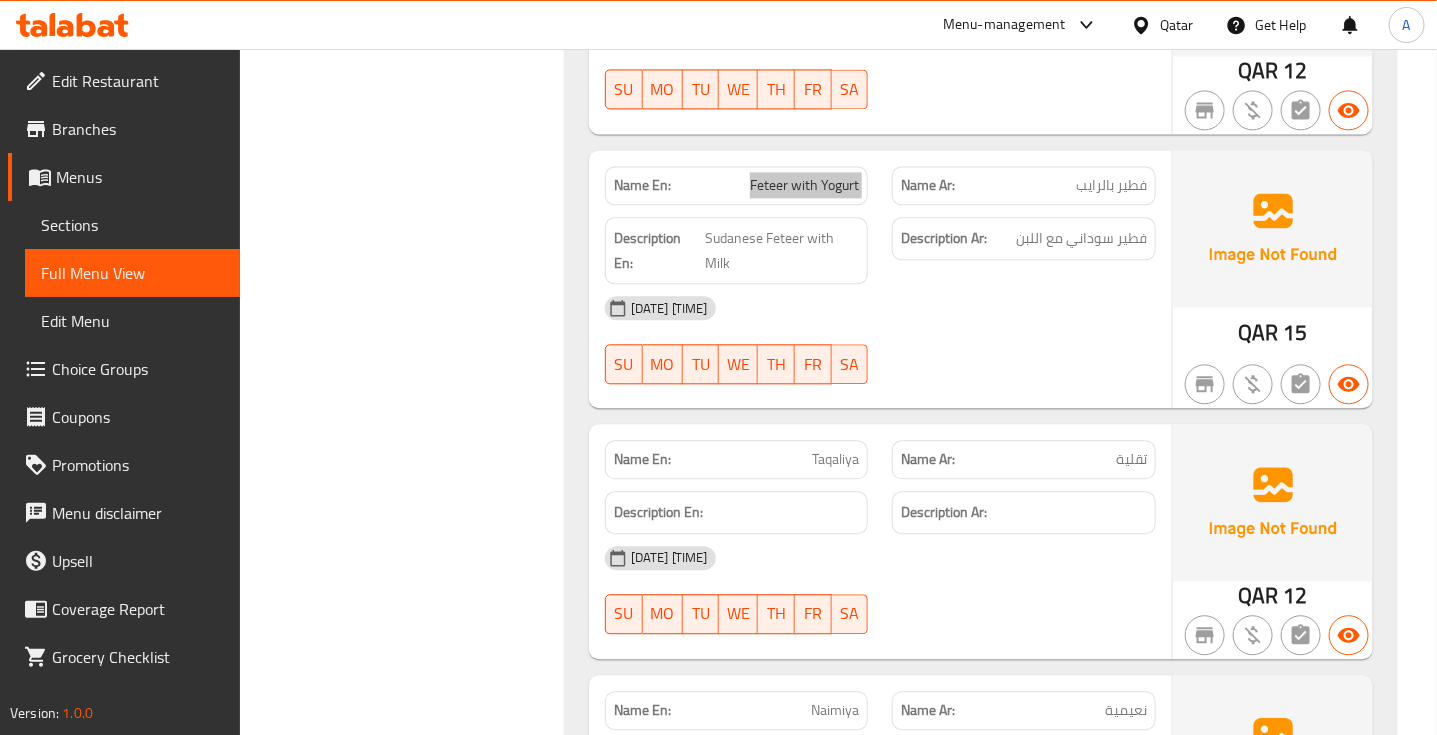scroll, scrollTop: 7416, scrollLeft: 0, axis: vertical 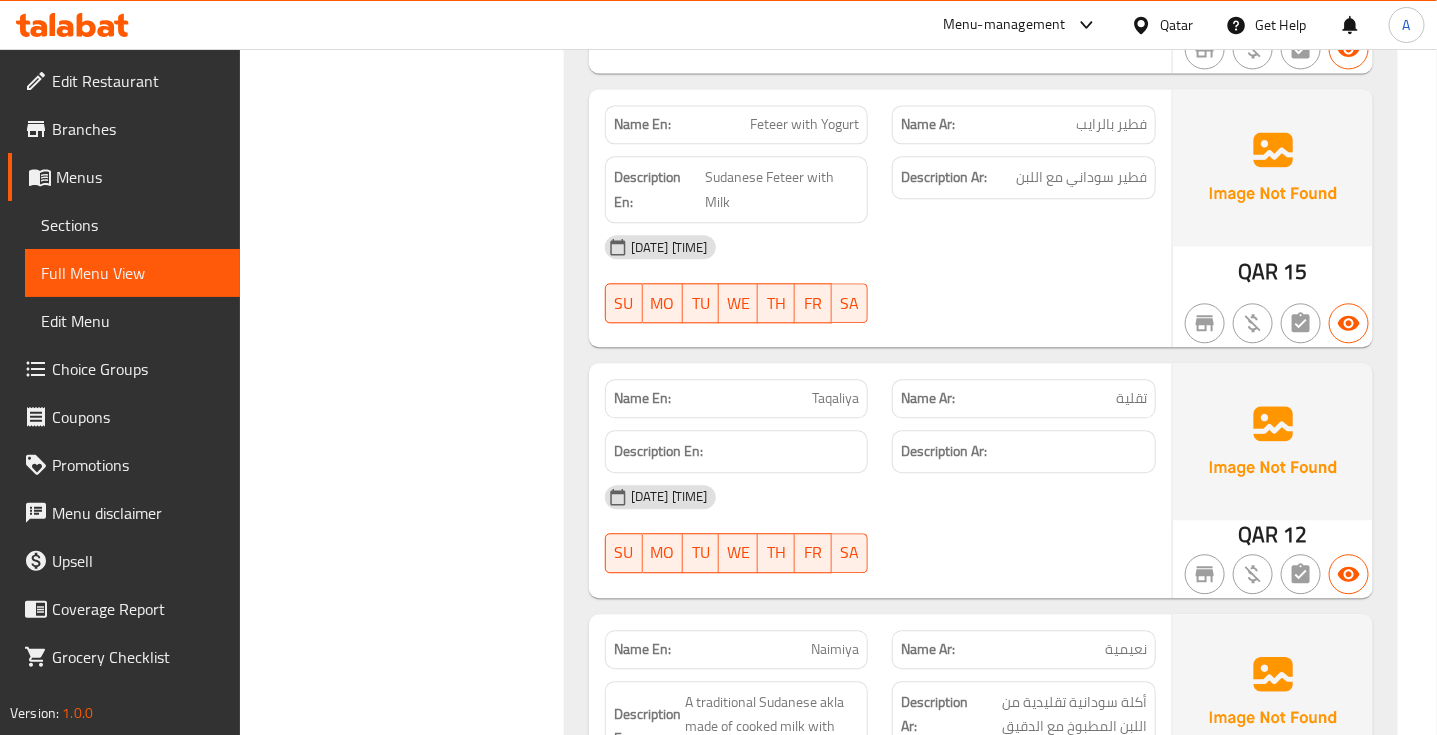 click on "06-08-2025 04:04 PM SU MO TU WE TH FR SA" at bounding box center [880, 529] 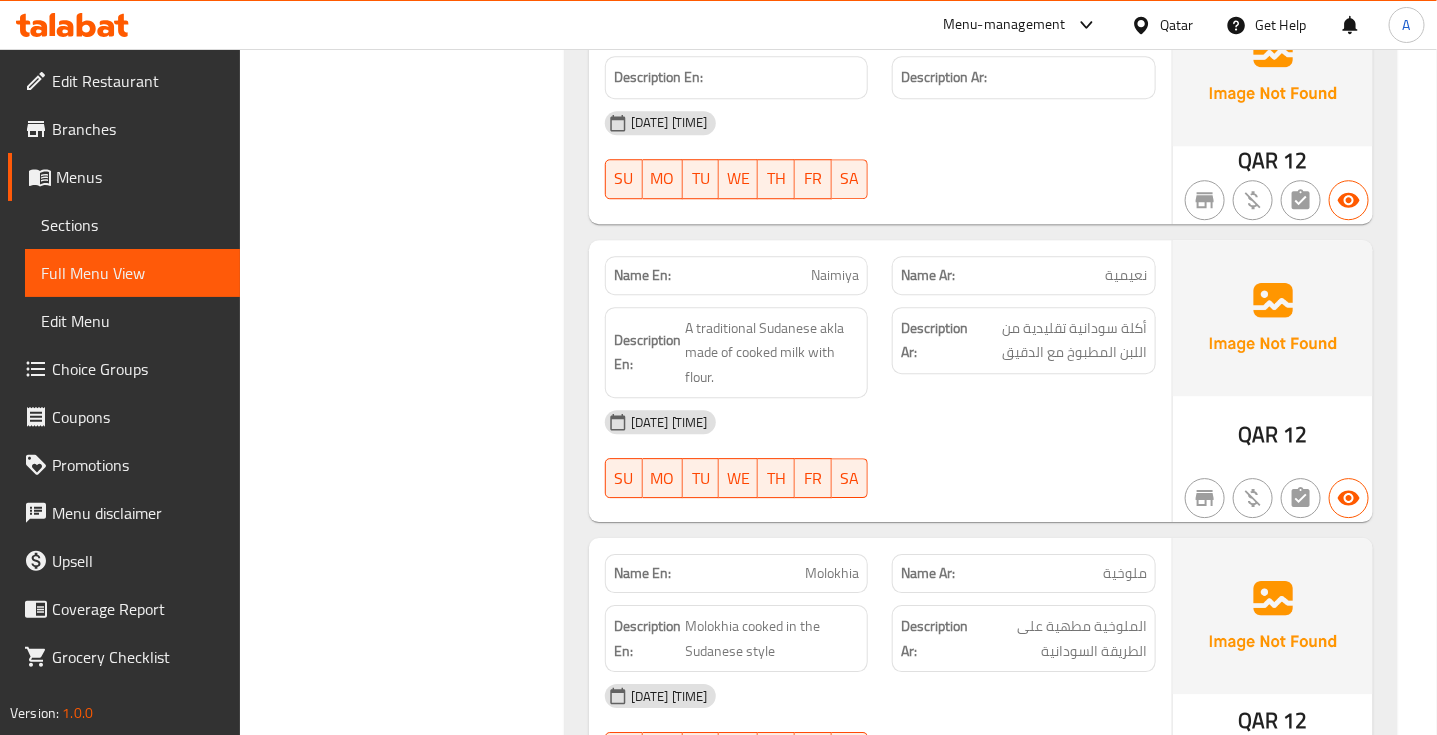 scroll, scrollTop: 7791, scrollLeft: 0, axis: vertical 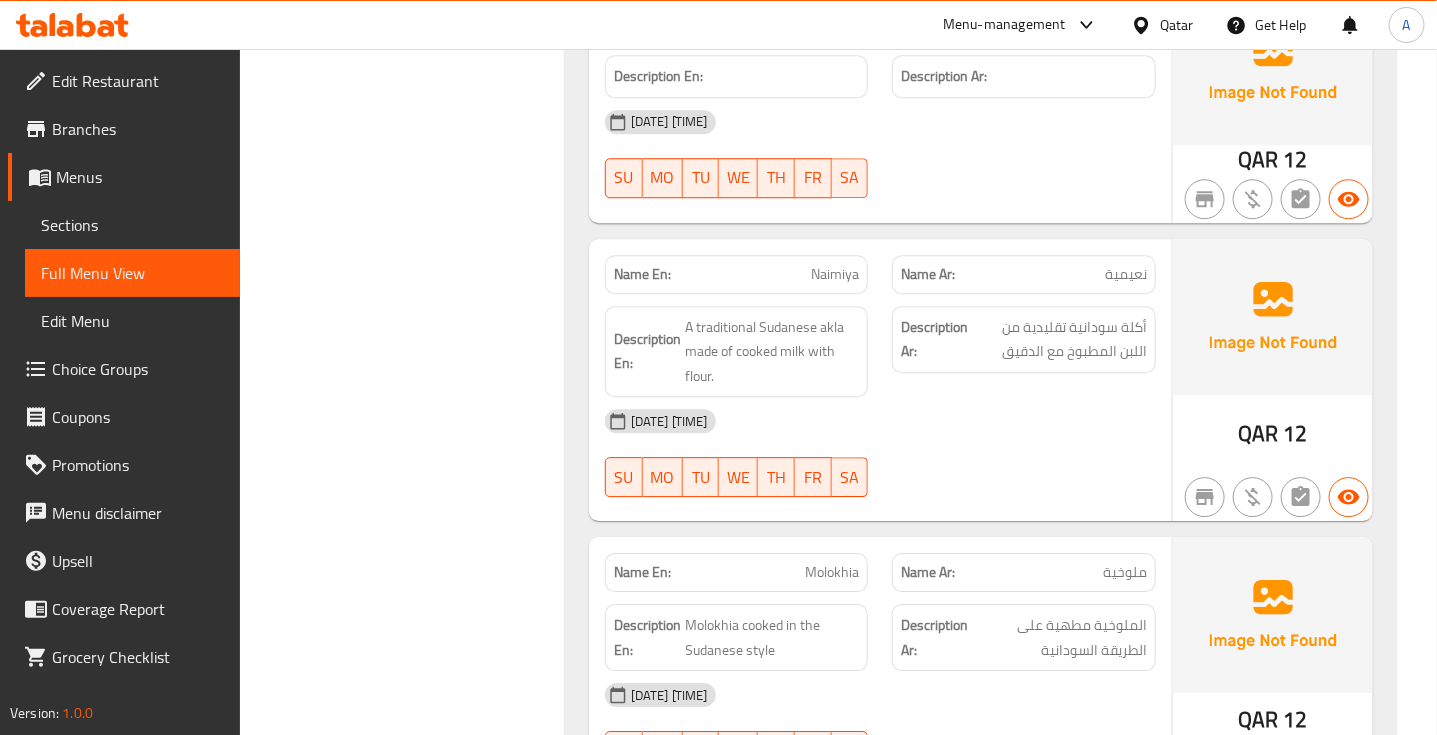 click on "نعيمية" at bounding box center (1126, 274) 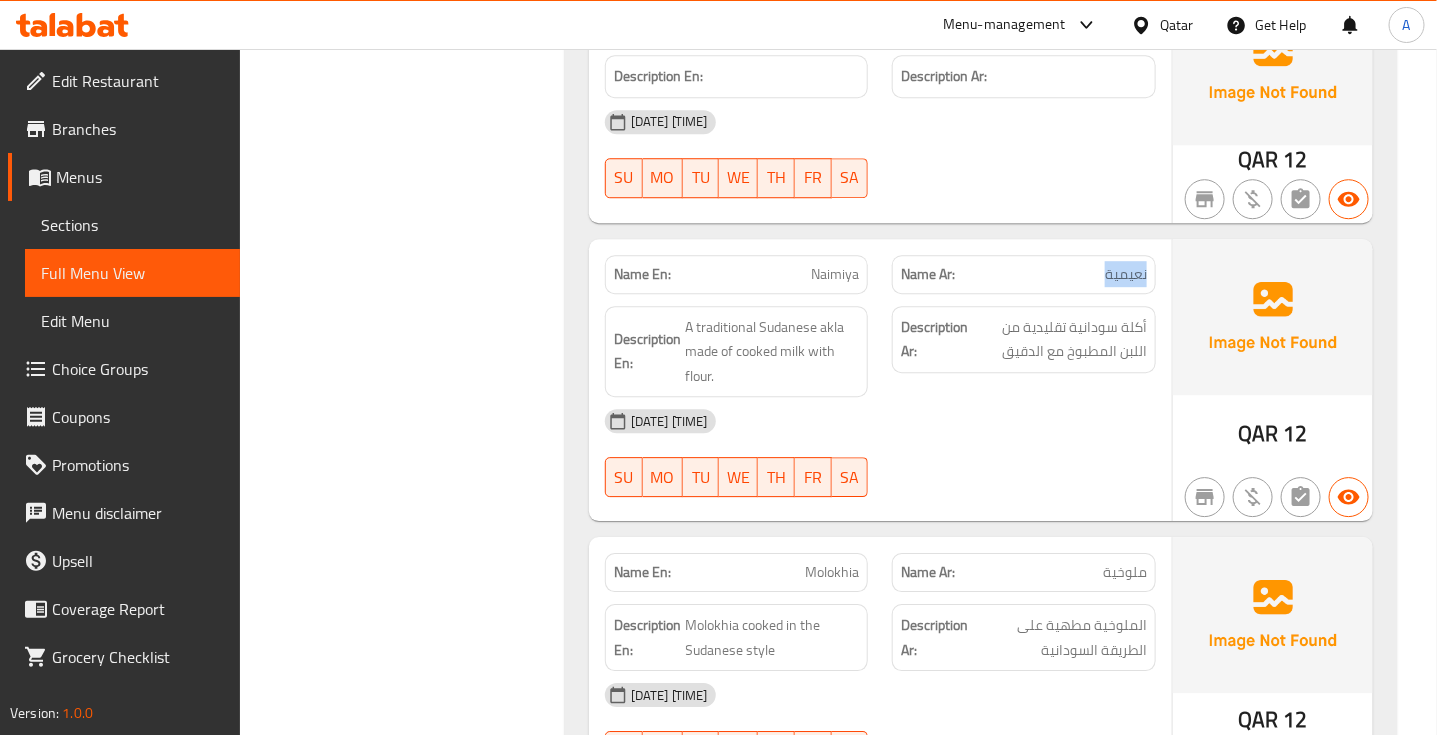 click on "نعيمية" at bounding box center (1126, 274) 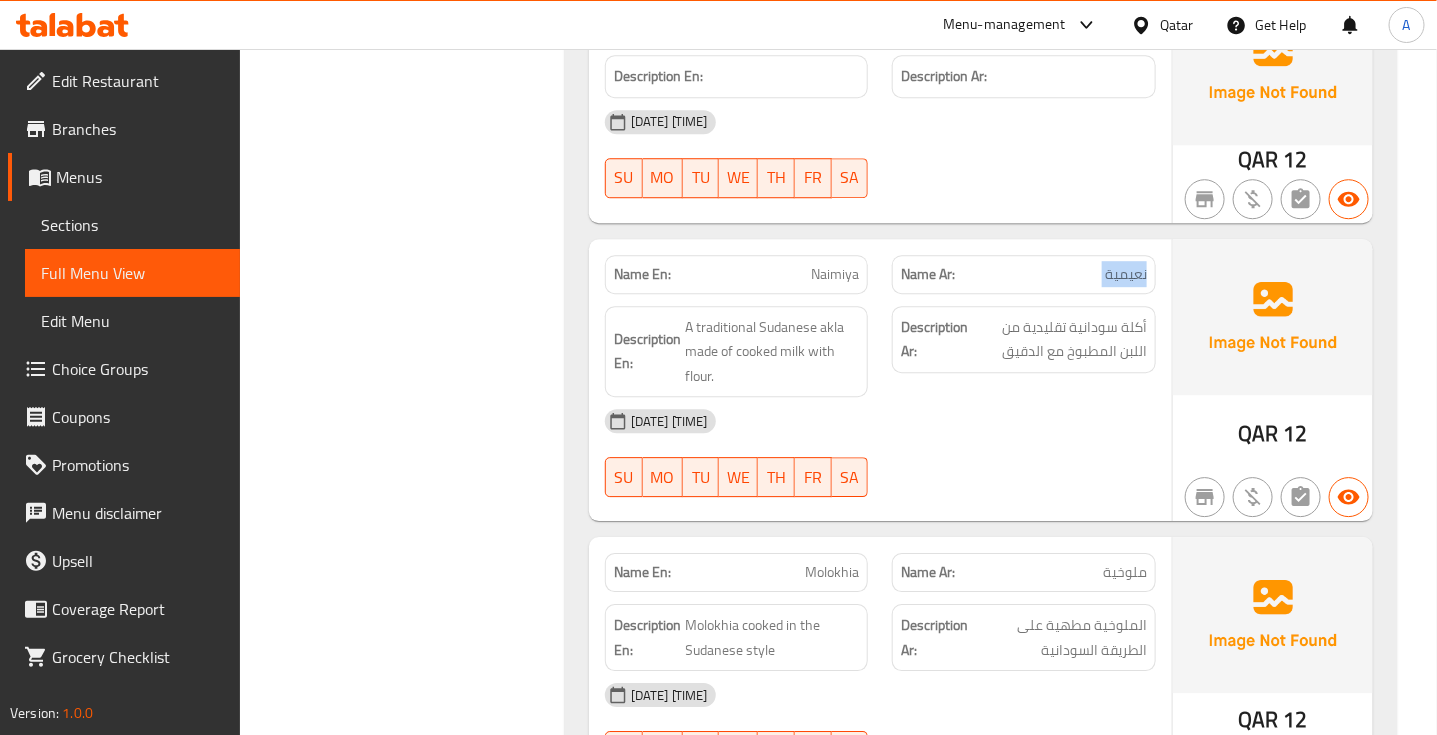 click on "نعيمية" at bounding box center [1126, 274] 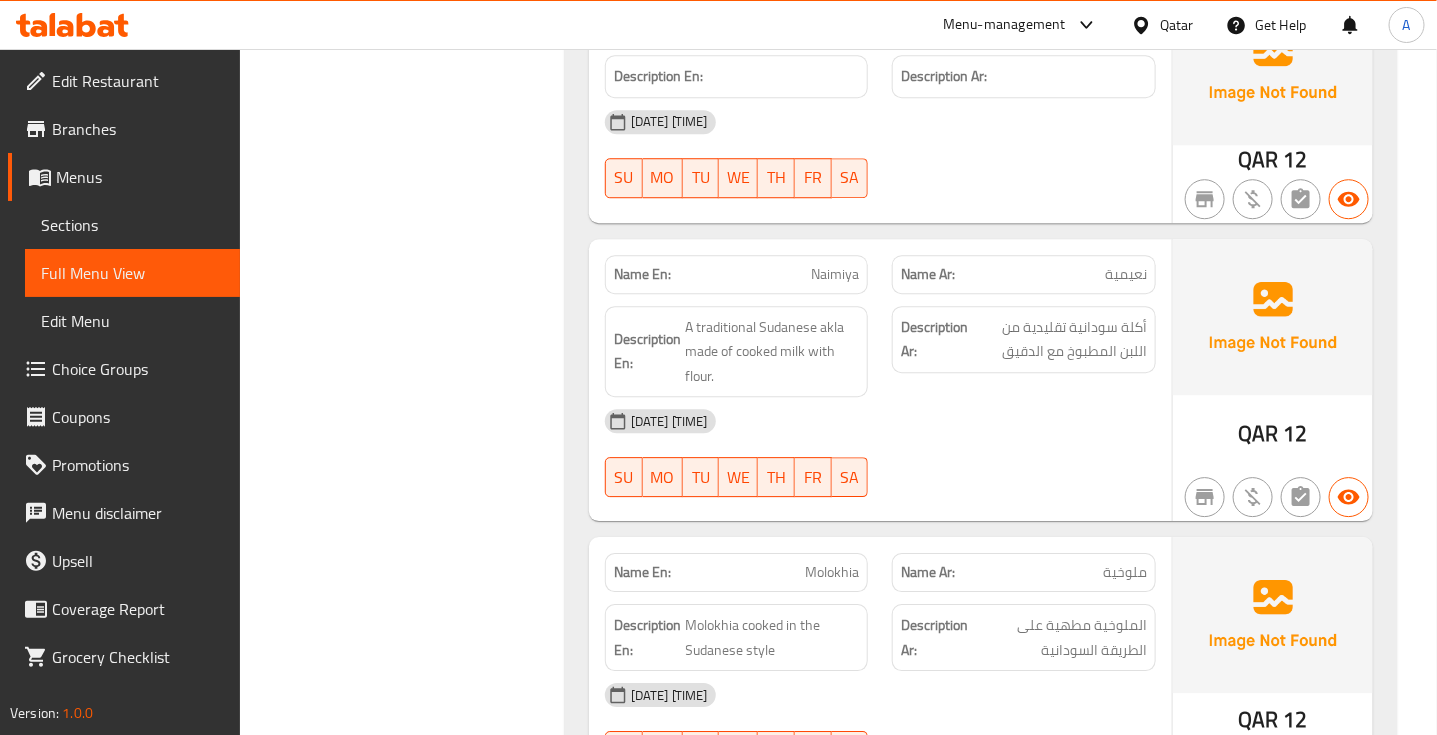 click on "Naimiya" at bounding box center (835, 274) 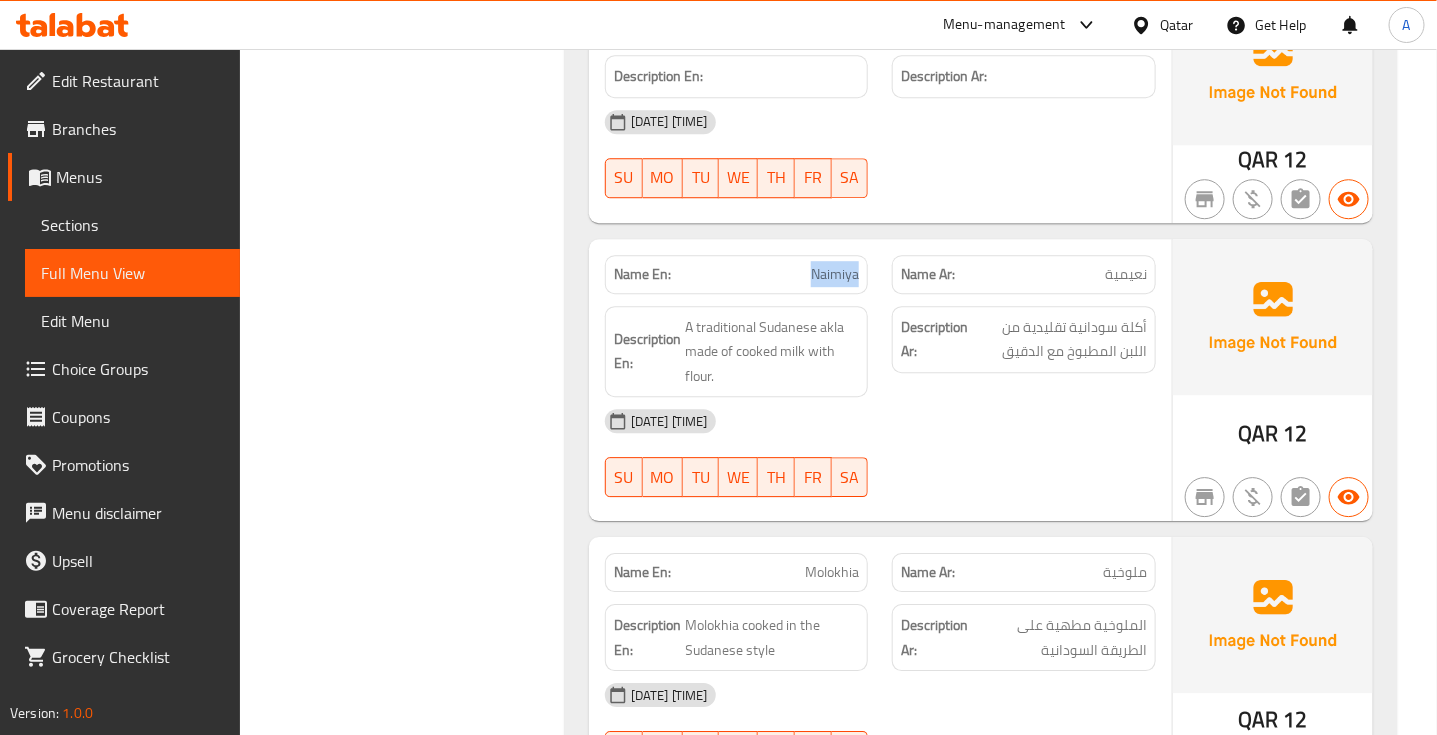 click on "Naimiya" at bounding box center (835, 274) 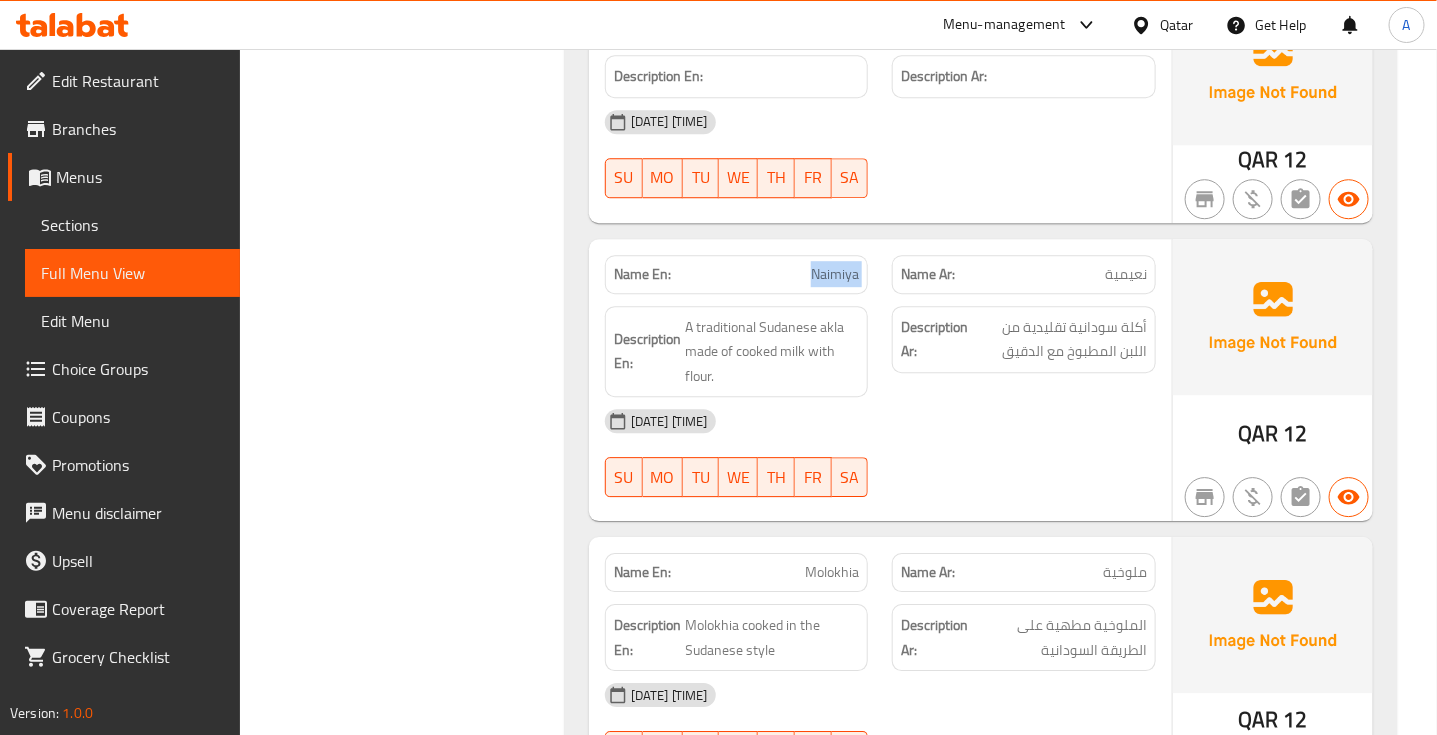 click on "Naimiya" at bounding box center [835, 274] 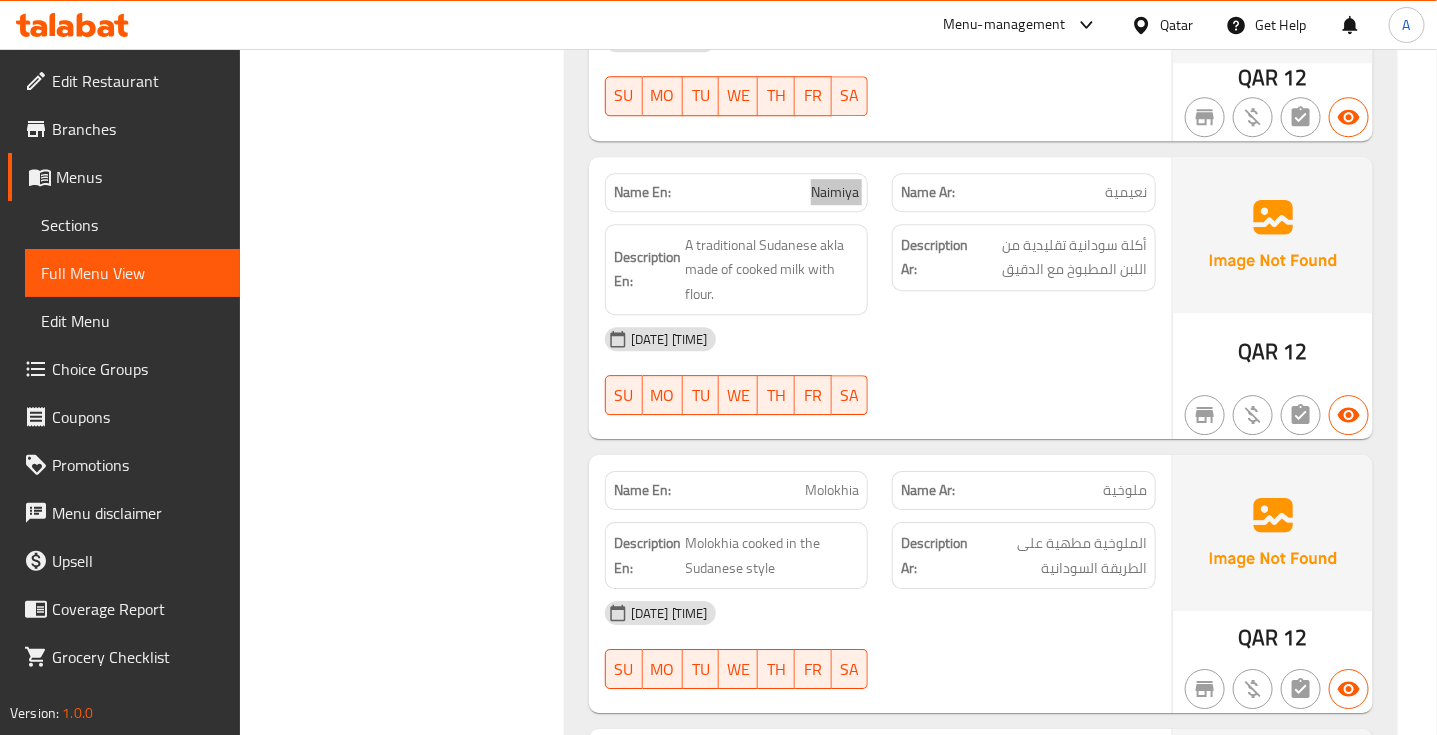 scroll, scrollTop: 7916, scrollLeft: 0, axis: vertical 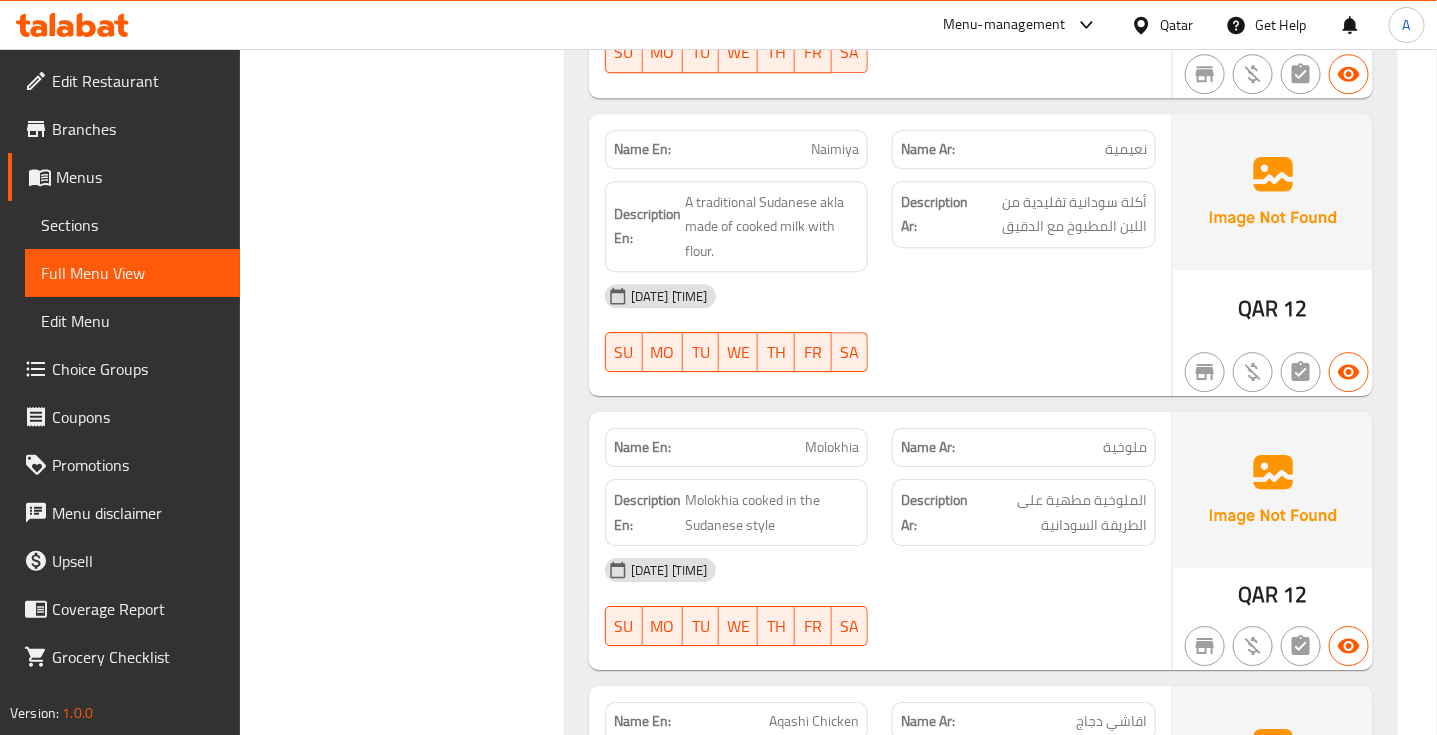 click on "ملوخية" at bounding box center (1125, 447) 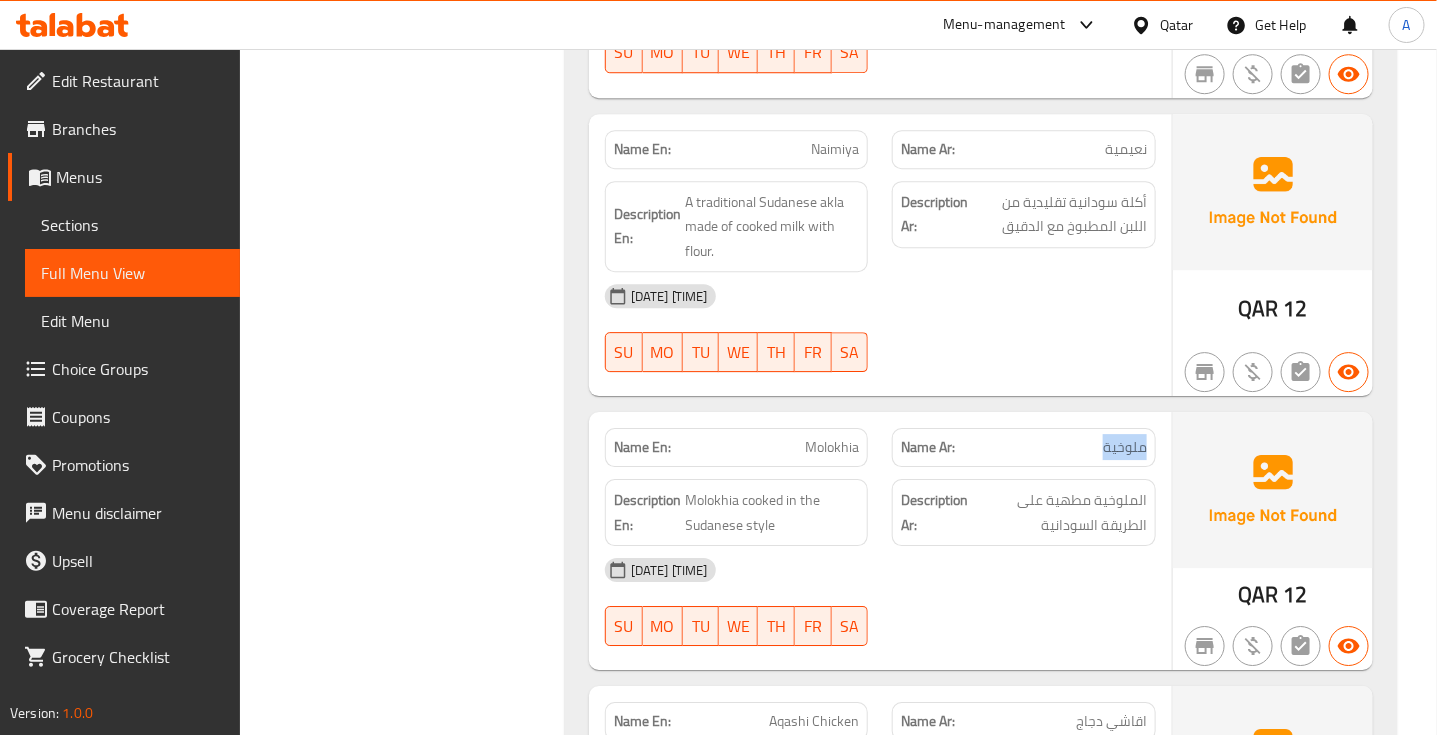 click on "ملوخية" at bounding box center [1125, 447] 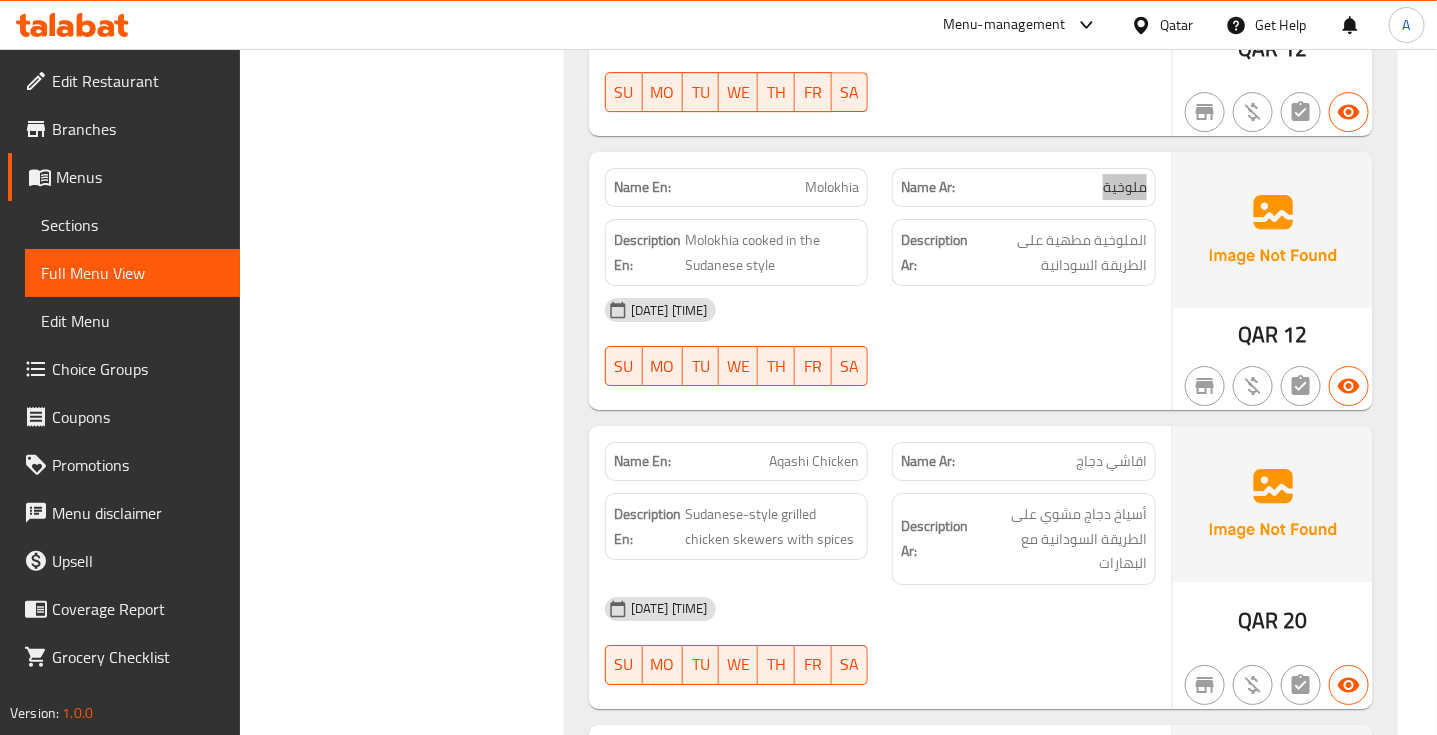 scroll, scrollTop: 8291, scrollLeft: 0, axis: vertical 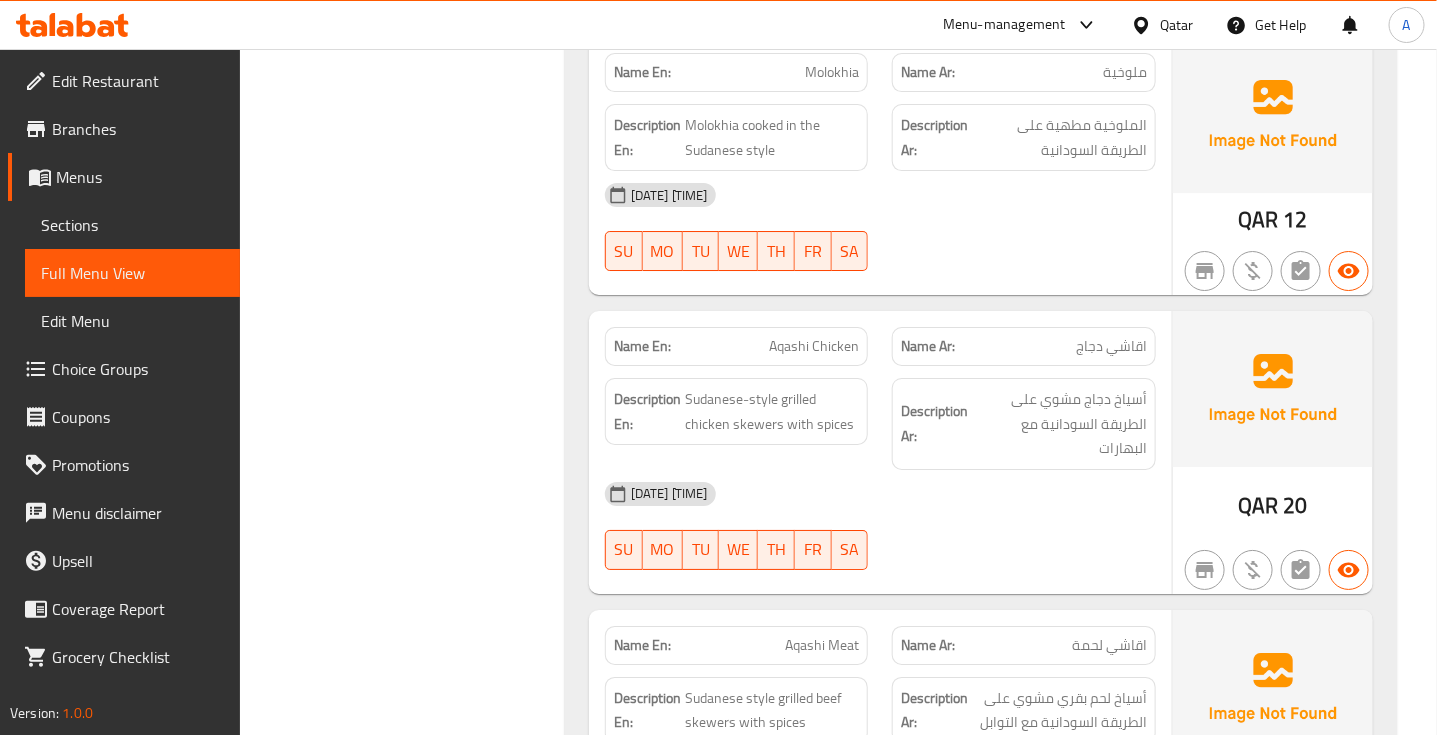 click on "اقاشي دجاج" at bounding box center (1111, 346) 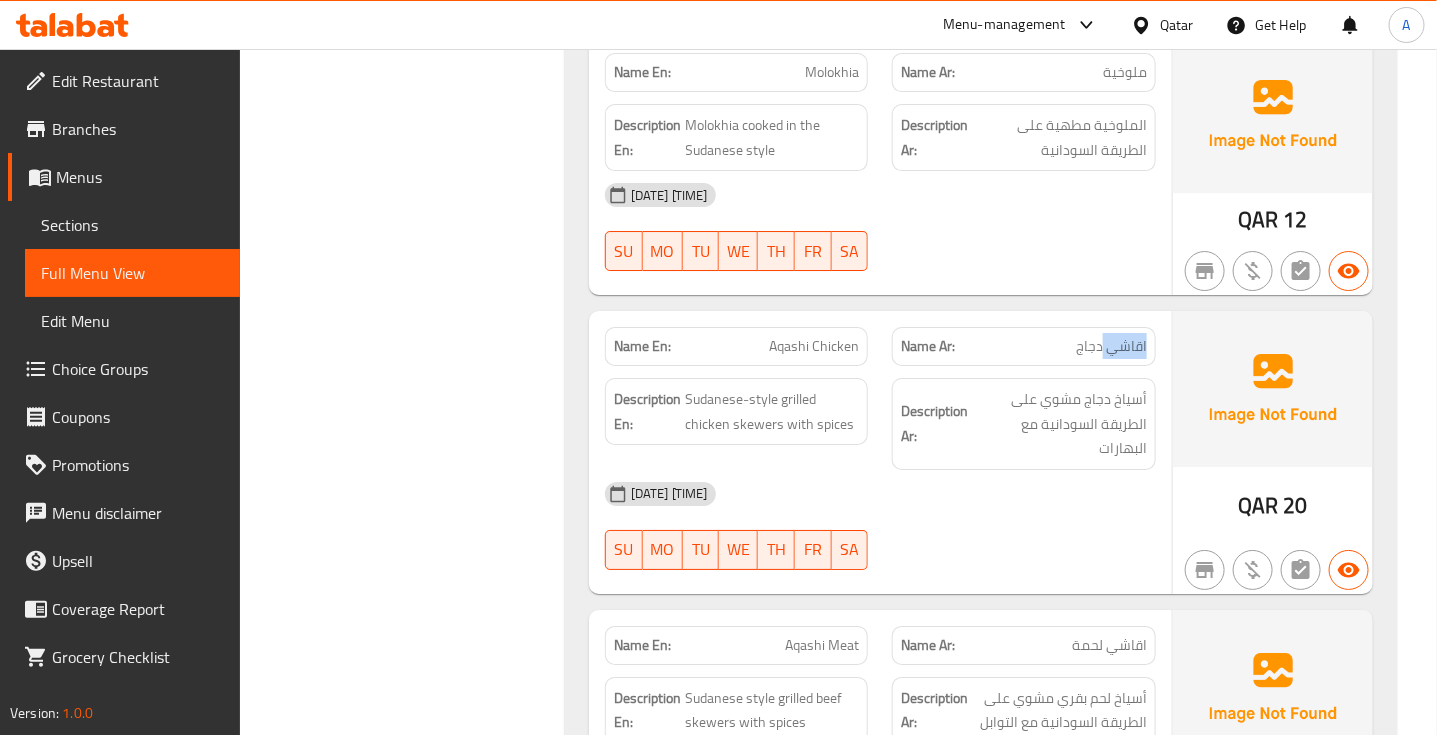 click on "اقاشي دجاج" at bounding box center (1111, 346) 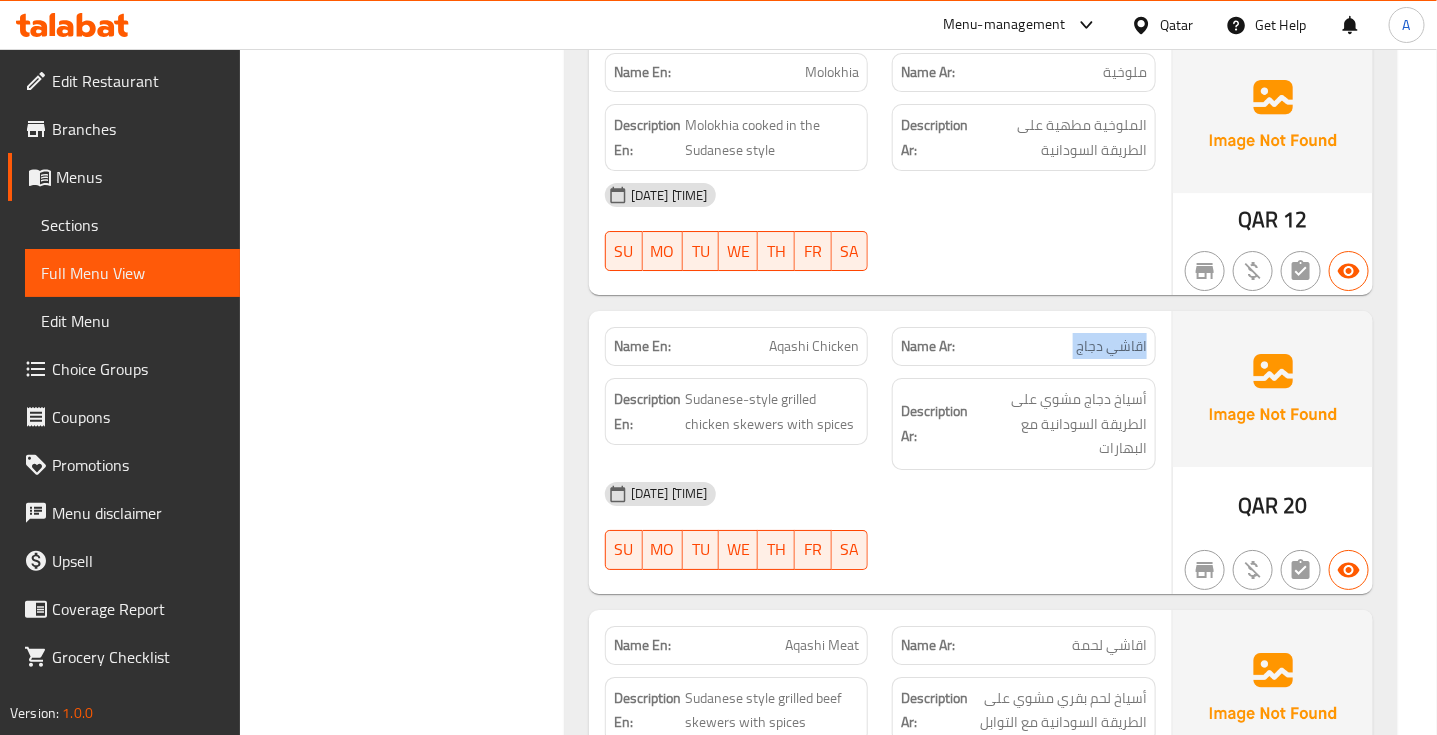 click on "اقاشي دجاج" at bounding box center [1111, 346] 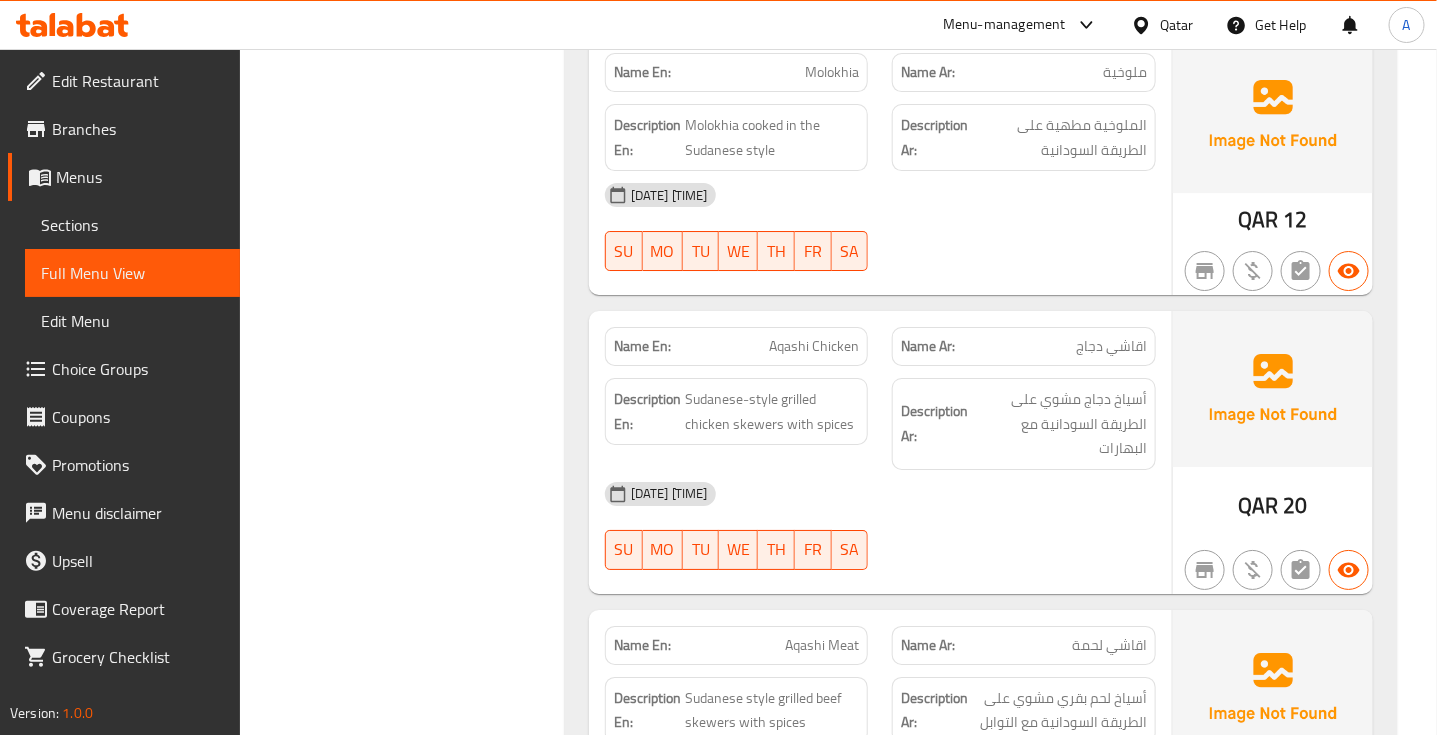 click on "Aqashi Chicken" at bounding box center [814, 346] 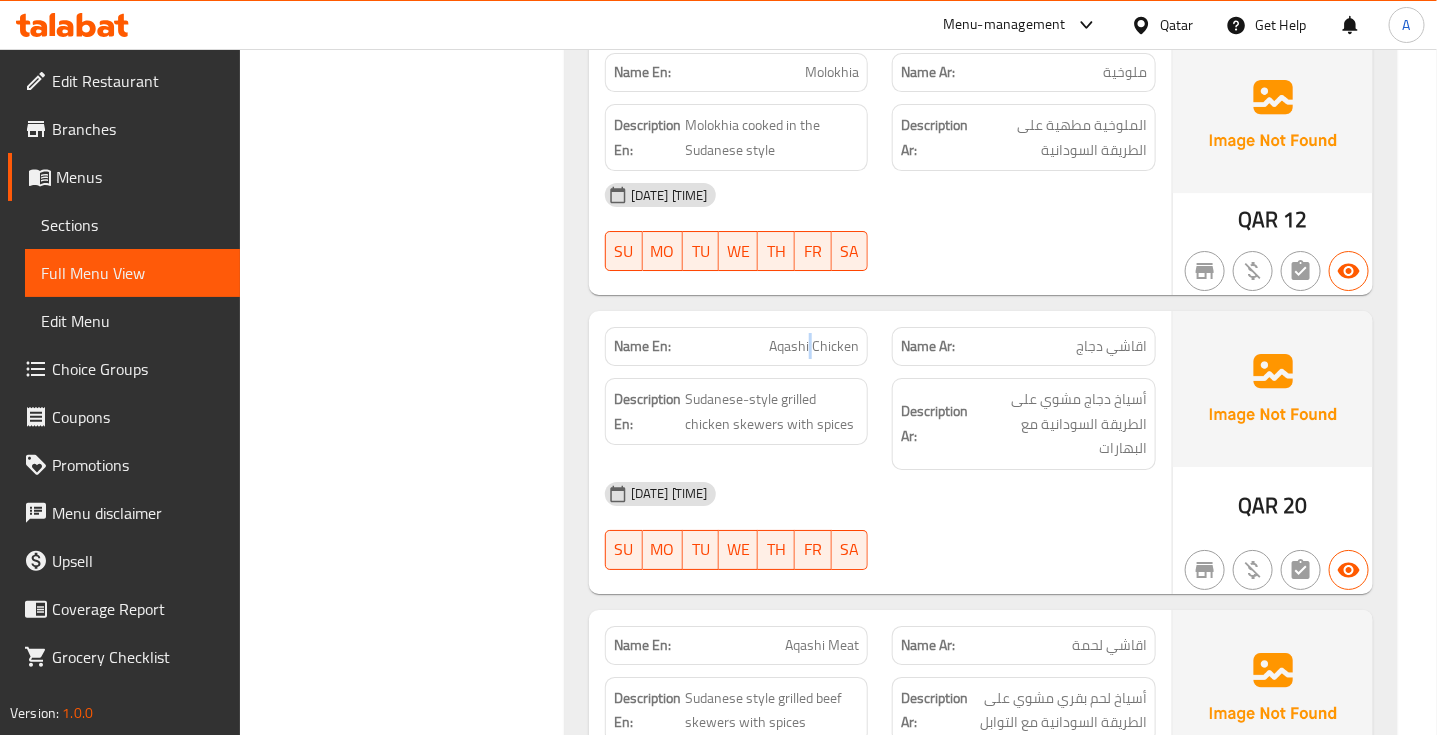 click on "Aqashi Chicken" at bounding box center (814, 346) 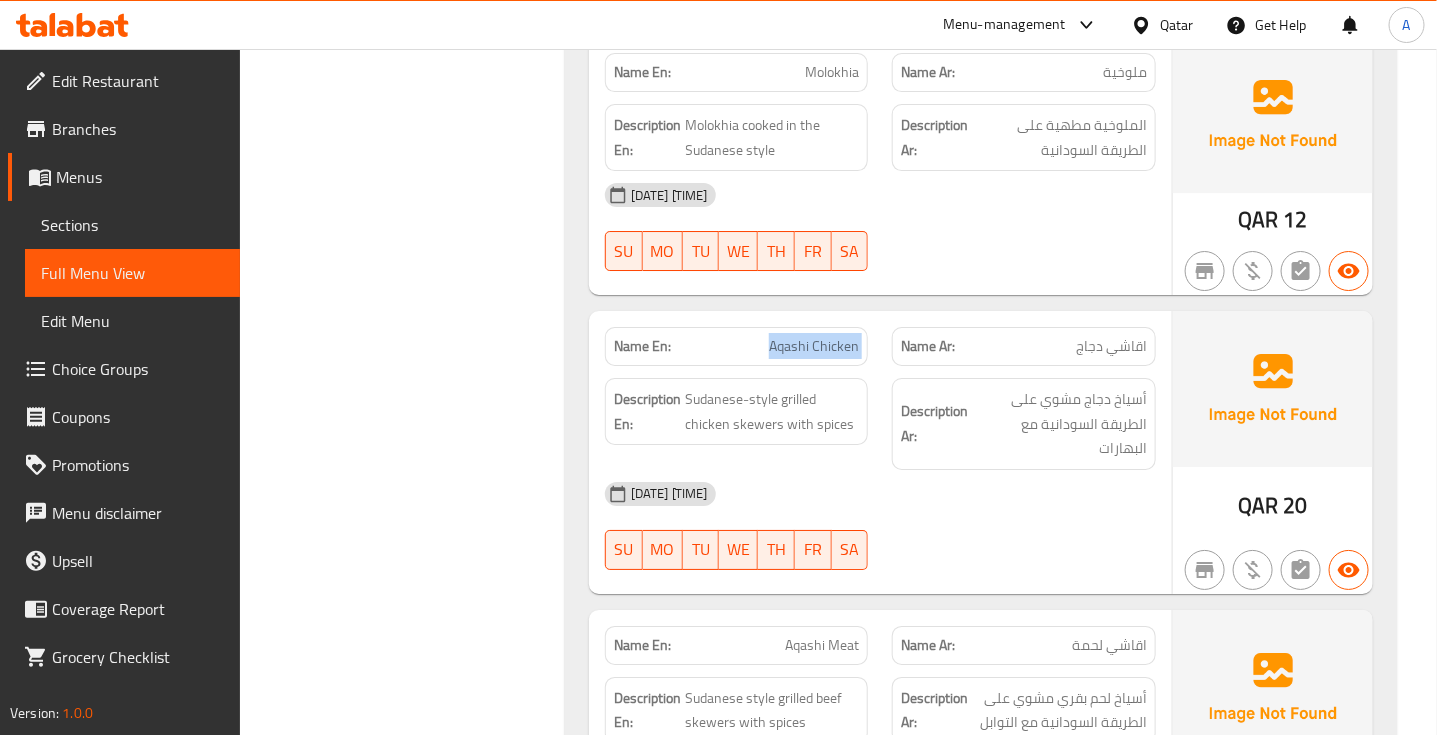 click on "Aqashi Chicken" at bounding box center [814, 346] 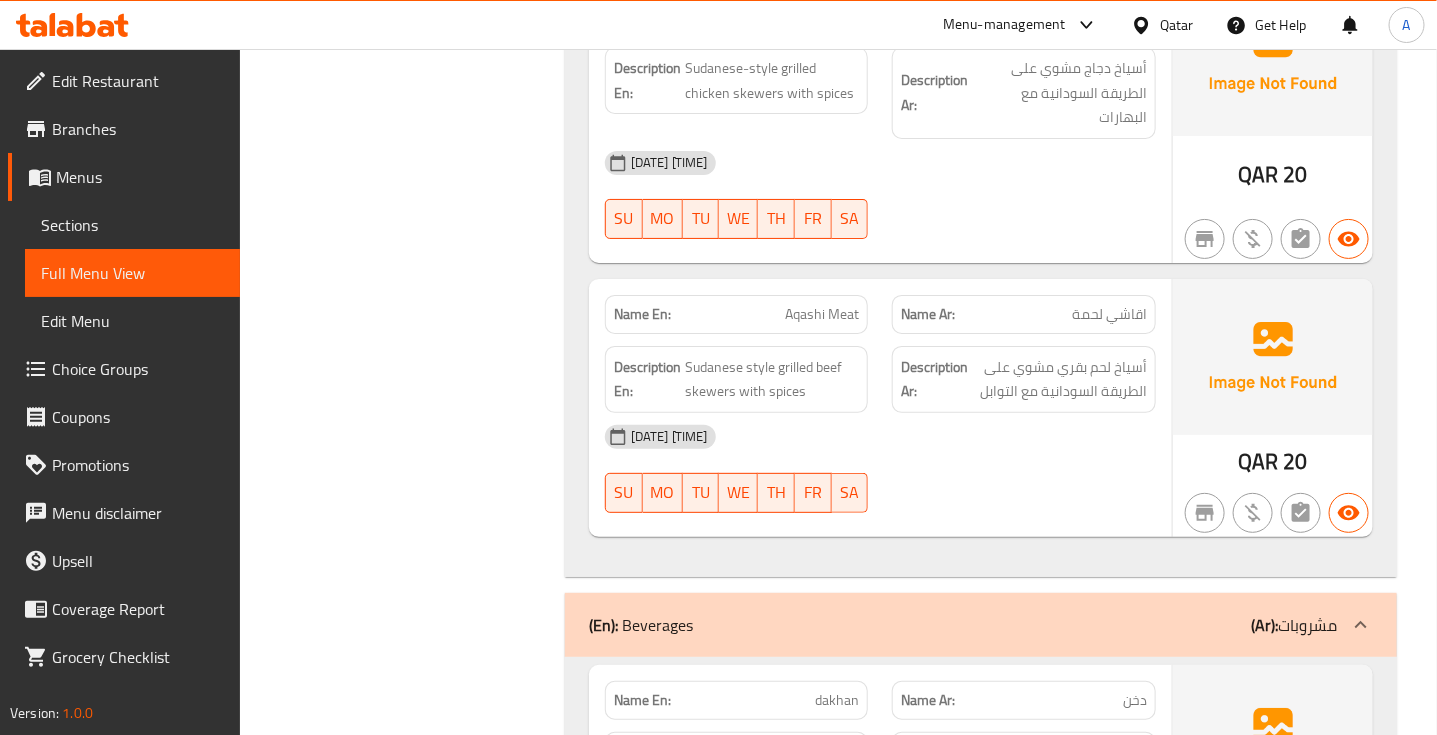 scroll, scrollTop: 8666, scrollLeft: 0, axis: vertical 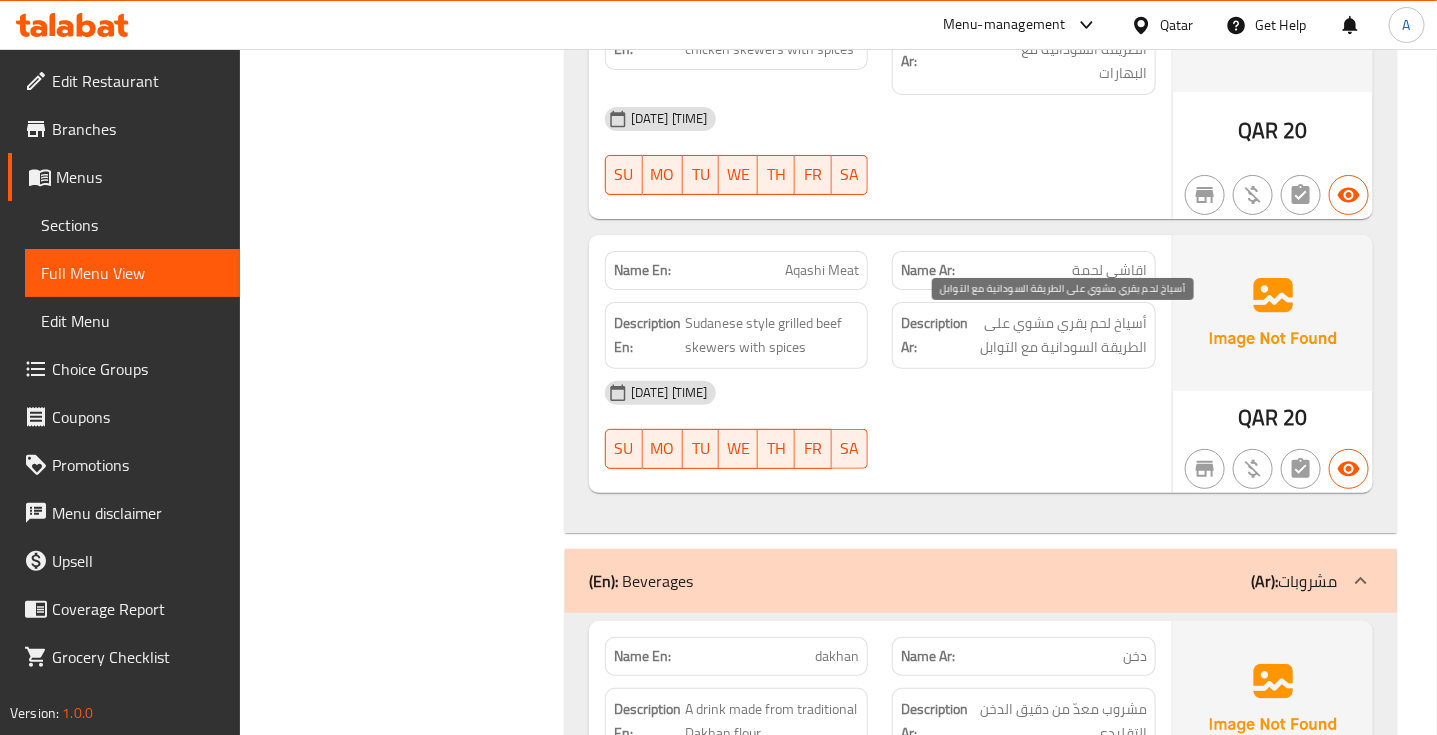 click on "أسياخ لحم بقري مشوي على الطريقة السودانية مع التوابل" at bounding box center (1059, 335) 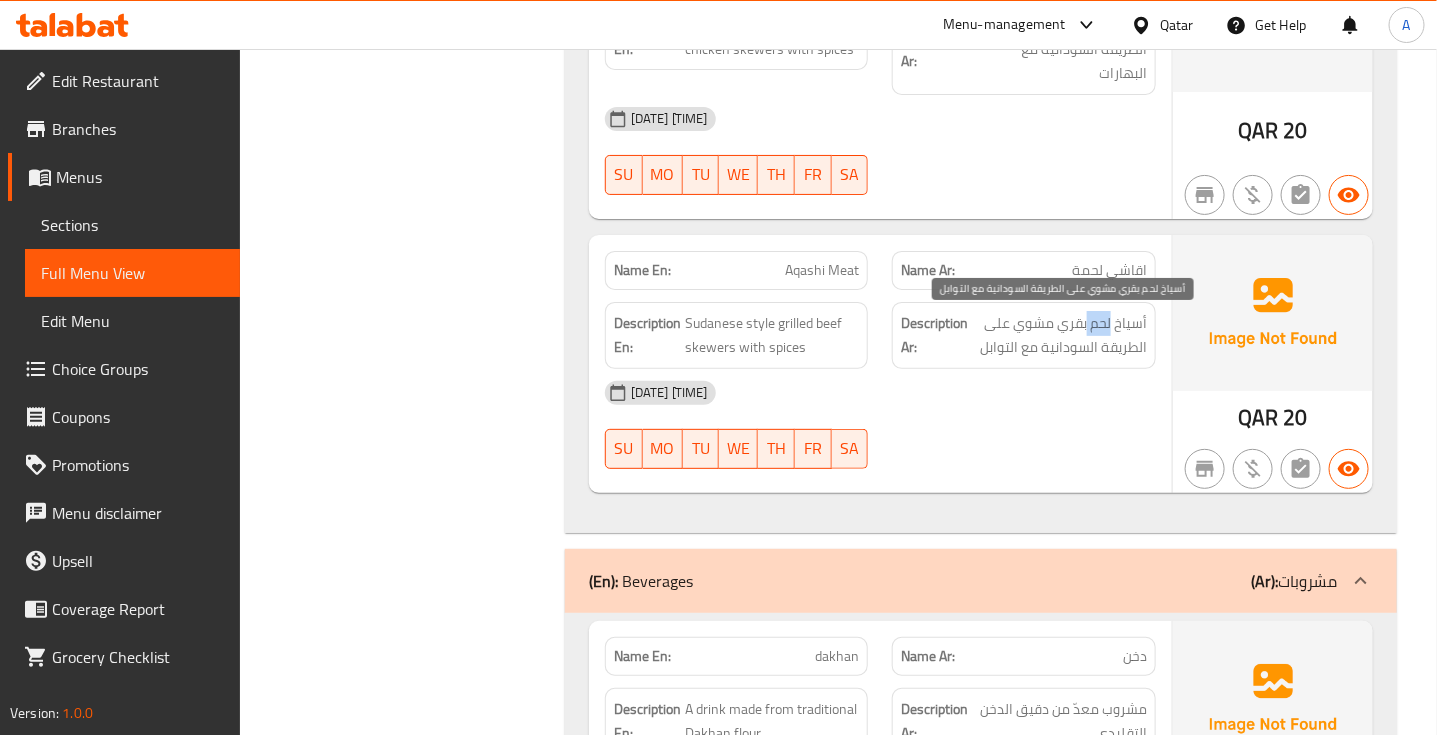 click on "أسياخ لحم بقري مشوي على الطريقة السودانية مع التوابل" at bounding box center [1059, 335] 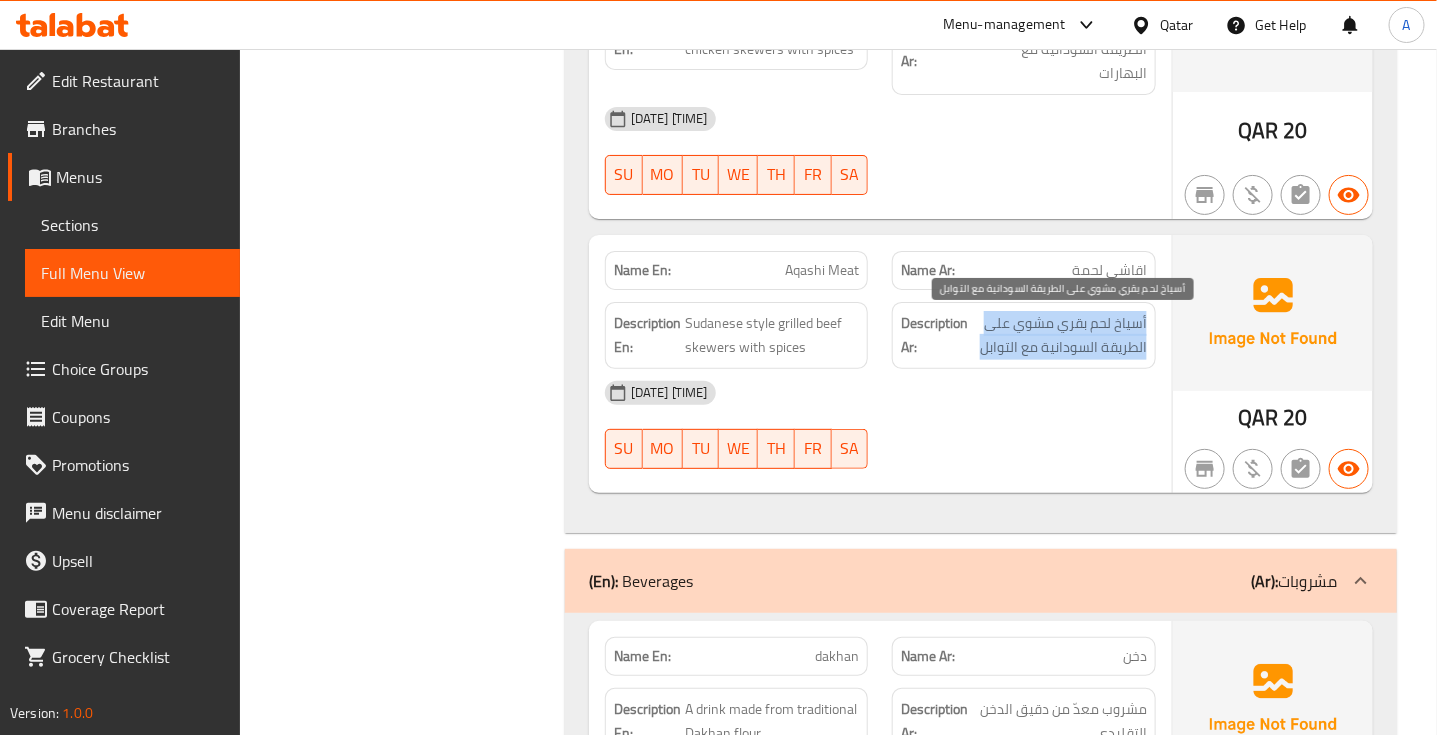 click on "أسياخ لحم بقري مشوي على الطريقة السودانية مع التوابل" at bounding box center [1059, 335] 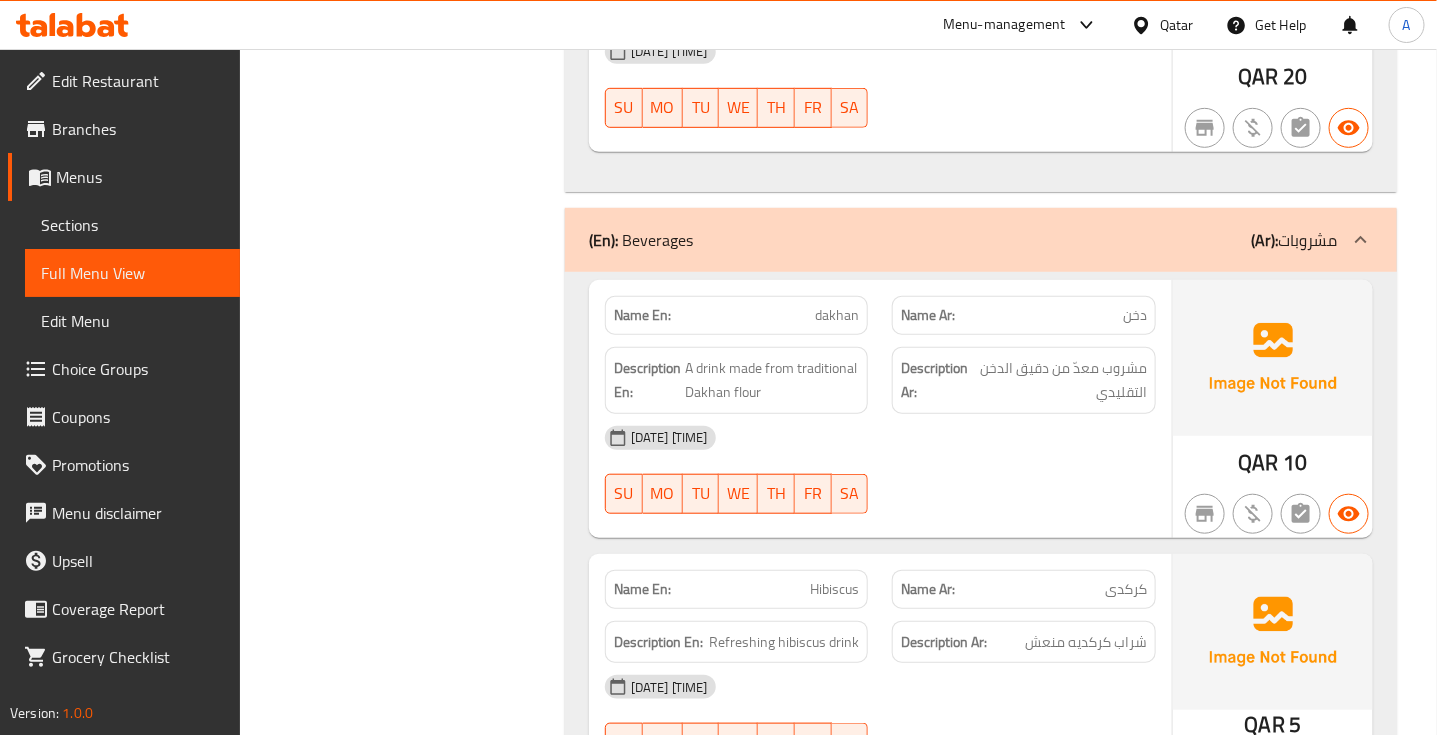 scroll, scrollTop: 9145, scrollLeft: 0, axis: vertical 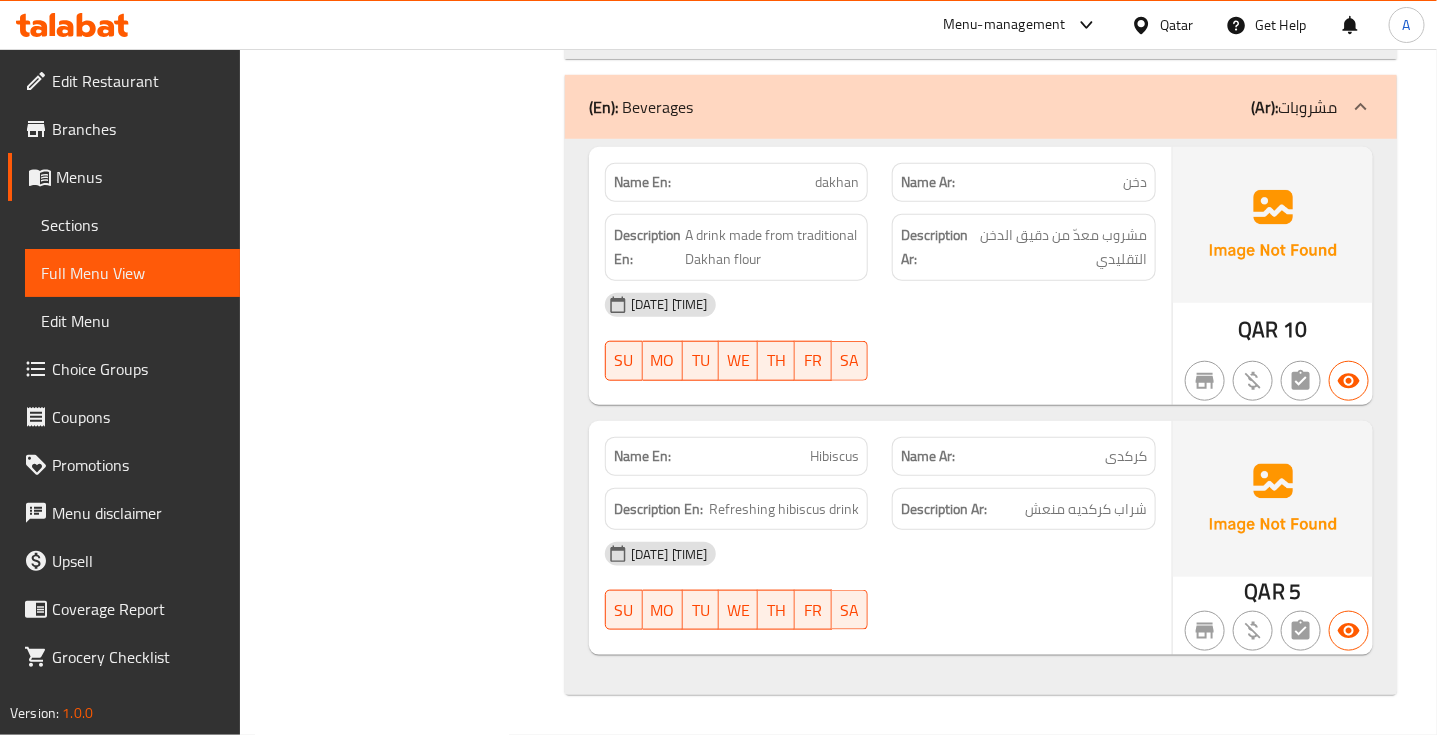 click on "Hibiscus" at bounding box center (833, -8466) 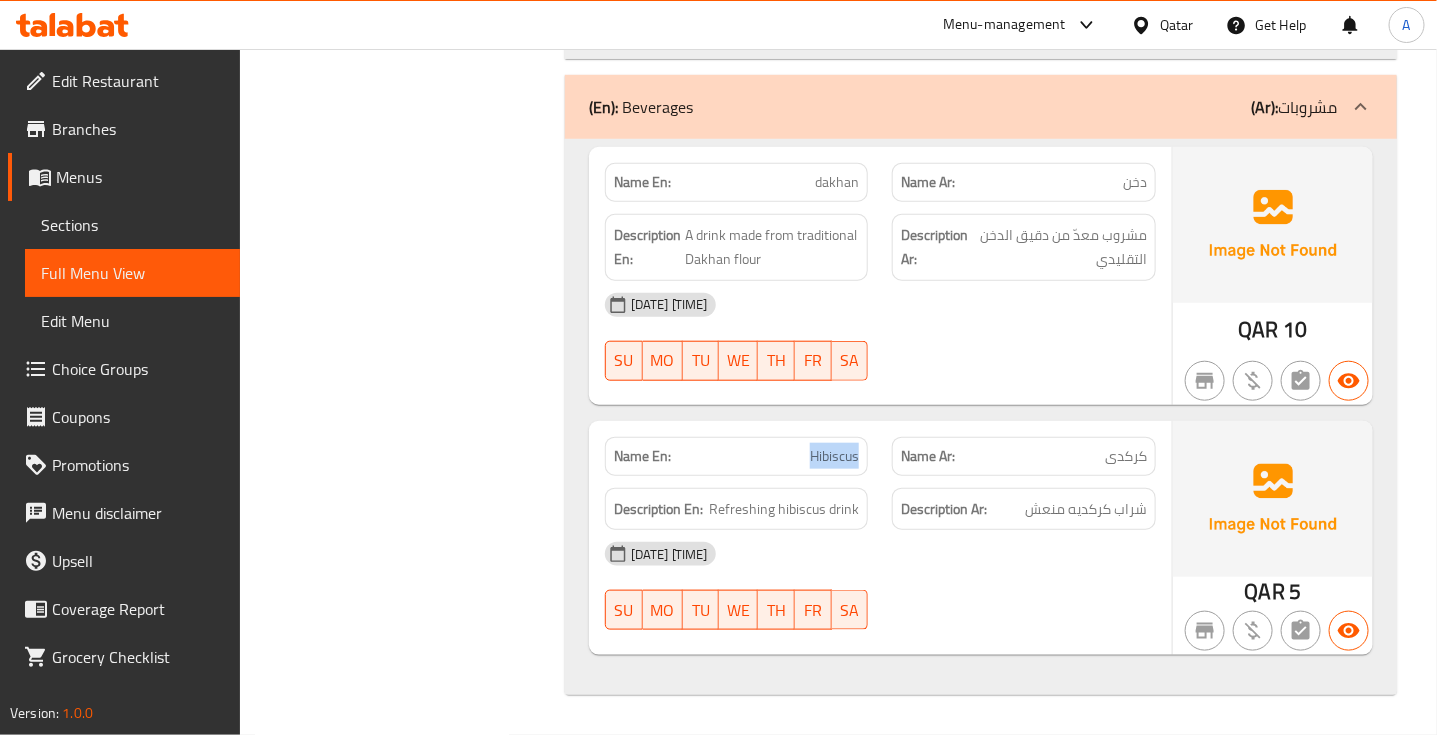 click on "Hibiscus" at bounding box center (833, -8466) 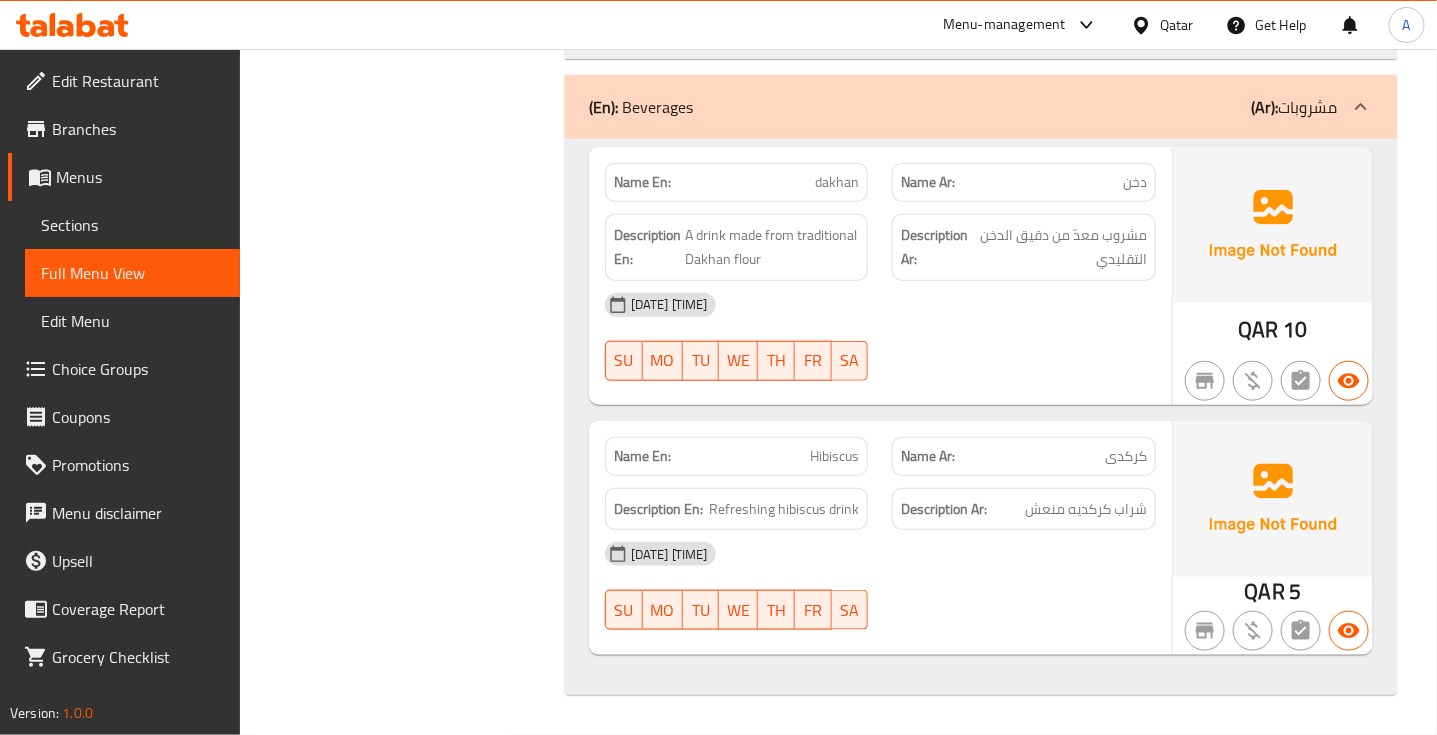 click on "کركدى" at bounding box center [1127, -8466] 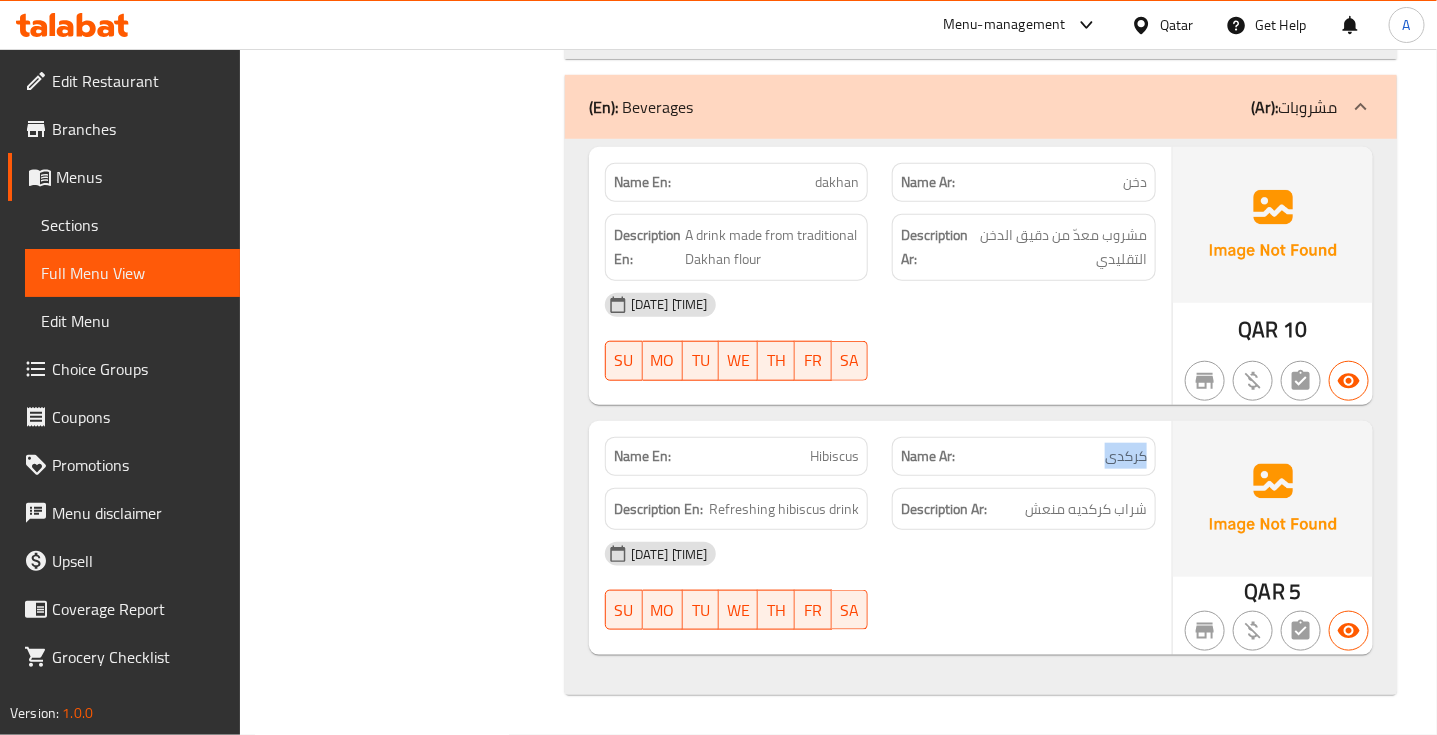 click on "کركدى" at bounding box center [1127, -8466] 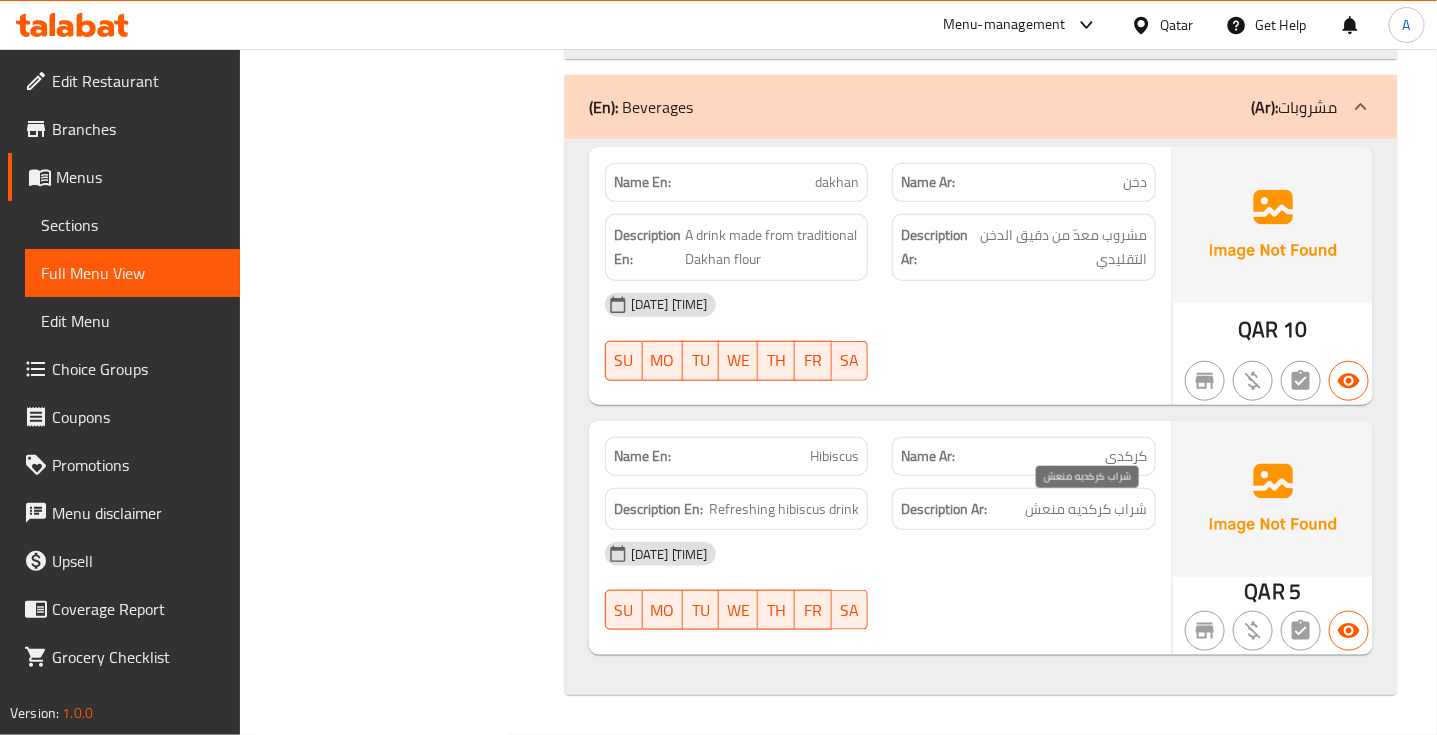 click on "شراب كركديه منعش" at bounding box center [1086, 509] 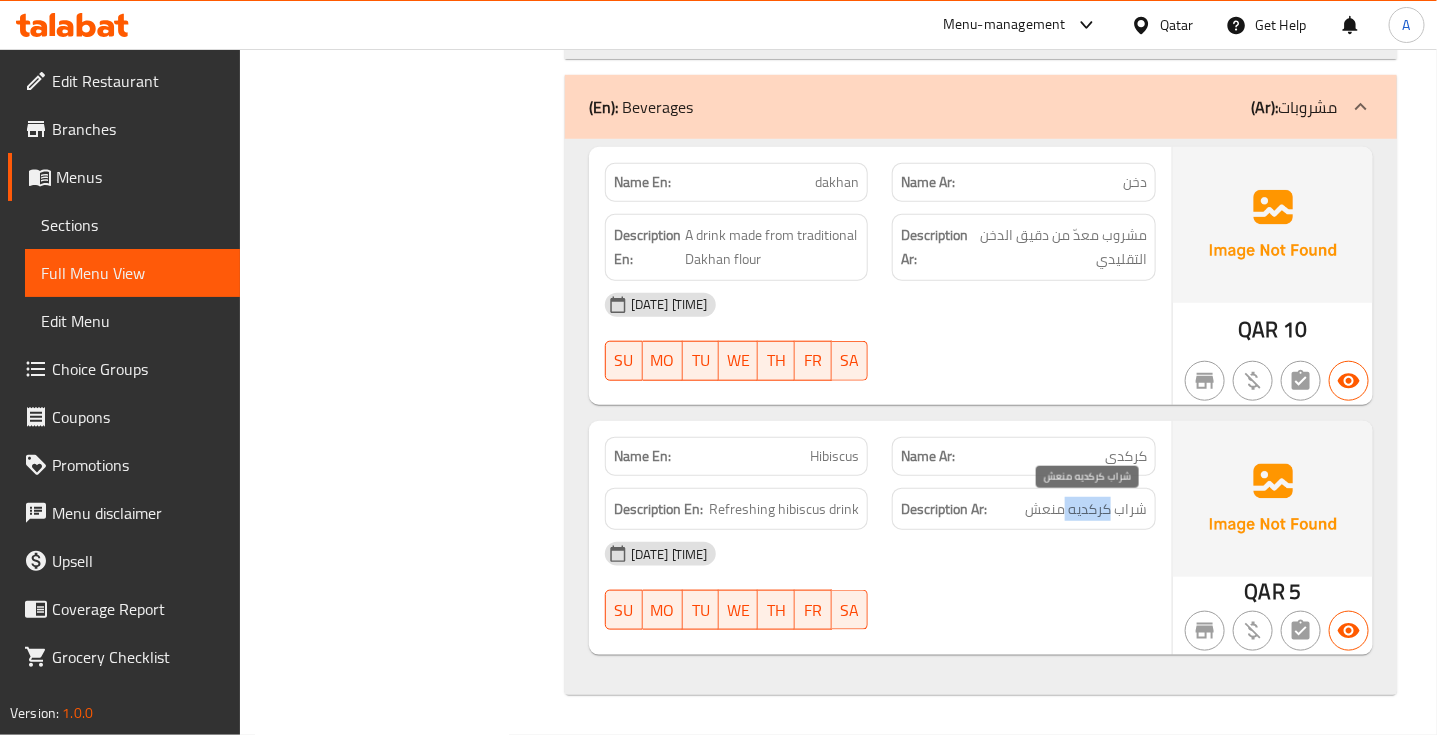 click on "شراب كركديه منعش" at bounding box center (1086, 509) 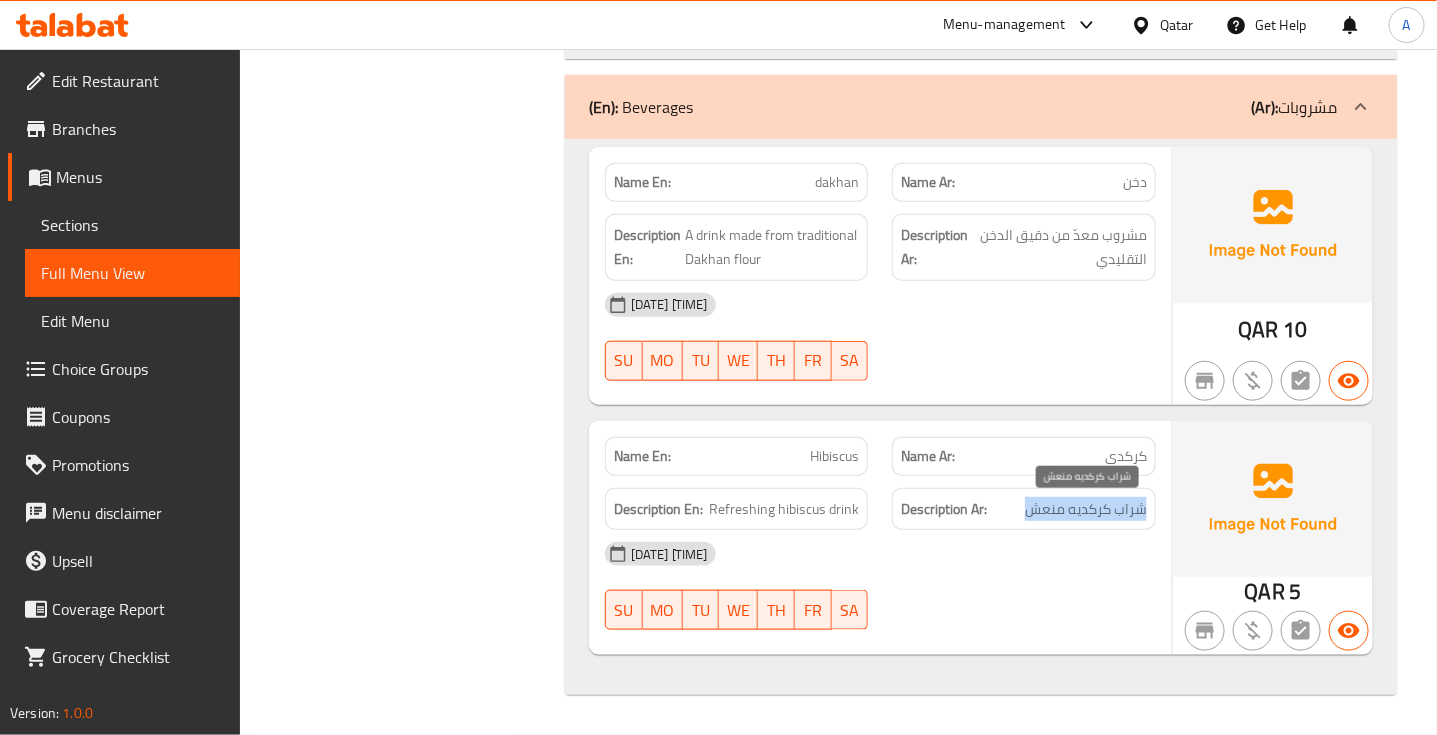 click on "شراب كركديه منعش" at bounding box center [1086, 509] 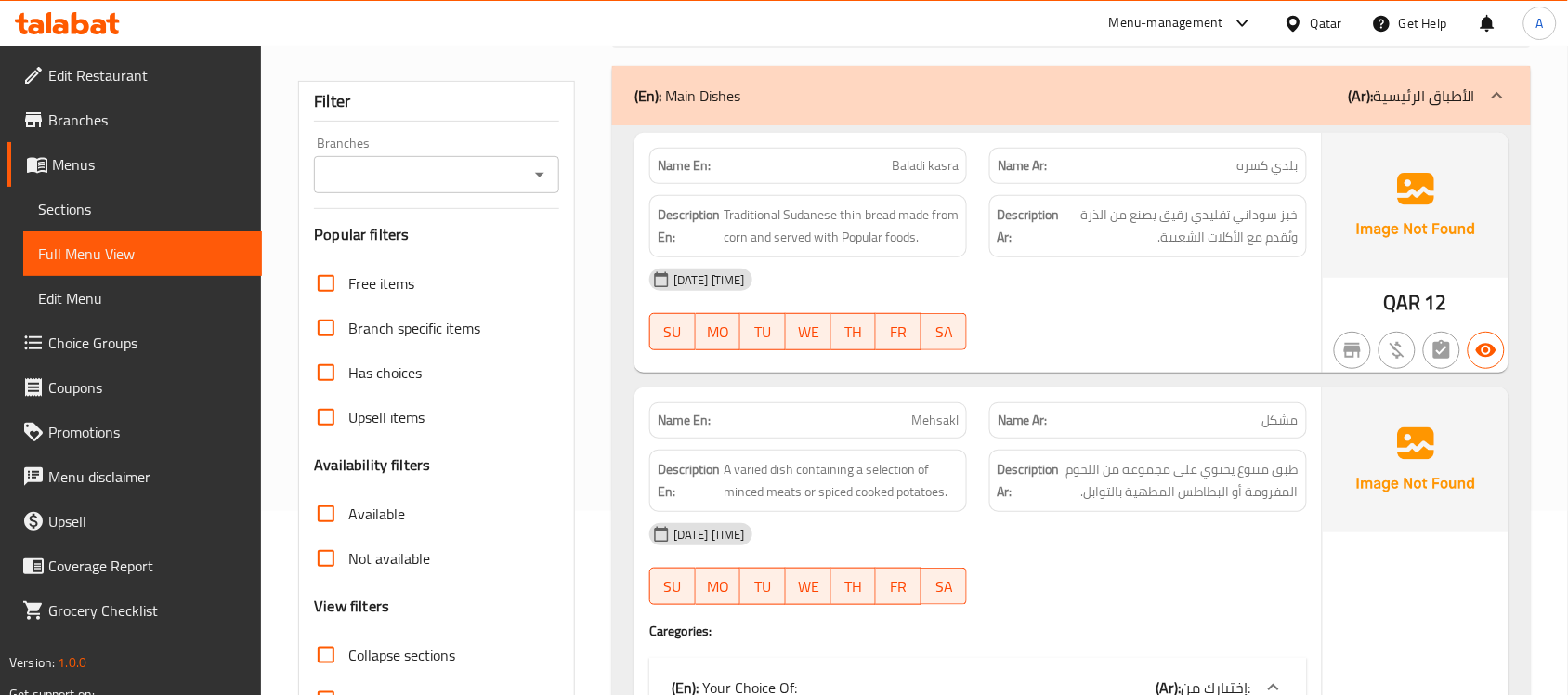 scroll, scrollTop: 0, scrollLeft: 0, axis: both 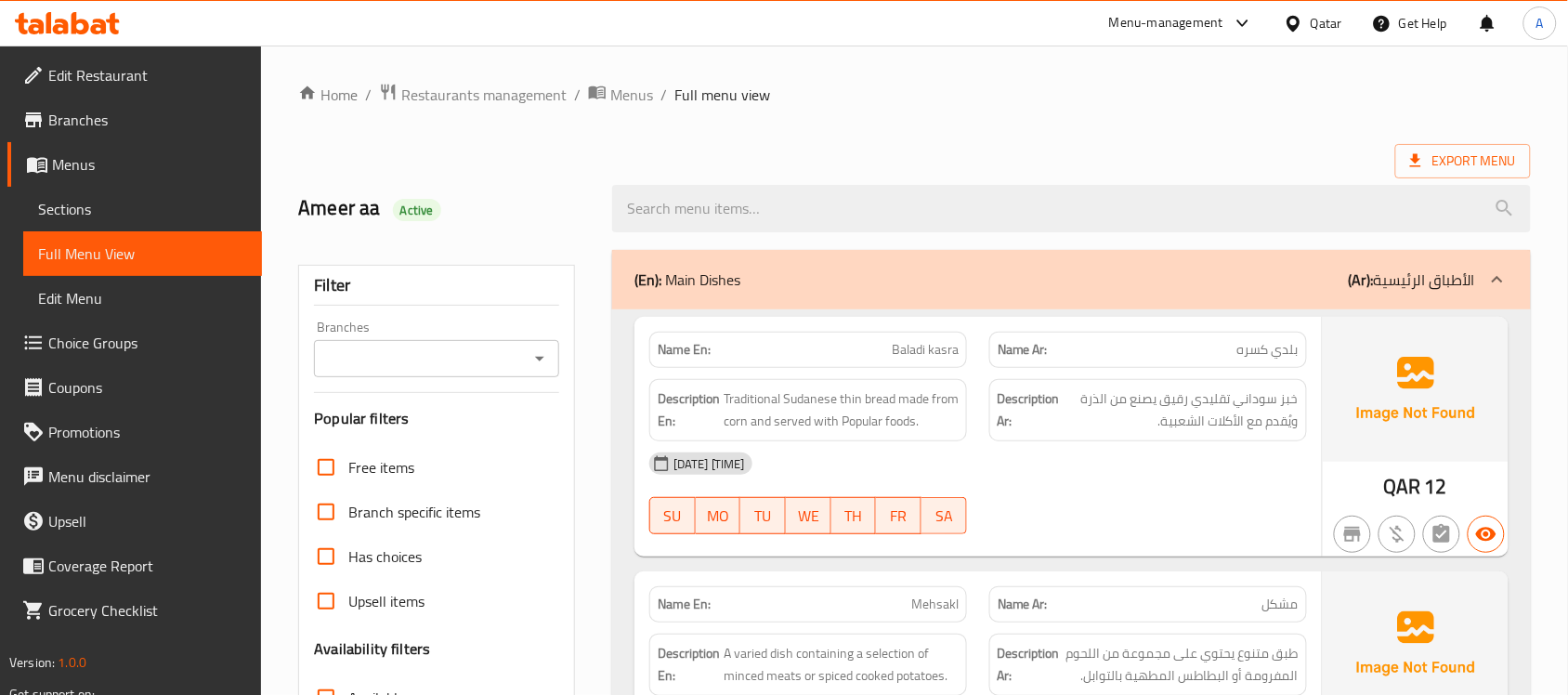 click on "Home / Restaurants management / Menus / Full menu view" at bounding box center (914, 95) 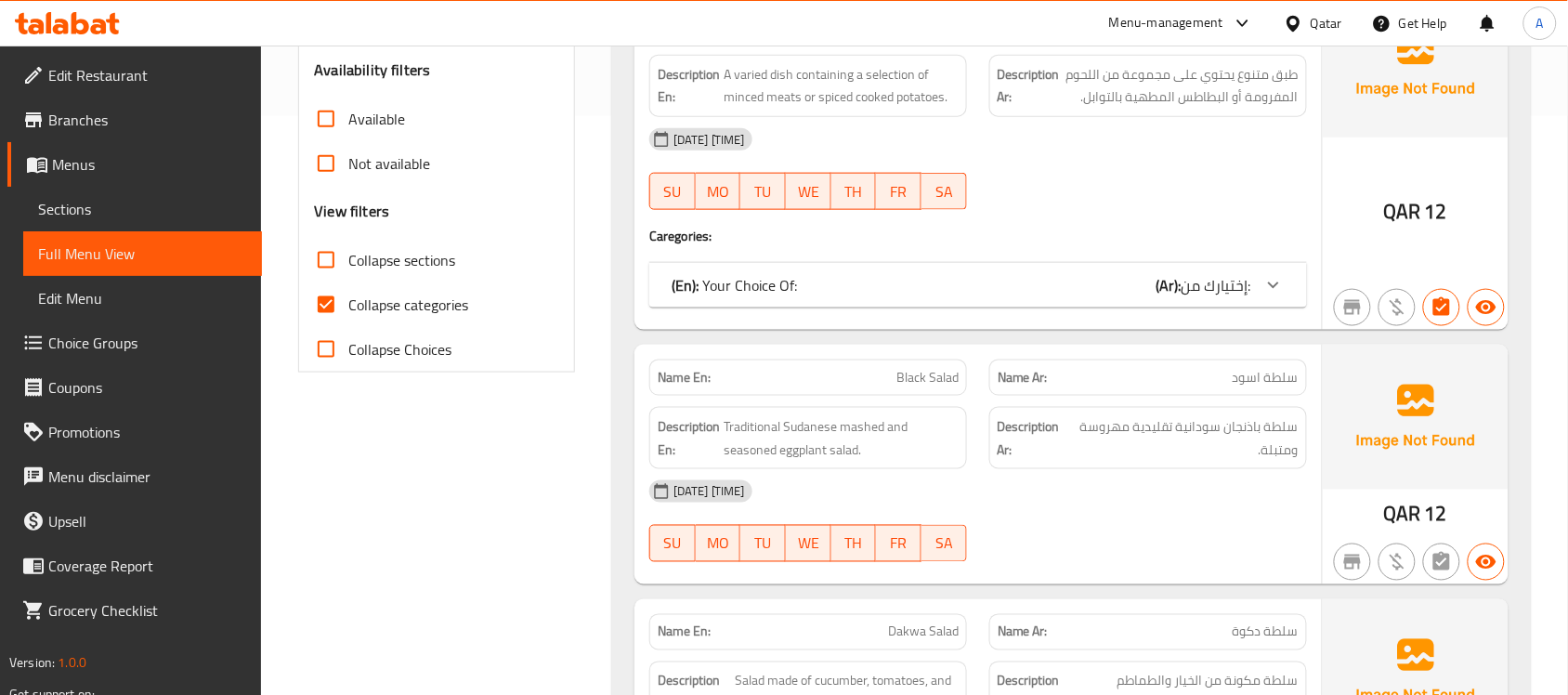 scroll, scrollTop: 581, scrollLeft: 0, axis: vertical 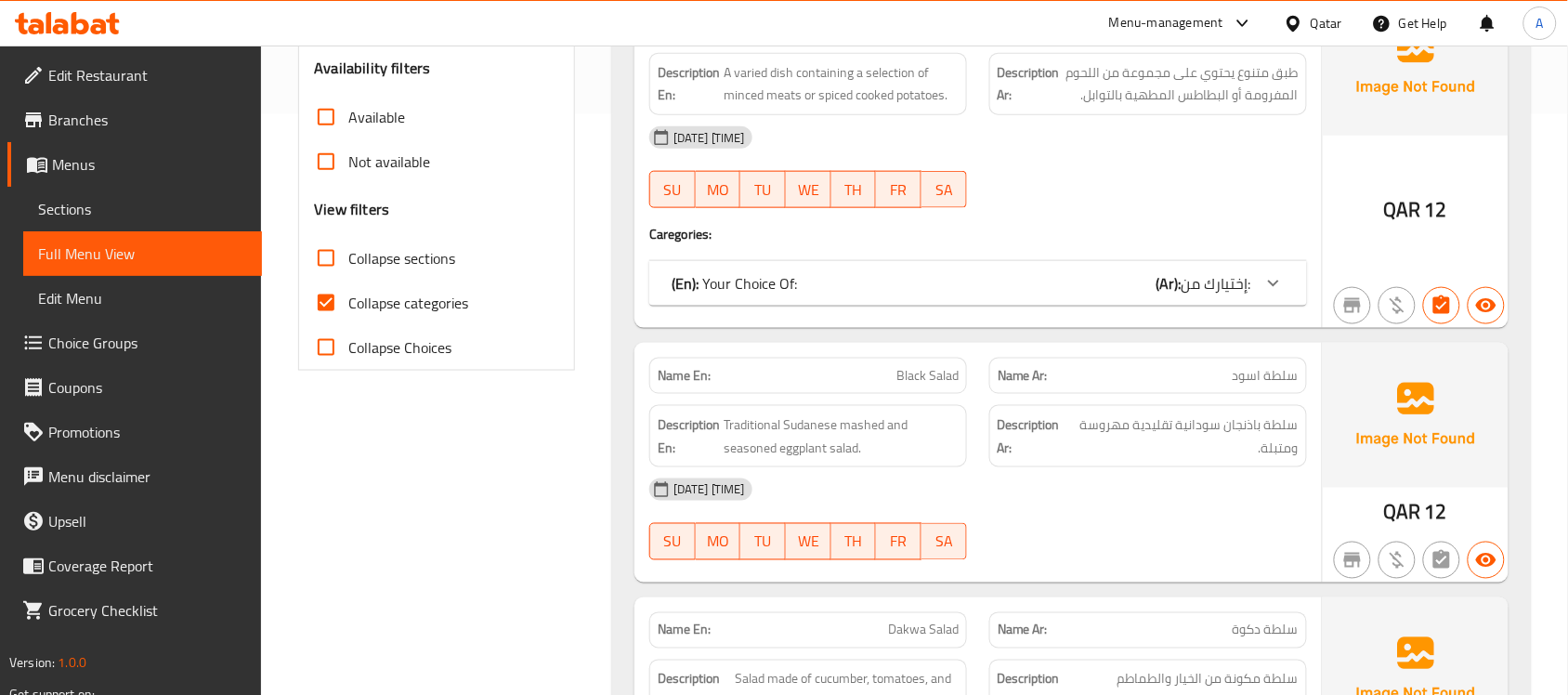 click on "Collapse categories" at bounding box center (326, 303) 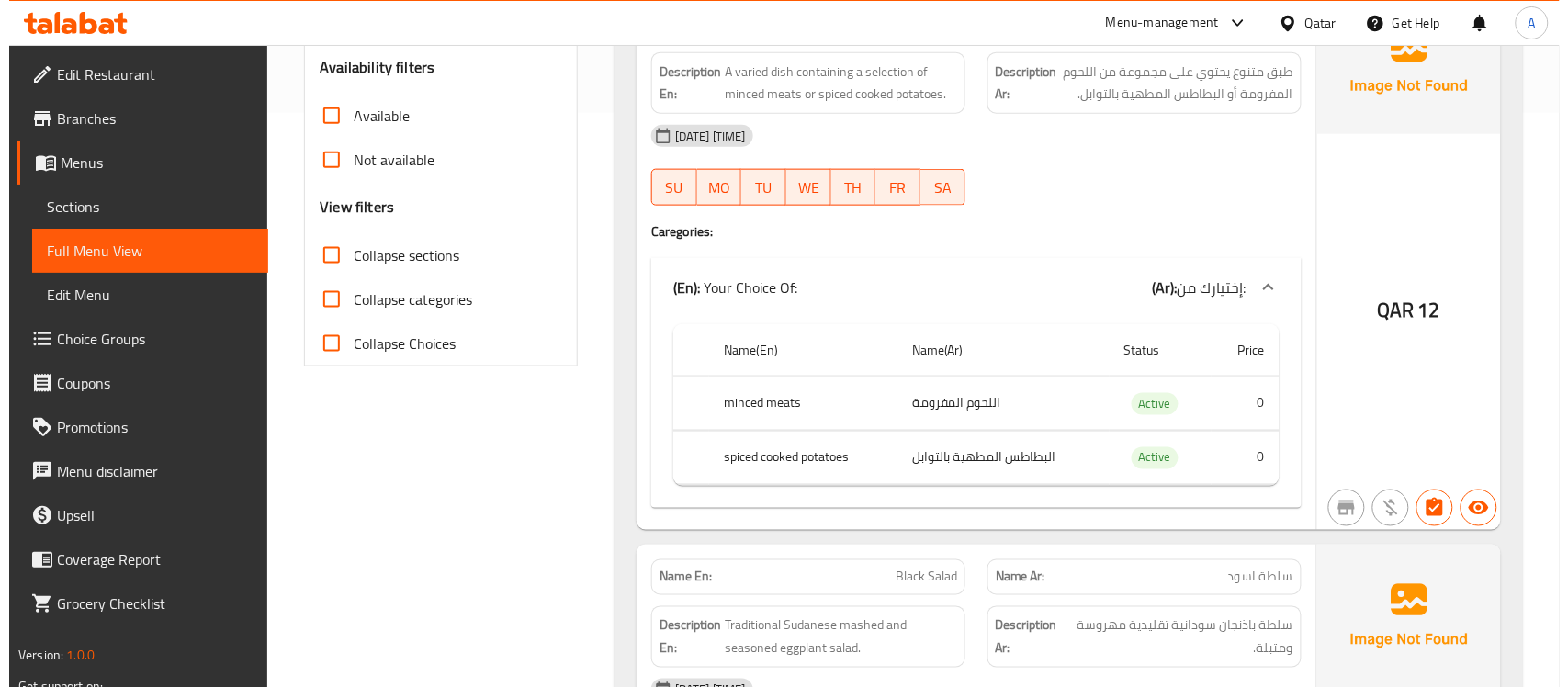 scroll, scrollTop: 0, scrollLeft: 0, axis: both 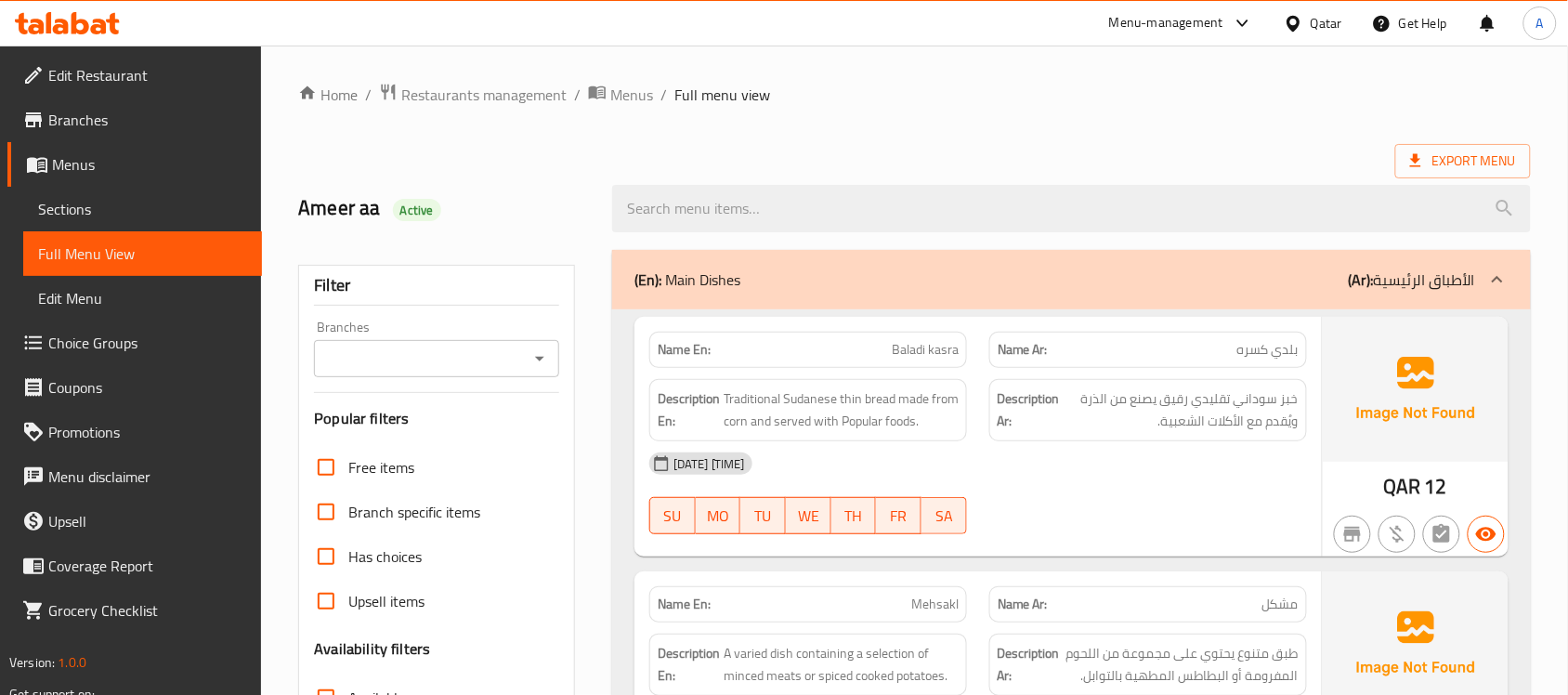 click on "Home / Restaurants management / Menus / Full menu view Export Menu [FIRST] [LAST]   Active Filter Branches Branches Popular filters Free items Branch specific items Has choices Upsell items Availability filters Available Not available View filters Collapse sections Collapse categories Collapse Choices (En):   Main Dishes (Ar): الأطباق الرئيسية Name En: Baladi kasra Name Ar: بلدي كسره Description En: Traditional Sudanese thin bread made from corn and served with Popular foods. Description Ar: خبز سوداني تقليدي رقيق يصنع من الذرة ويُقدم مع الأكلات الشعبية. [DATE] [TIME] SU MO TU WE TH FR SA QAR 12 Name En: Mehsakl Name Ar: مشكل Description En: A varied dish containing a selection of minced meats or spiced cooked potatoes. Description Ar: طبق متنوع يحتوي على مجموعة من اللحوم المفرومة أو البطاطس المطهية بالتوابل. [DATE] [TIME] SU MO TU WE TH FR SA Caregories: (En):   0" at bounding box center [914, 4415] 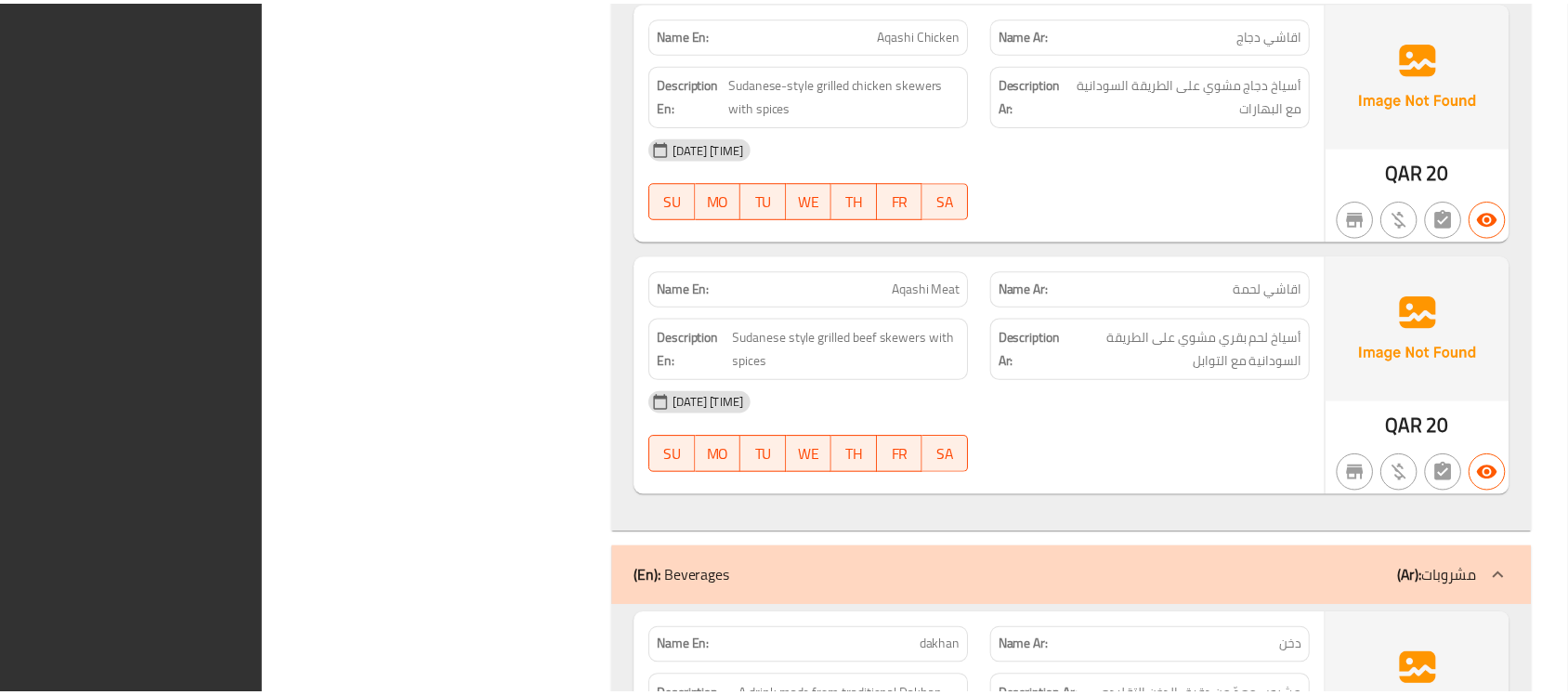 scroll, scrollTop: 8075, scrollLeft: 0, axis: vertical 